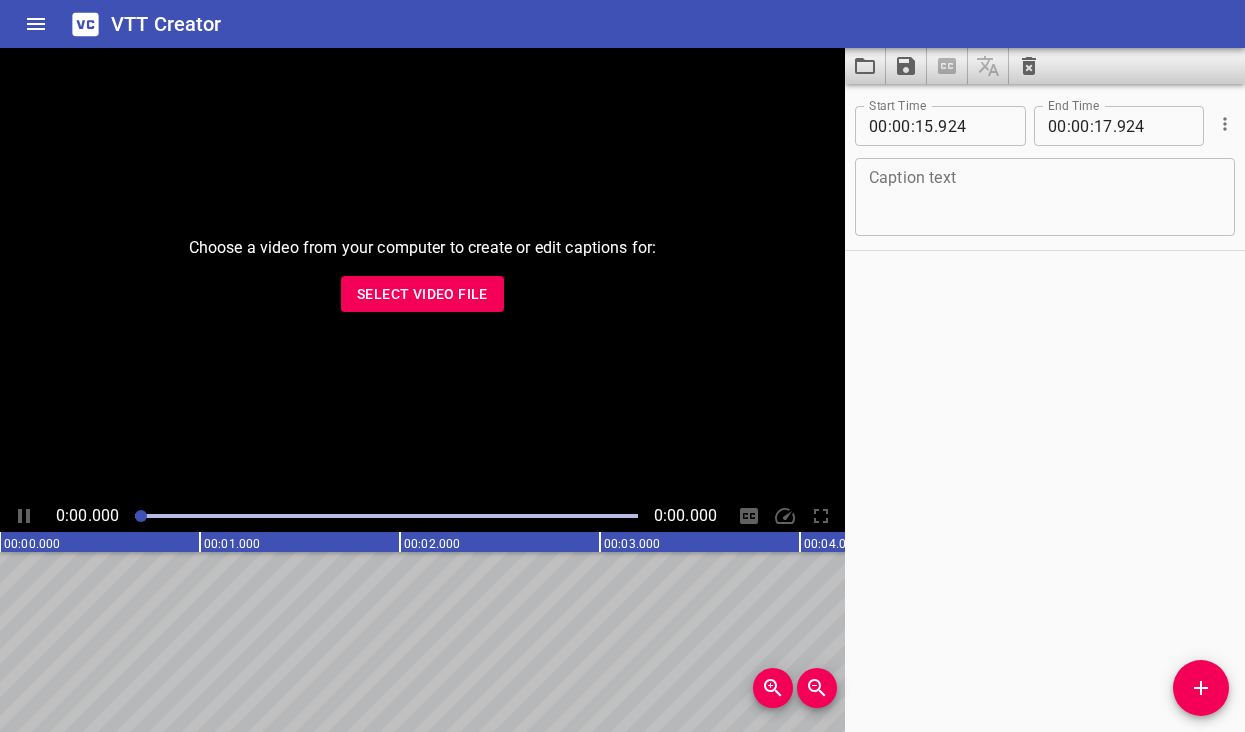 scroll, scrollTop: 0, scrollLeft: 0, axis: both 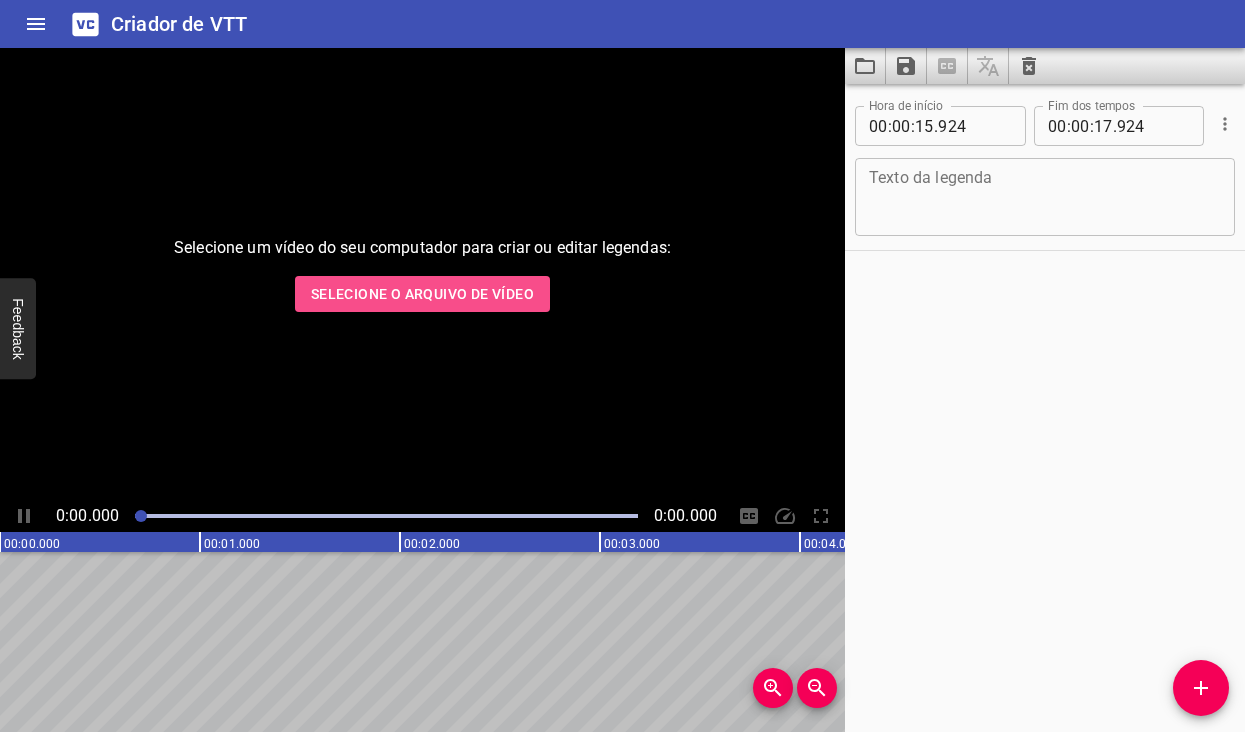 click on "Selecione o arquivo de vídeo" at bounding box center (422, 294) 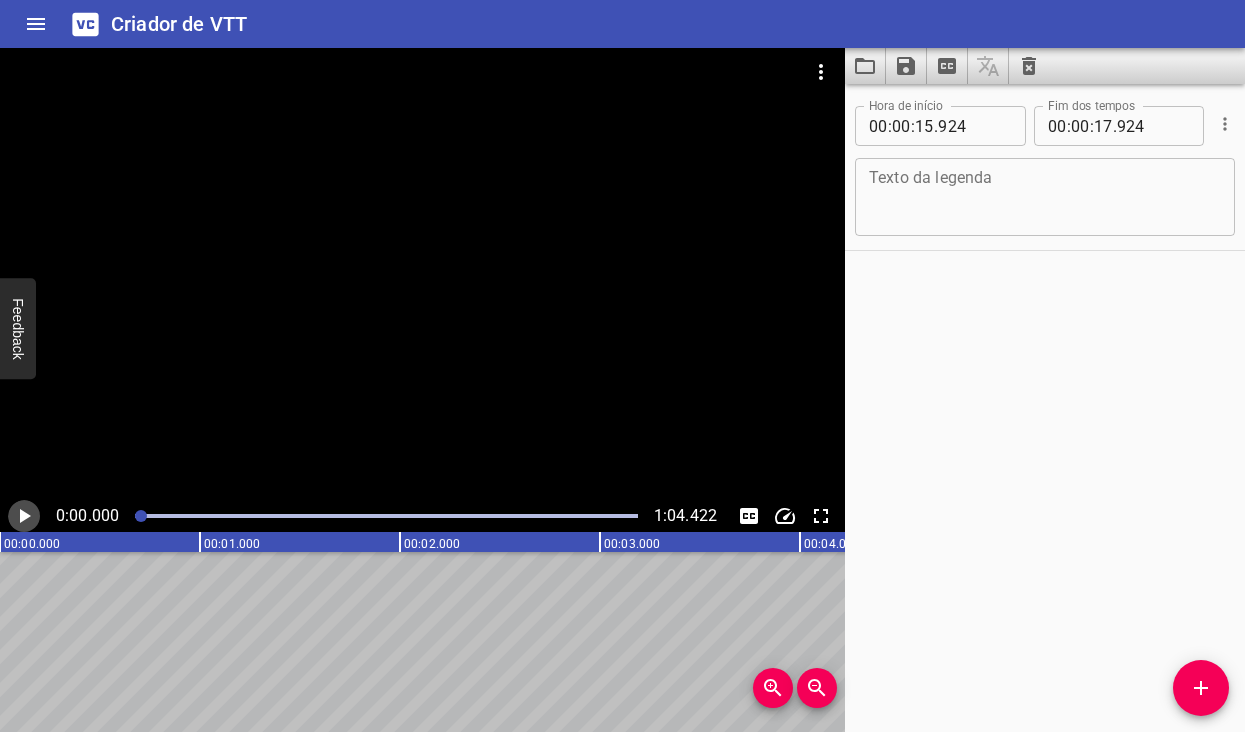click at bounding box center [24, 516] 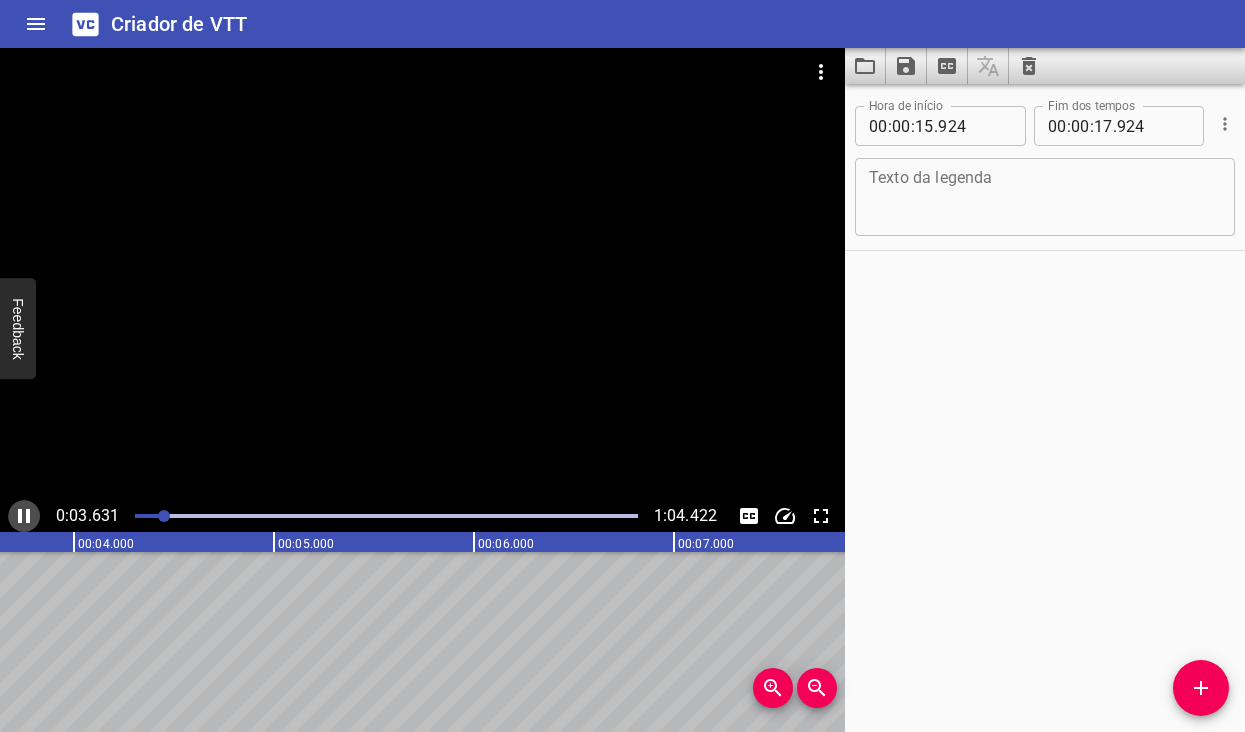 click at bounding box center (24, 516) 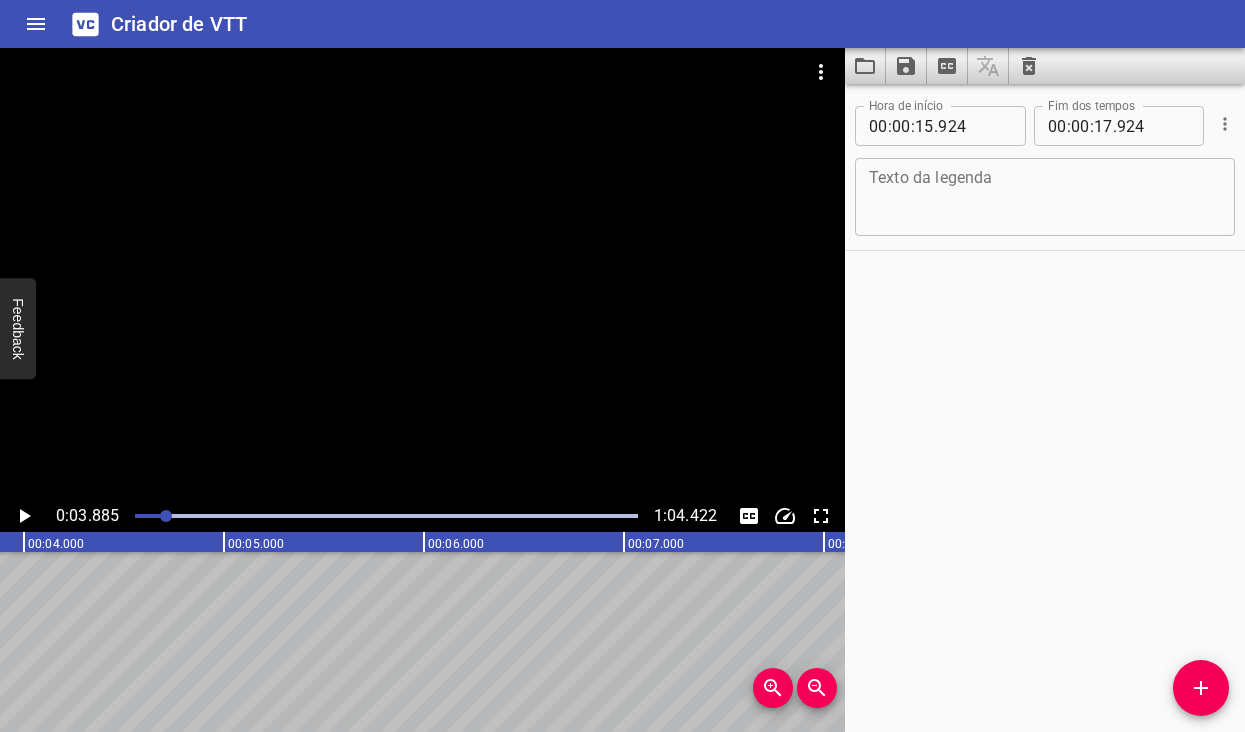 drag, startPoint x: 166, startPoint y: 507, endPoint x: 126, endPoint y: 523, distance: 43.081318 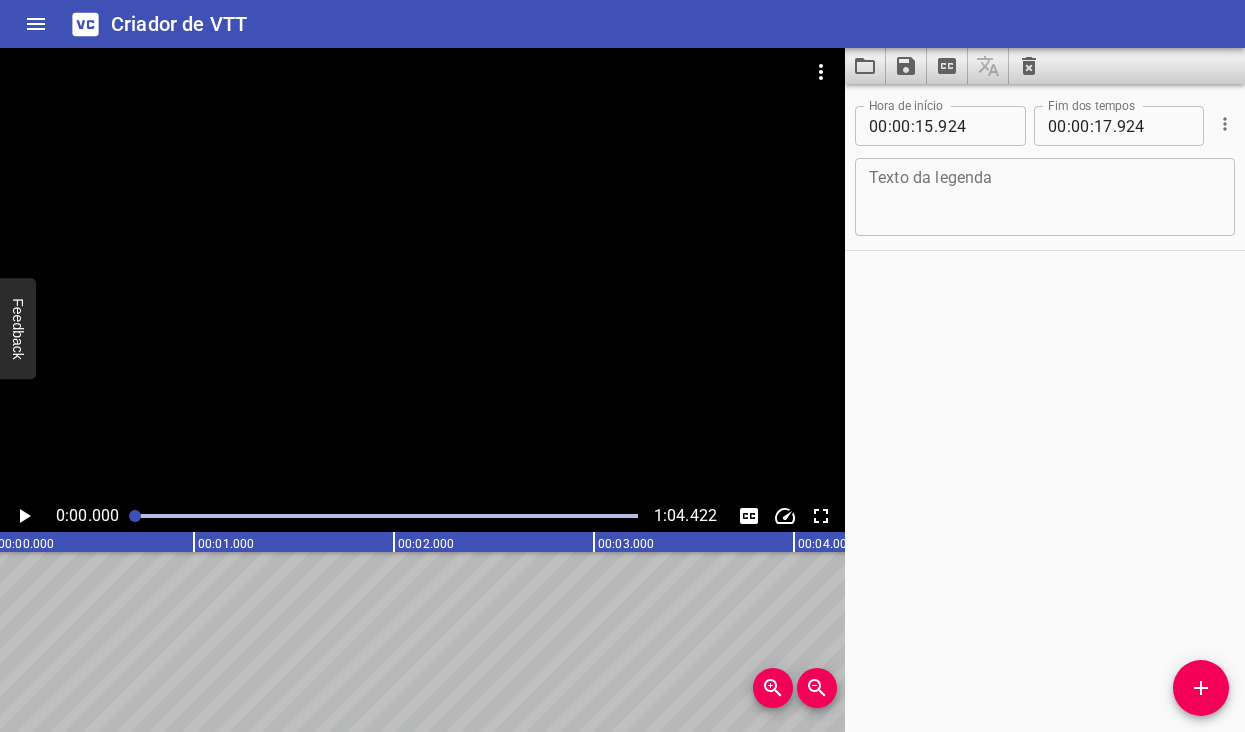 scroll, scrollTop: 0, scrollLeft: 0, axis: both 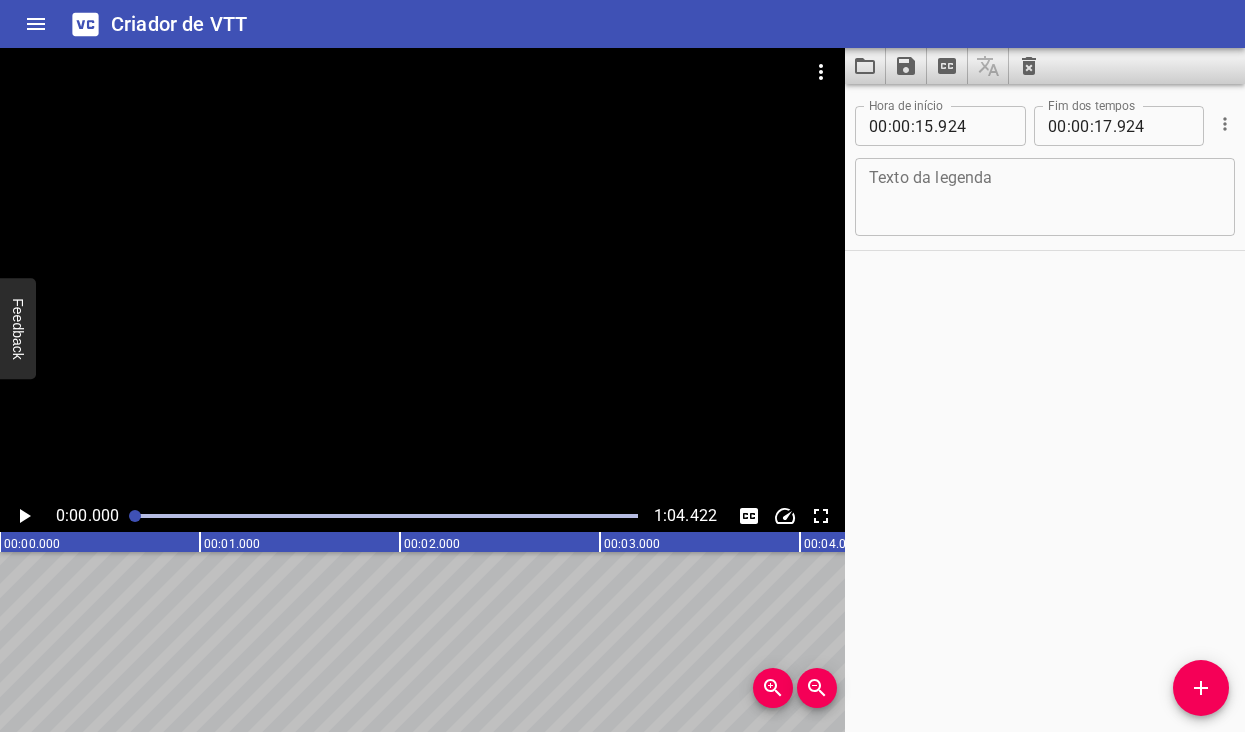 click at bounding box center (25, 516) 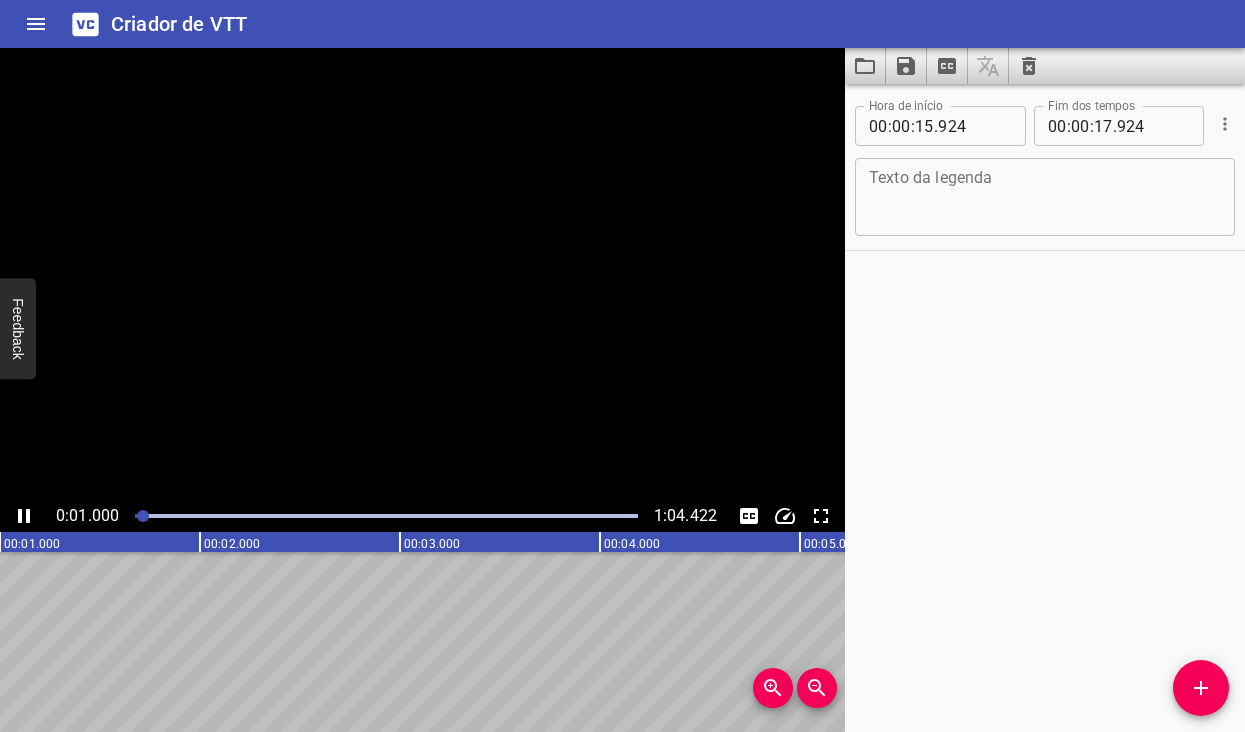 click at bounding box center [24, 516] 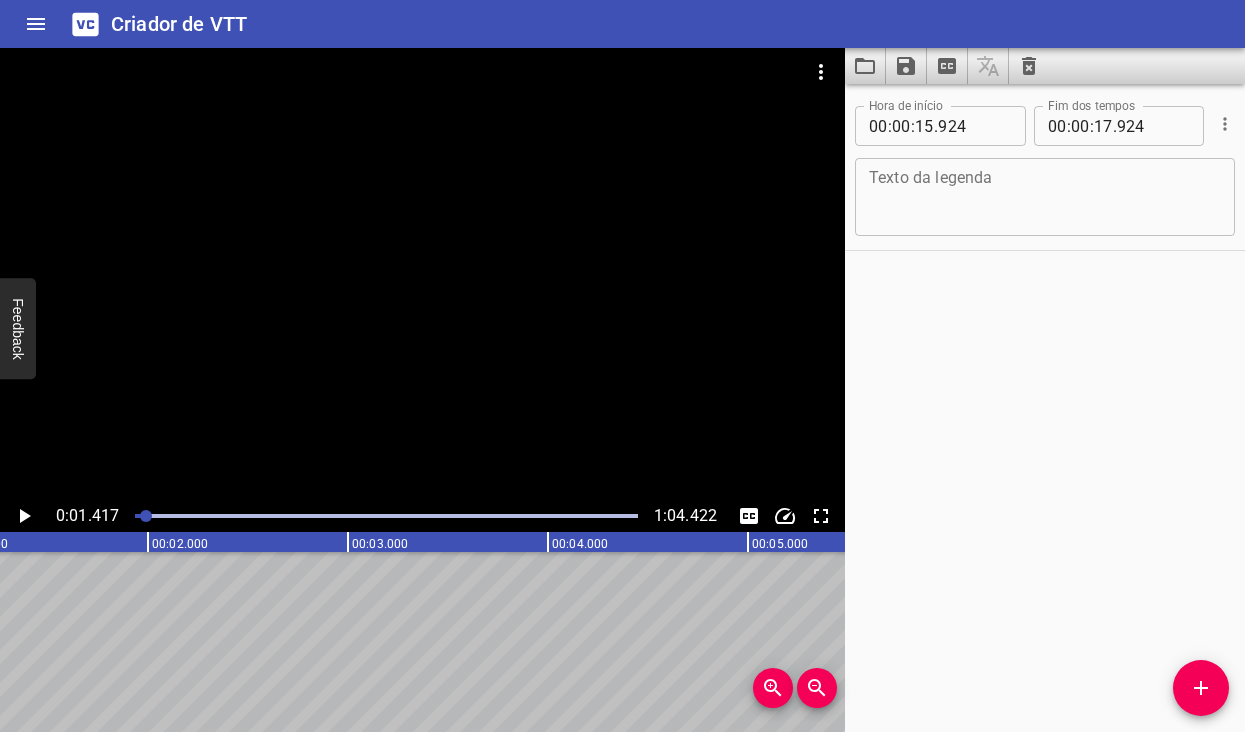 scroll, scrollTop: 0, scrollLeft: 283, axis: horizontal 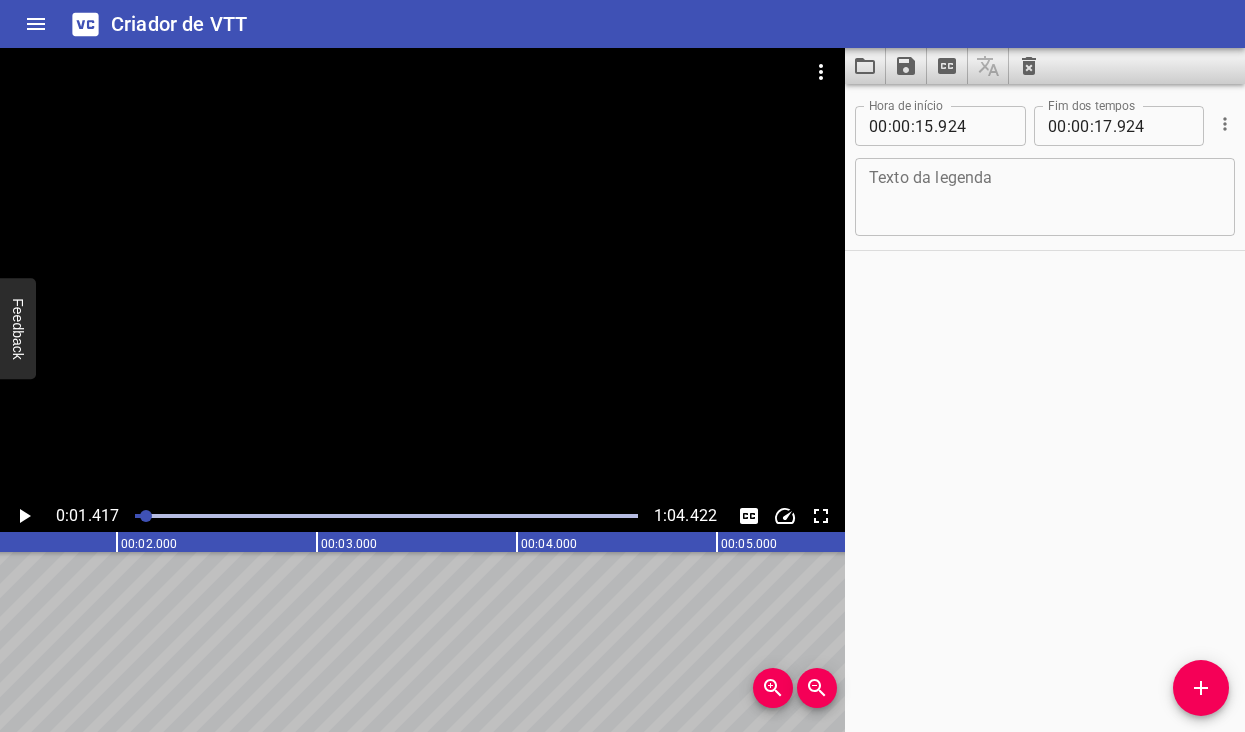 click at bounding box center [2217, 542] 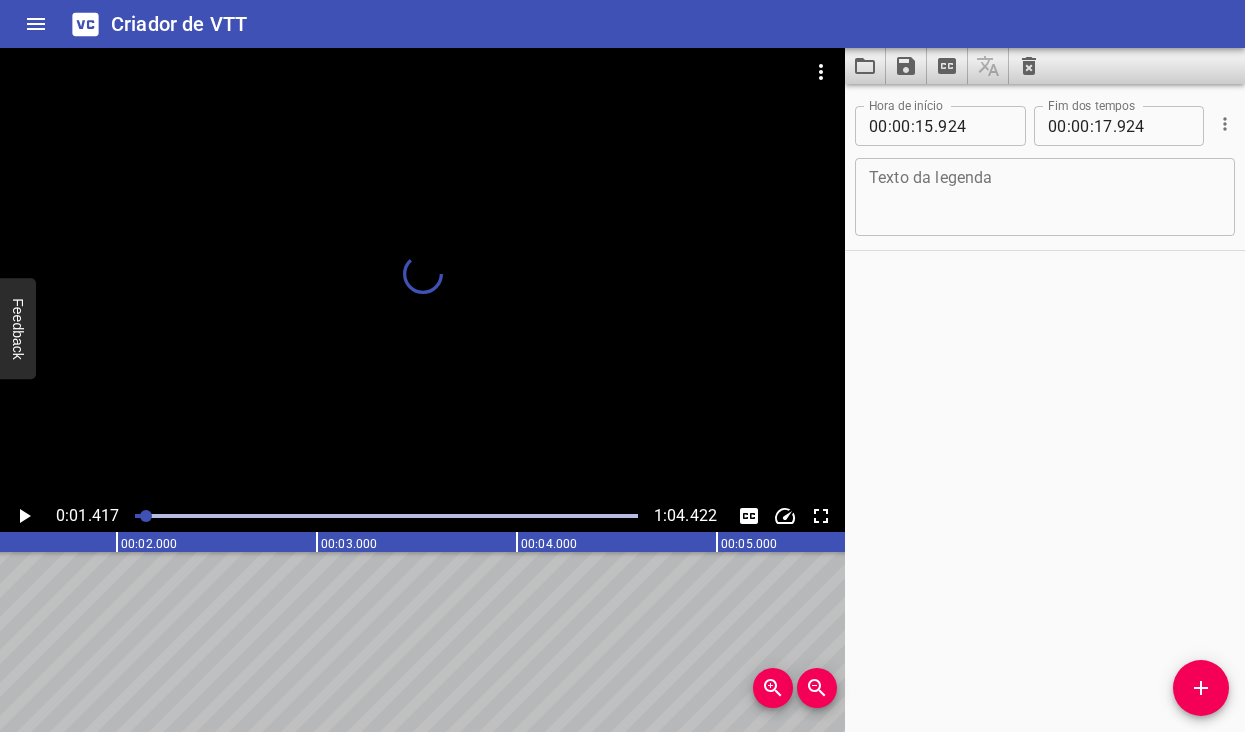 drag, startPoint x: 55, startPoint y: 625, endPoint x: 102, endPoint y: 630, distance: 47.26521 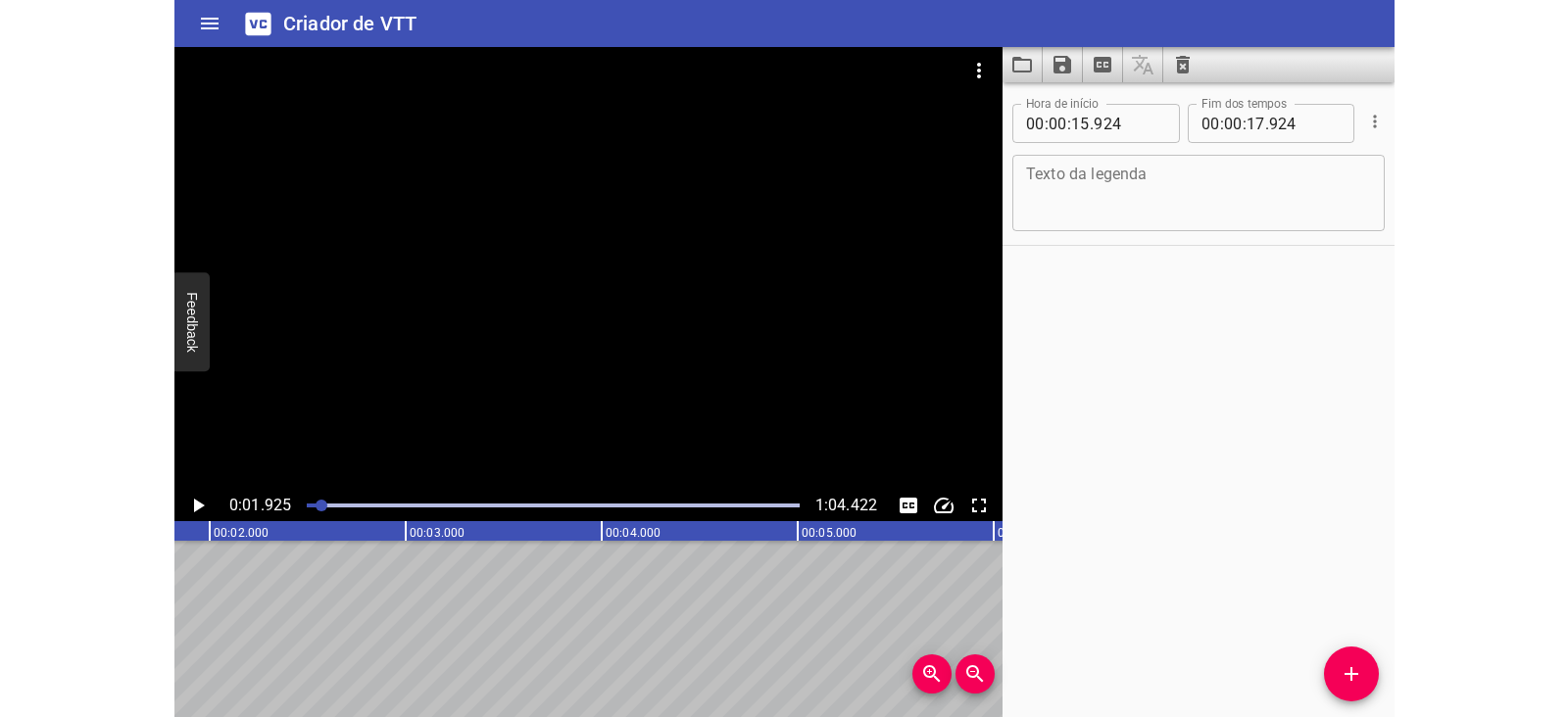 scroll, scrollTop: 0, scrollLeft: 377, axis: horizontal 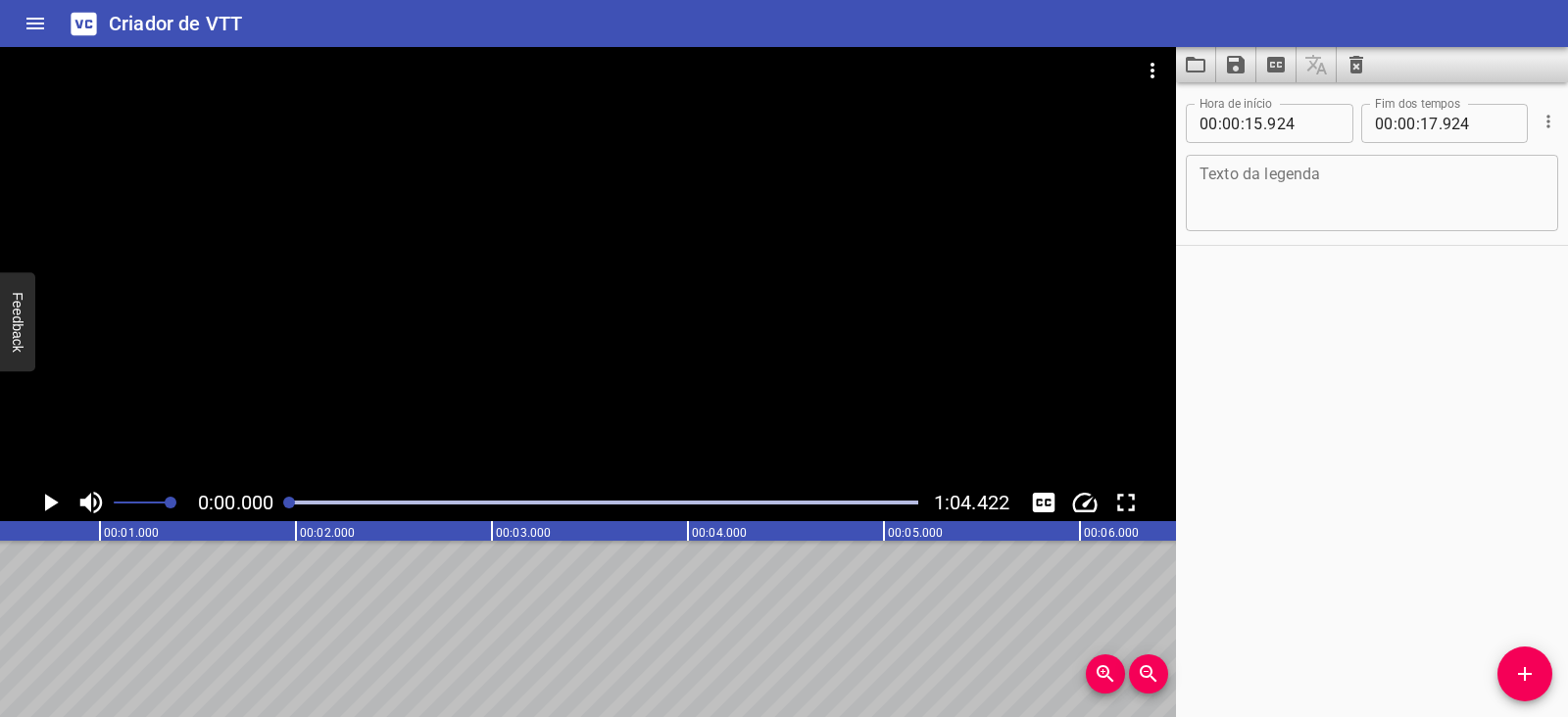 drag, startPoint x: 298, startPoint y: 502, endPoint x: 283, endPoint y: 505, distance: 15.297059 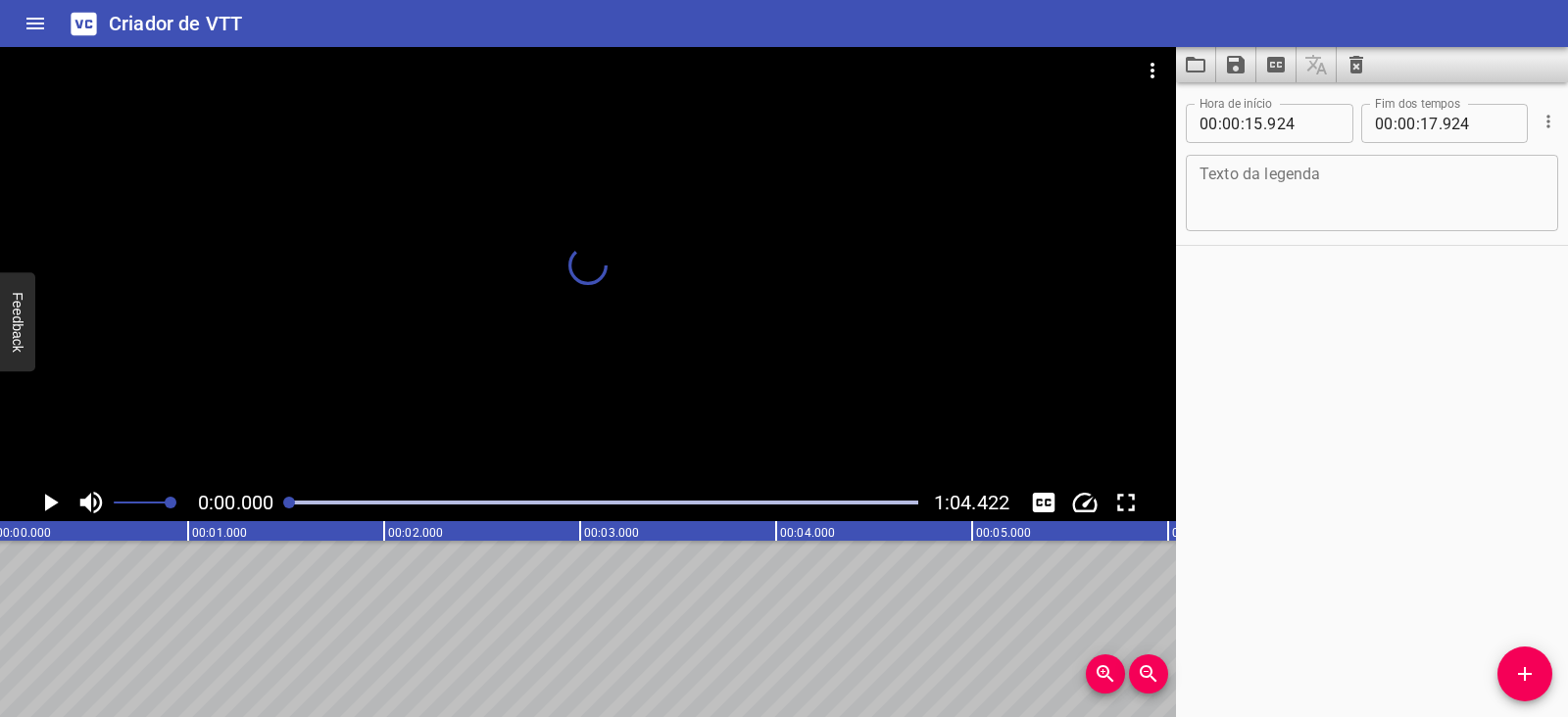 scroll, scrollTop: 0, scrollLeft: 0, axis: both 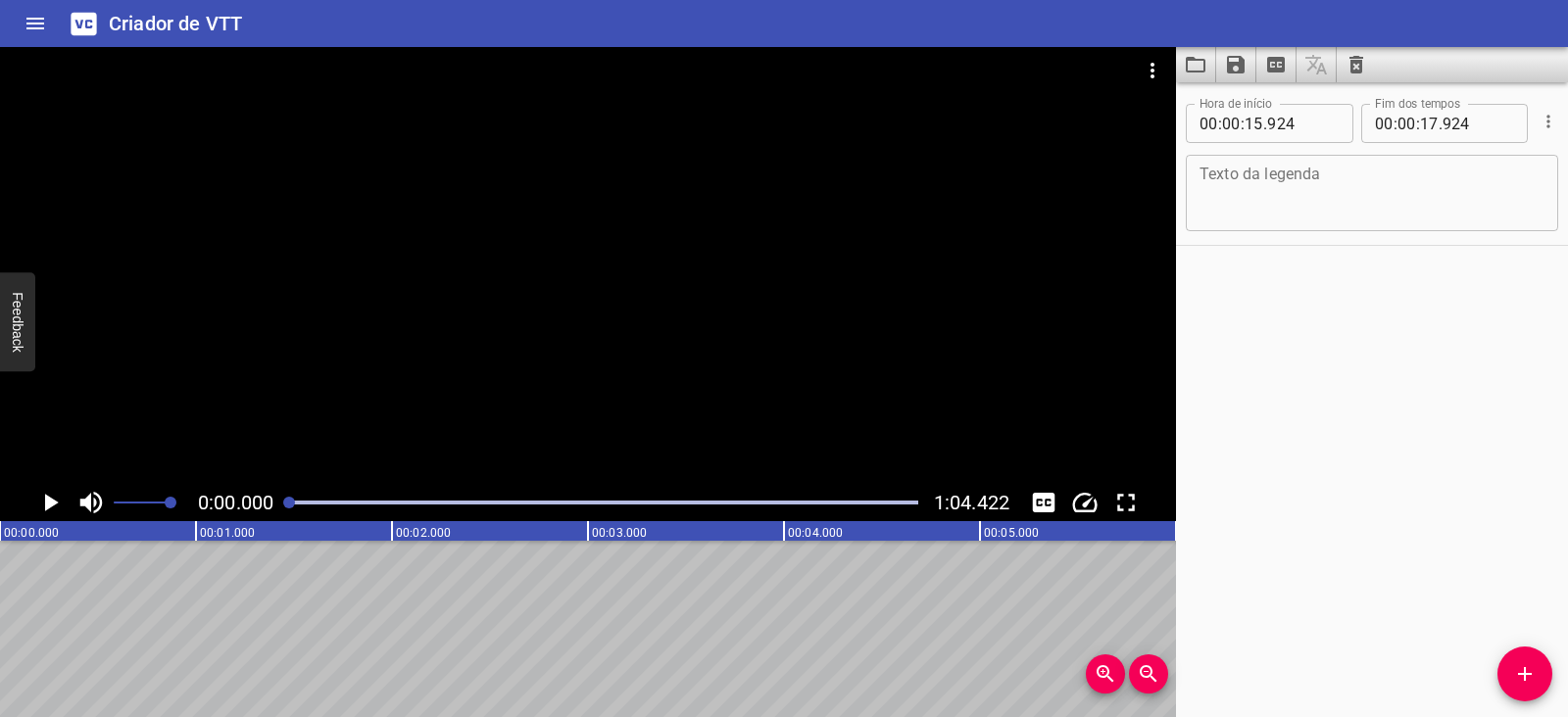 click at bounding box center [52, 502] 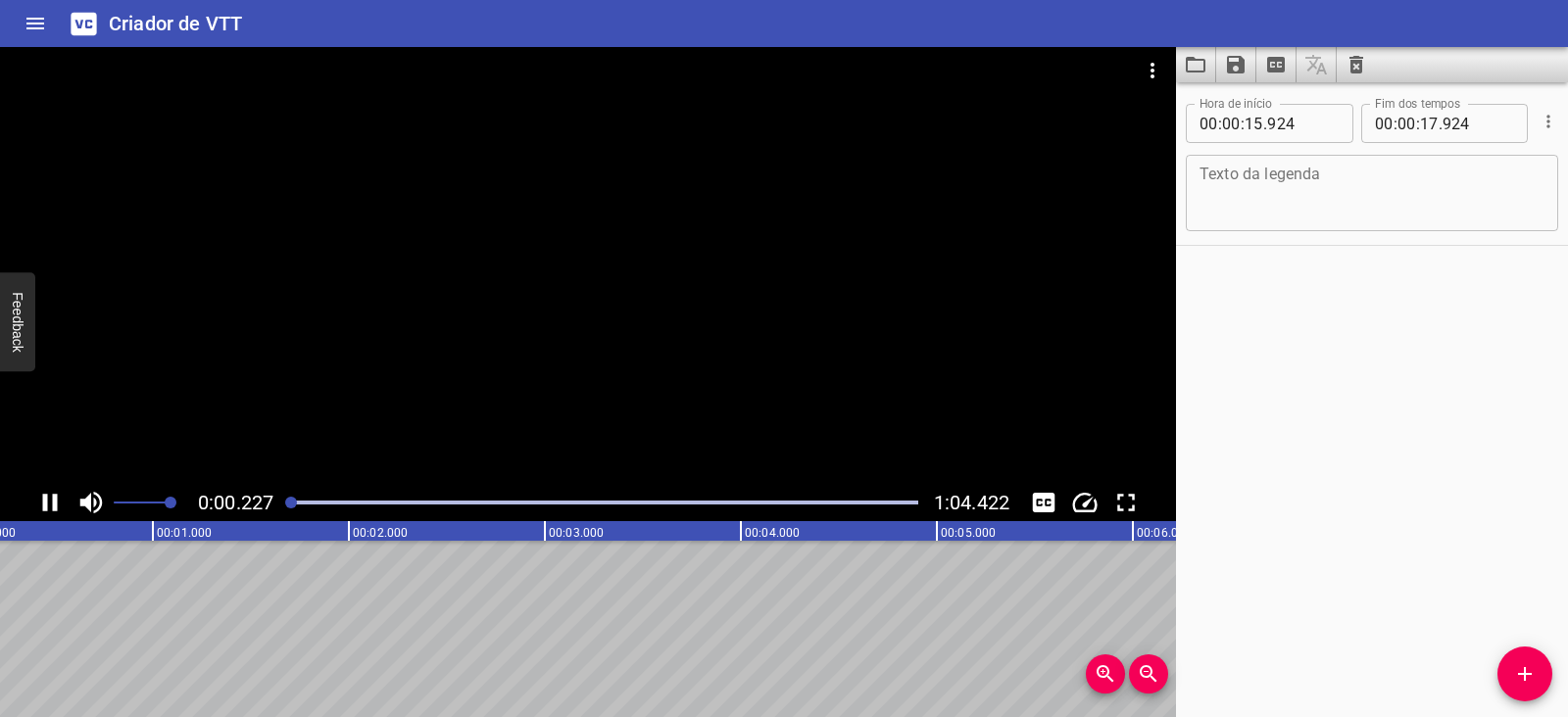click at bounding box center (50, 502) 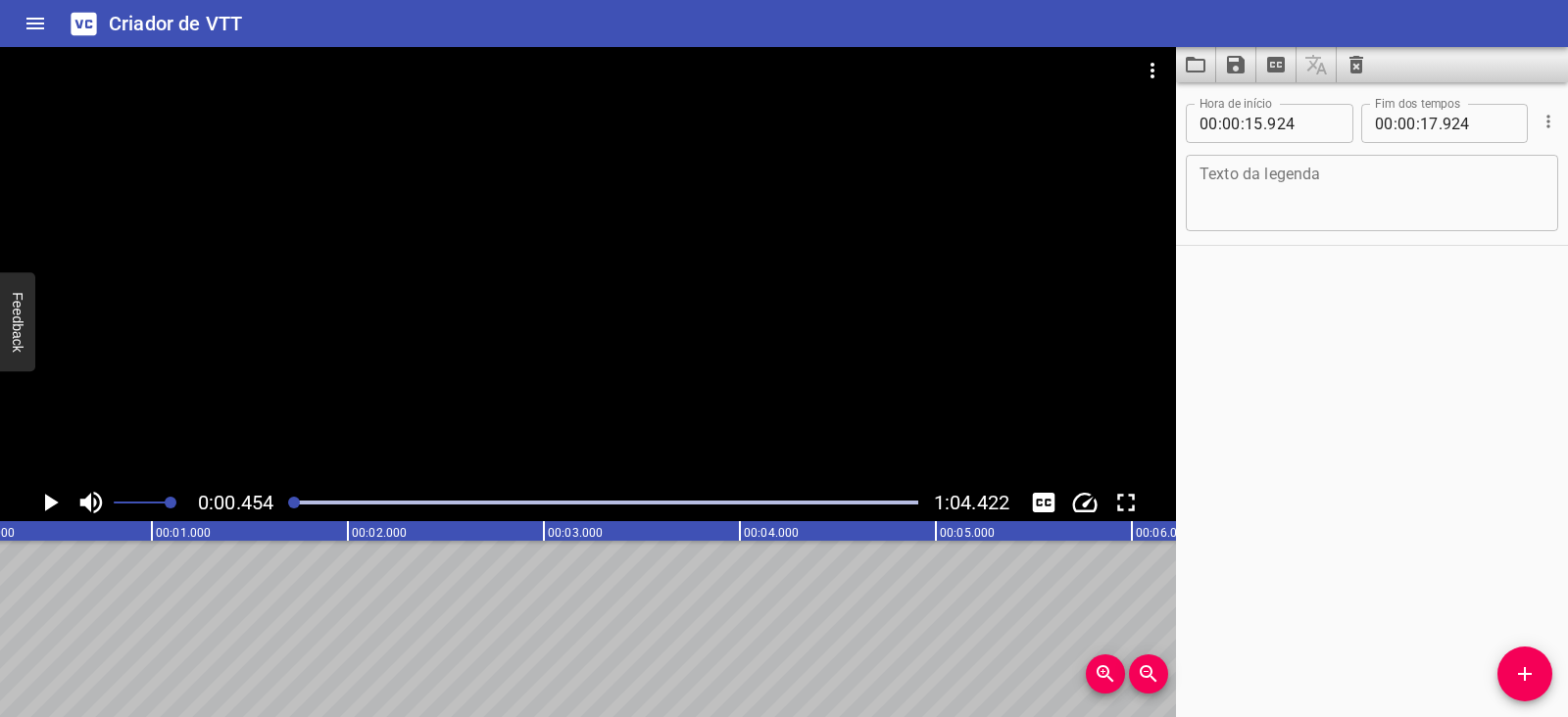 scroll, scrollTop: 0, scrollLeft: 88, axis: horizontal 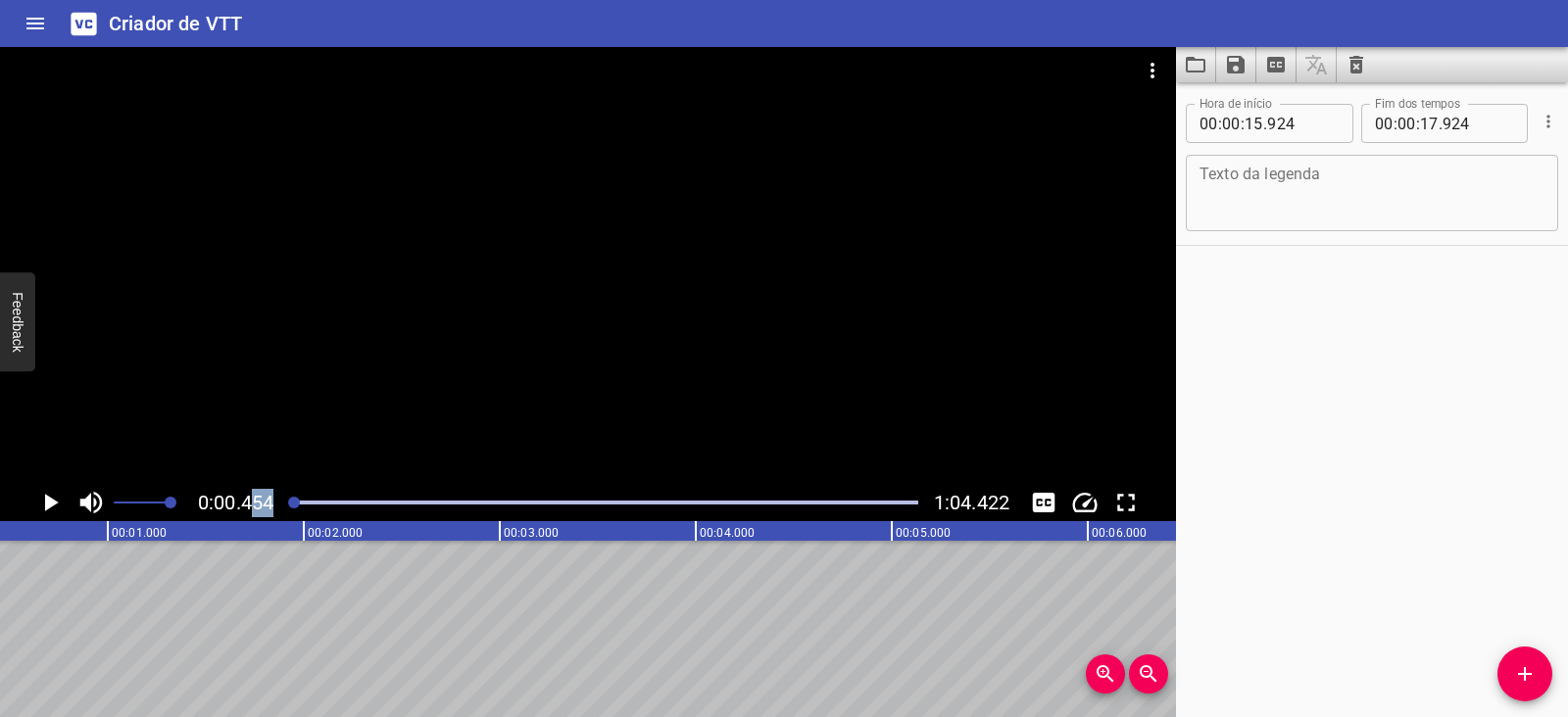 drag, startPoint x: 300, startPoint y: 496, endPoint x: 248, endPoint y: 499, distance: 52.08647 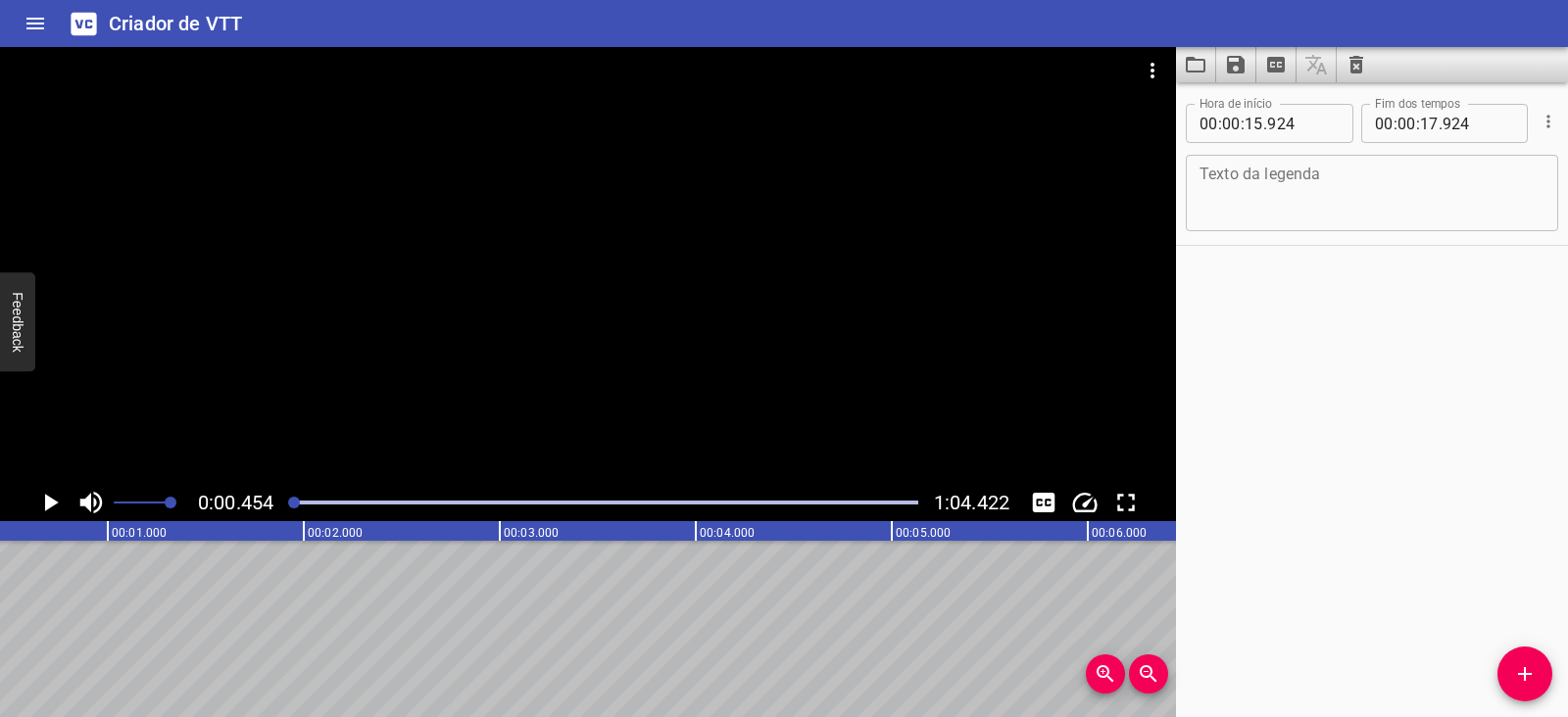 click at bounding box center (588, 265) 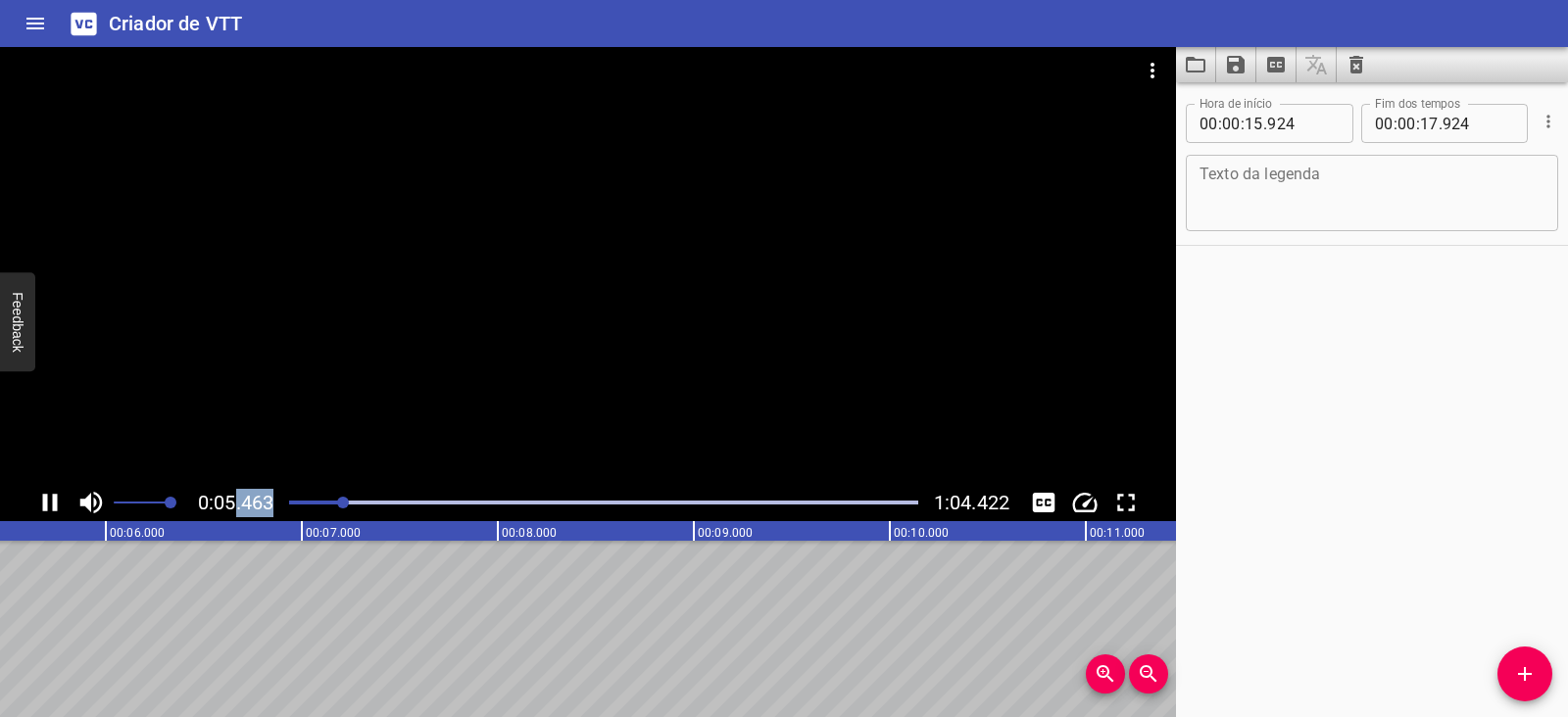 drag, startPoint x: 325, startPoint y: 495, endPoint x: 238, endPoint y: 518, distance: 89.98889 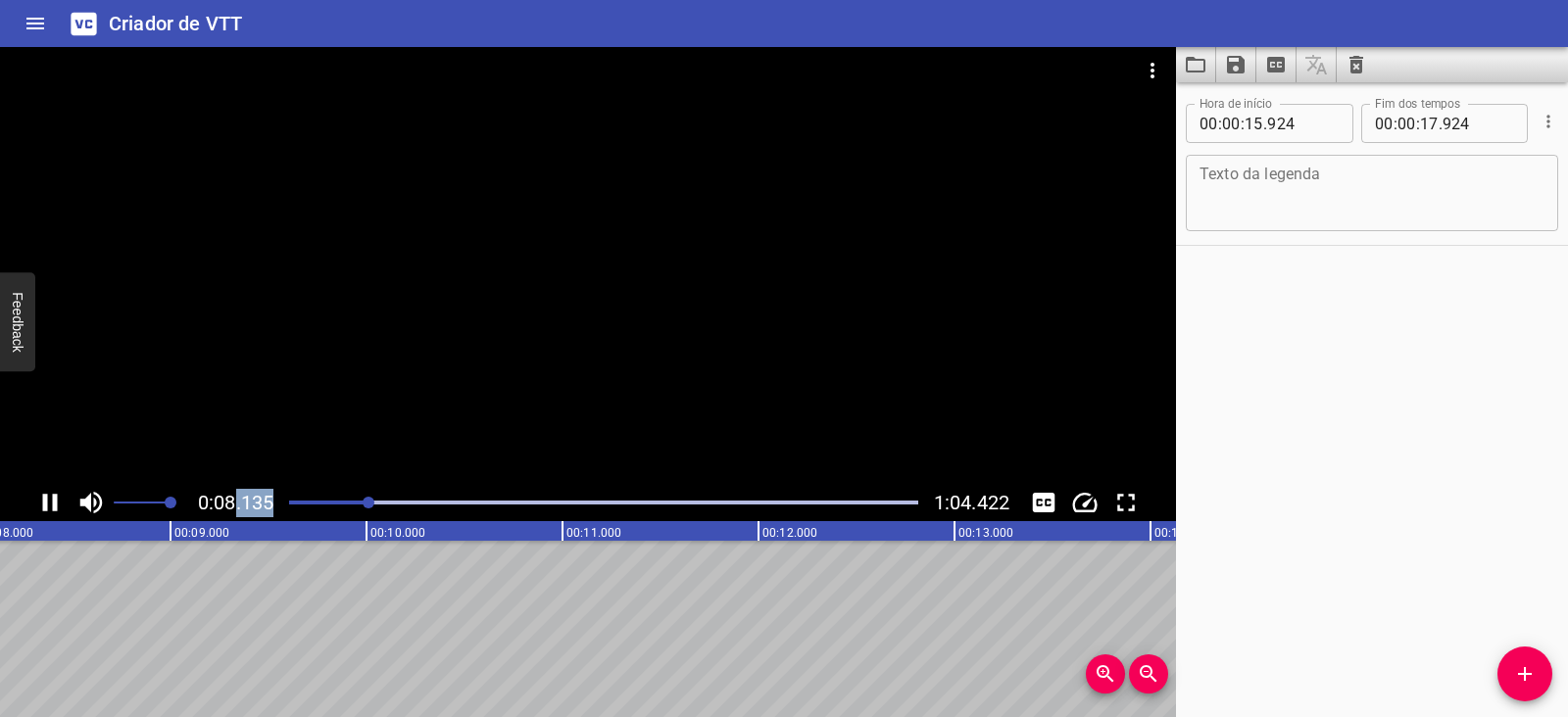 click at bounding box center (604, 502) 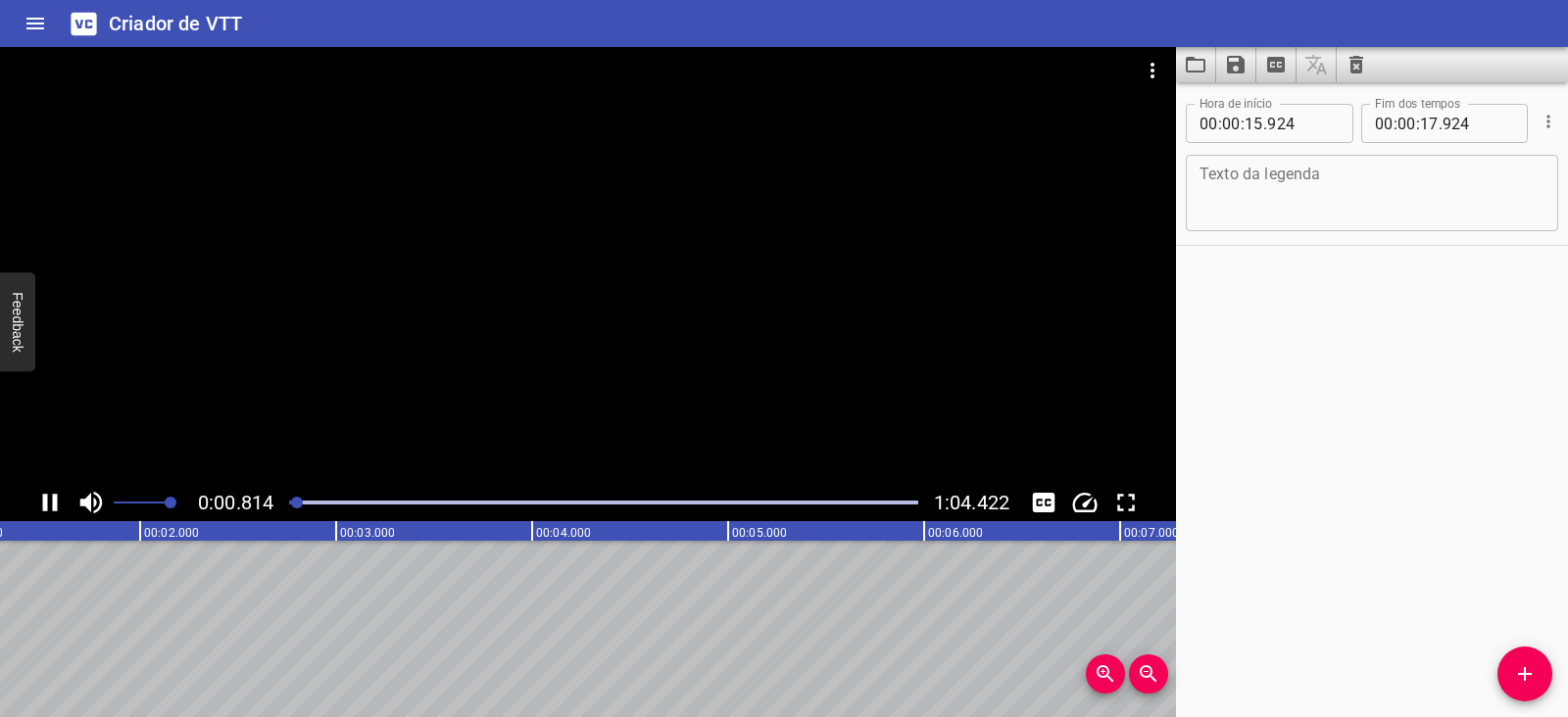 click at bounding box center (50, 502) 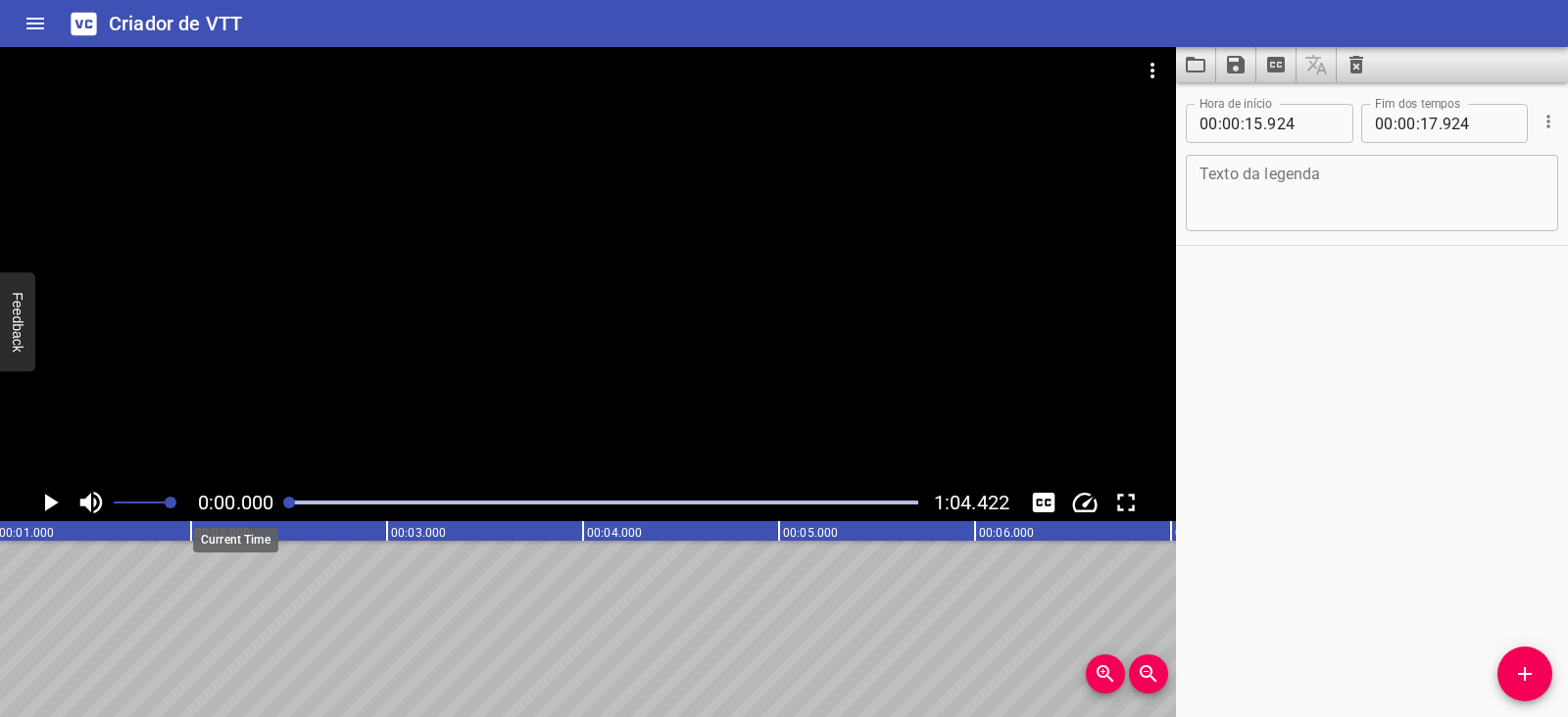 scroll, scrollTop: 0, scrollLeft: 76, axis: horizontal 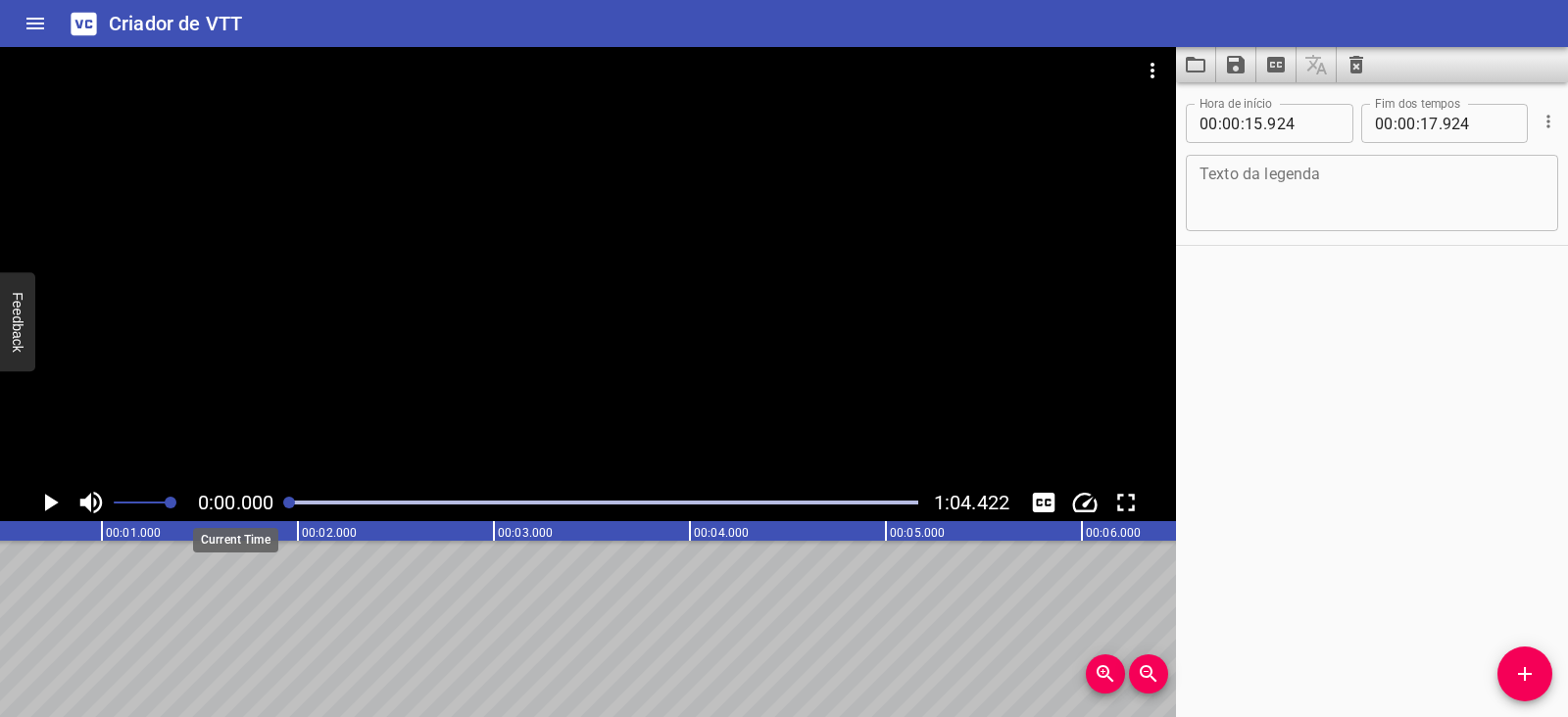 drag, startPoint x: 294, startPoint y: 499, endPoint x: 273, endPoint y: 499, distance: 21 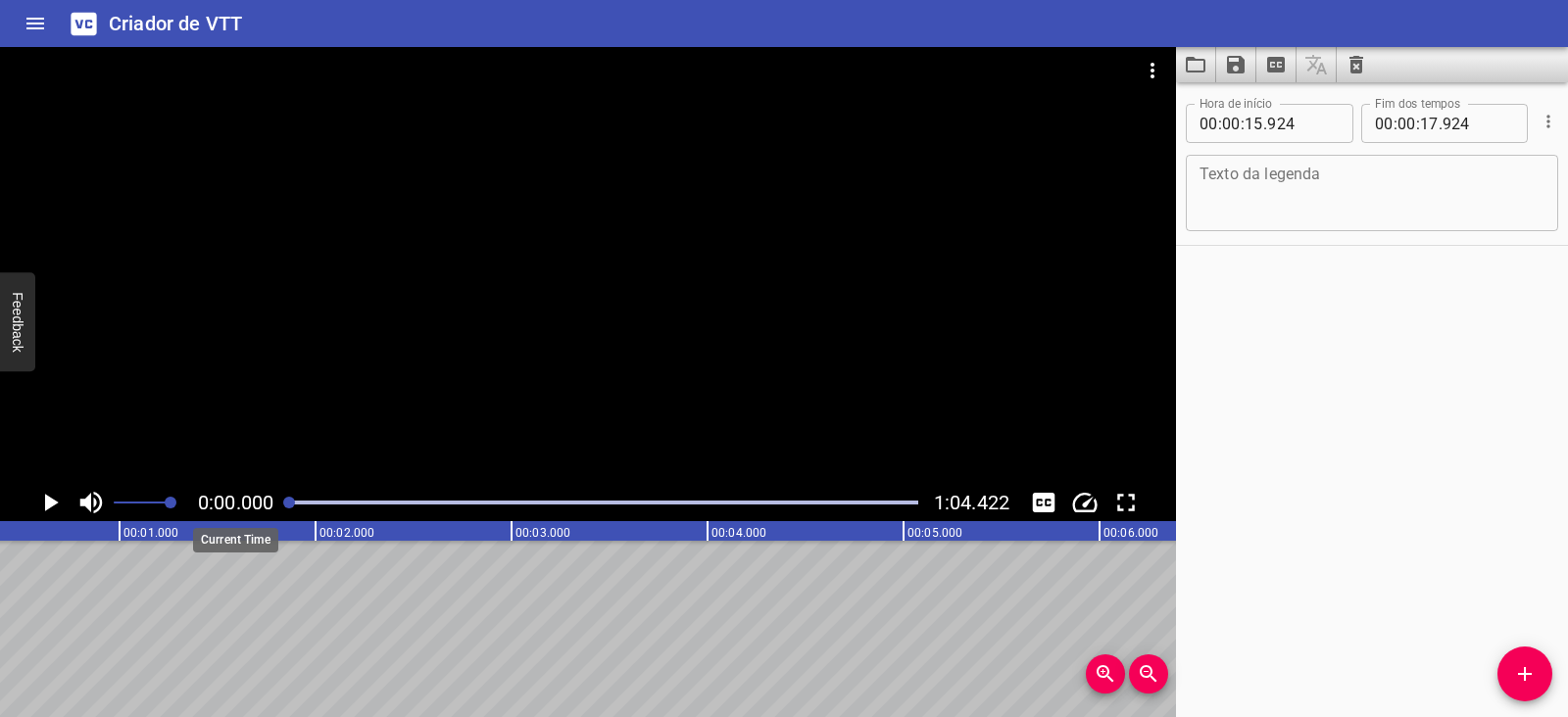 scroll, scrollTop: 0, scrollLeft: 0, axis: both 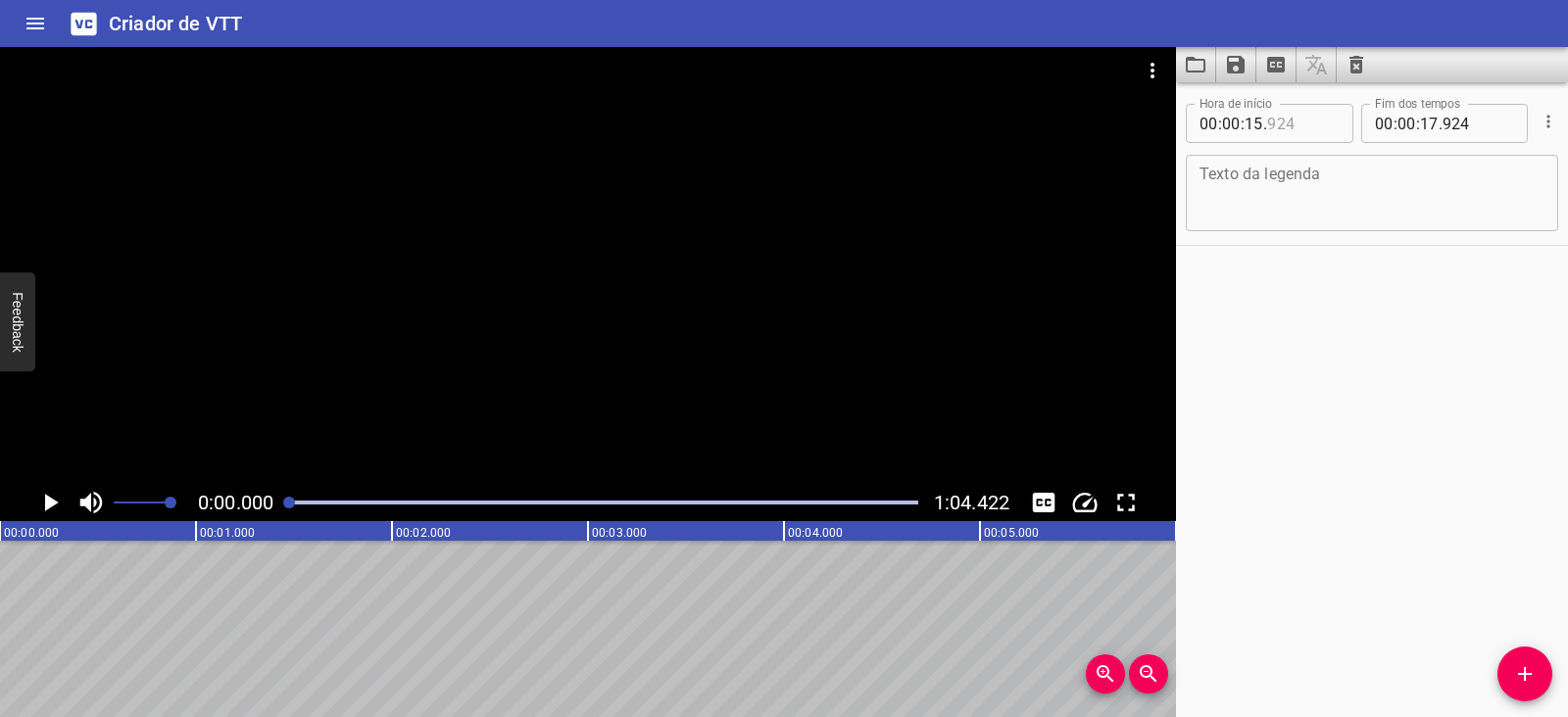 click at bounding box center [1302, 123] 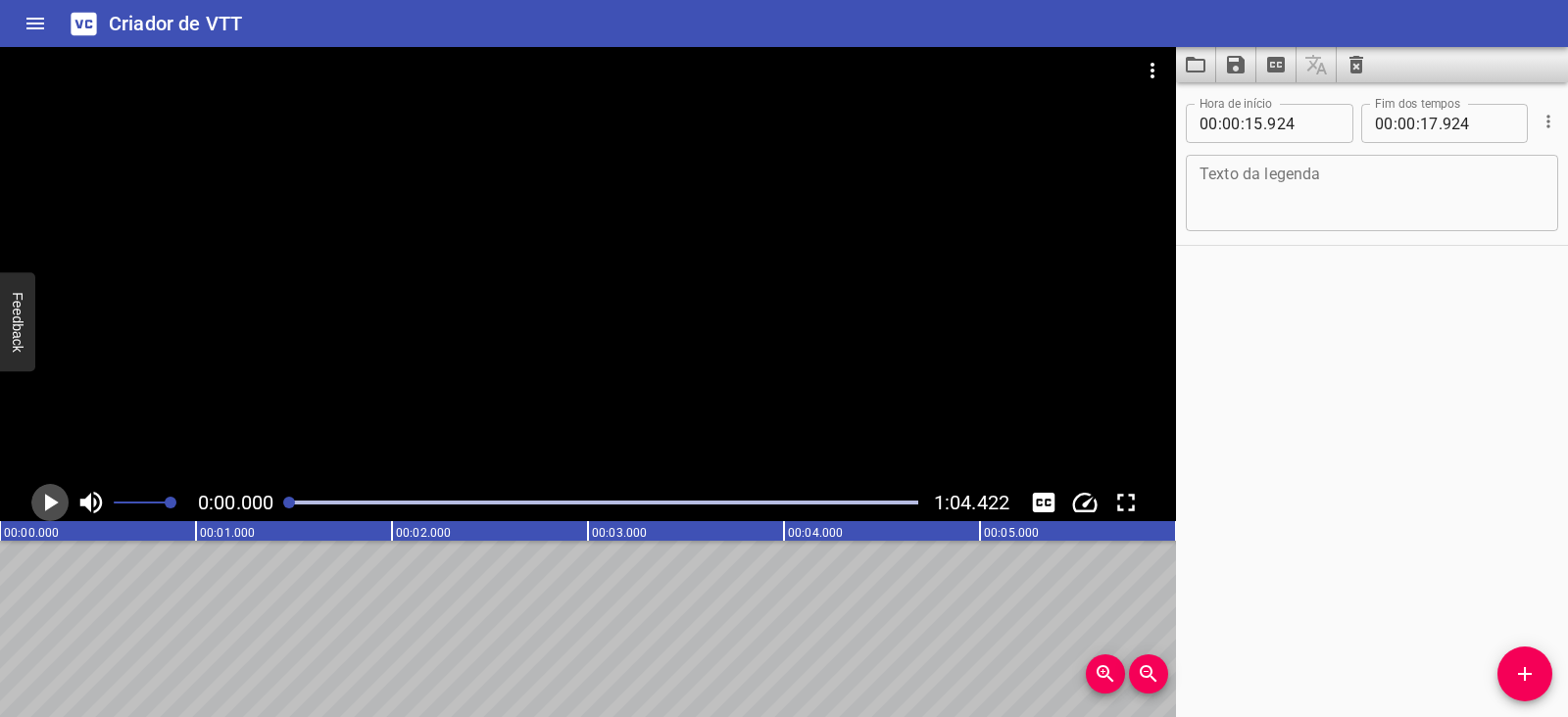 click at bounding box center (52, 502) 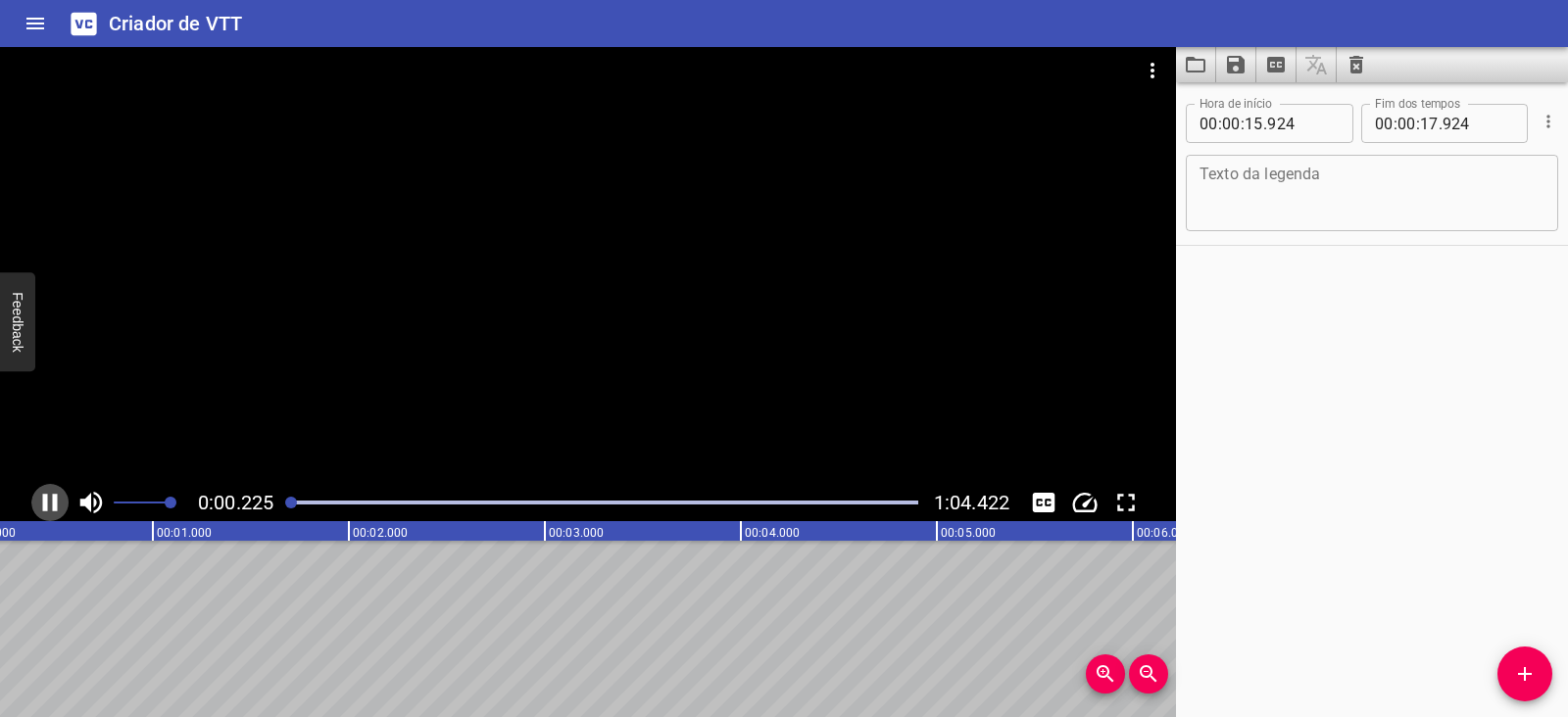 click at bounding box center (50, 502) 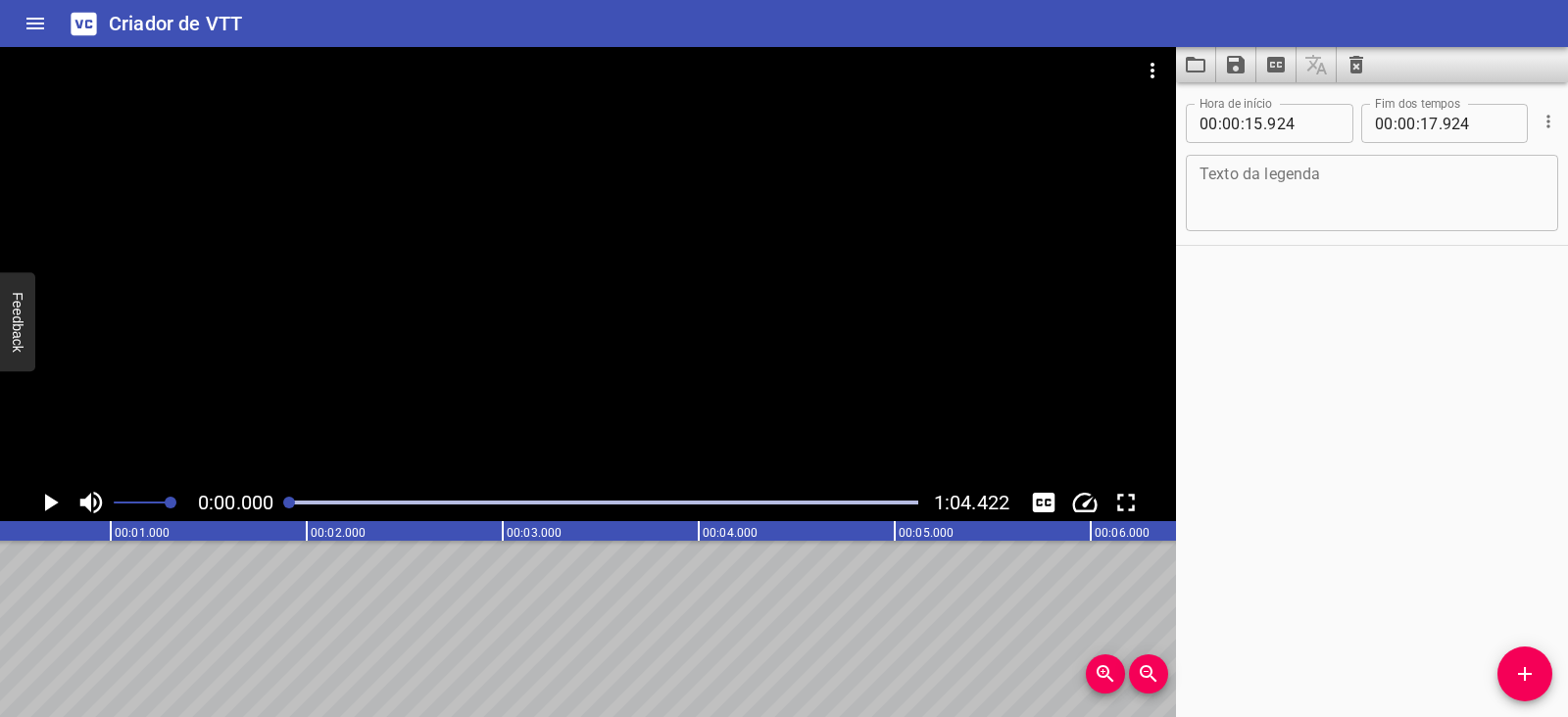 scroll, scrollTop: 0, scrollLeft: 3, axis: horizontal 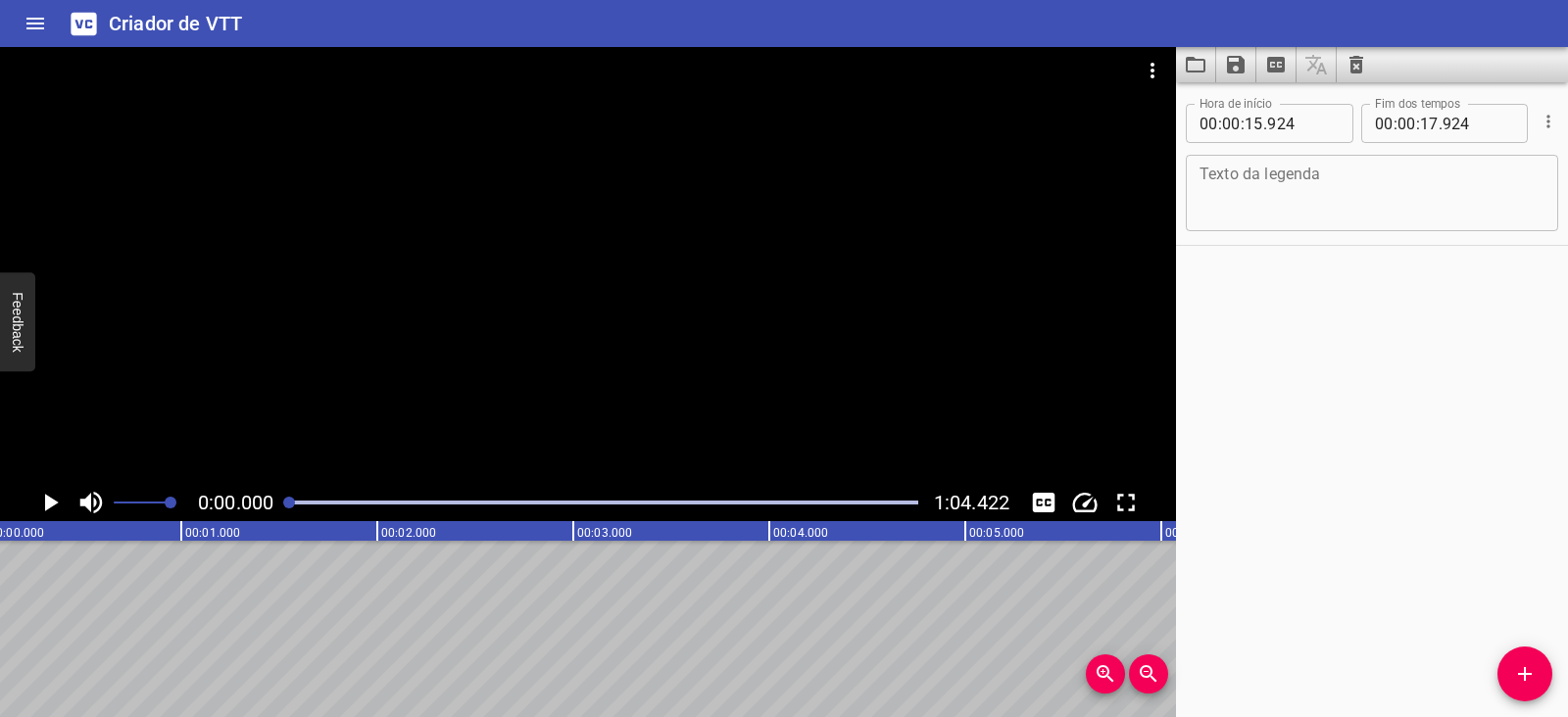 drag, startPoint x: 291, startPoint y: 500, endPoint x: 278, endPoint y: 499, distance: 13.038405 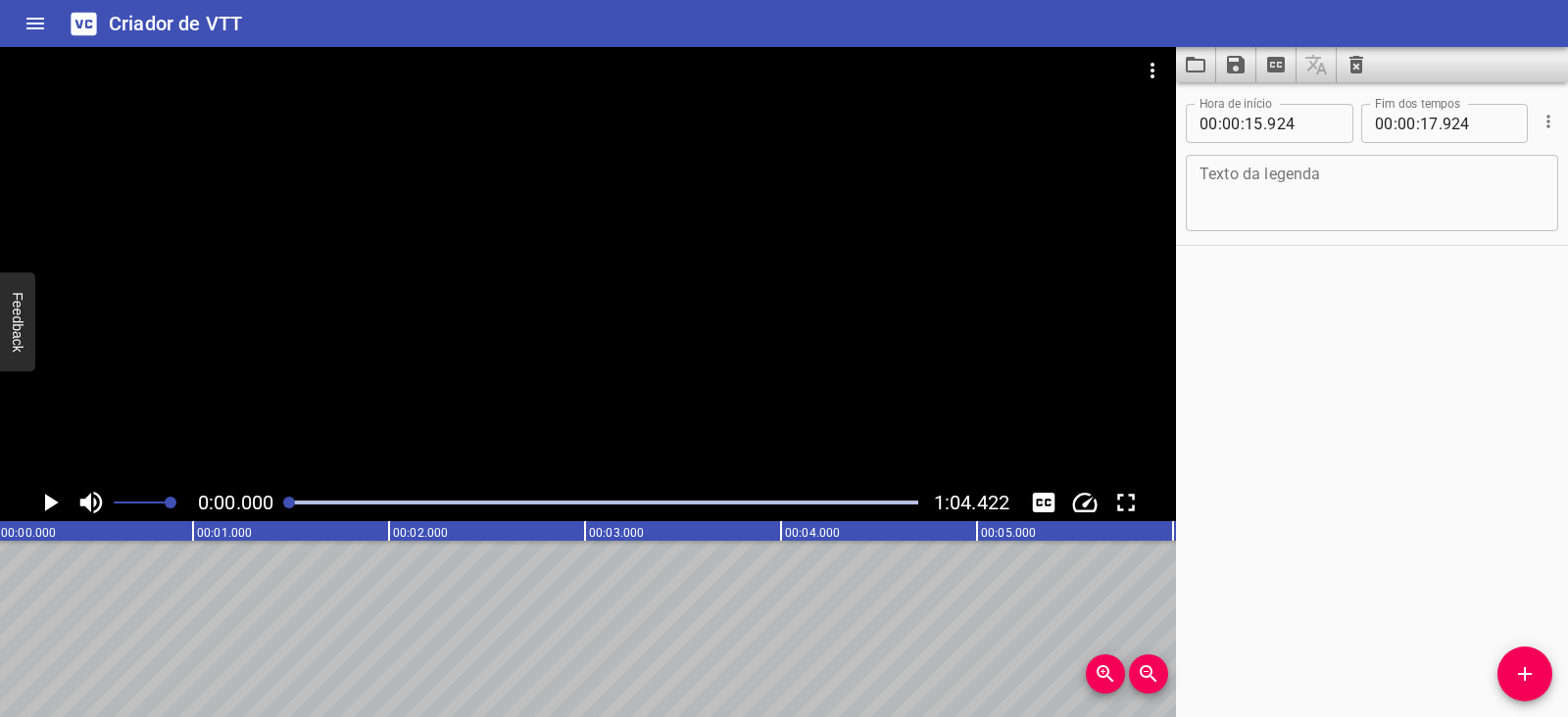 scroll, scrollTop: 0, scrollLeft: 0, axis: both 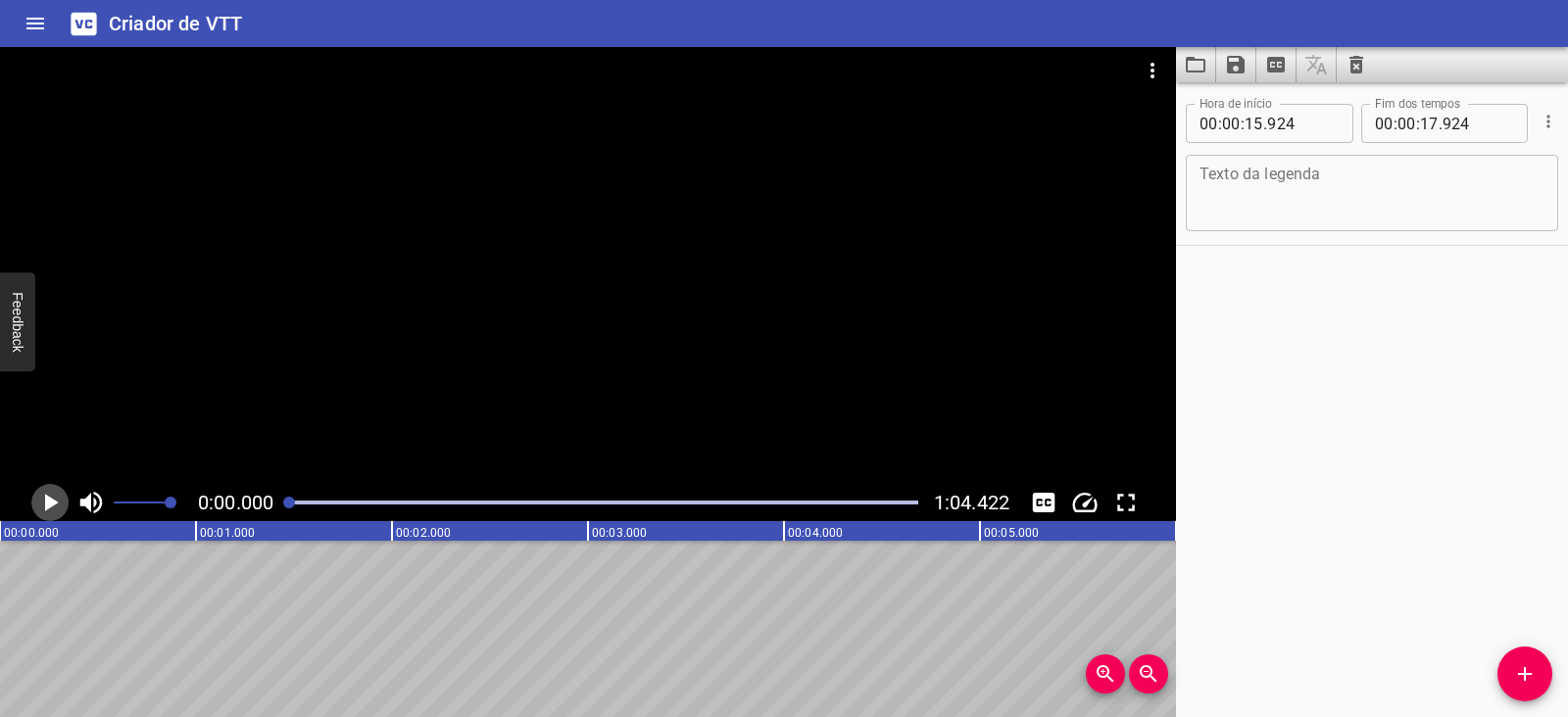 click at bounding box center [52, 502] 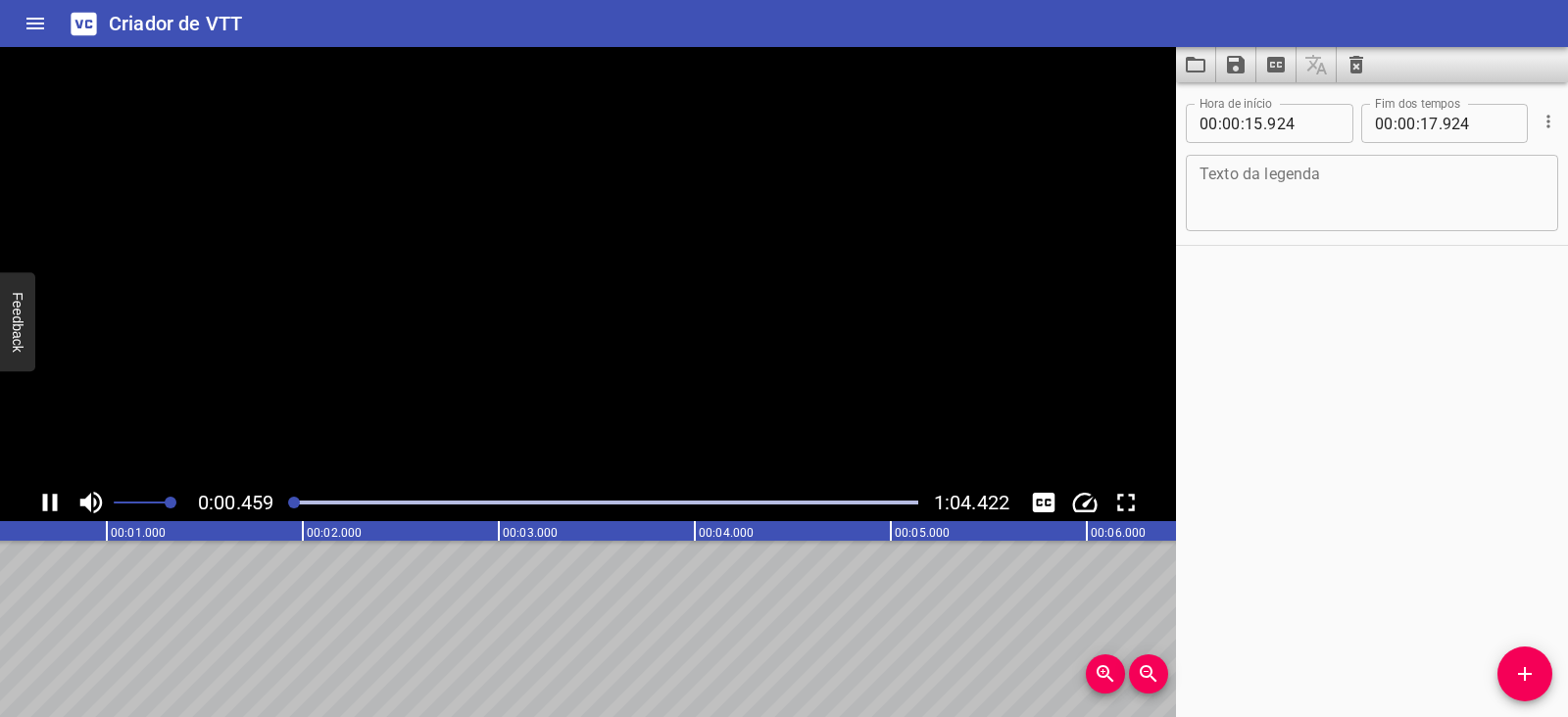click at bounding box center [50, 502] 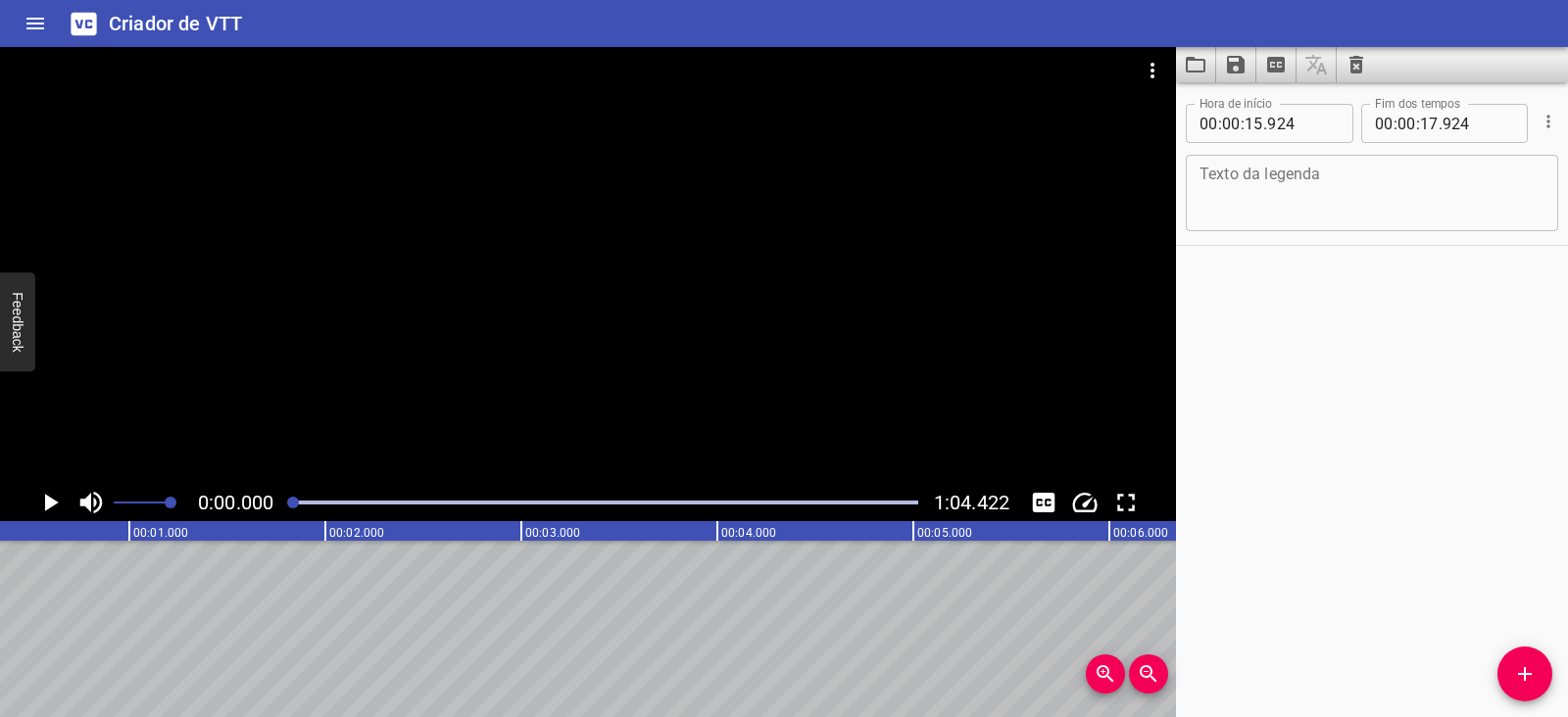 scroll, scrollTop: 0, scrollLeft: 0, axis: both 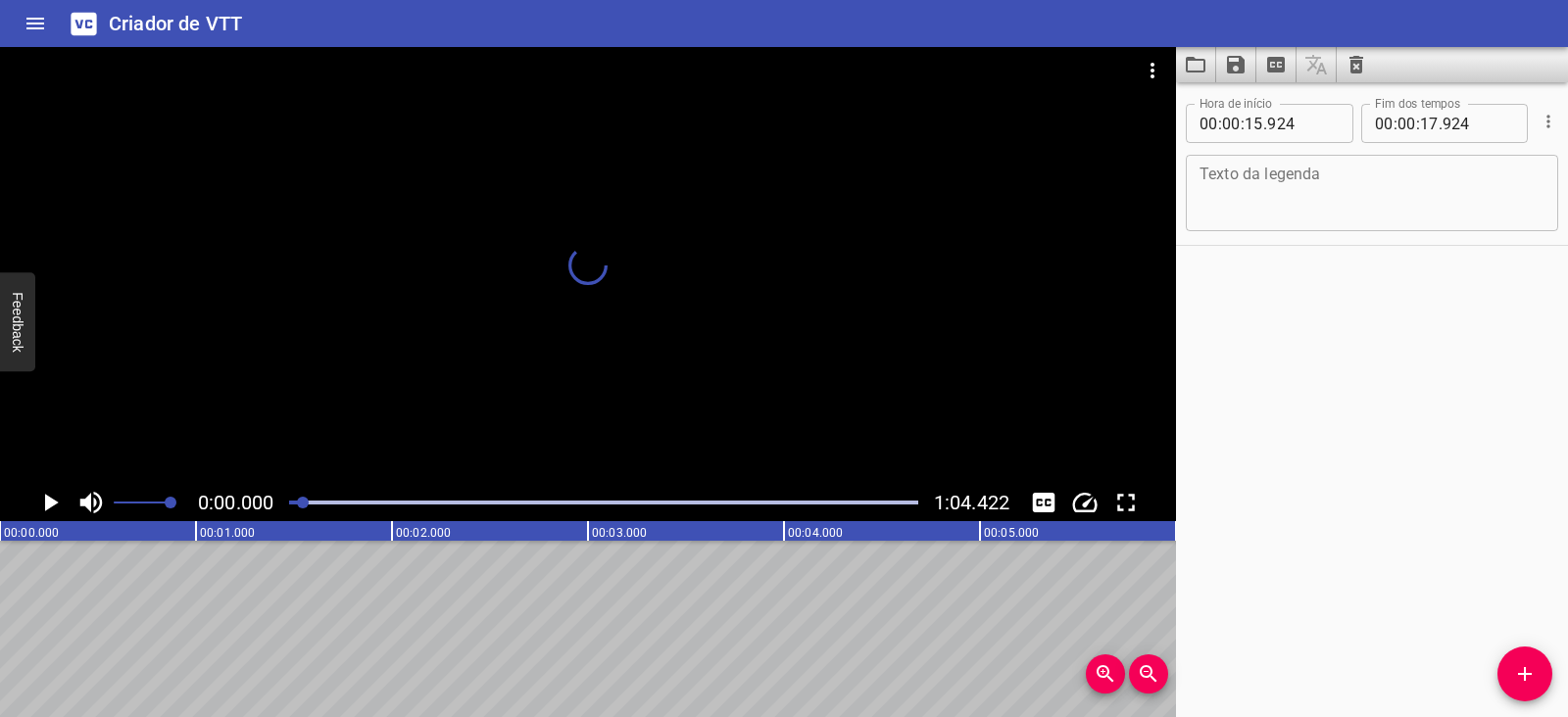 click at bounding box center [303, 502] 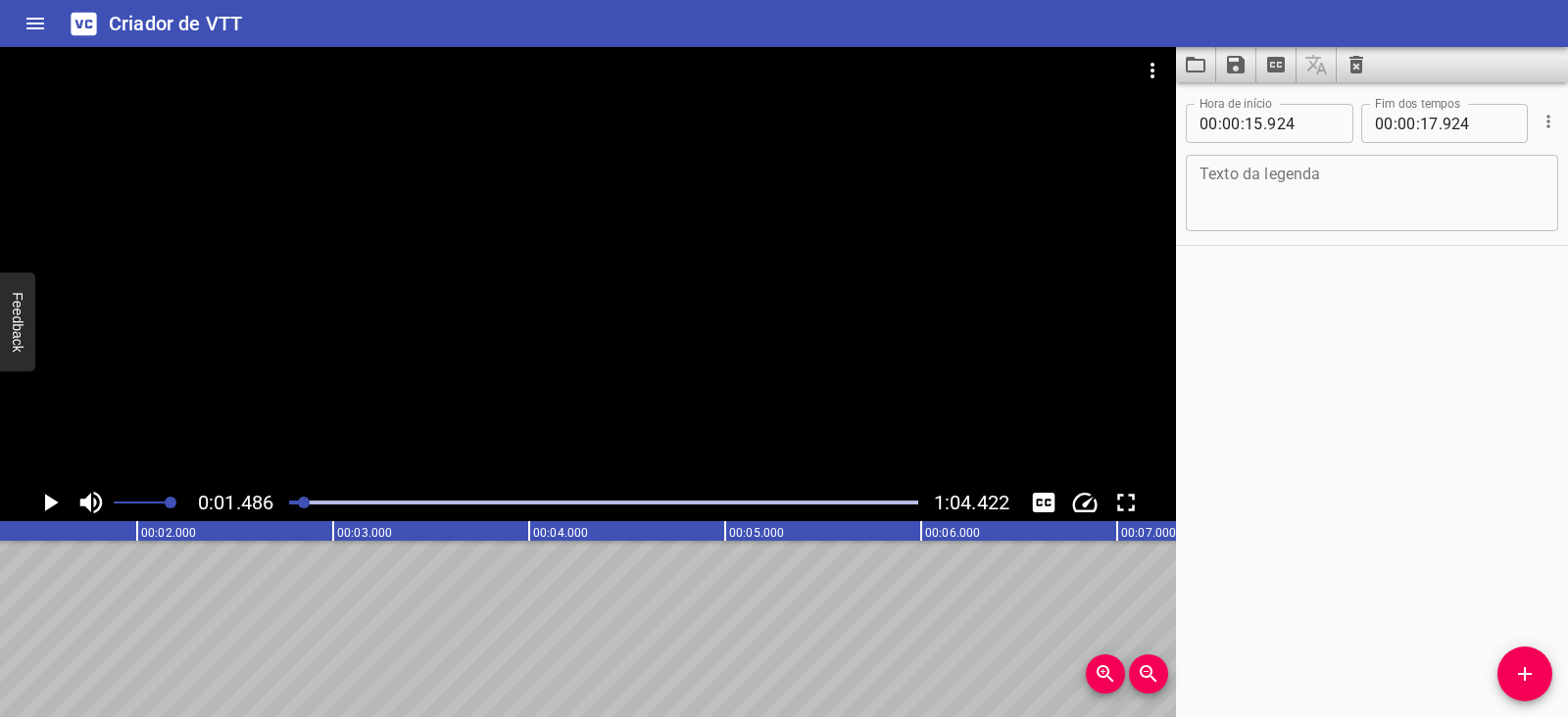 scroll, scrollTop: 0, scrollLeft: 291, axis: horizontal 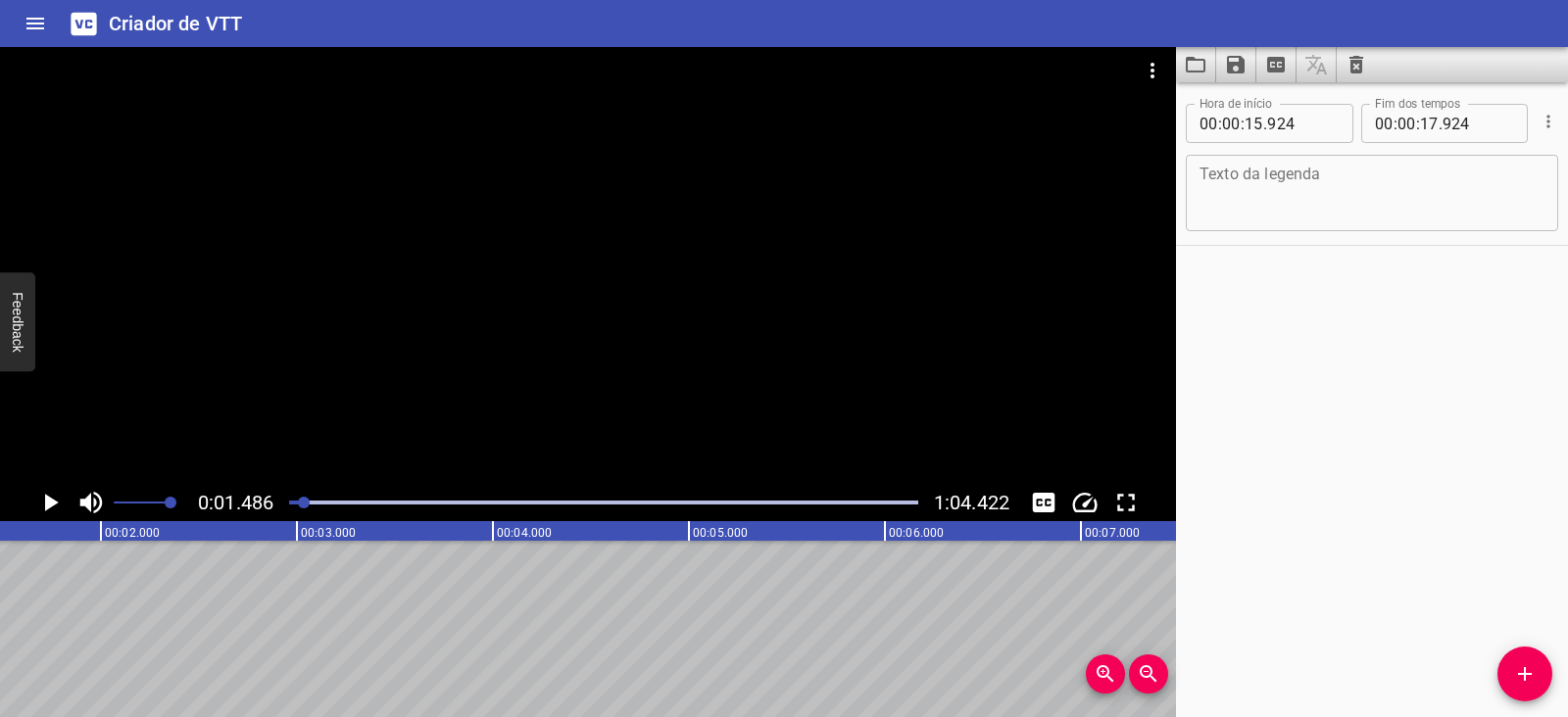click at bounding box center [304, 502] 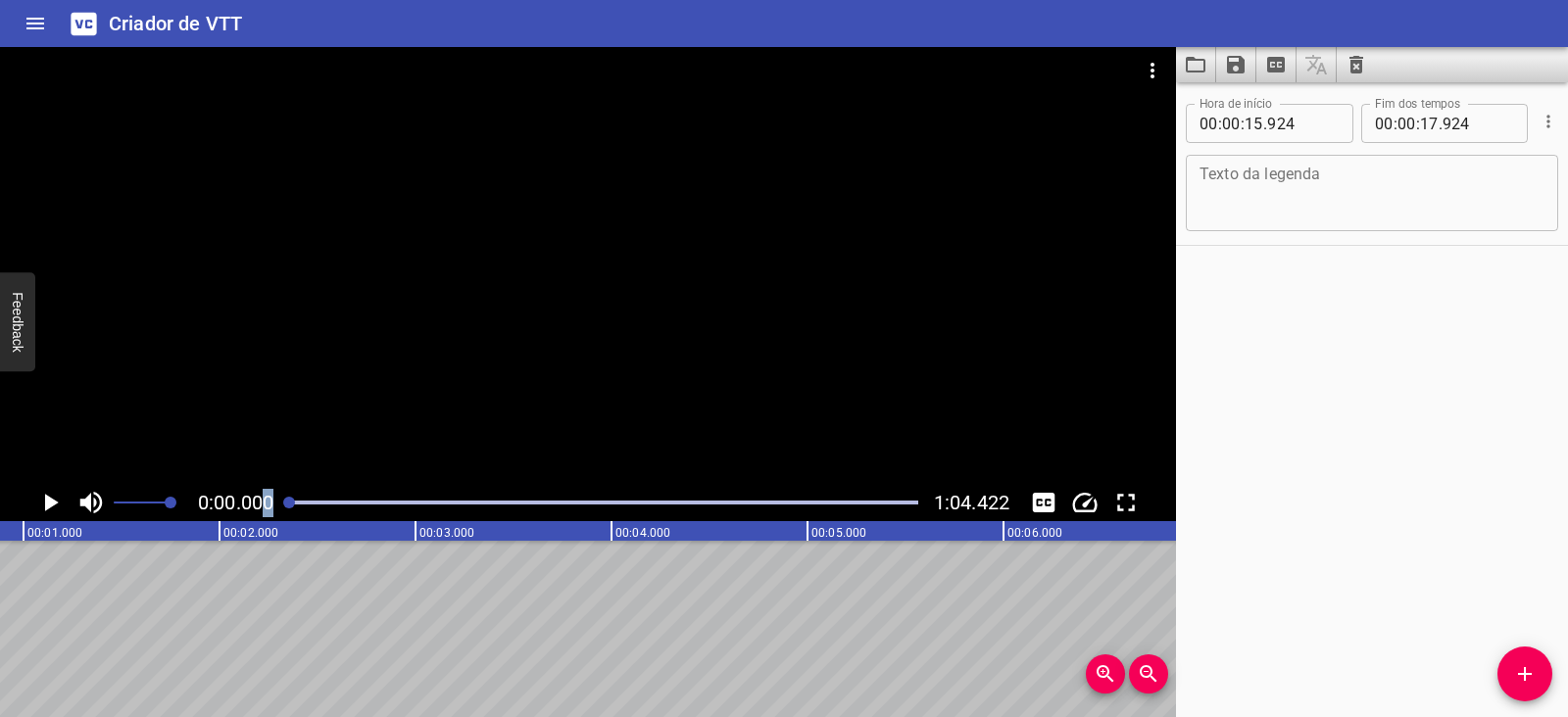 scroll, scrollTop: 0, scrollLeft: 100, axis: horizontal 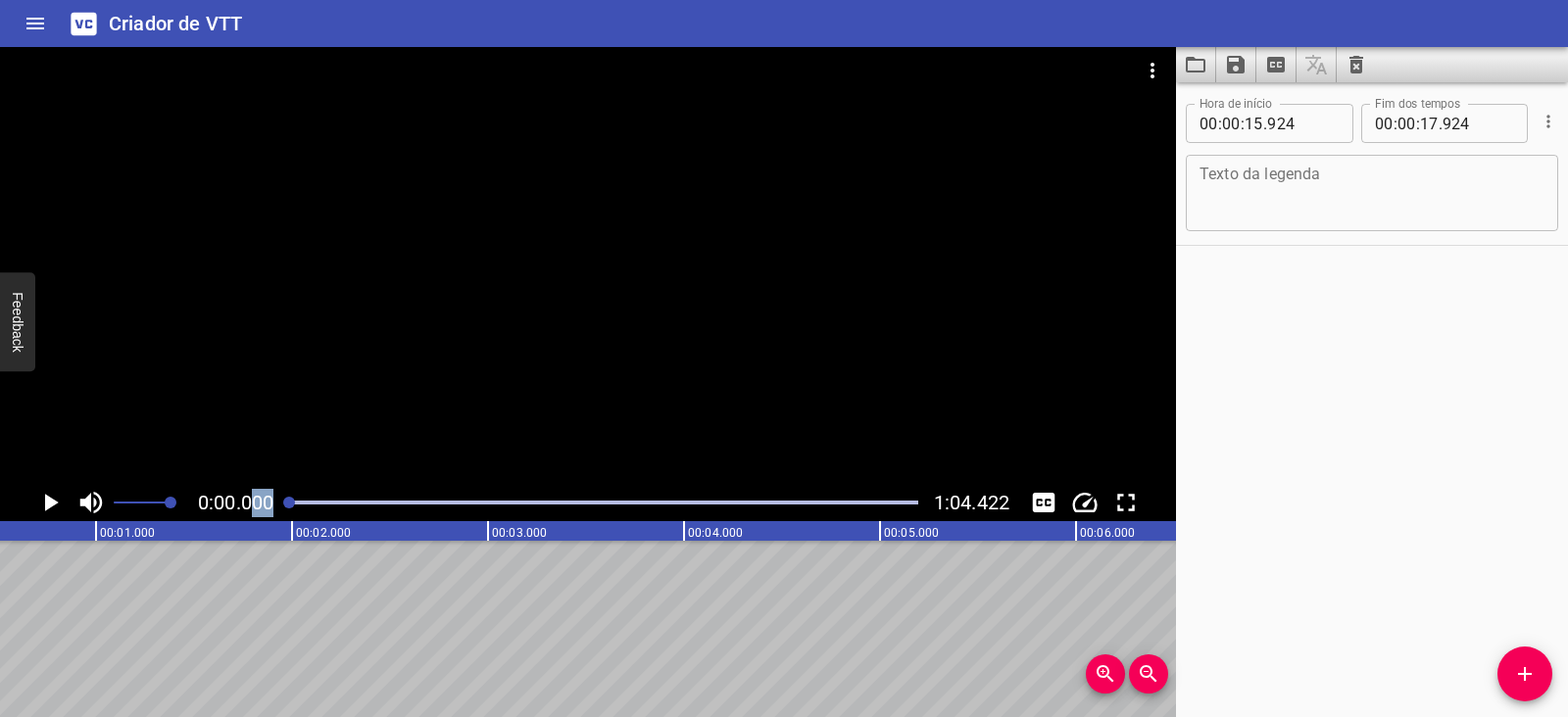 drag, startPoint x: 298, startPoint y: 499, endPoint x: 203, endPoint y: 508, distance: 95.4254 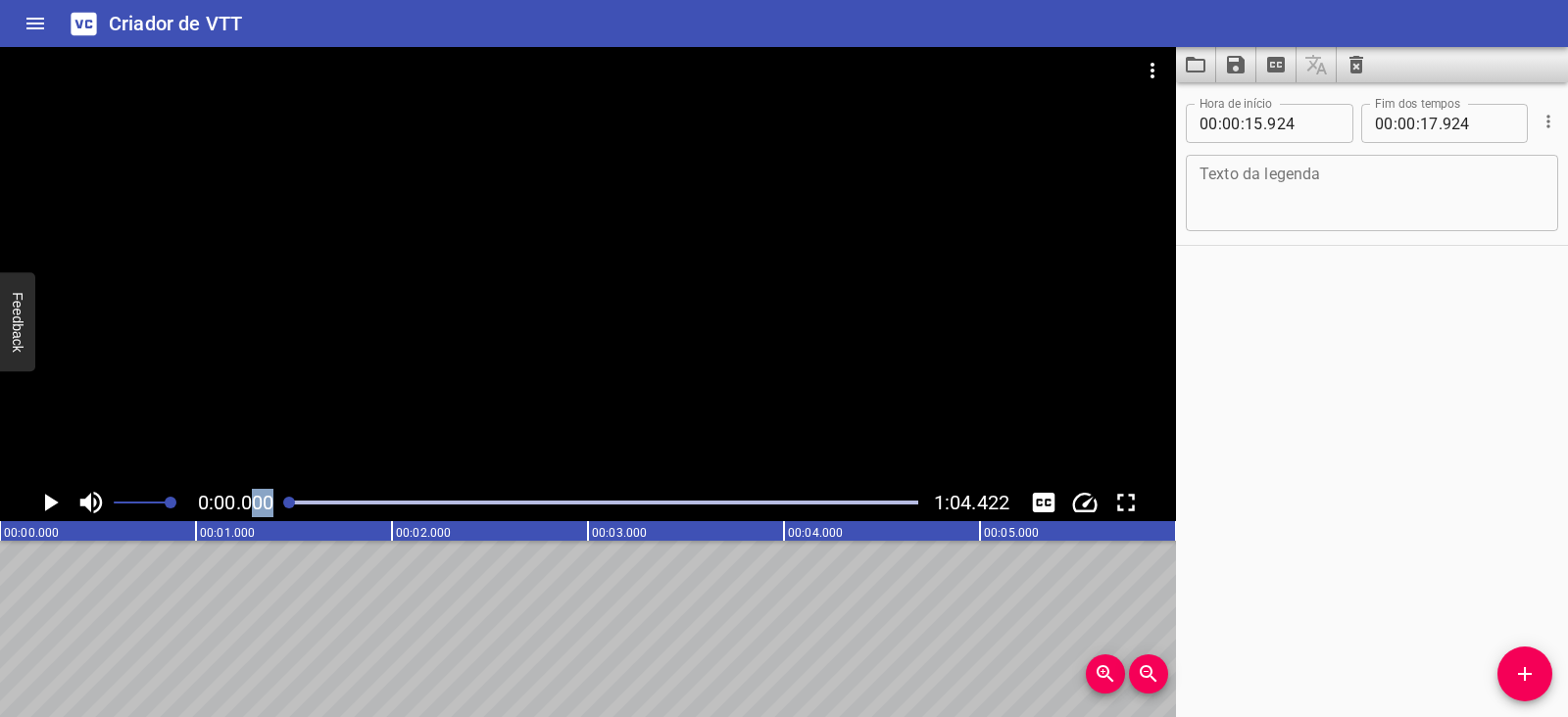 click at bounding box center [50, 502] 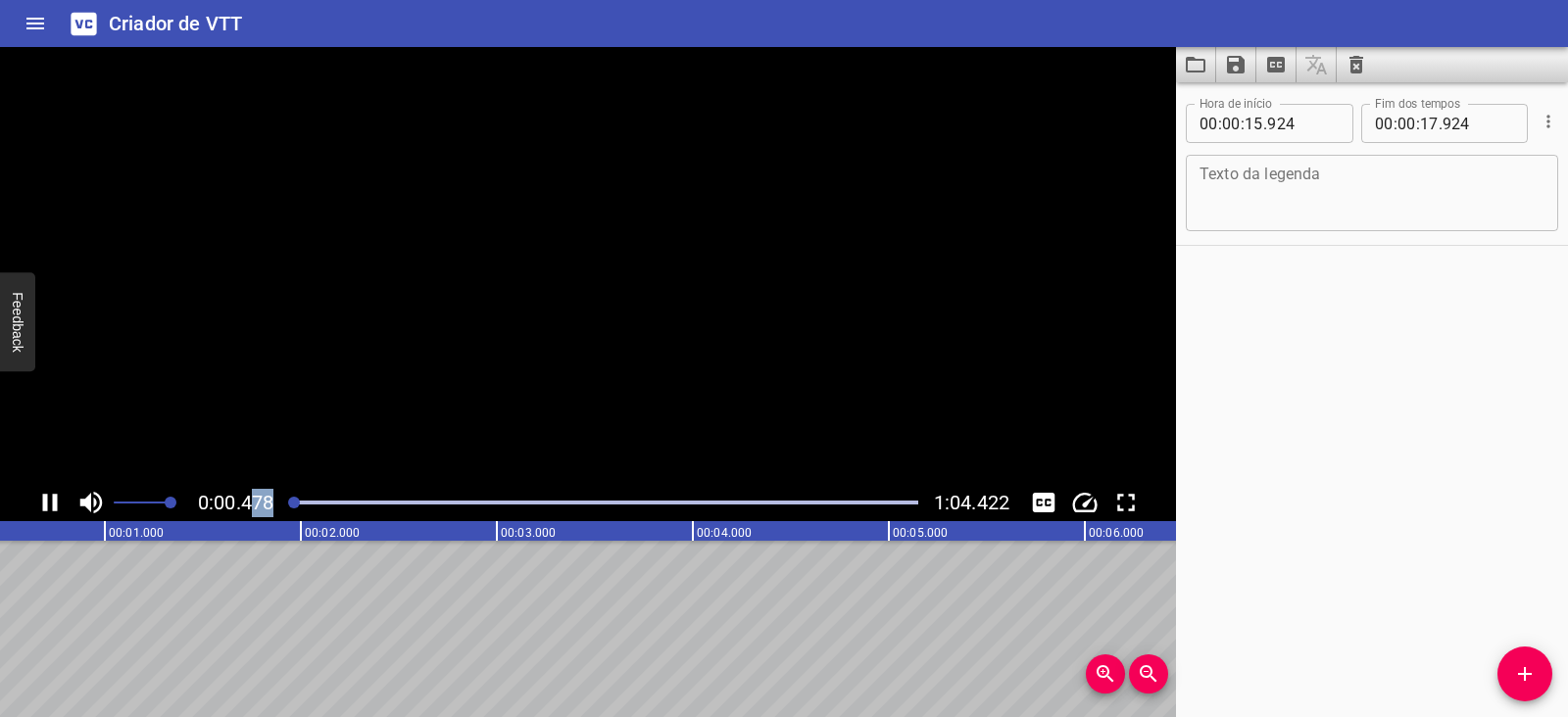 click at bounding box center (50, 502) 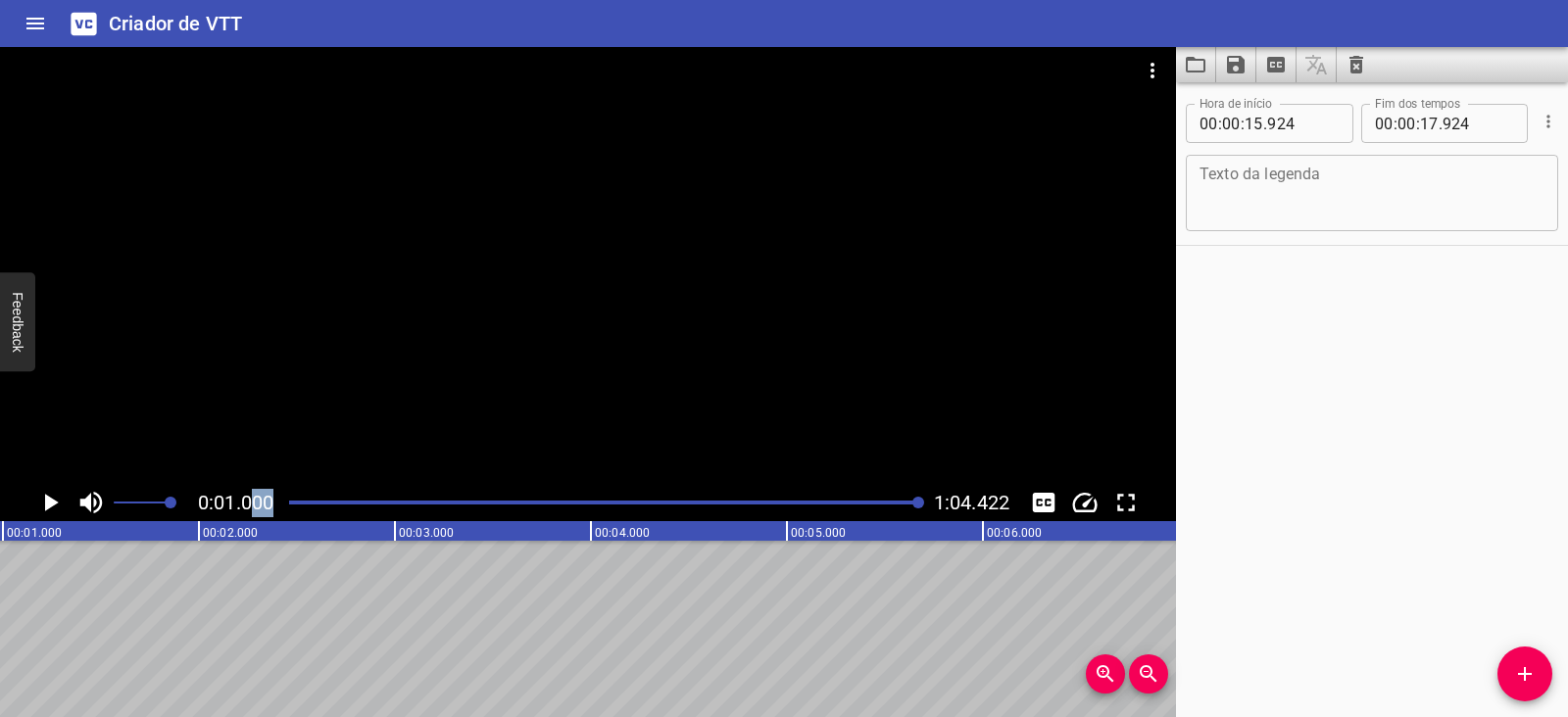 scroll, scrollTop: 0, scrollLeft: 196, axis: horizontal 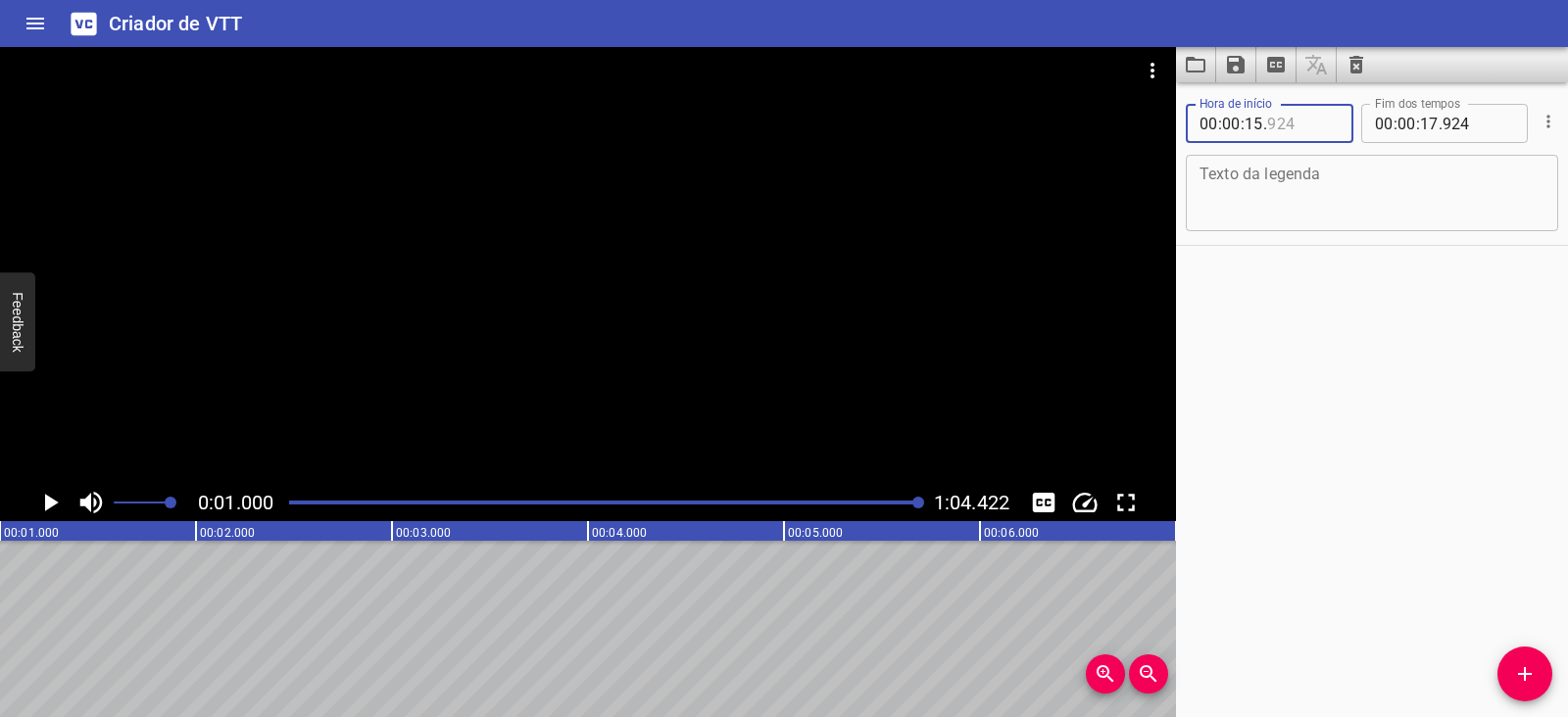 click at bounding box center [1302, 123] 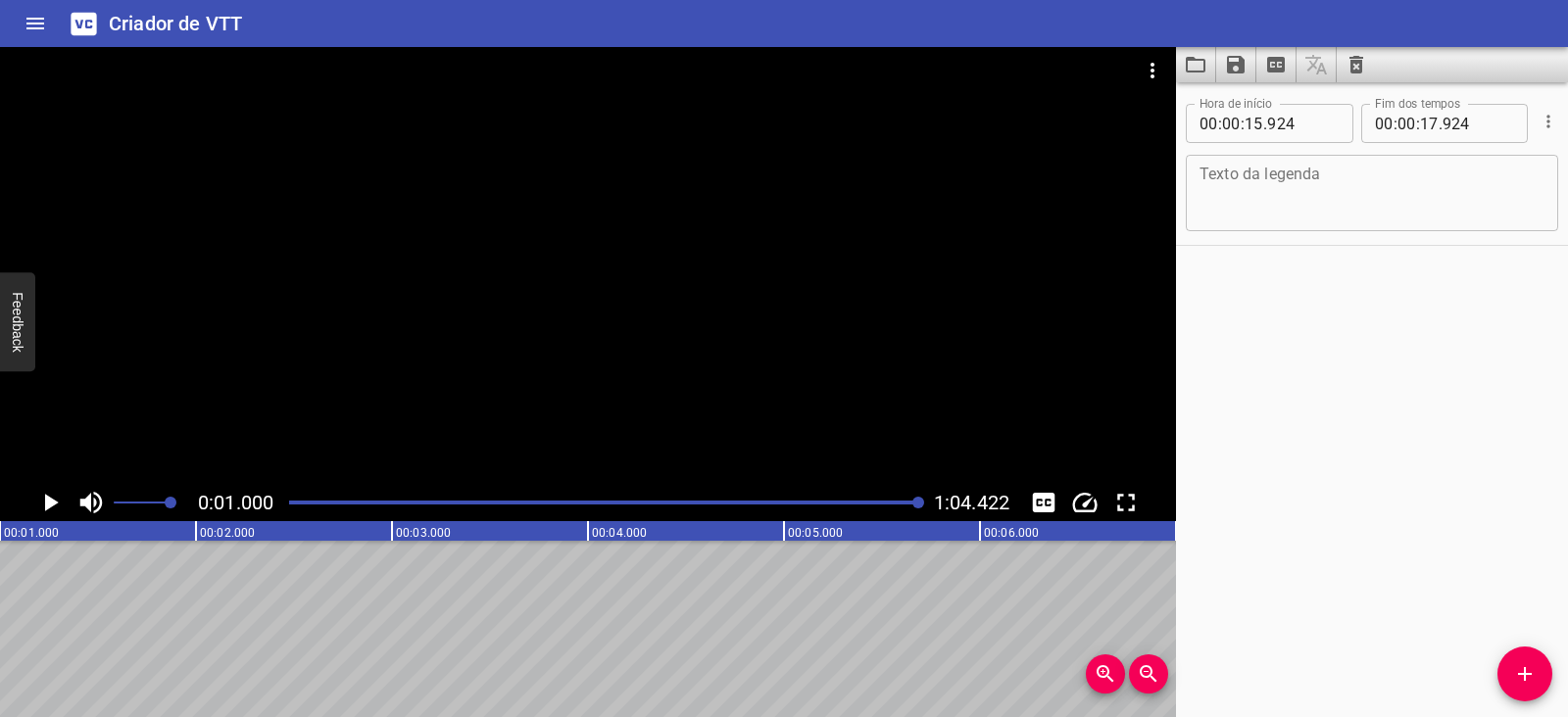 drag, startPoint x: 124, startPoint y: 595, endPoint x: 680, endPoint y: 609, distance: 556.17623 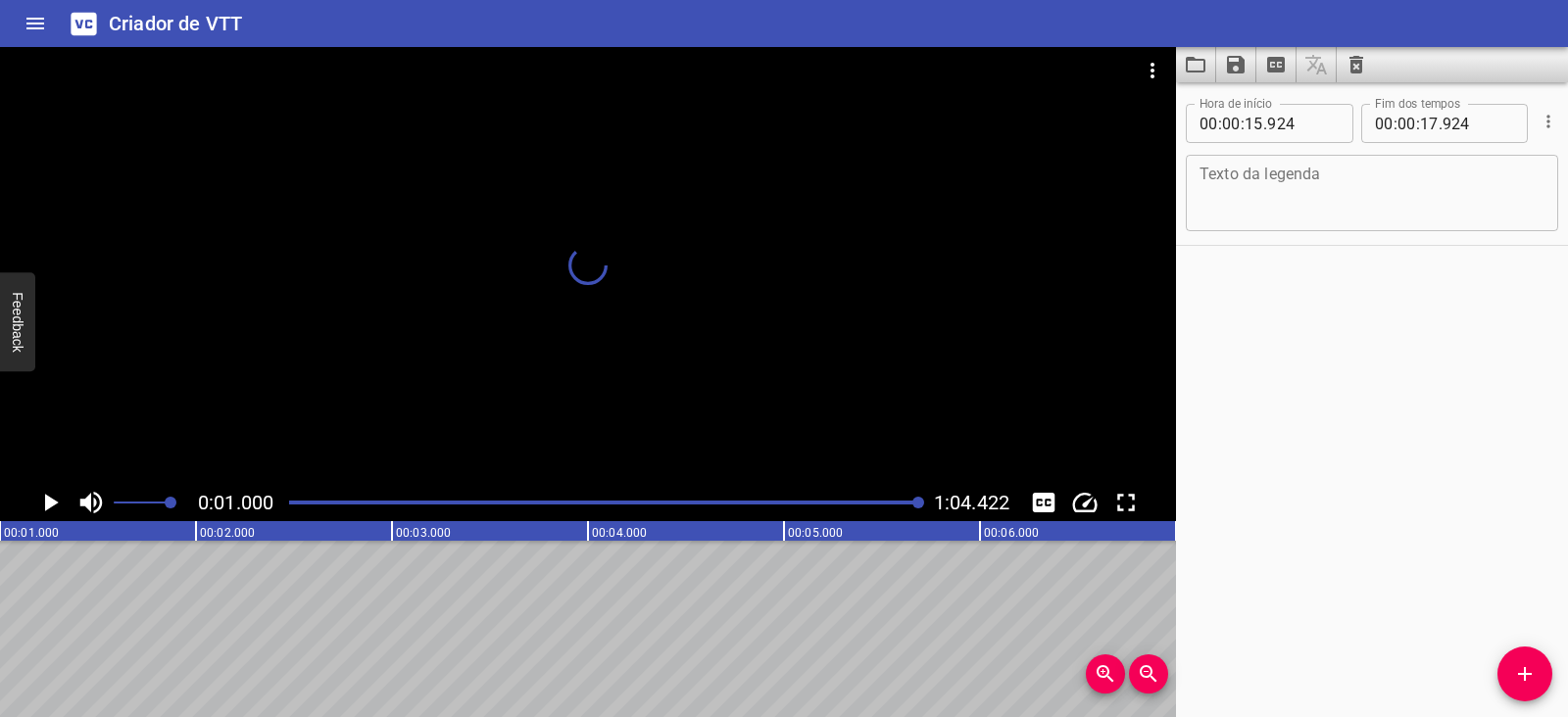 drag, startPoint x: 592, startPoint y: 635, endPoint x: 196, endPoint y: 616, distance: 396.45555 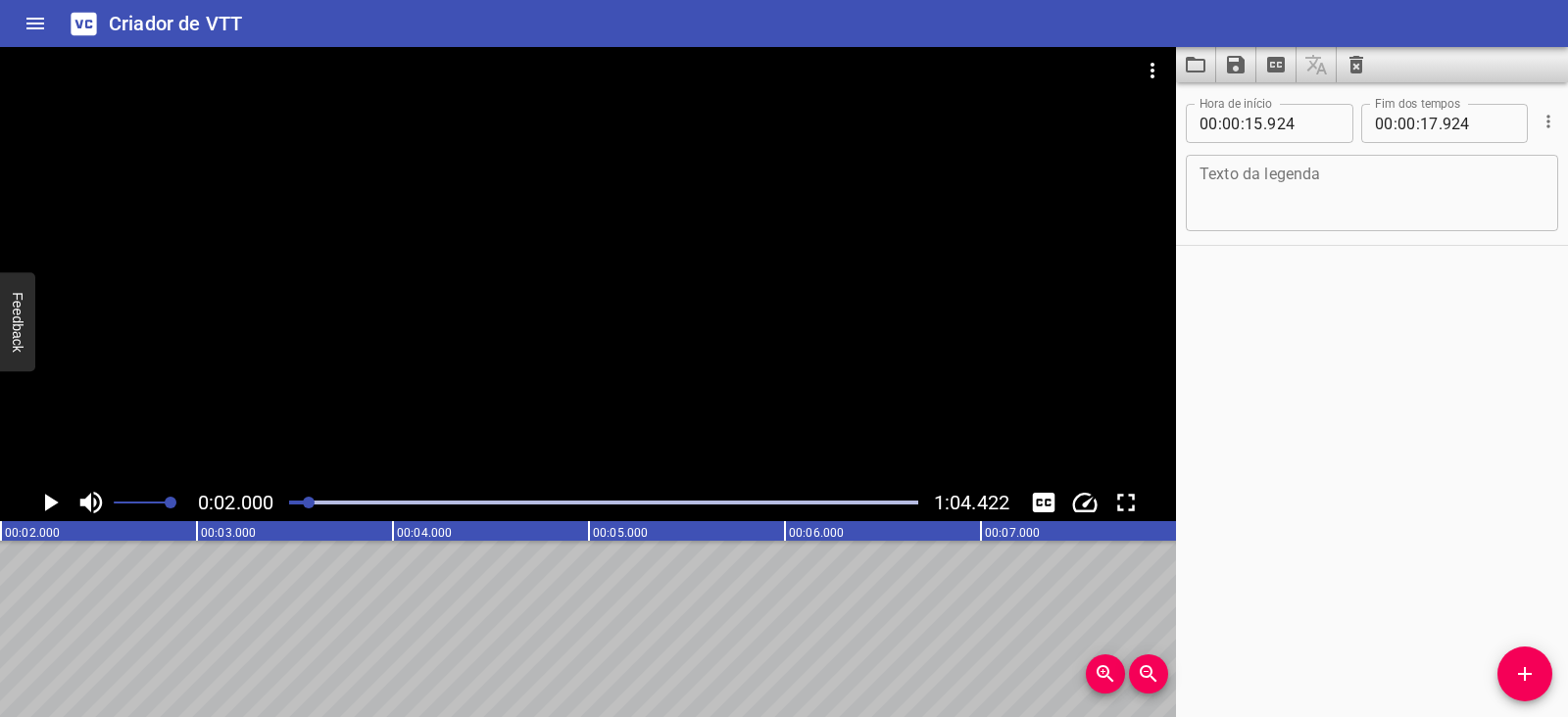 scroll, scrollTop: 0, scrollLeft: 392, axis: horizontal 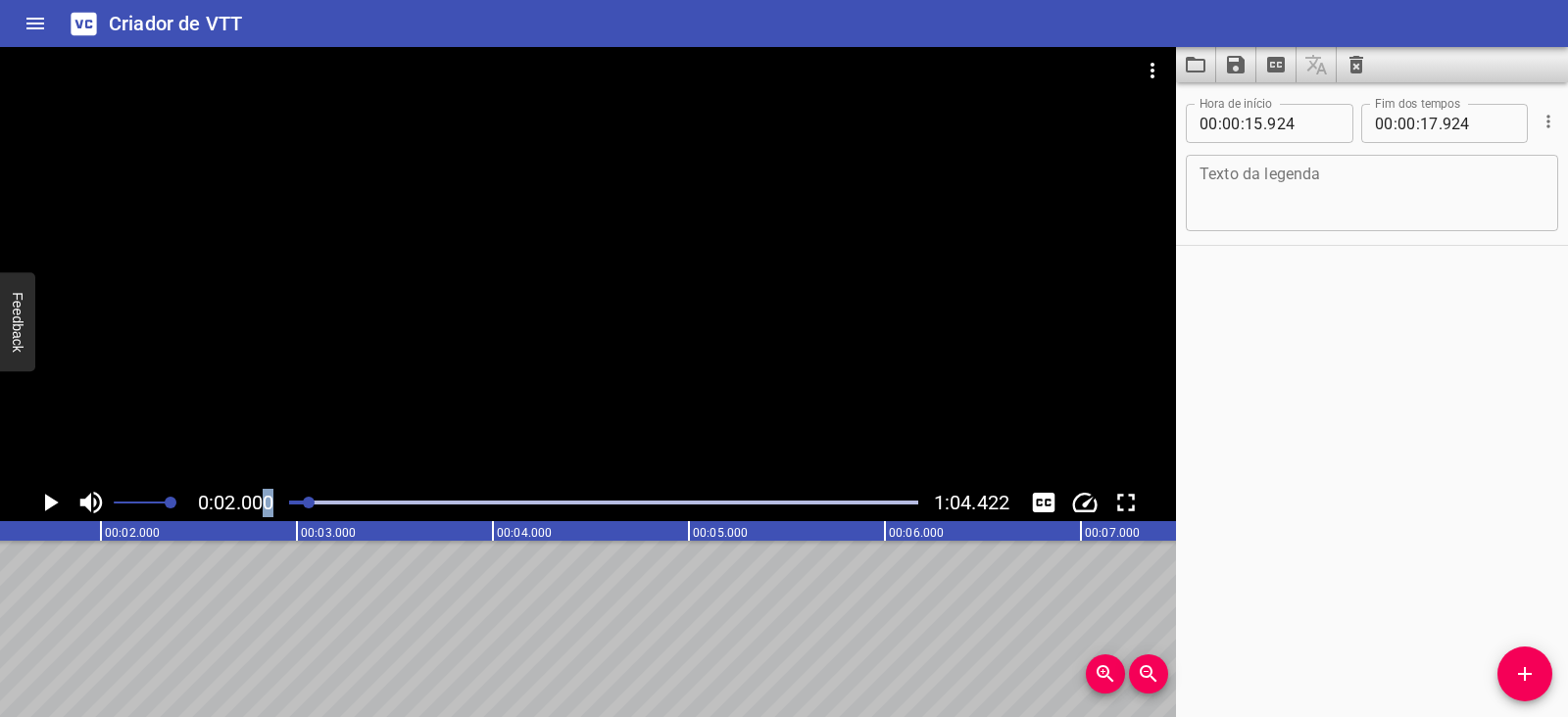 drag, startPoint x: 305, startPoint y: 507, endPoint x: 264, endPoint y: 494, distance: 43.01163 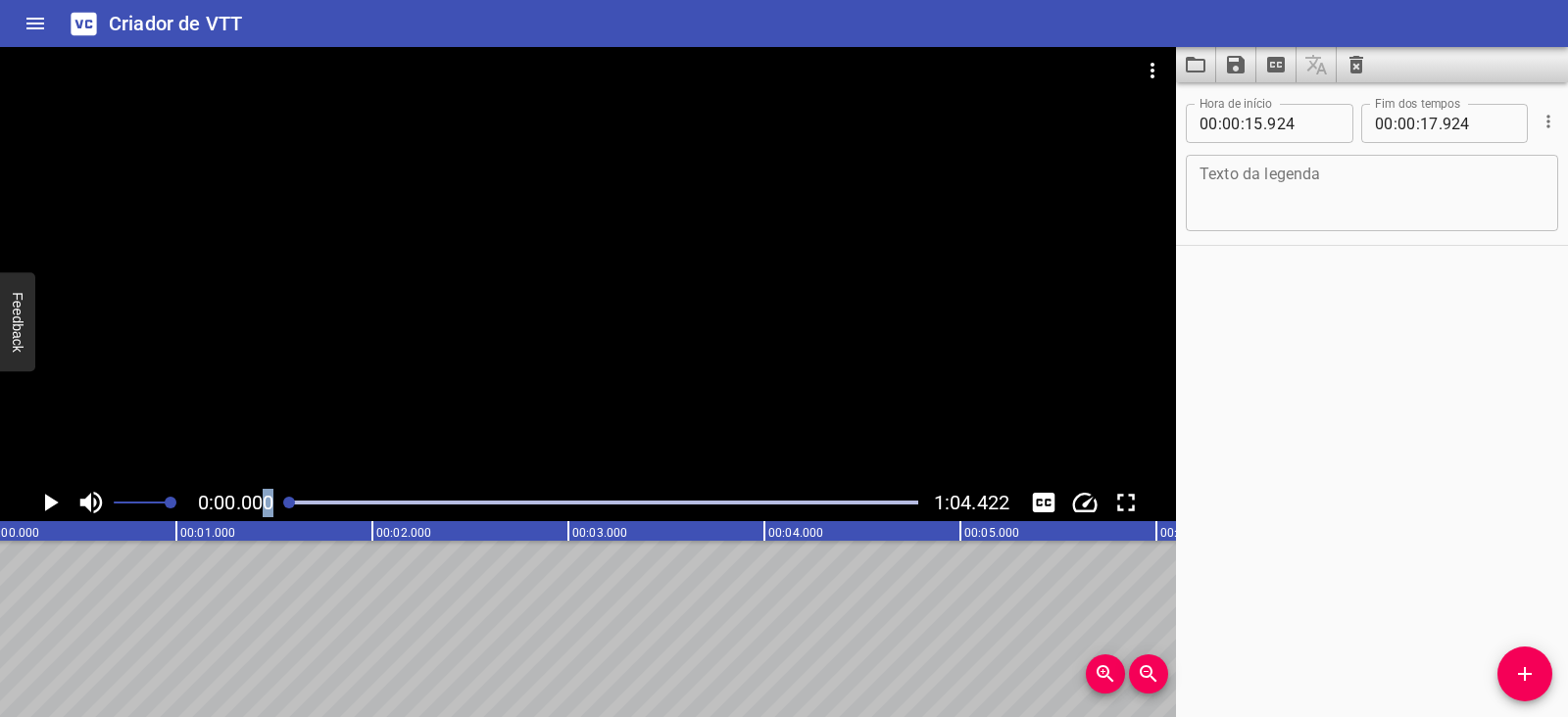scroll, scrollTop: 0, scrollLeft: 0, axis: both 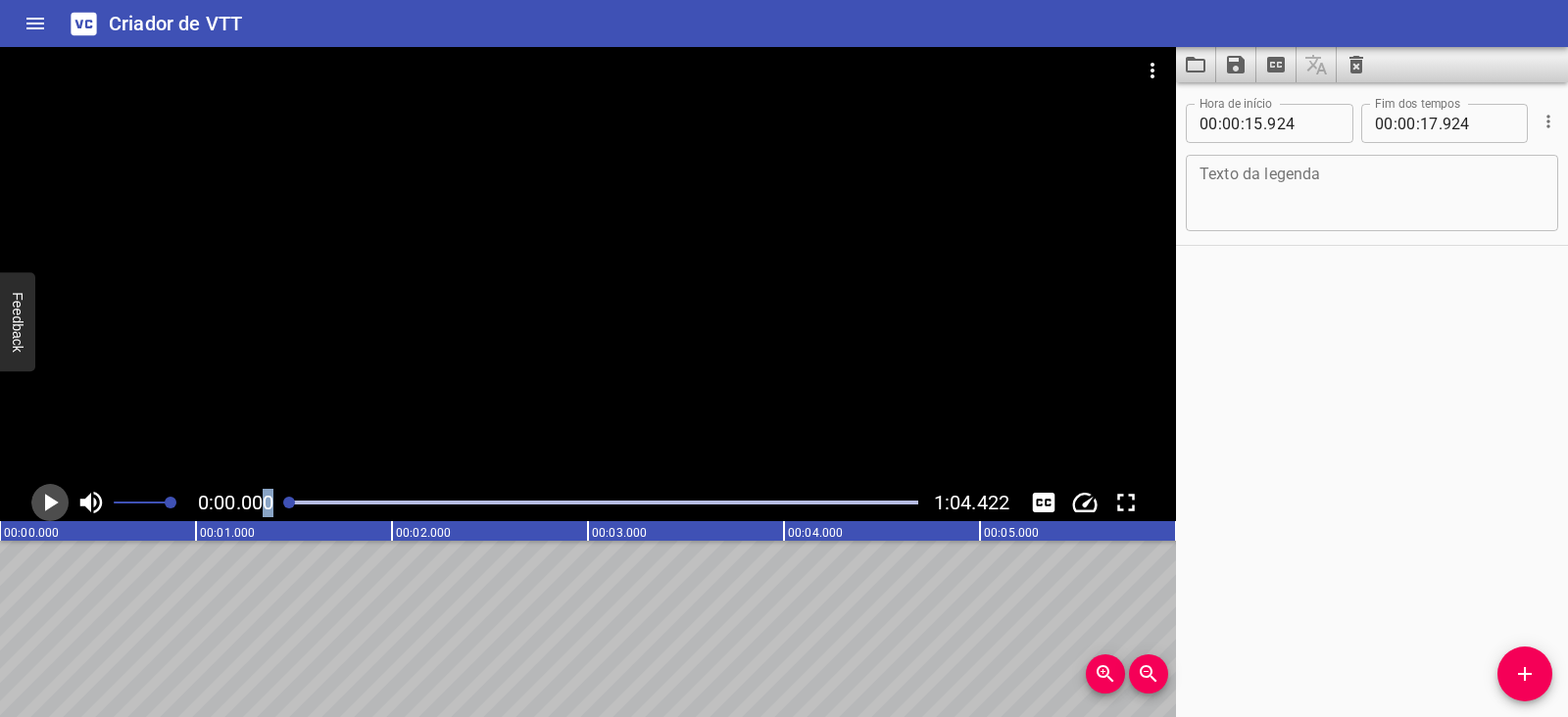 click at bounding box center [50, 502] 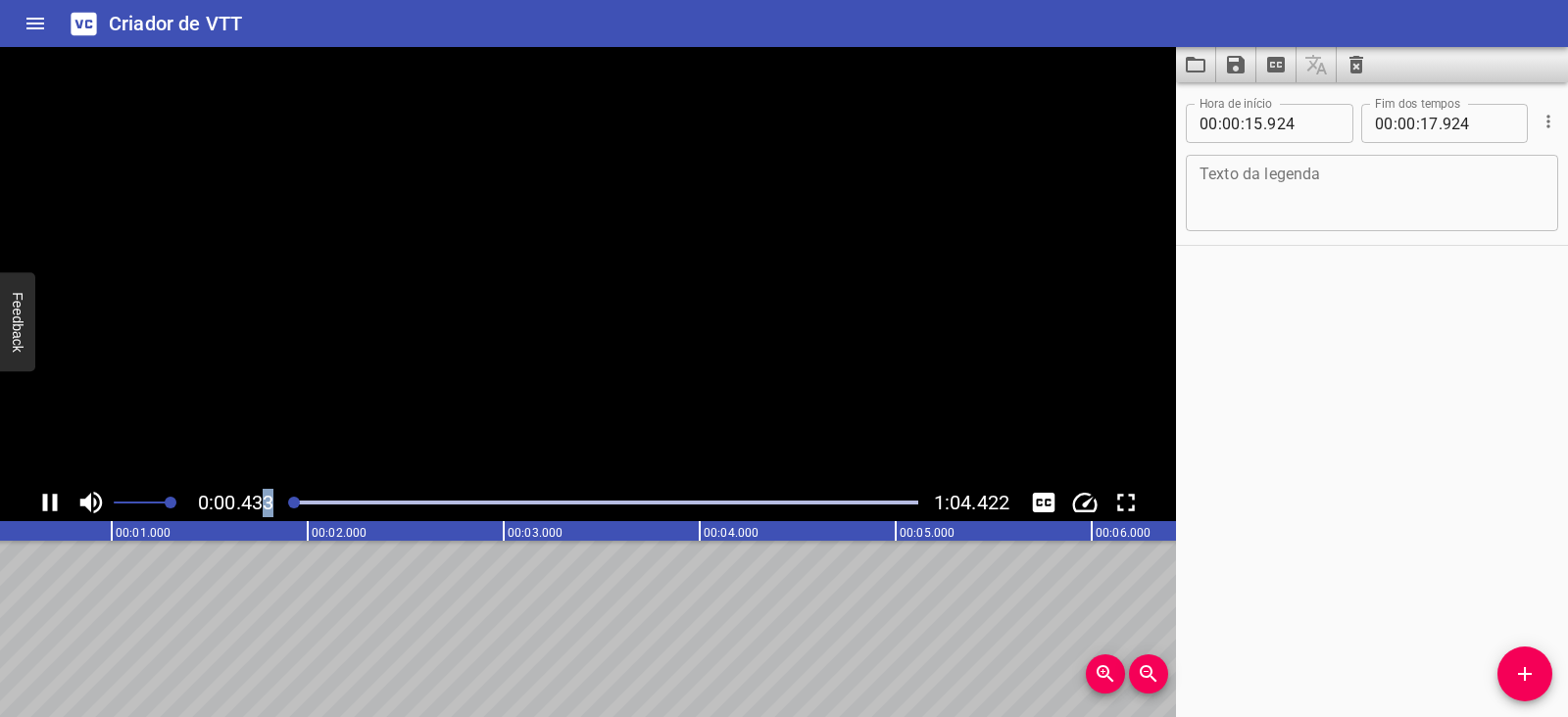 click at bounding box center (50, 502) 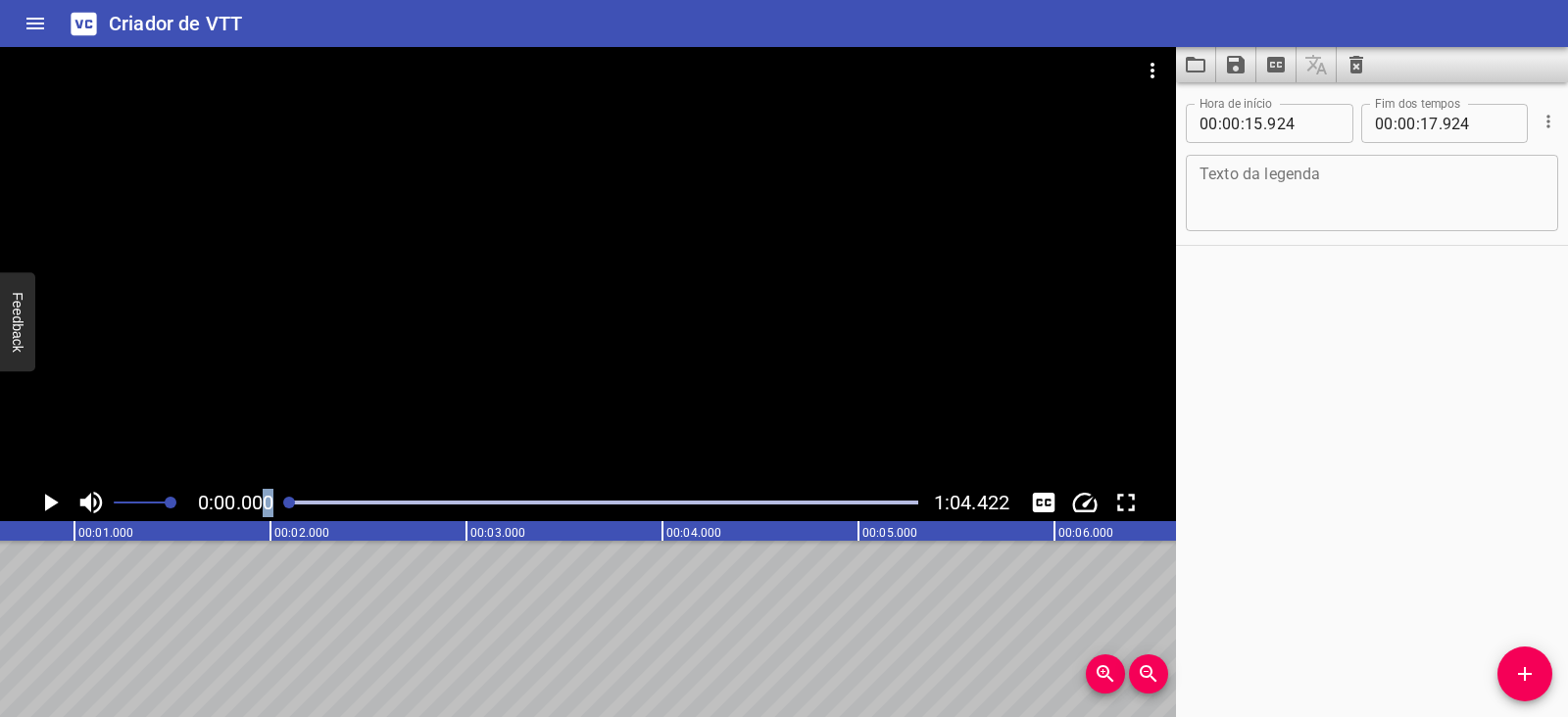 scroll, scrollTop: 0, scrollLeft: 0, axis: both 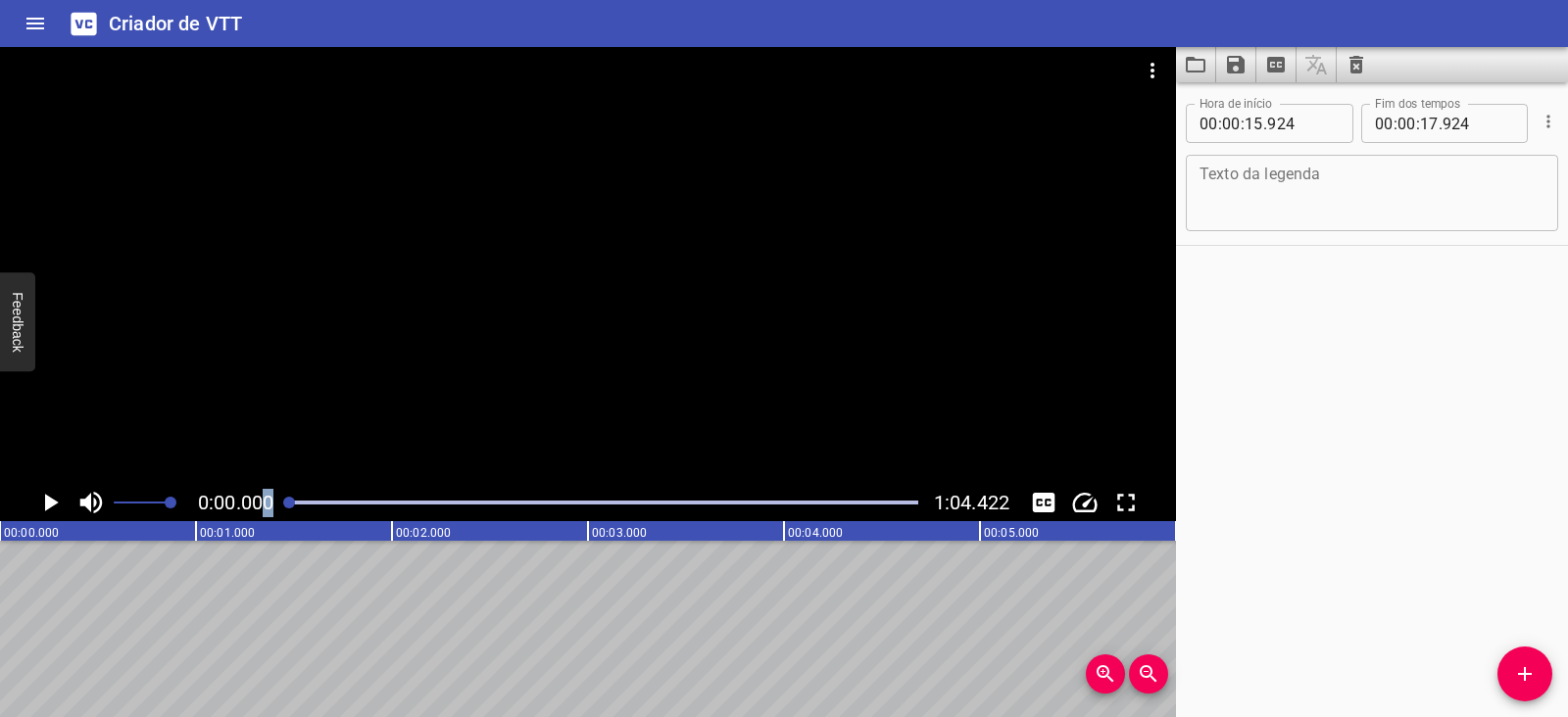 click at bounding box center (52, 502) 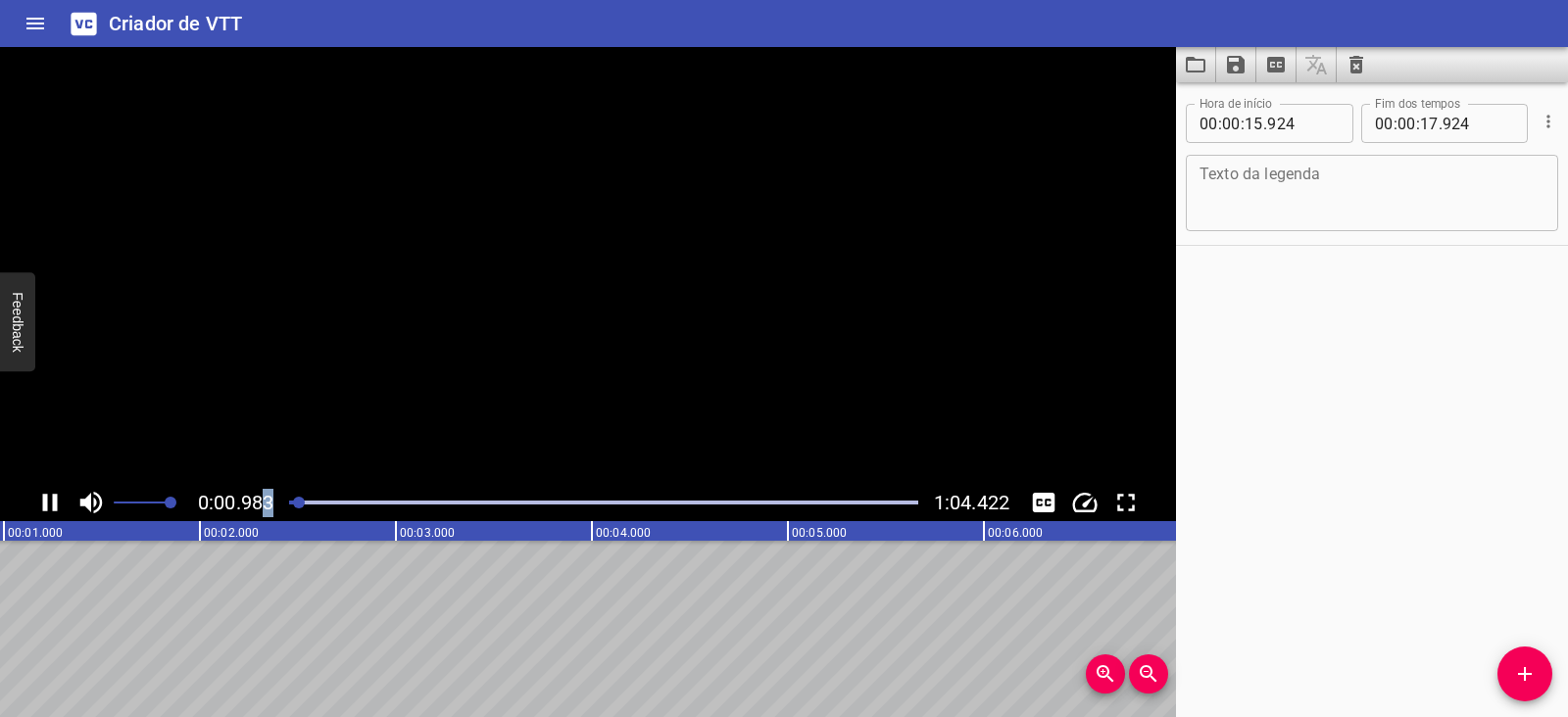 scroll, scrollTop: 0, scrollLeft: 244, axis: horizontal 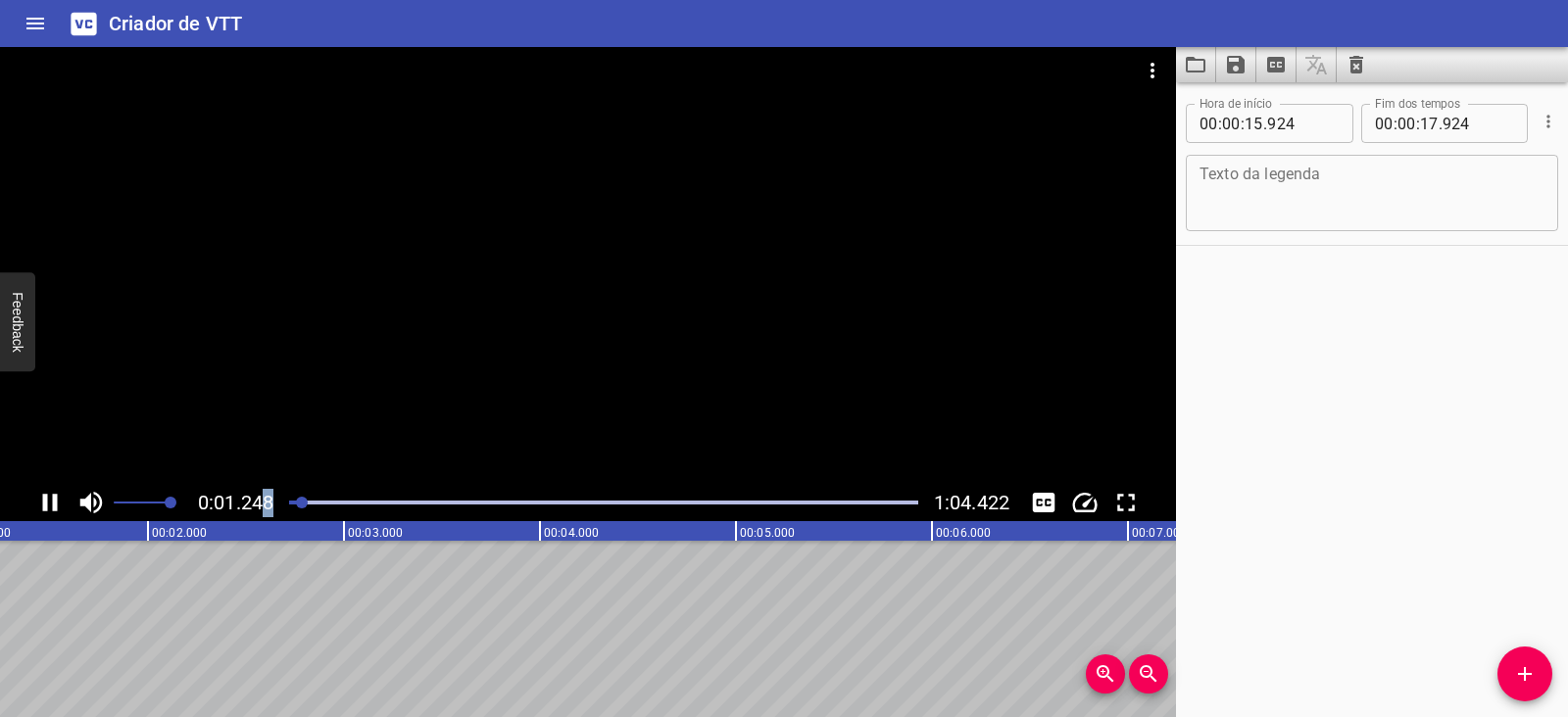 type 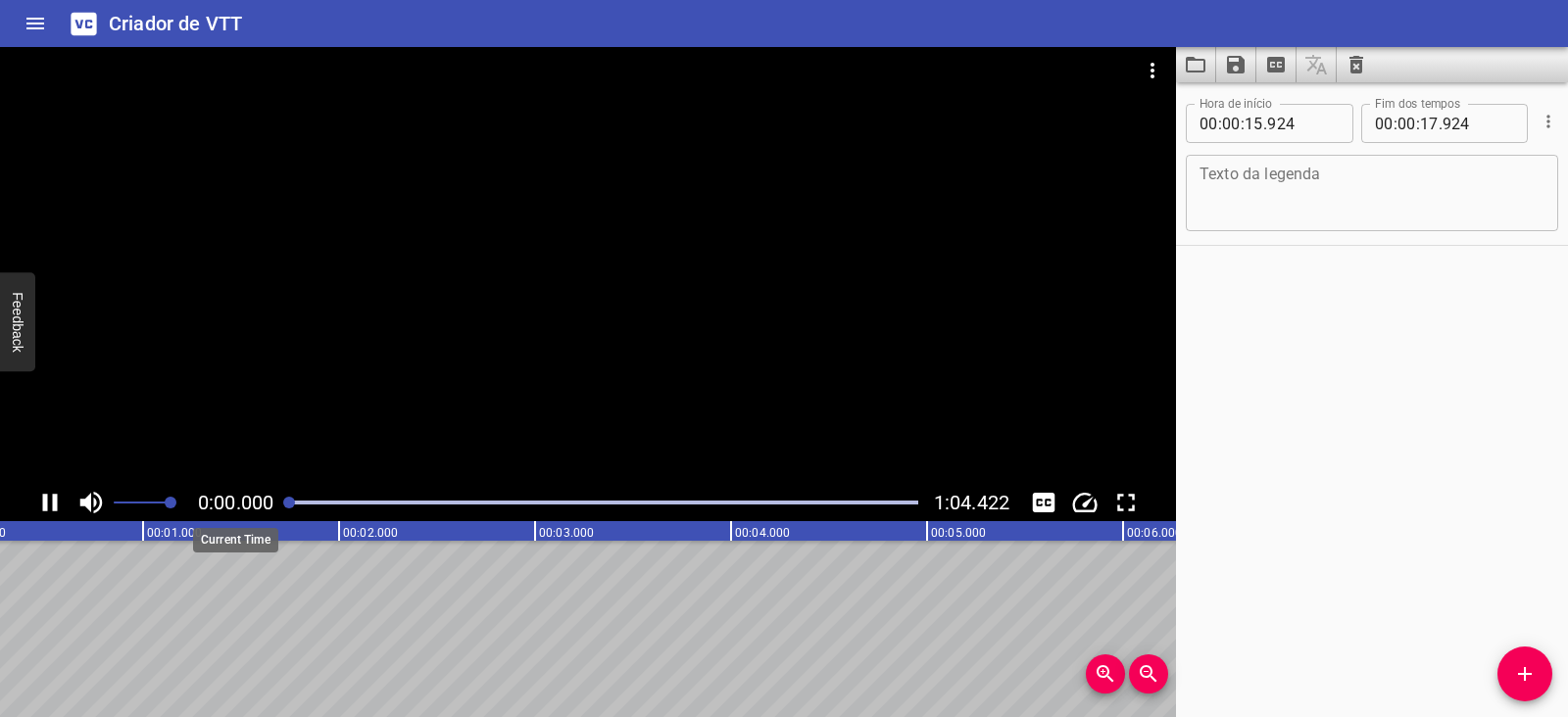 scroll, scrollTop: 0, scrollLeft: 0, axis: both 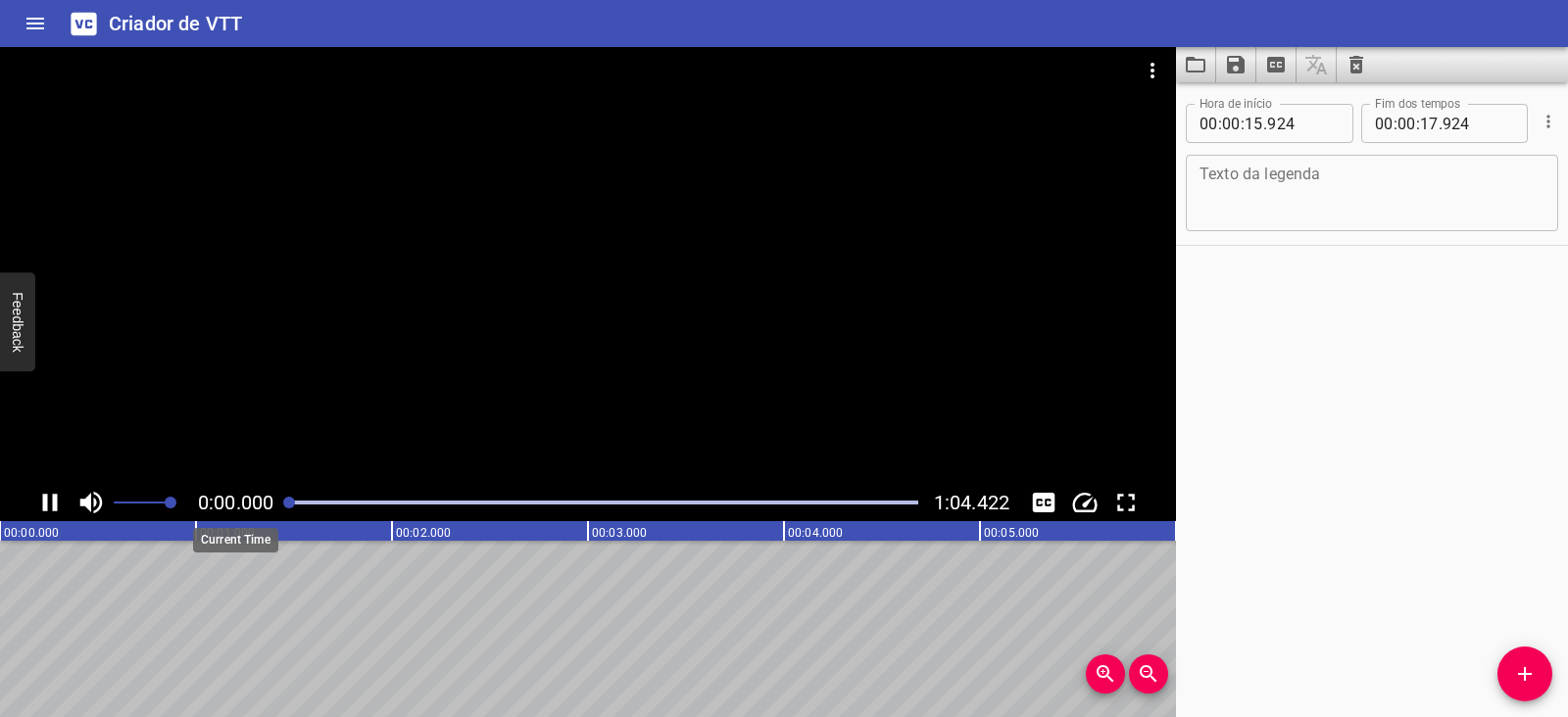drag, startPoint x: 308, startPoint y: 504, endPoint x: 270, endPoint y: 493, distance: 39.560081 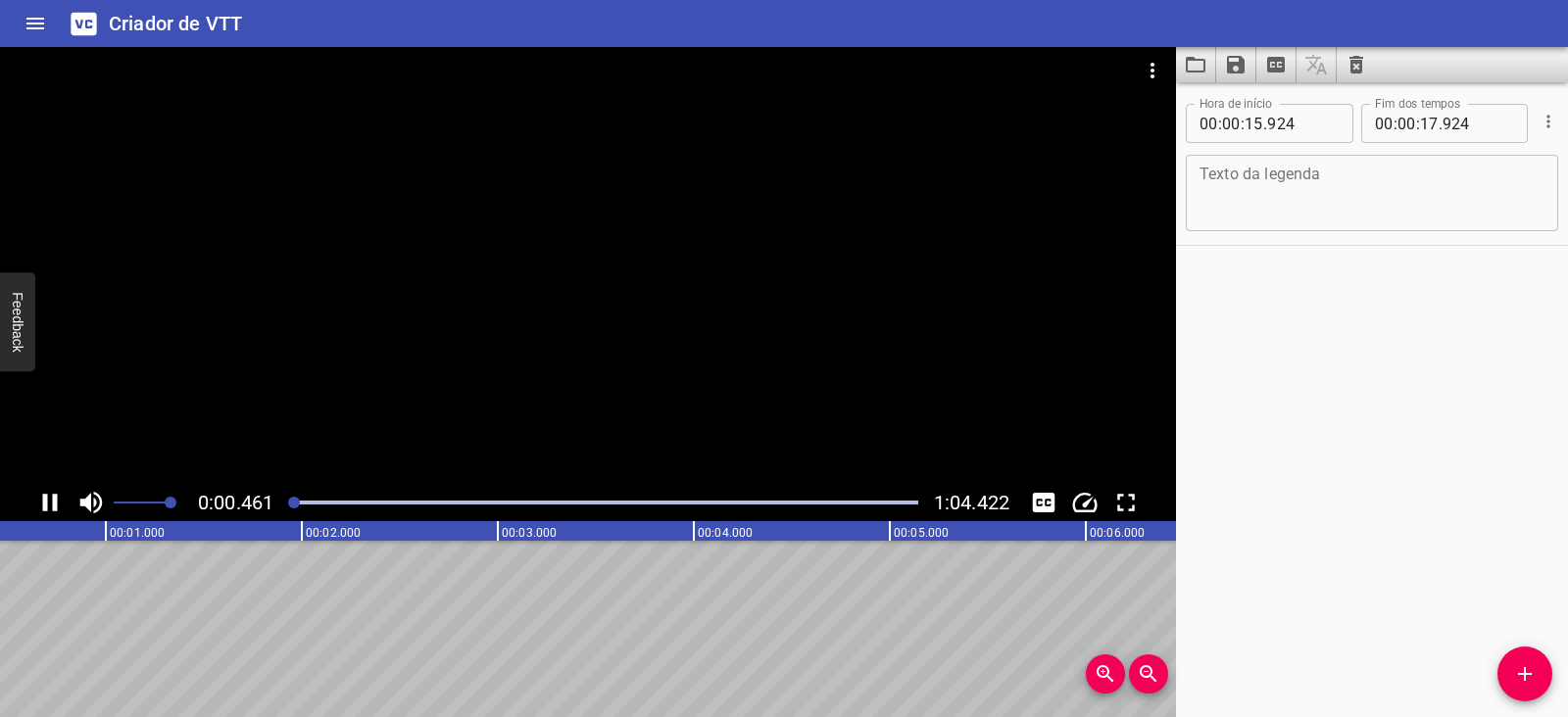 click at bounding box center [50, 502] 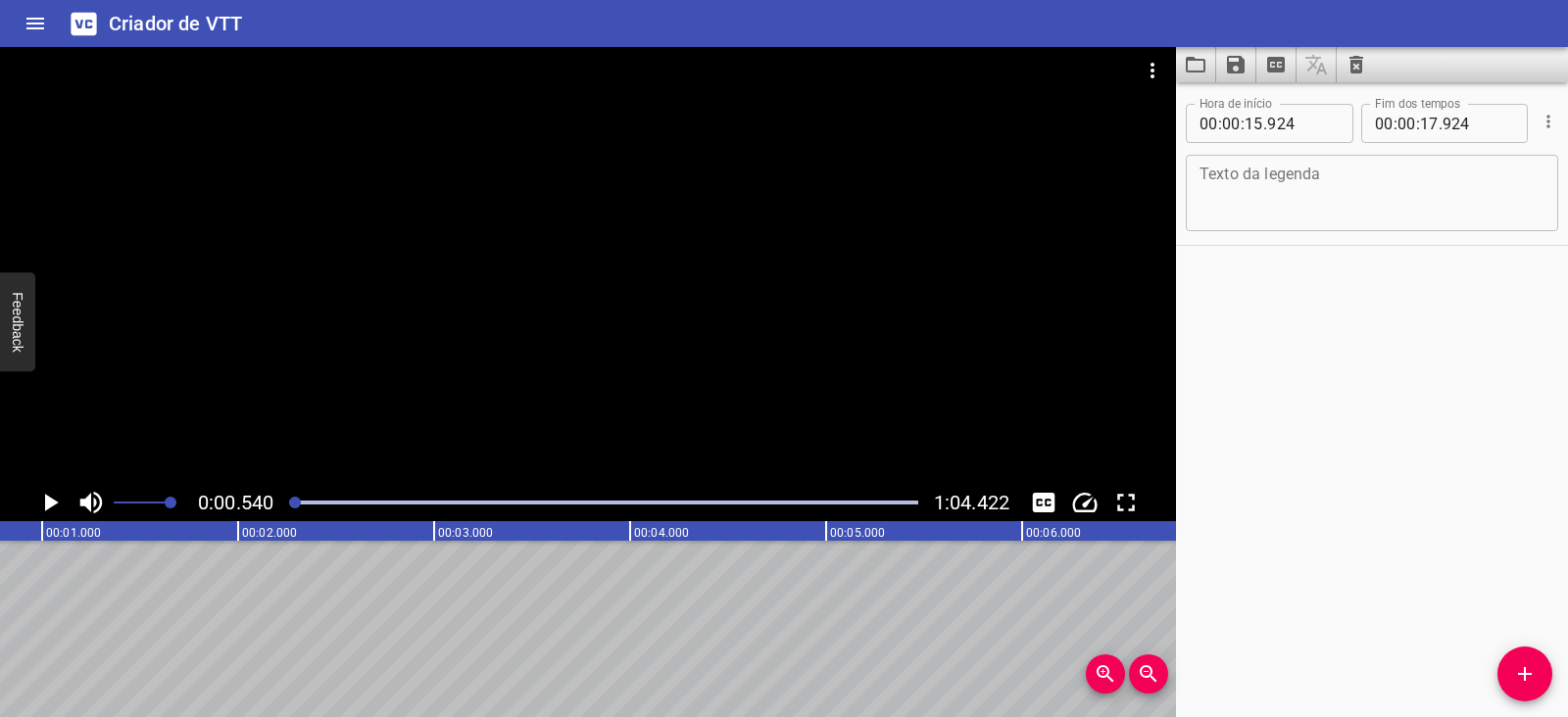 scroll, scrollTop: 0, scrollLeft: 105, axis: horizontal 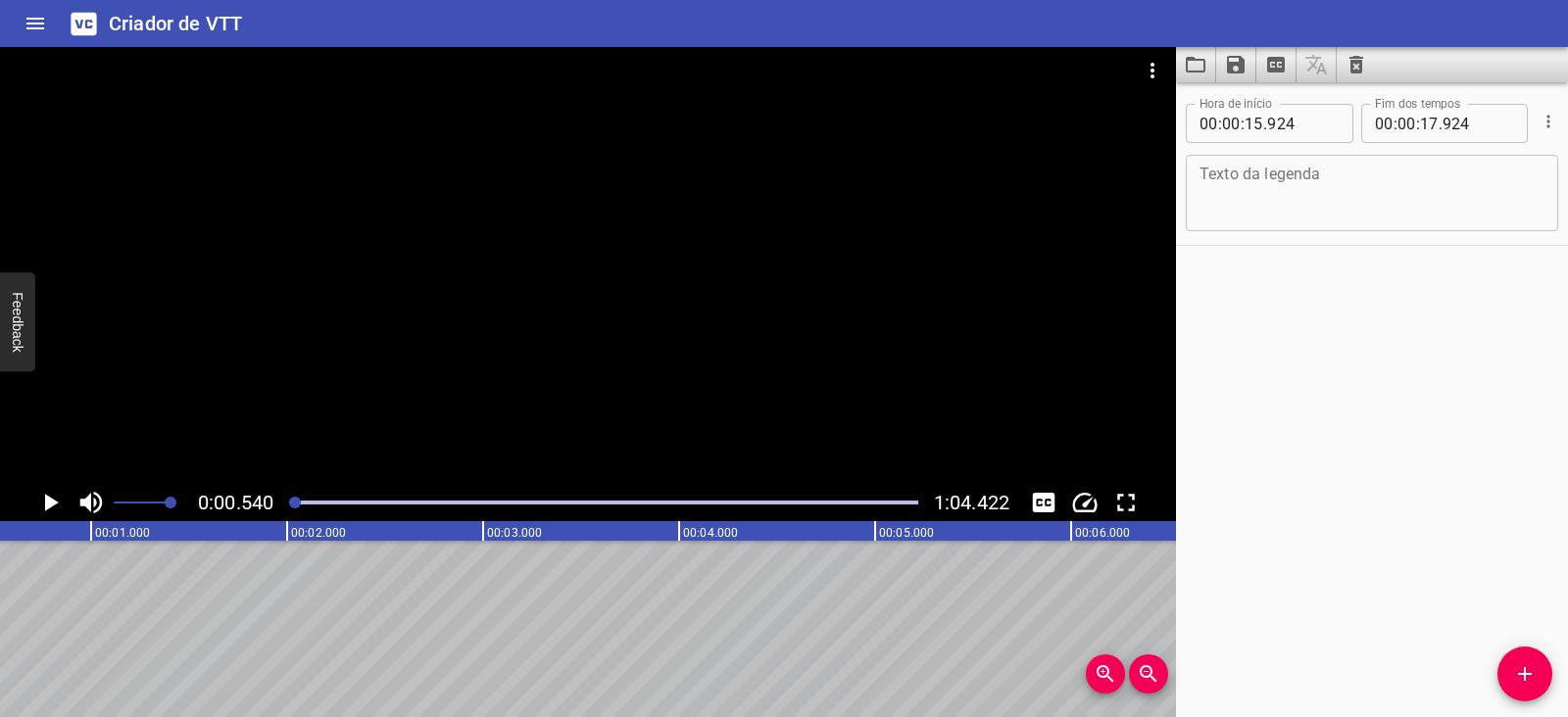 click at bounding box center [1044, 502] 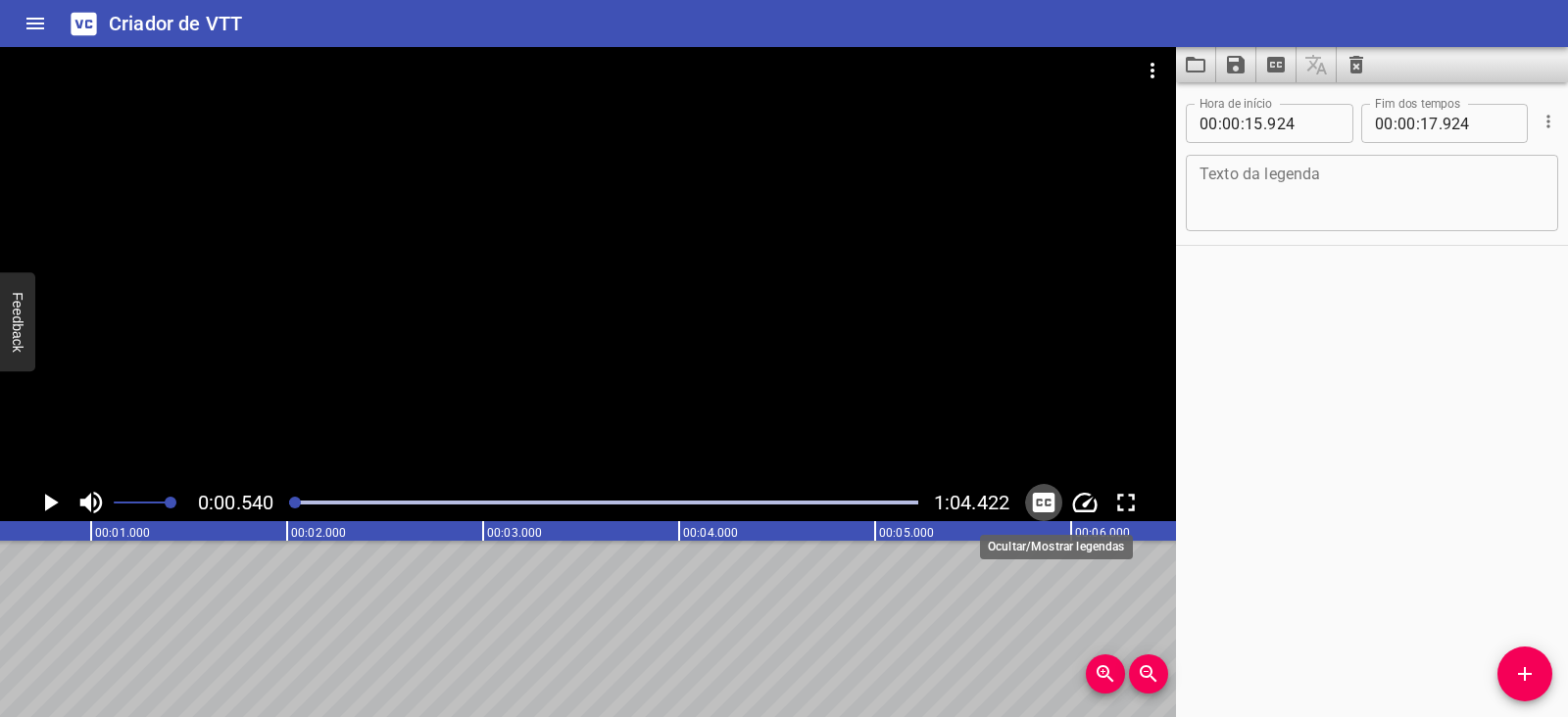 click at bounding box center [1044, 502] 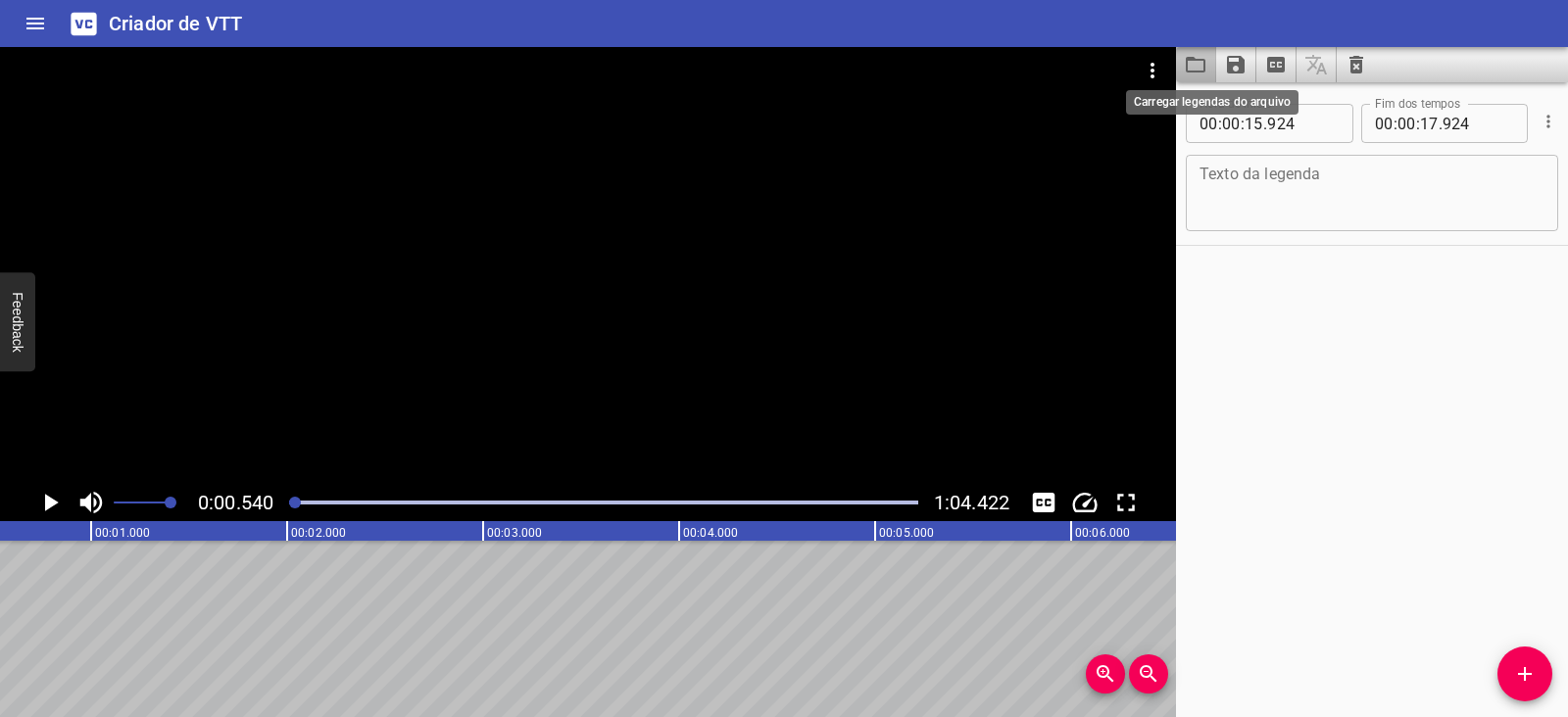 click at bounding box center (1196, 65) 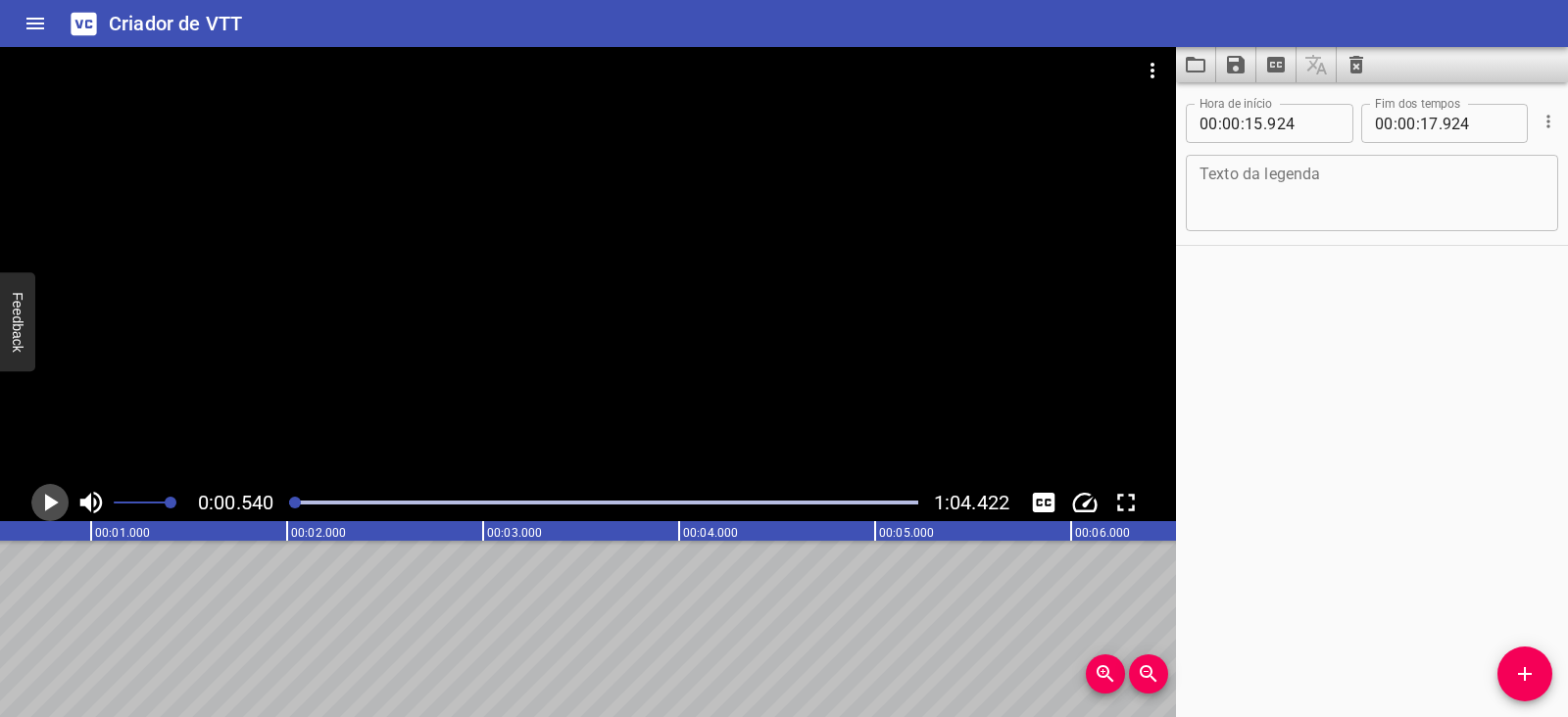 click at bounding box center [52, 502] 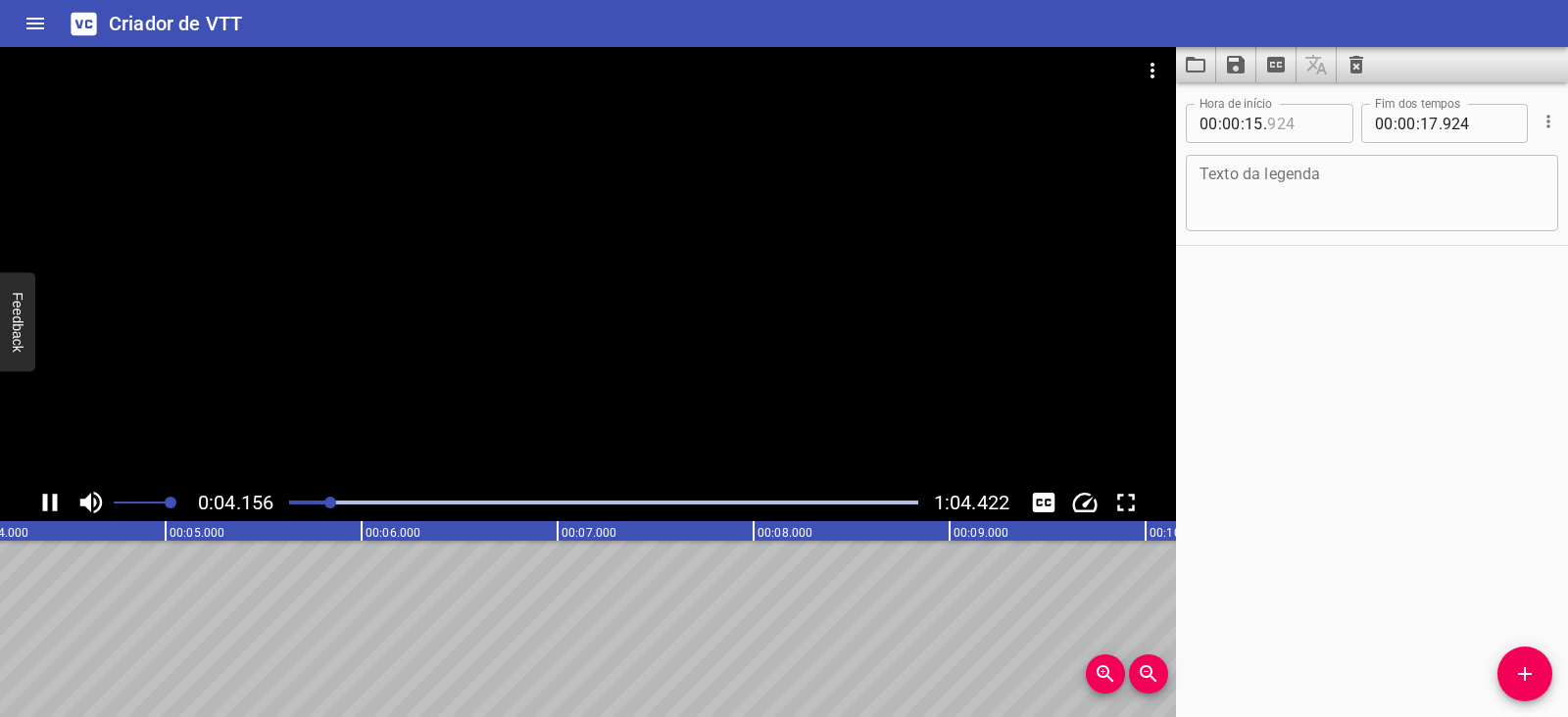 click at bounding box center (1302, 123) 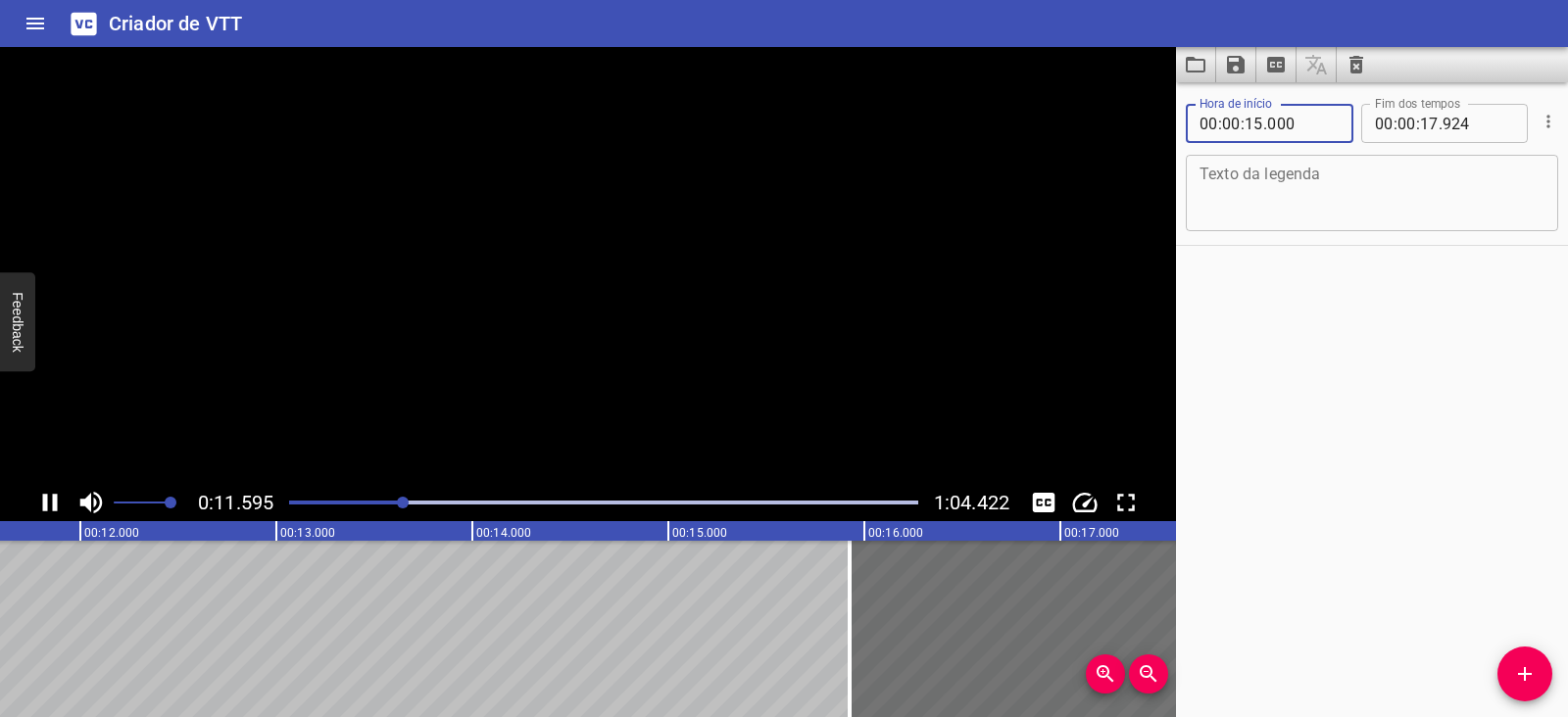 type on "000" 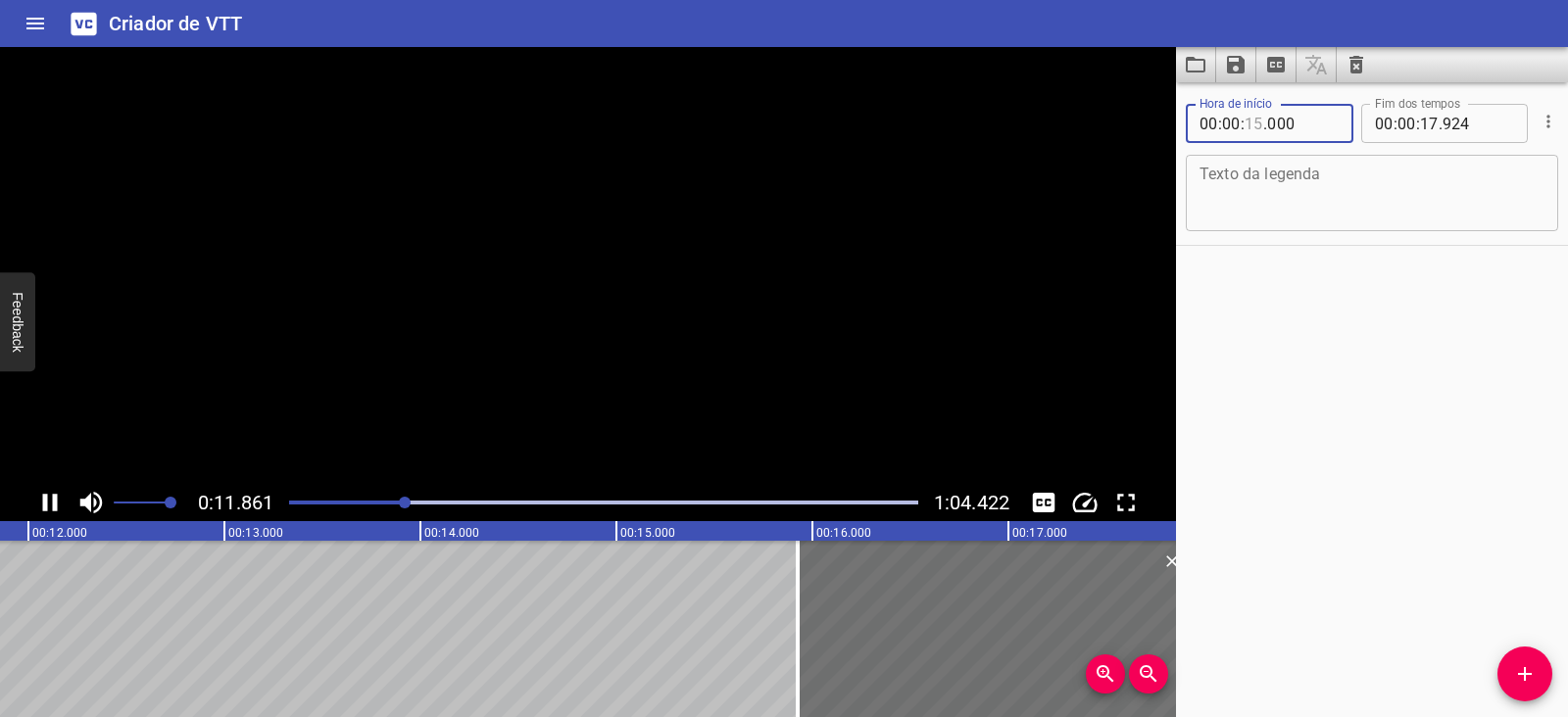 click at bounding box center [1253, 123] 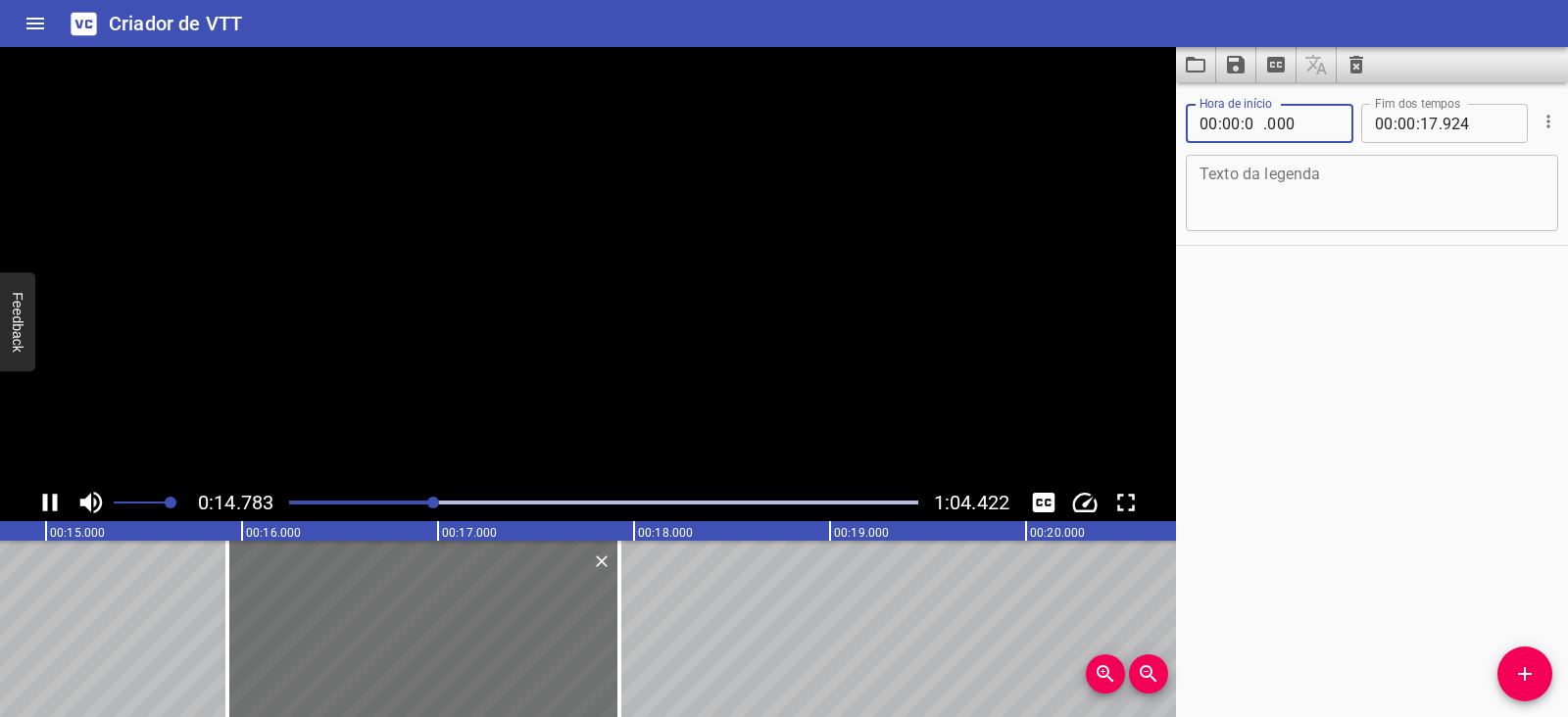 type on "00" 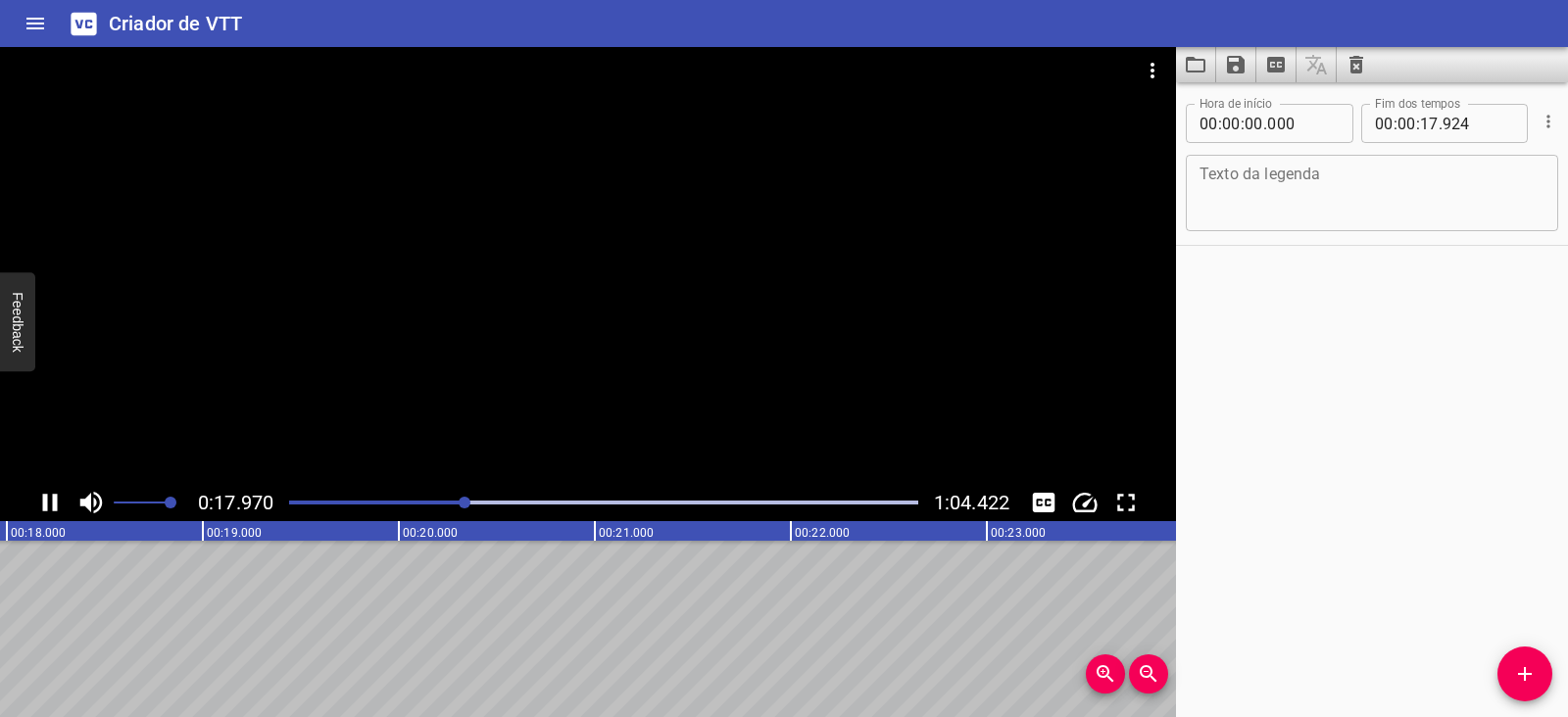 drag, startPoint x: 353, startPoint y: 497, endPoint x: 289, endPoint y: 502, distance: 64.19502 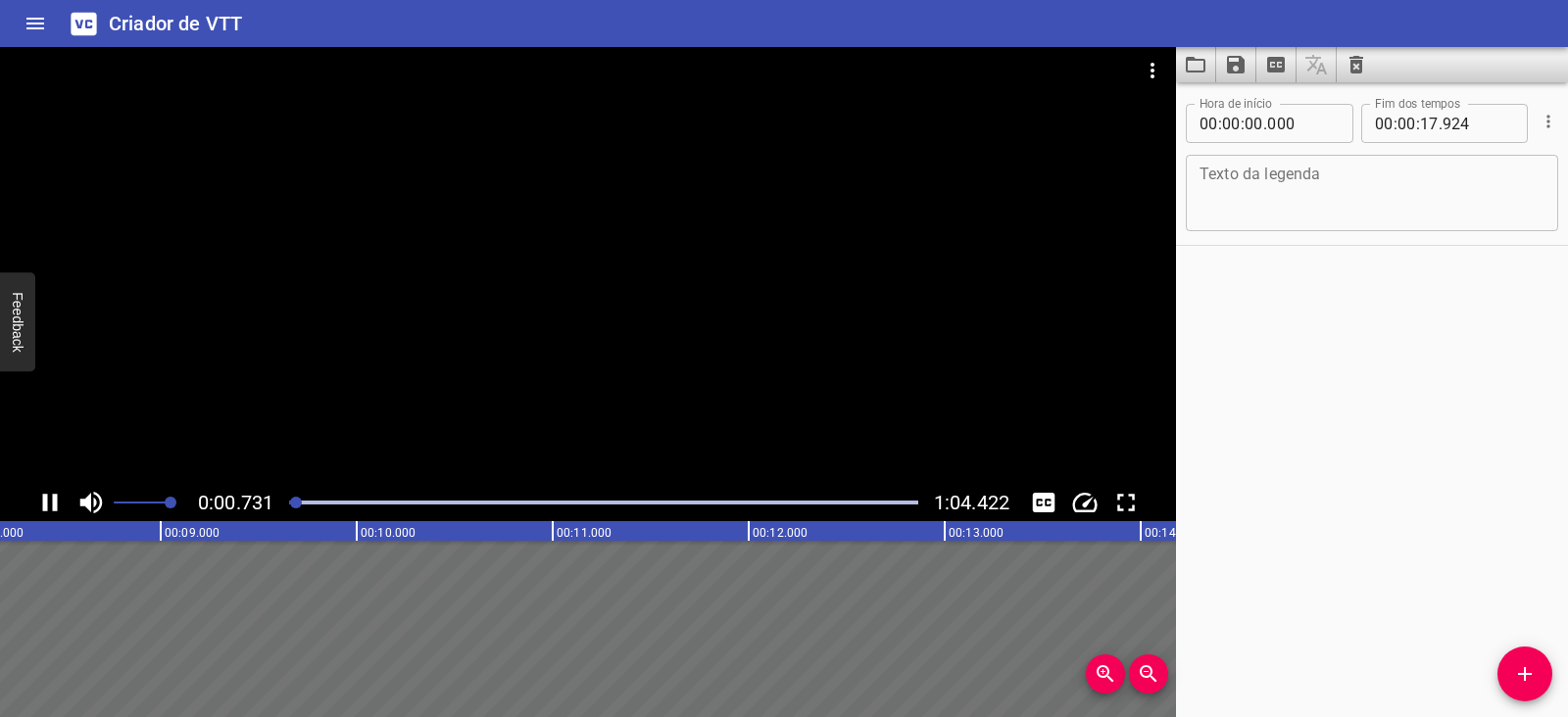 click at bounding box center (588, 265) 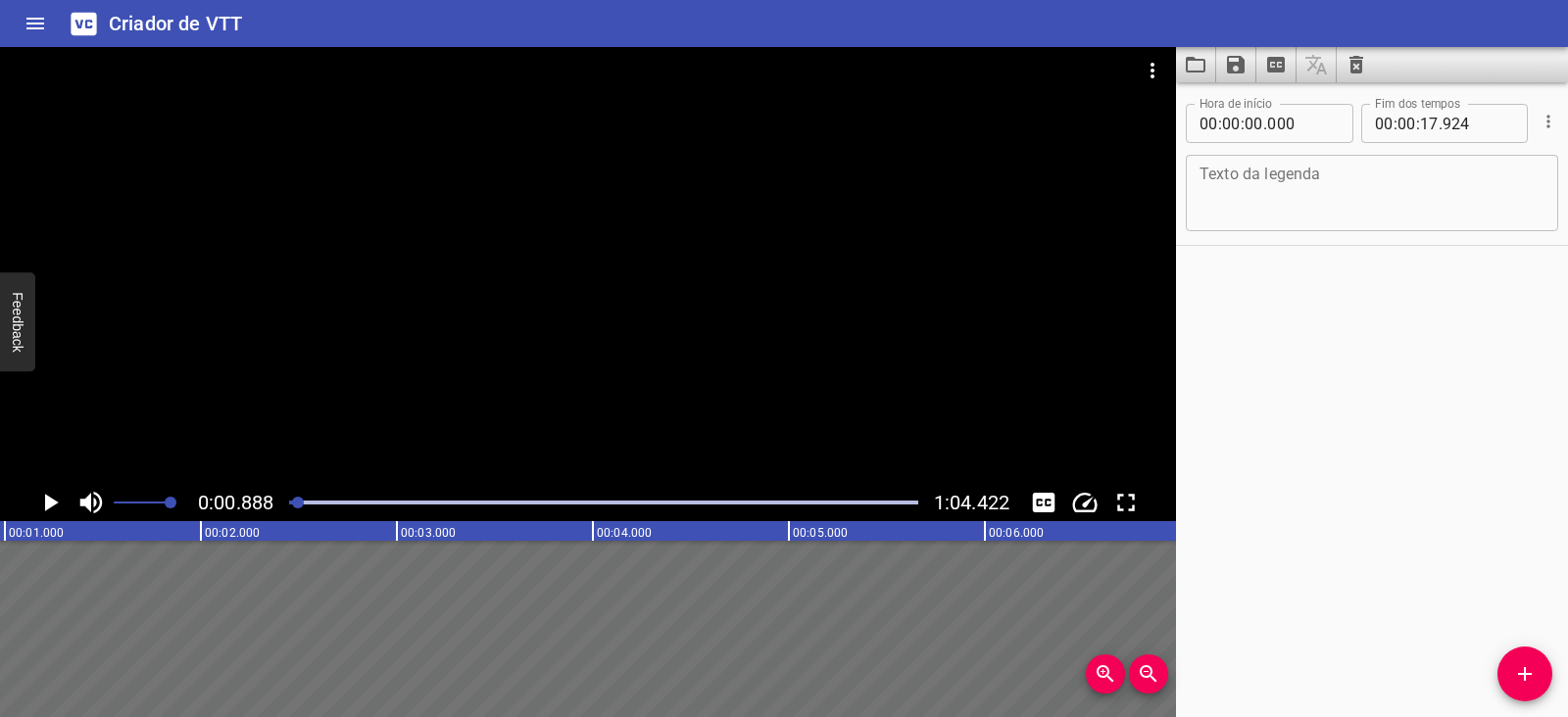 scroll, scrollTop: 0, scrollLeft: 173, axis: horizontal 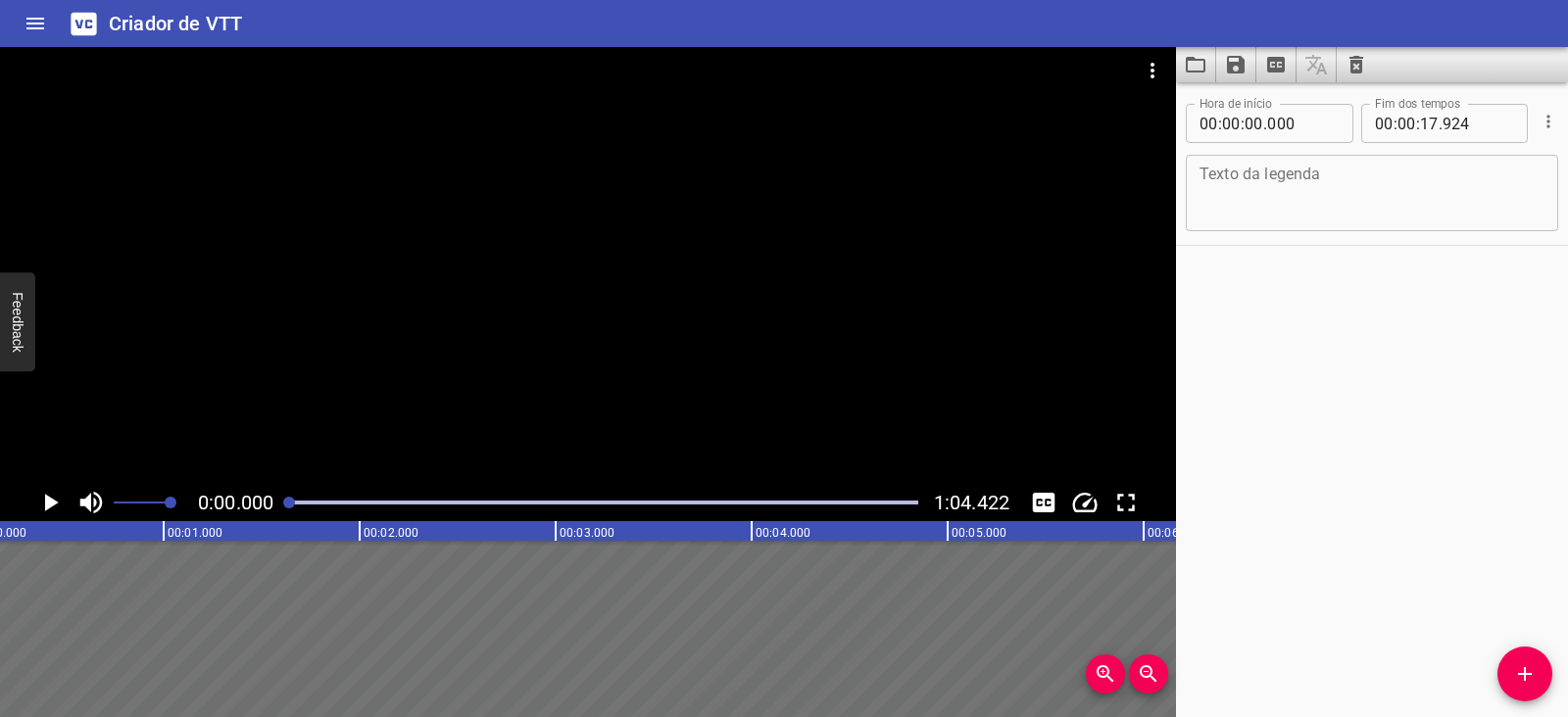 drag, startPoint x: 296, startPoint y: 499, endPoint x: 285, endPoint y: 493, distance: 12.529964 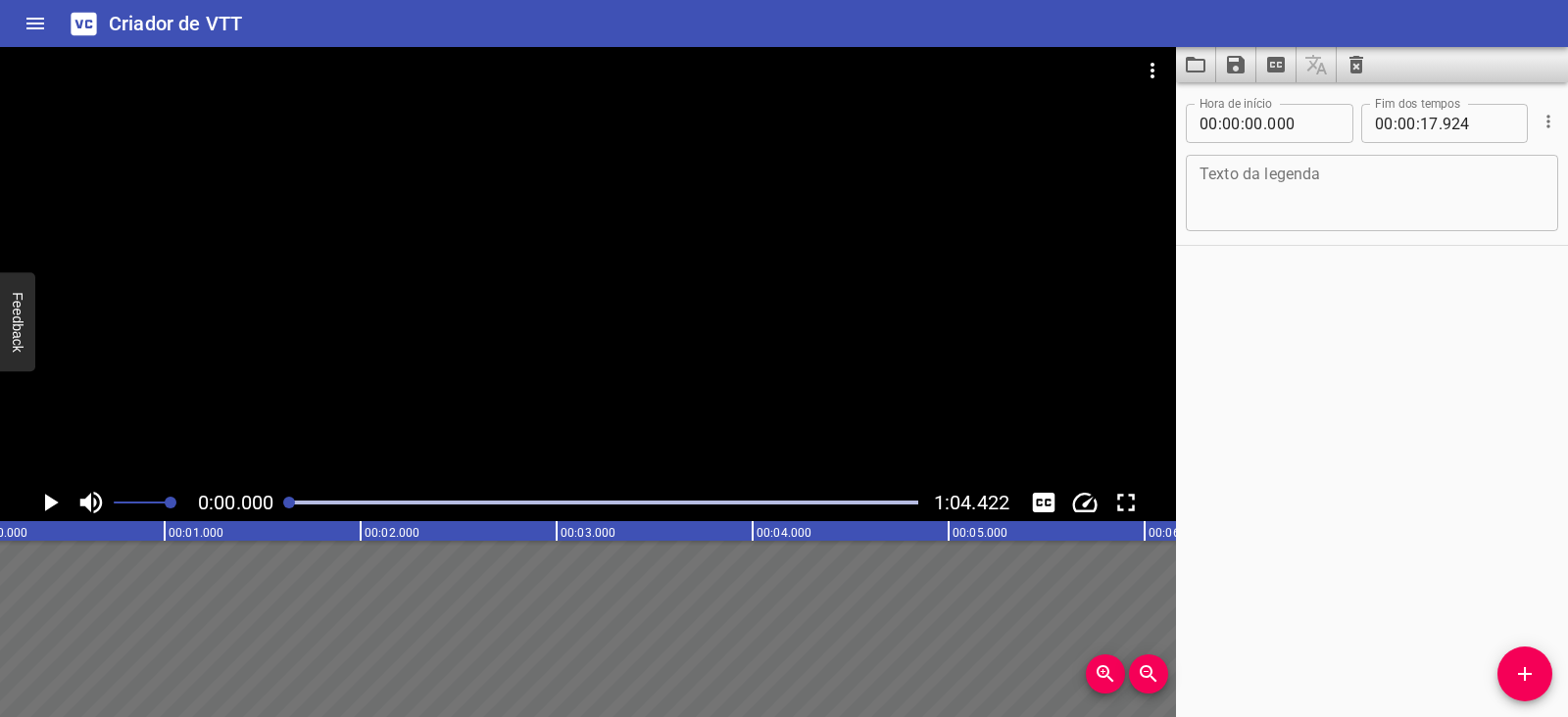 click at bounding box center [604, 502] 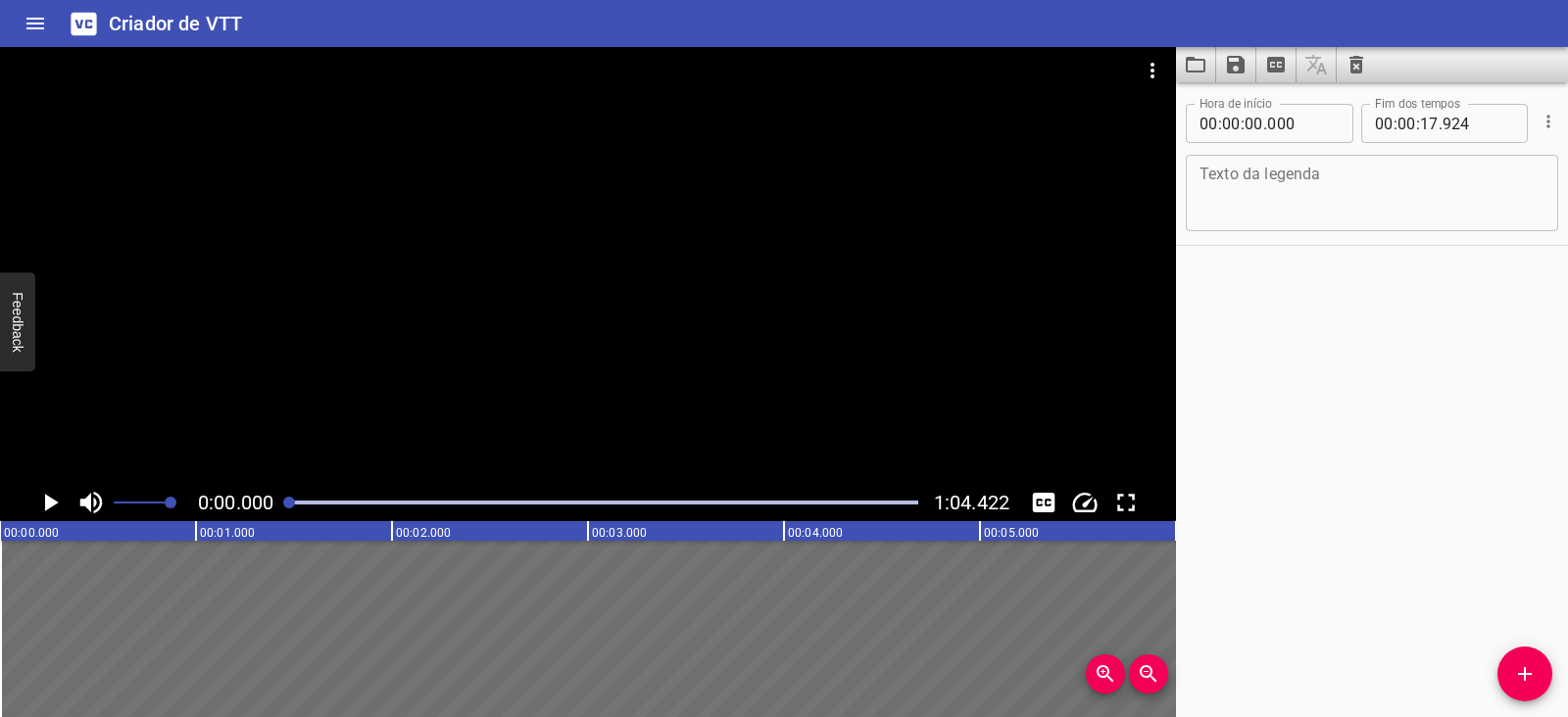 click at bounding box center [588, 265] 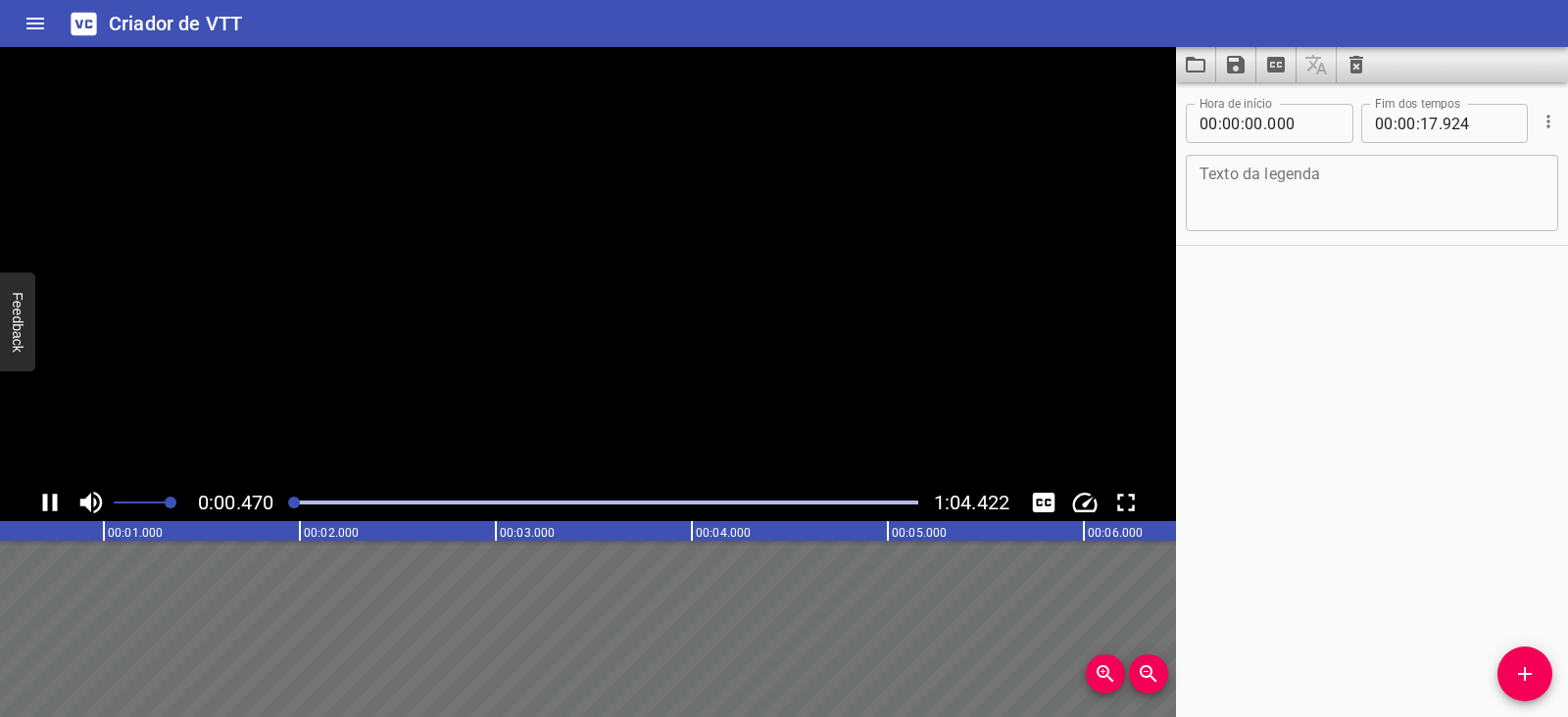click at bounding box center [588, 265] 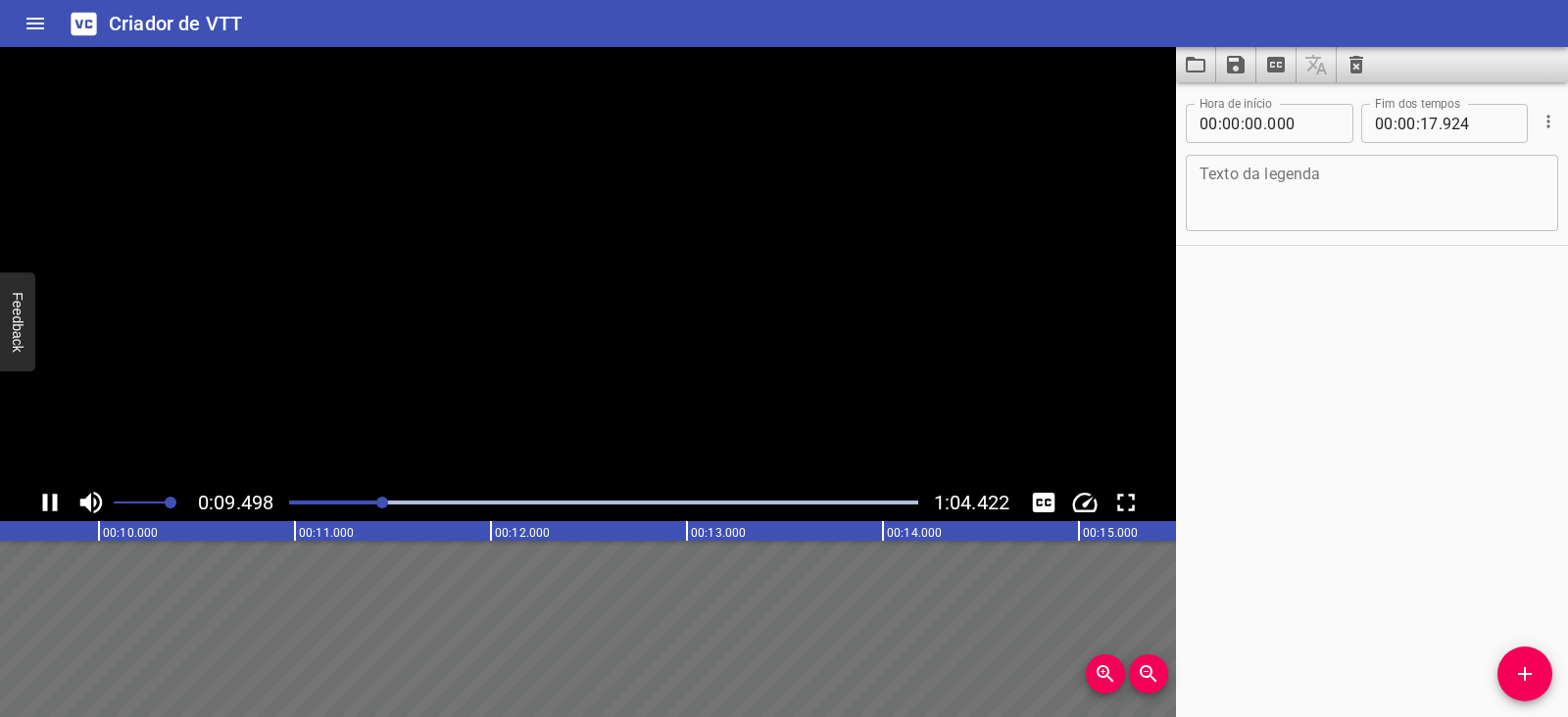 click at bounding box center (1372, 193) 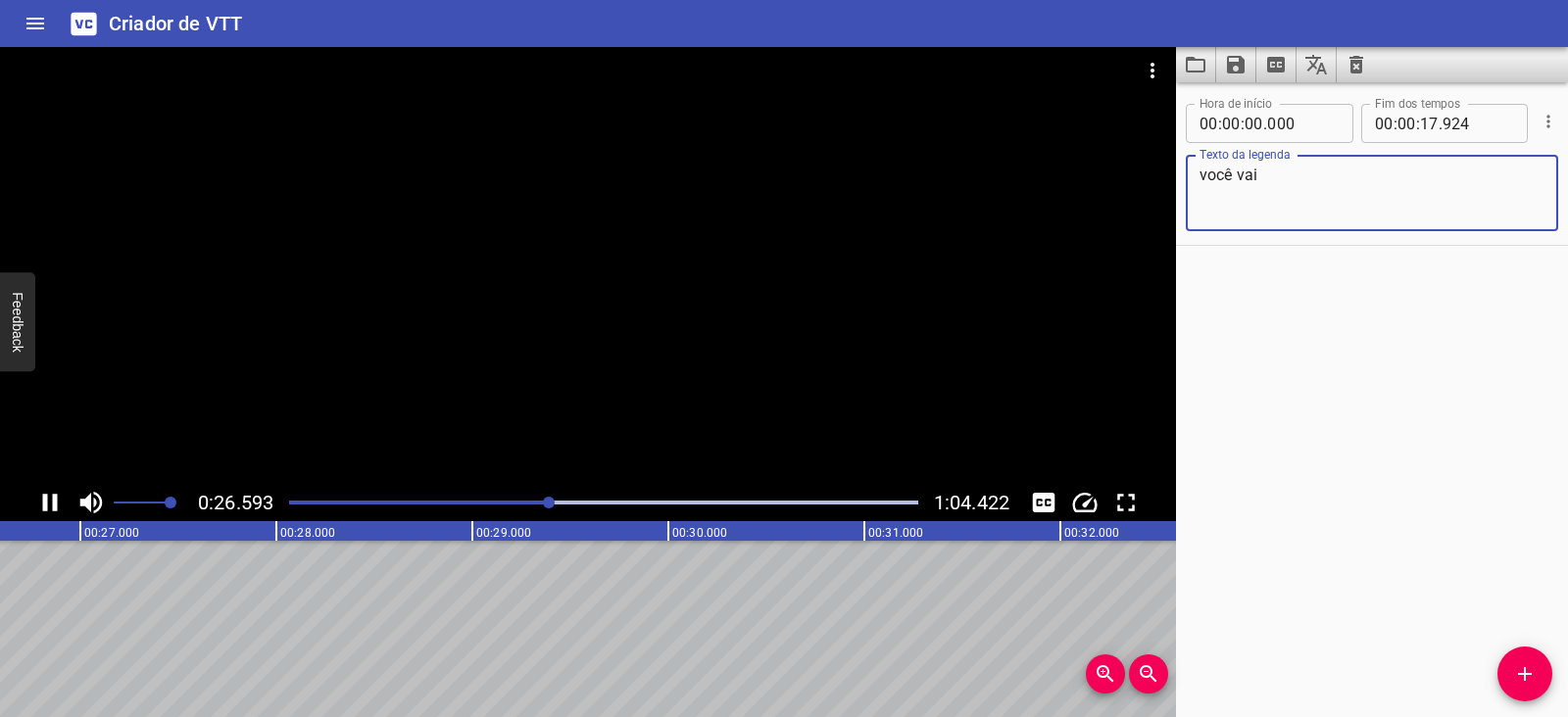 click at bounding box center [234, 502] 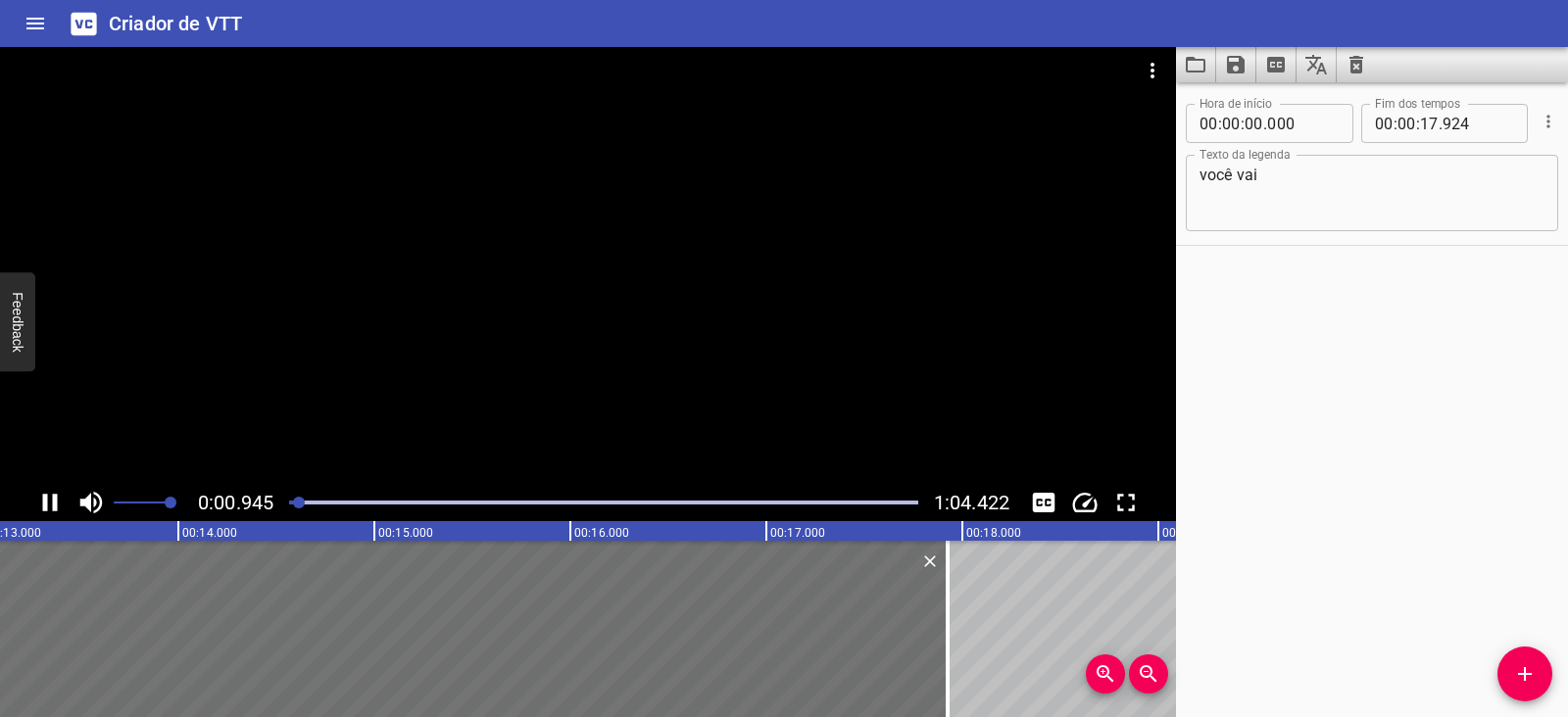 click at bounding box center (588, 265) 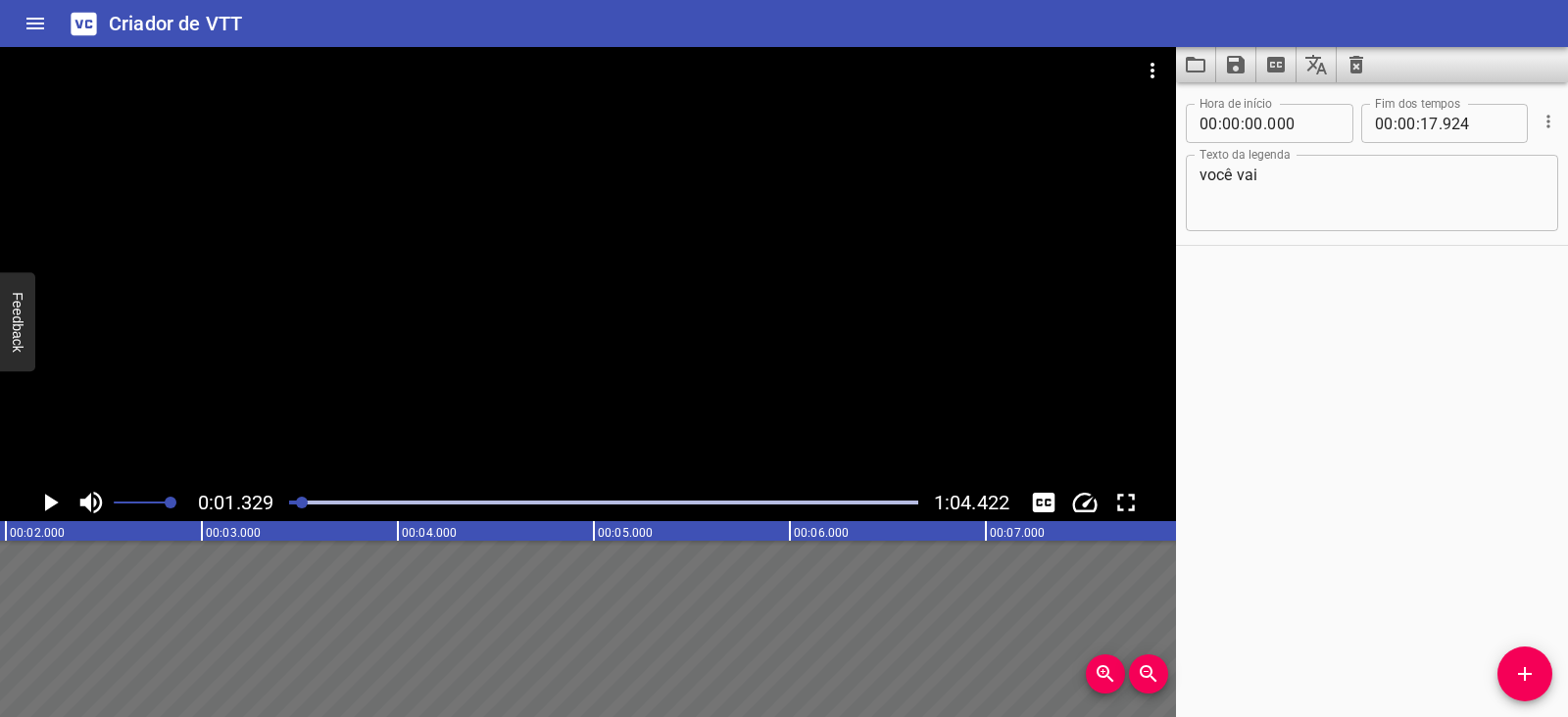 scroll, scrollTop: 0, scrollLeft: 260, axis: horizontal 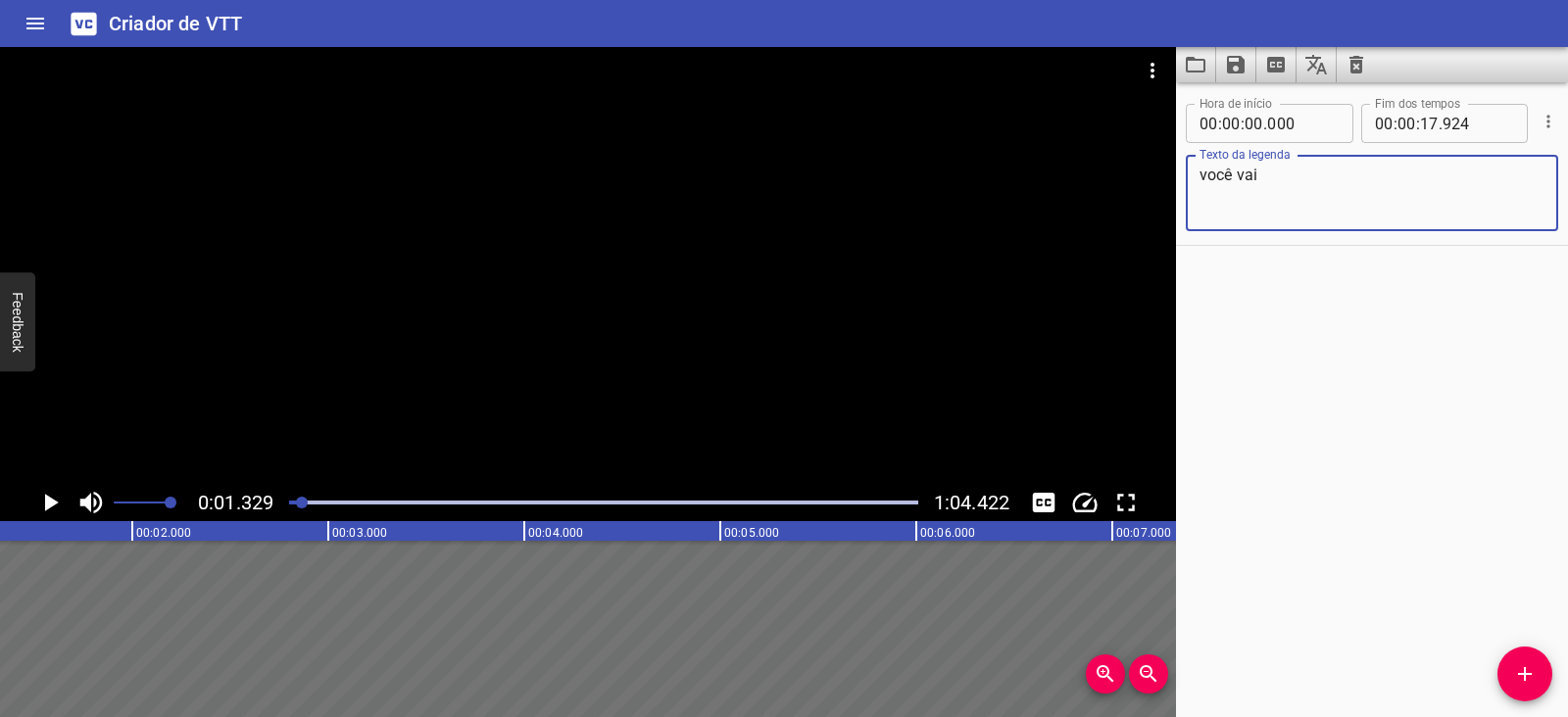 click on "você vai" at bounding box center (1372, 193) 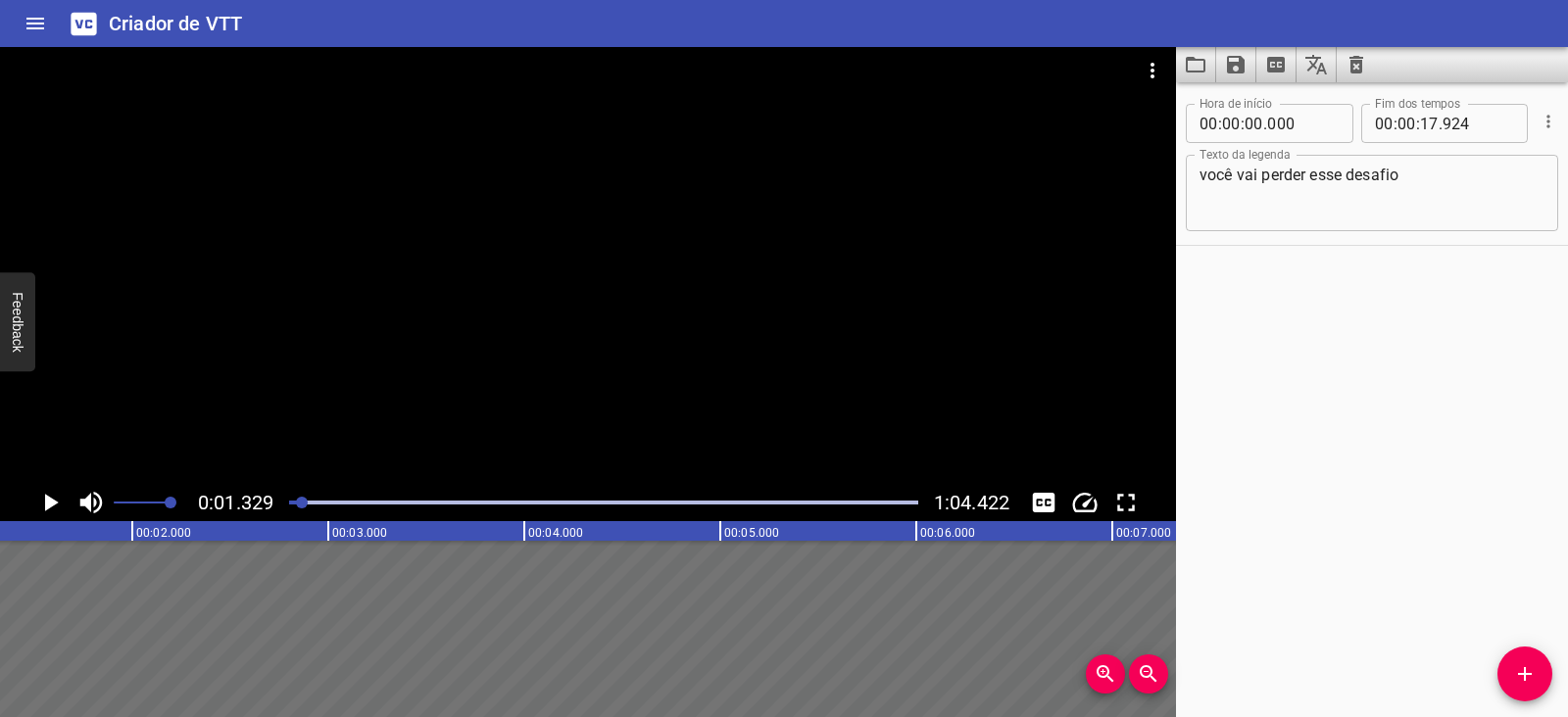 click at bounding box center [588, 265] 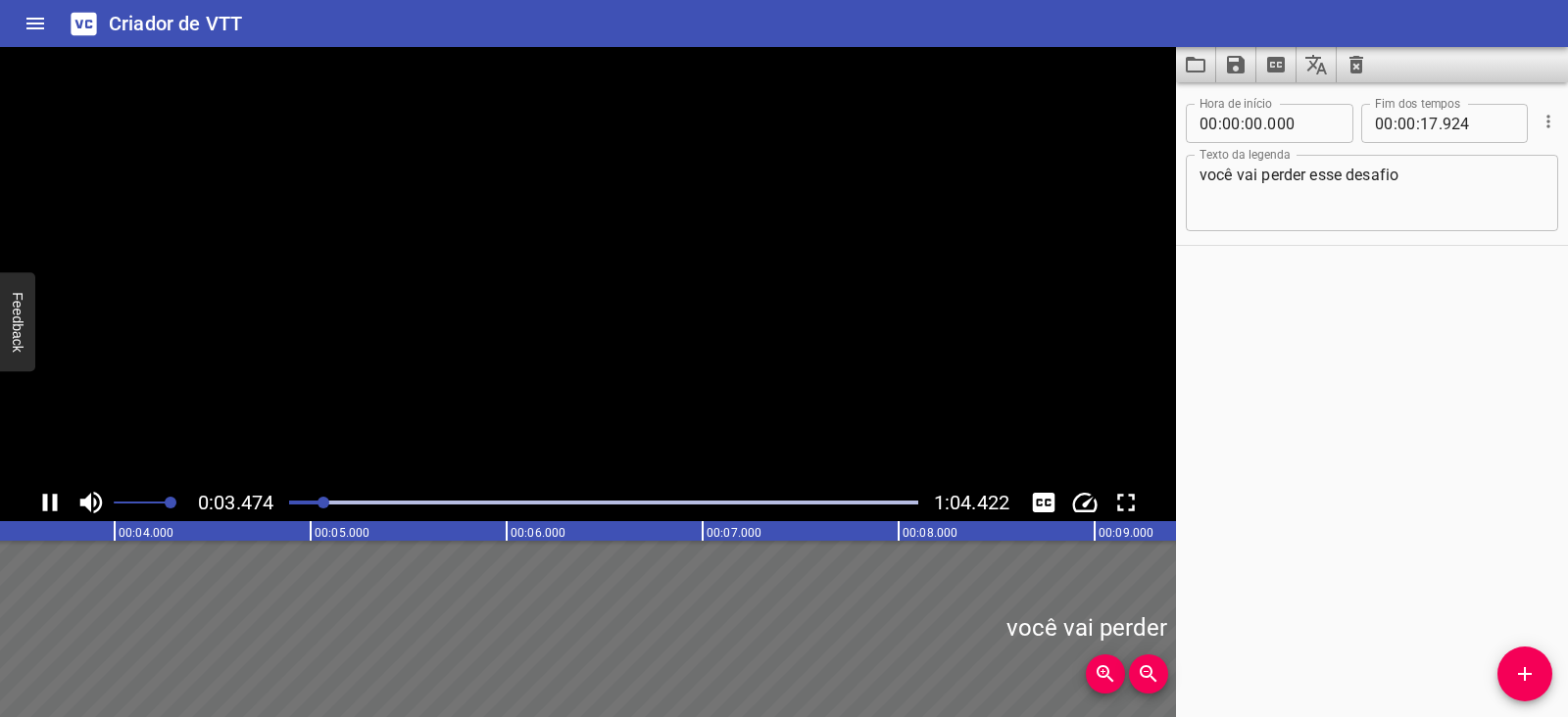 click at bounding box center [588, 265] 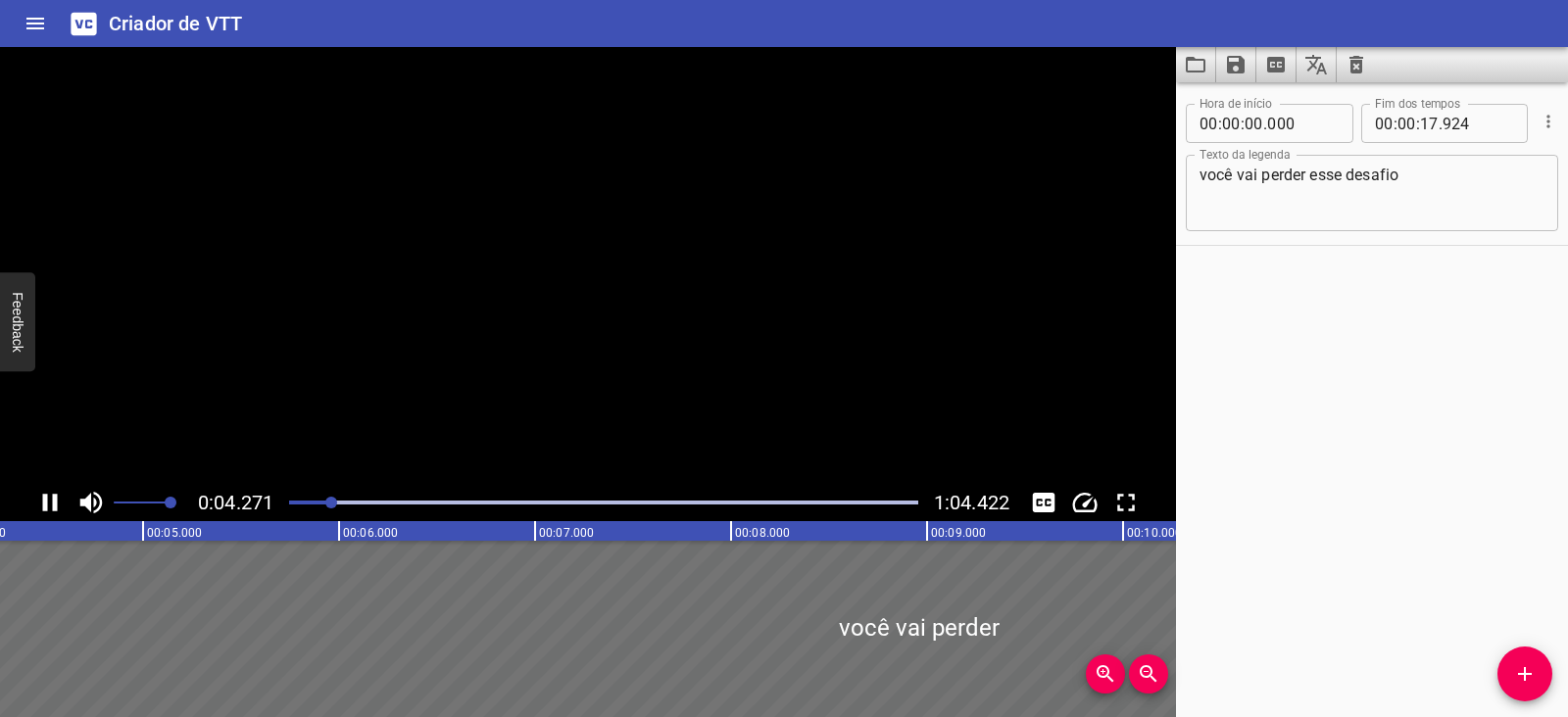 click at bounding box center [588, 265] 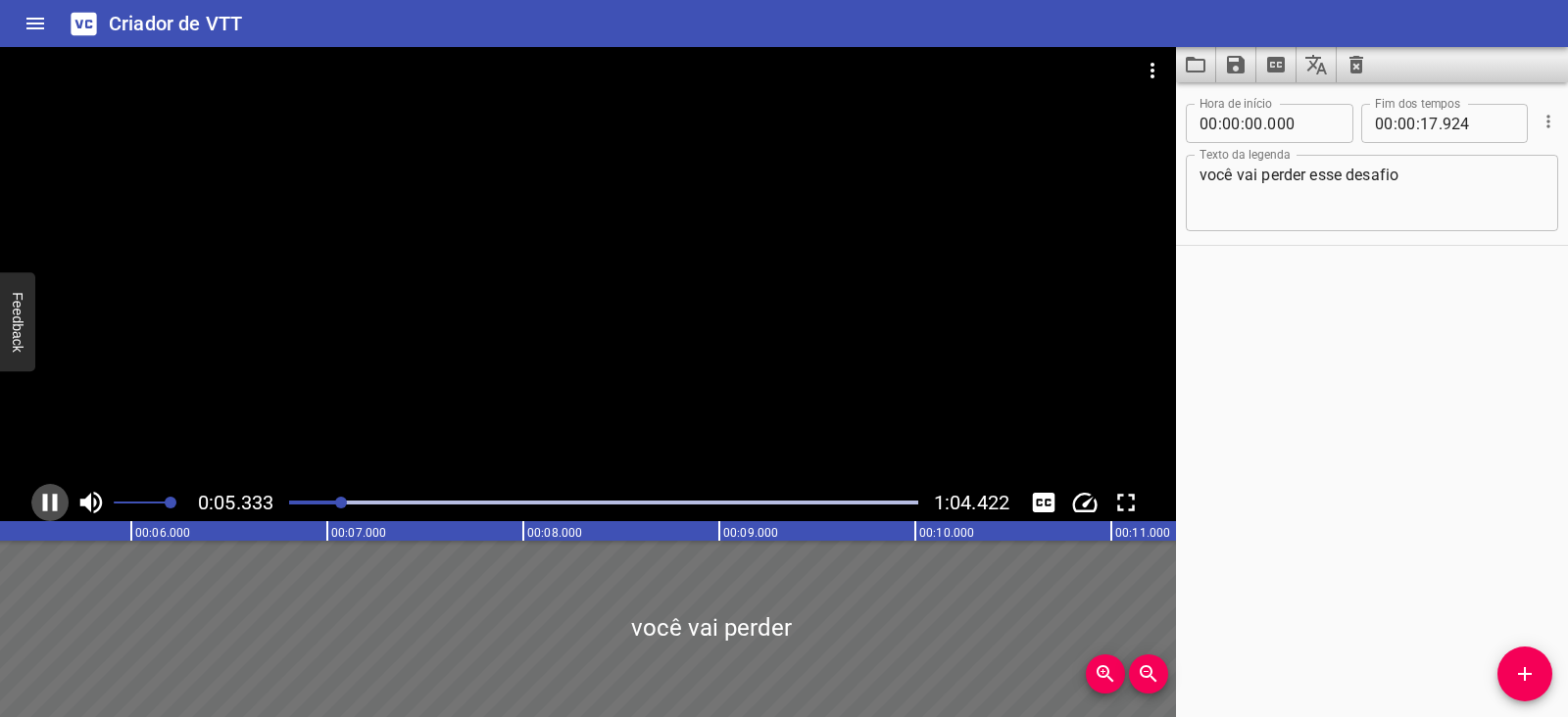 click at bounding box center [50, 502] 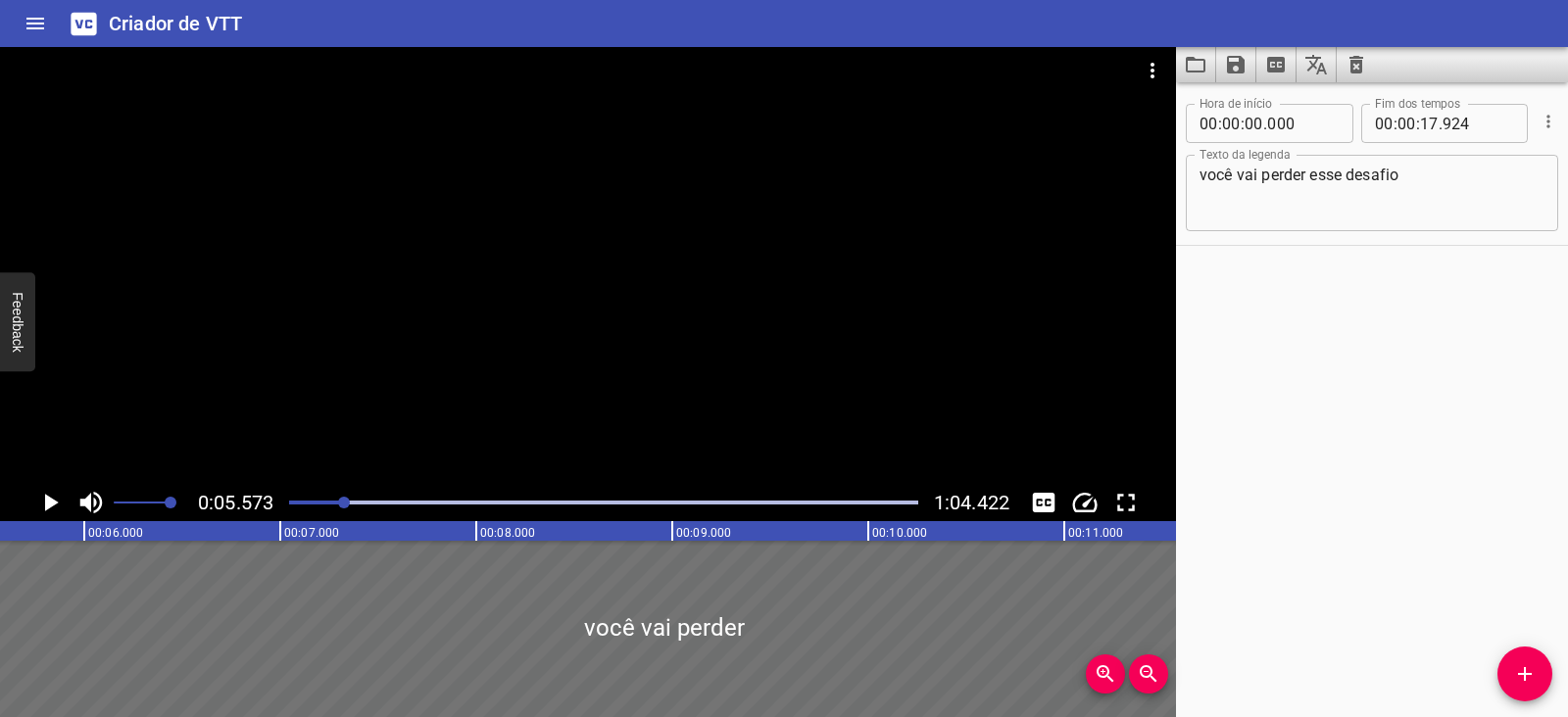 click on "você vai perder esse desafio" at bounding box center (1372, 193) 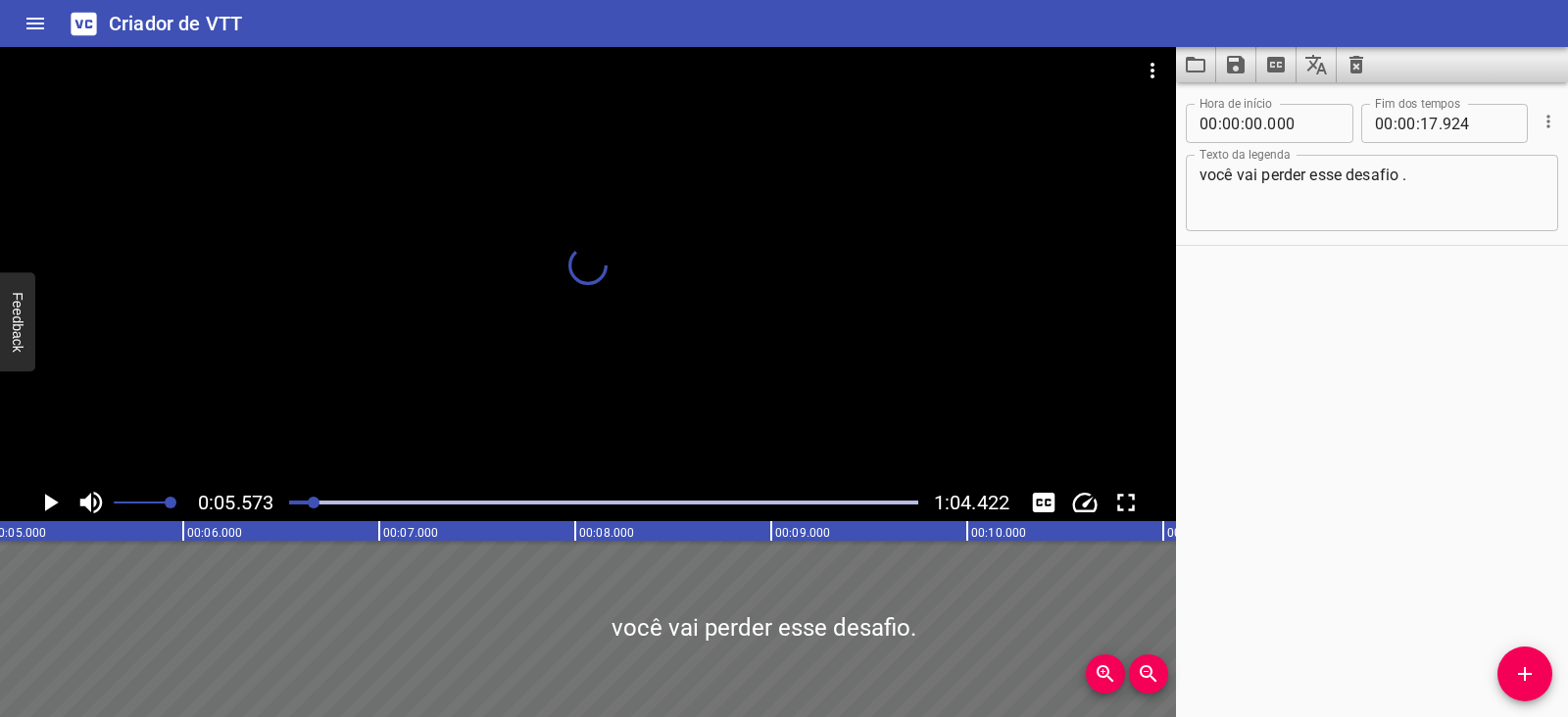 drag, startPoint x: 342, startPoint y: 497, endPoint x: 308, endPoint y: 515, distance: 38.470768 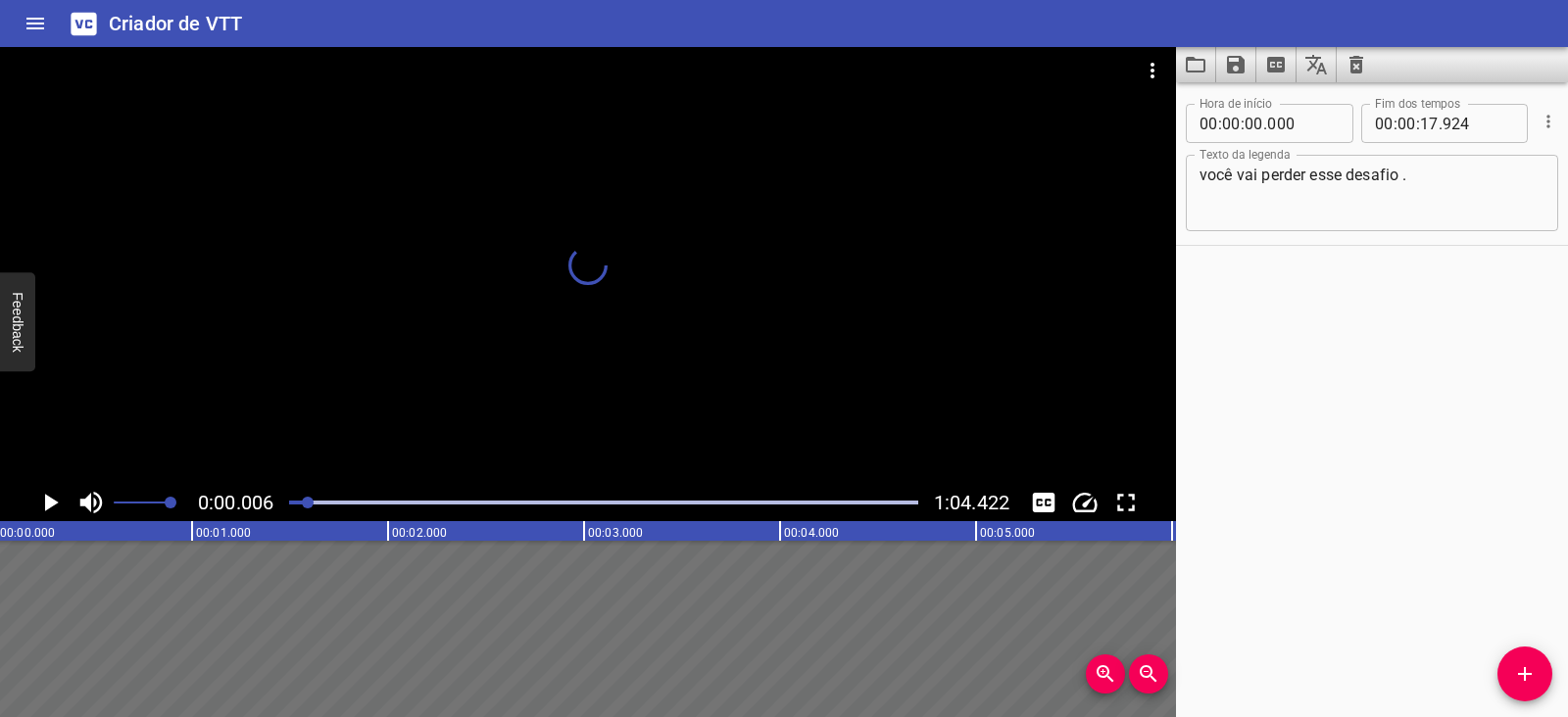 scroll, scrollTop: 0, scrollLeft: 1, axis: horizontal 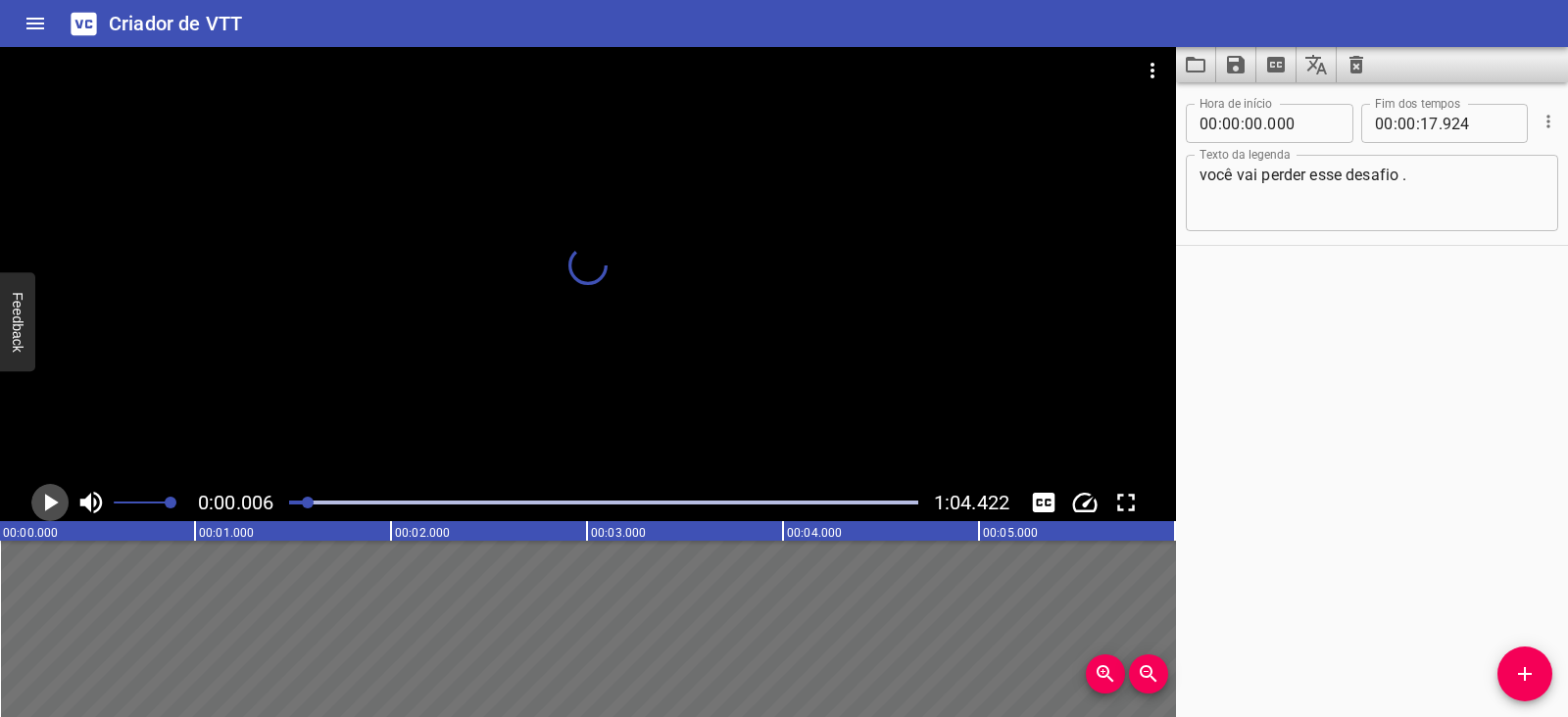 click at bounding box center (52, 502) 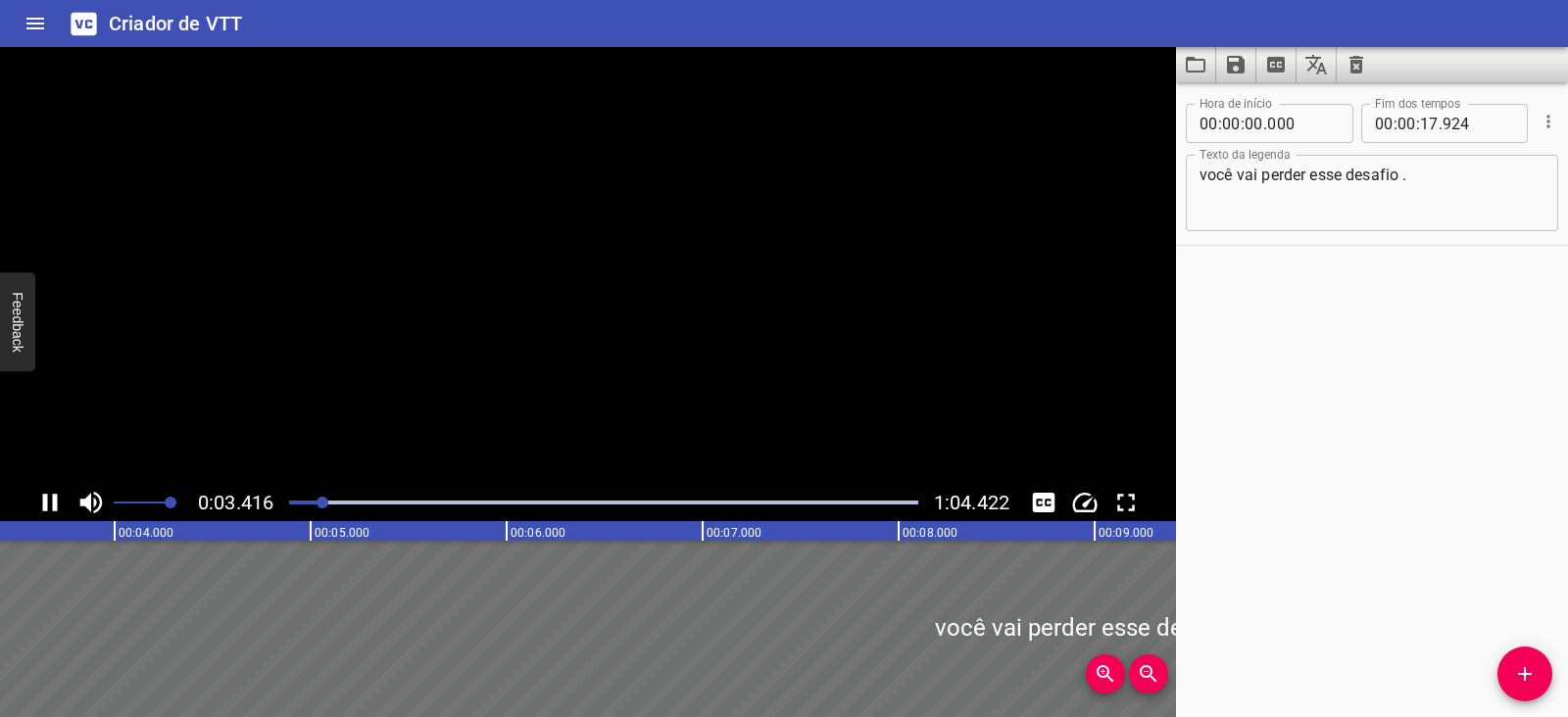 click at bounding box center (50, 502) 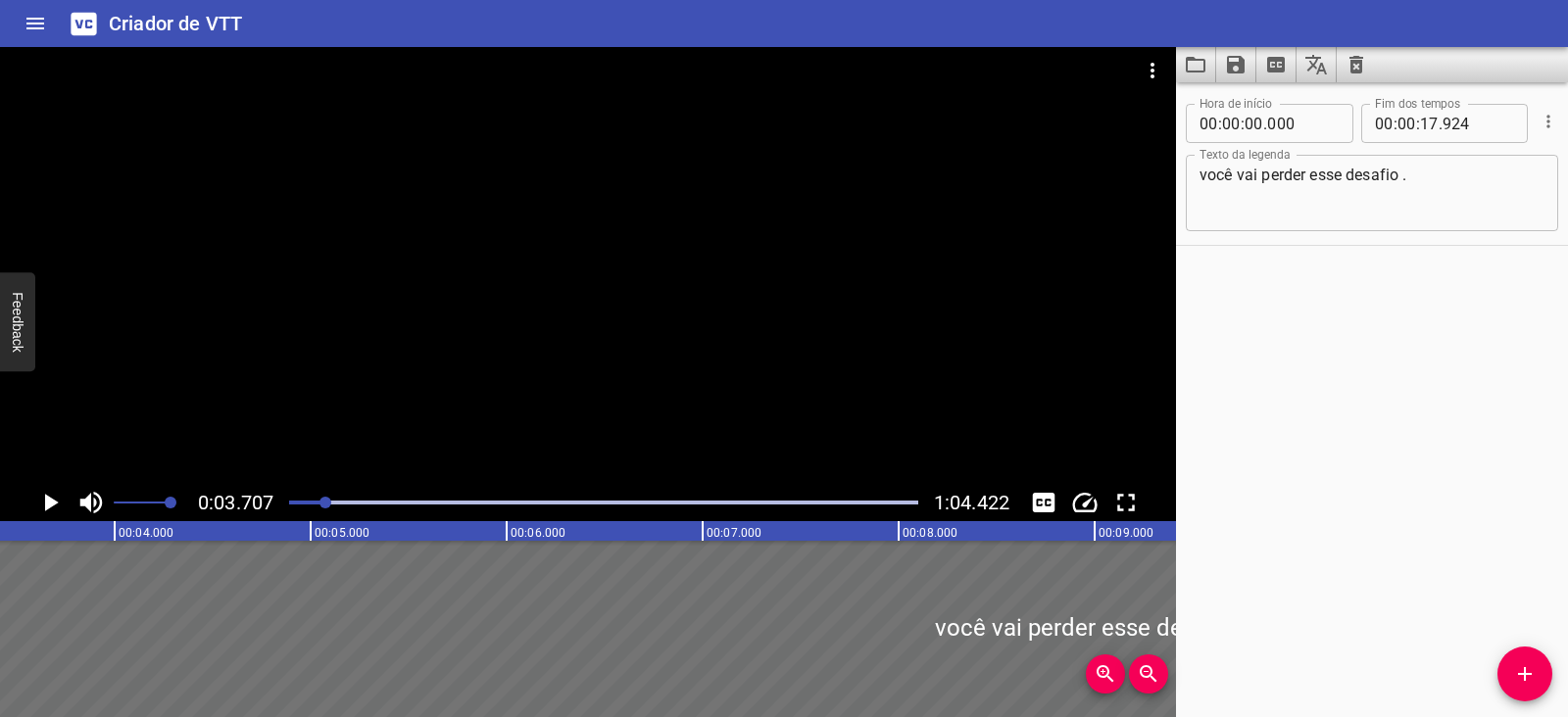 scroll, scrollTop: 0, scrollLeft: 726, axis: horizontal 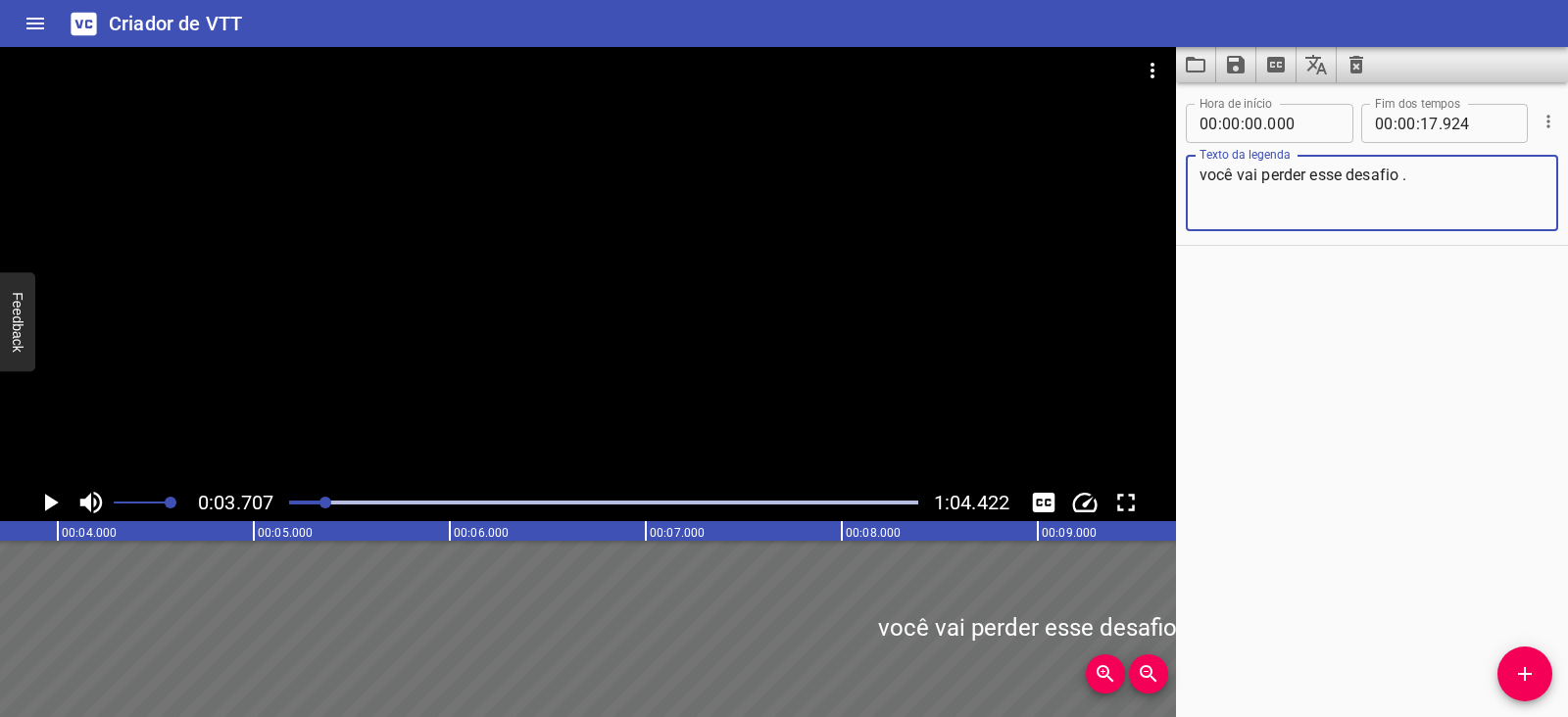 click on "você vai perder esse desafio ." at bounding box center [1372, 193] 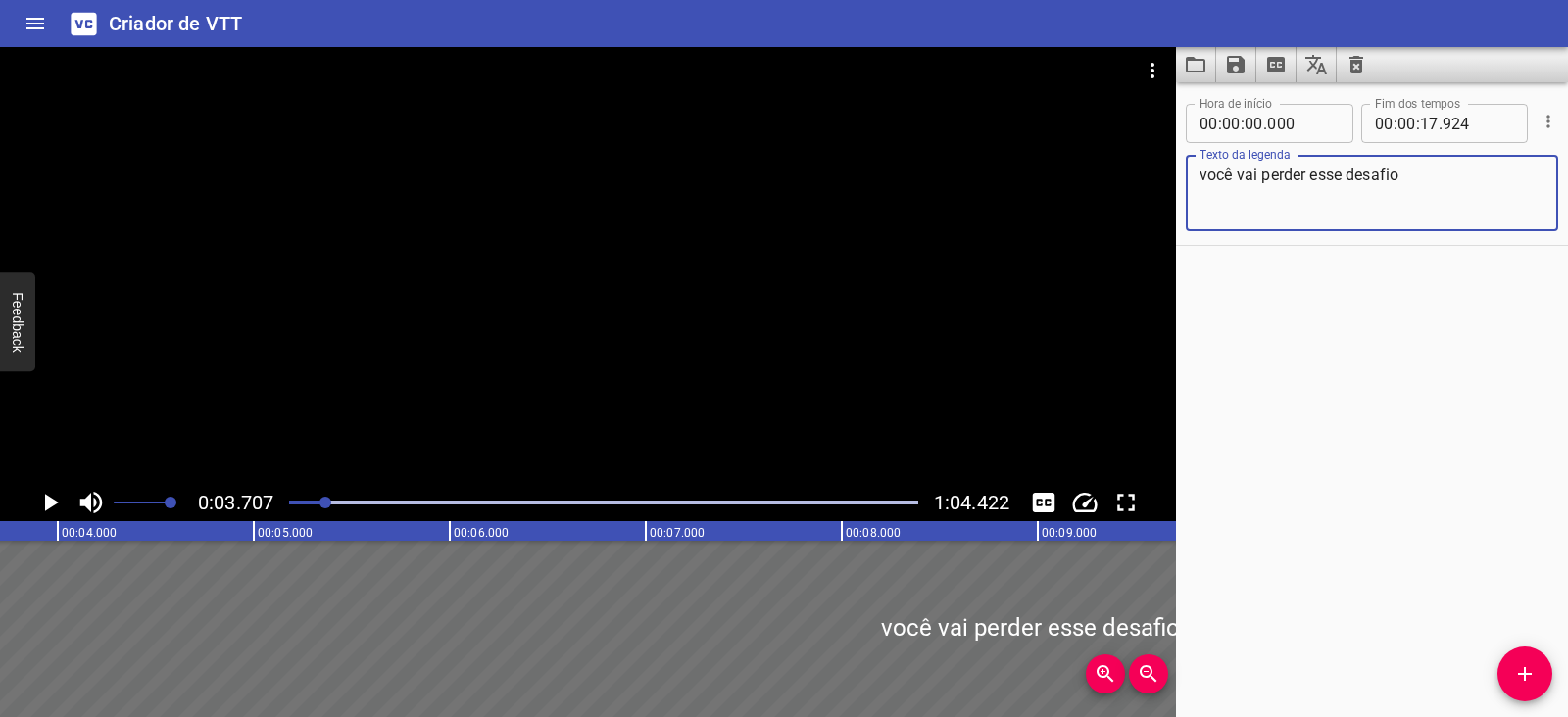 type on "você vai perder esse desafio" 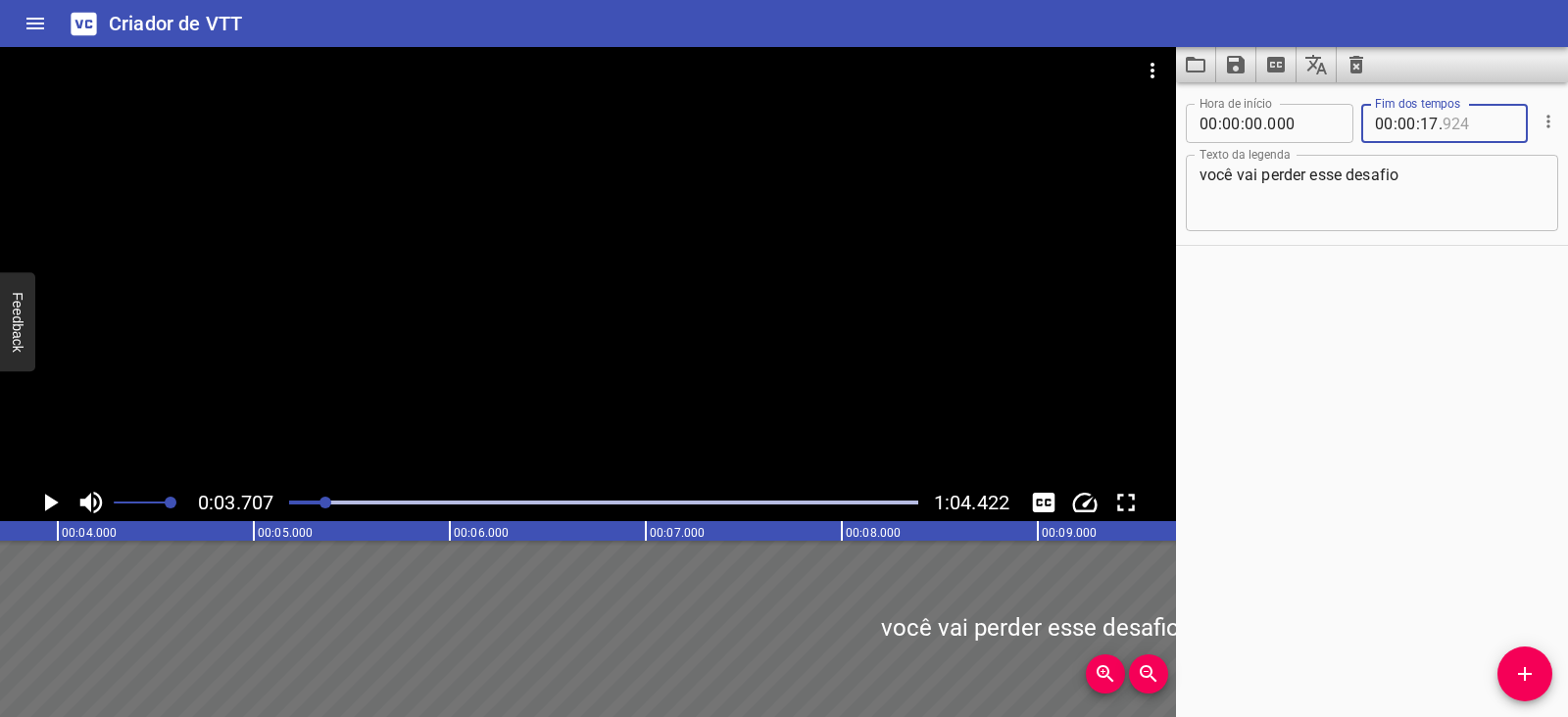 click at bounding box center [1478, 123] 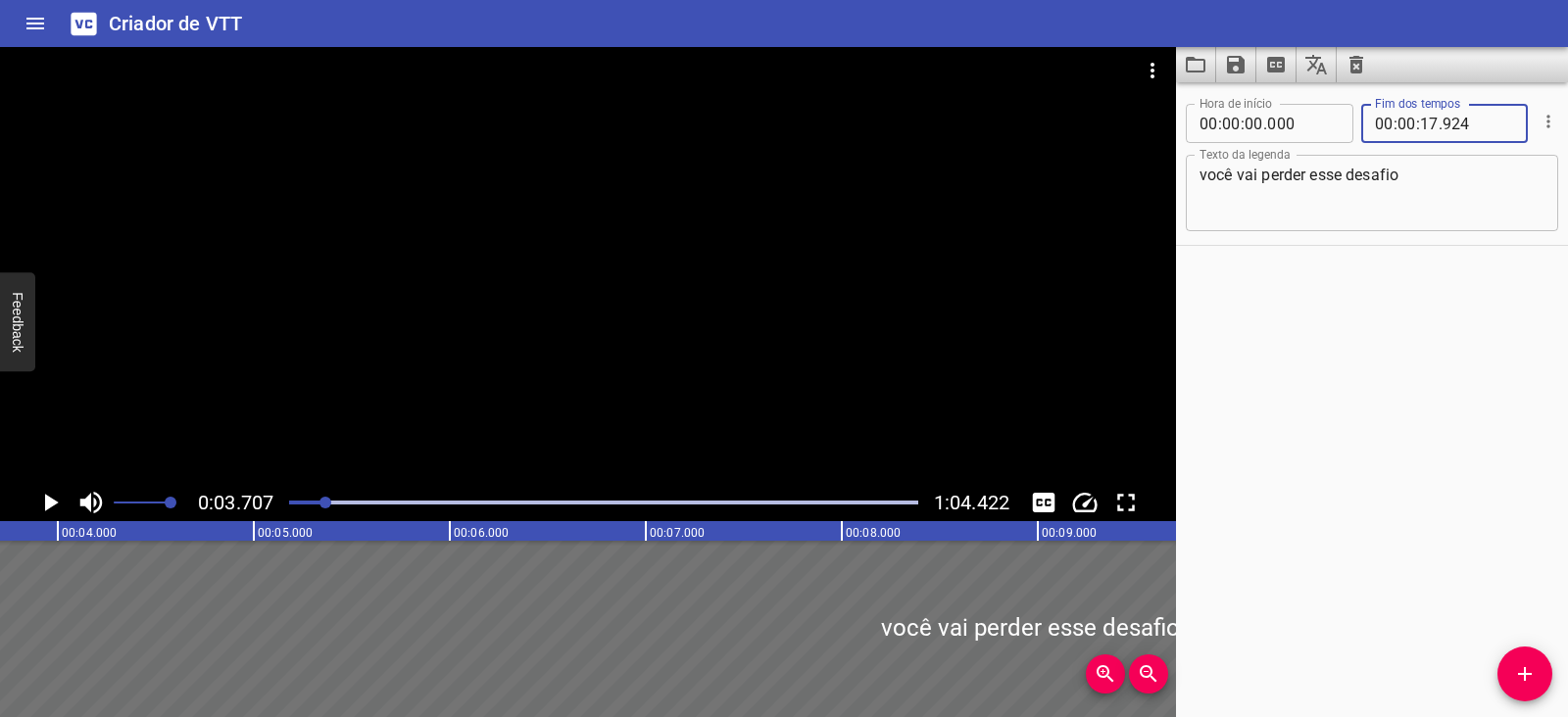 click on "." at bounding box center (1396, 123) 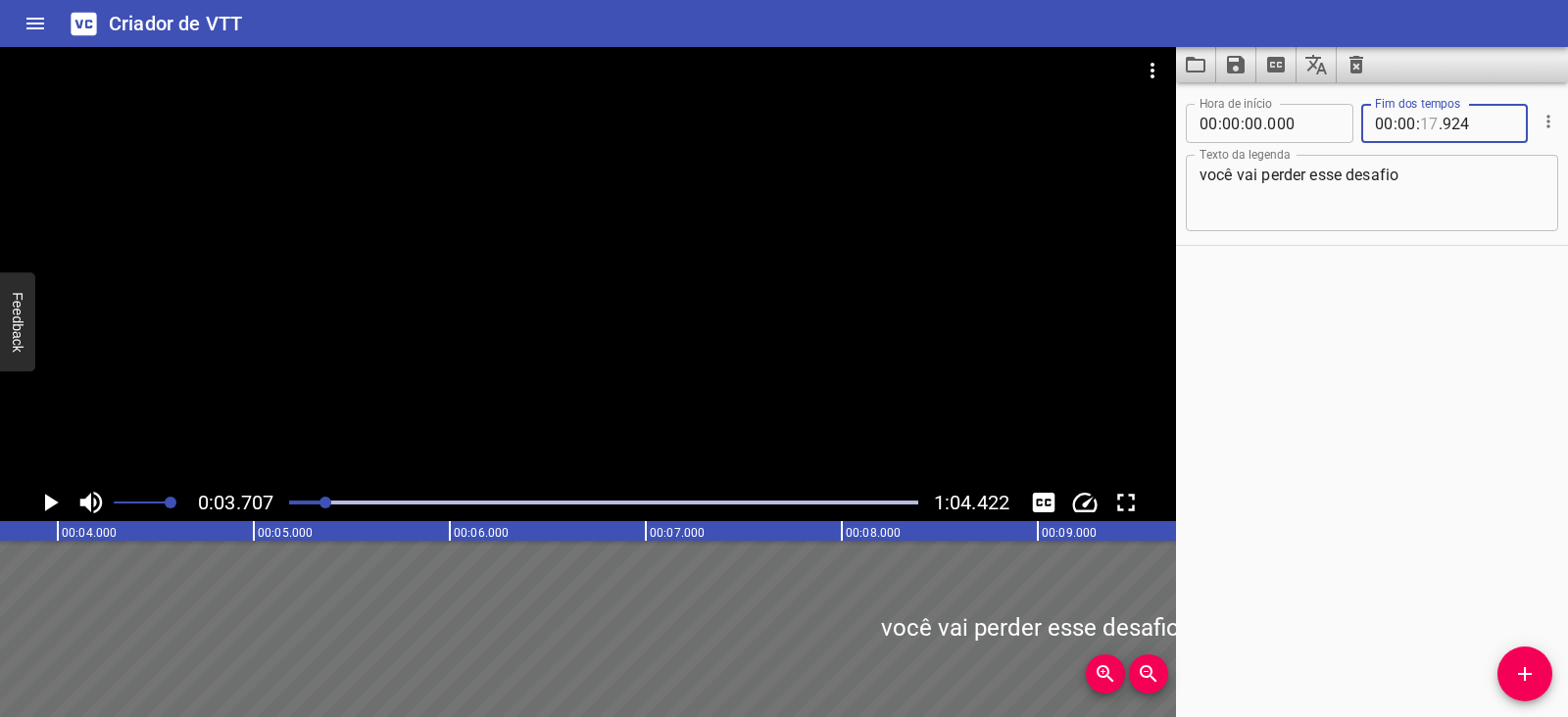 click at bounding box center [1429, 123] 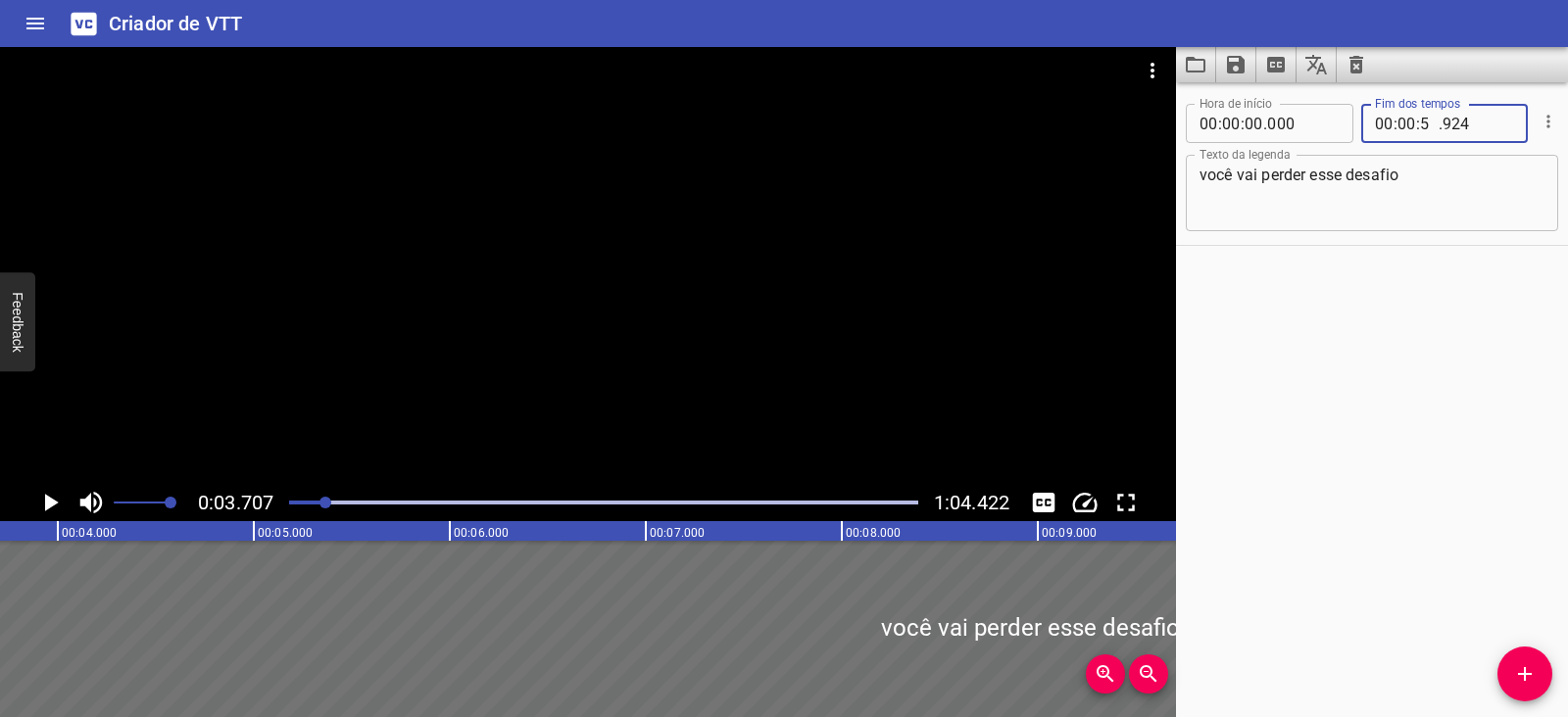 type on "50" 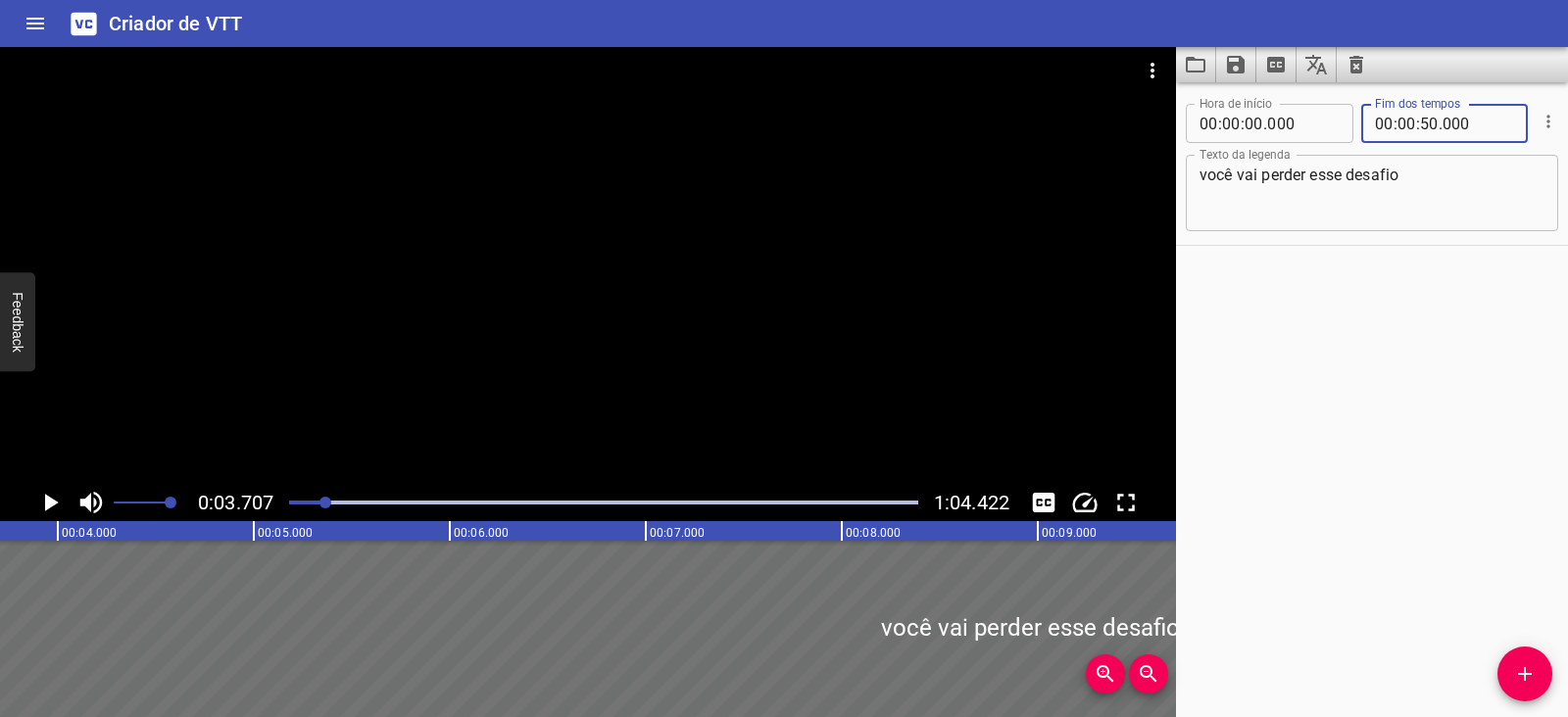 click on "." at bounding box center [1396, 123] 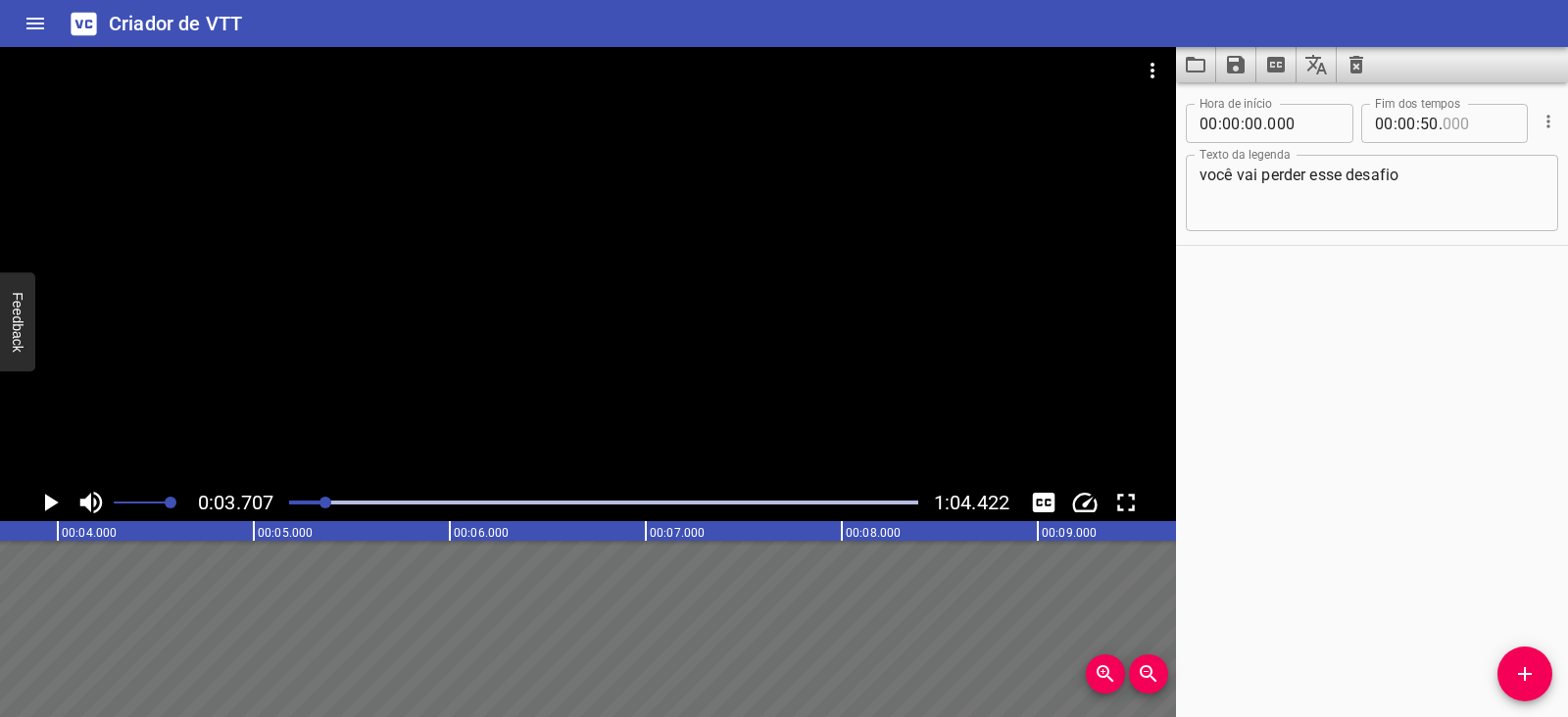 click at bounding box center [1302, 123] 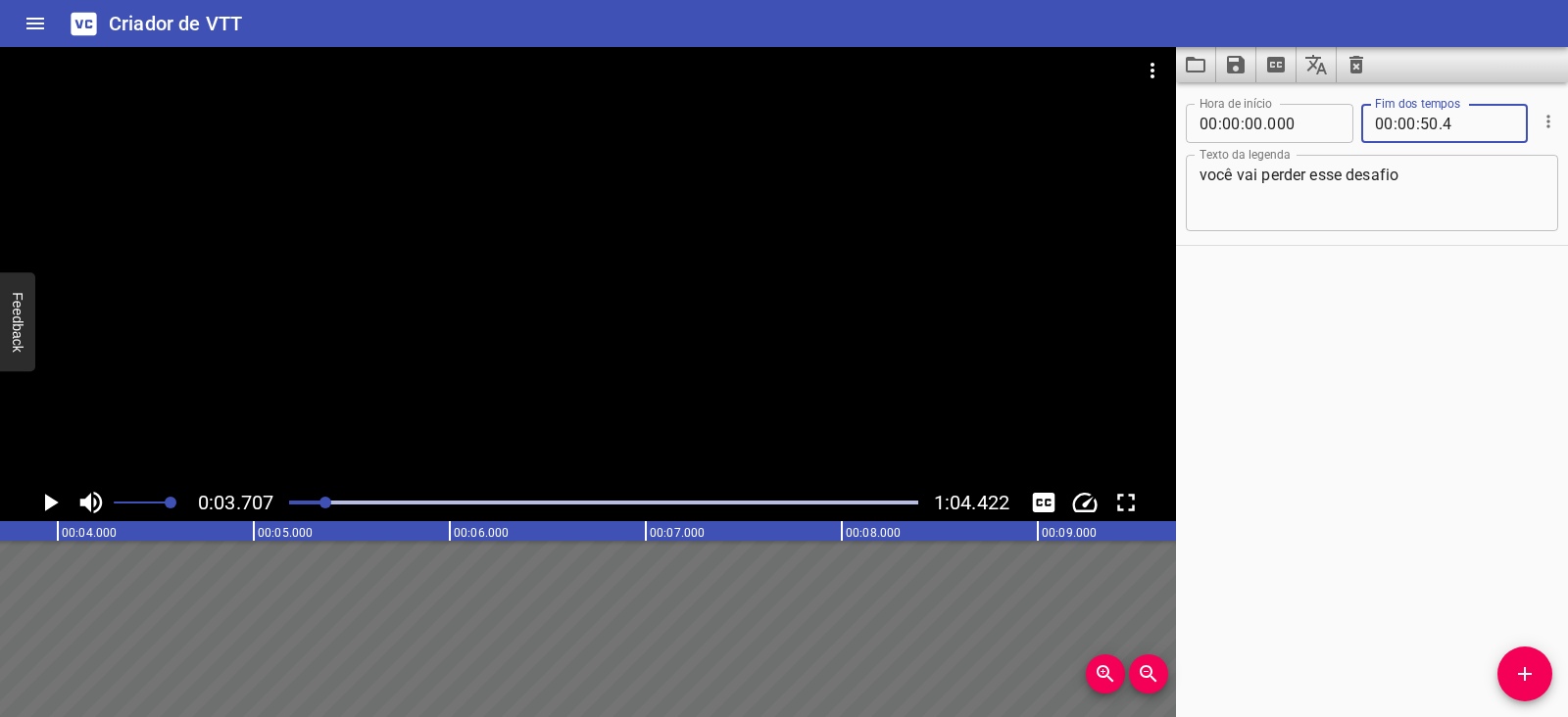 click on "4" at bounding box center (1478, 123) 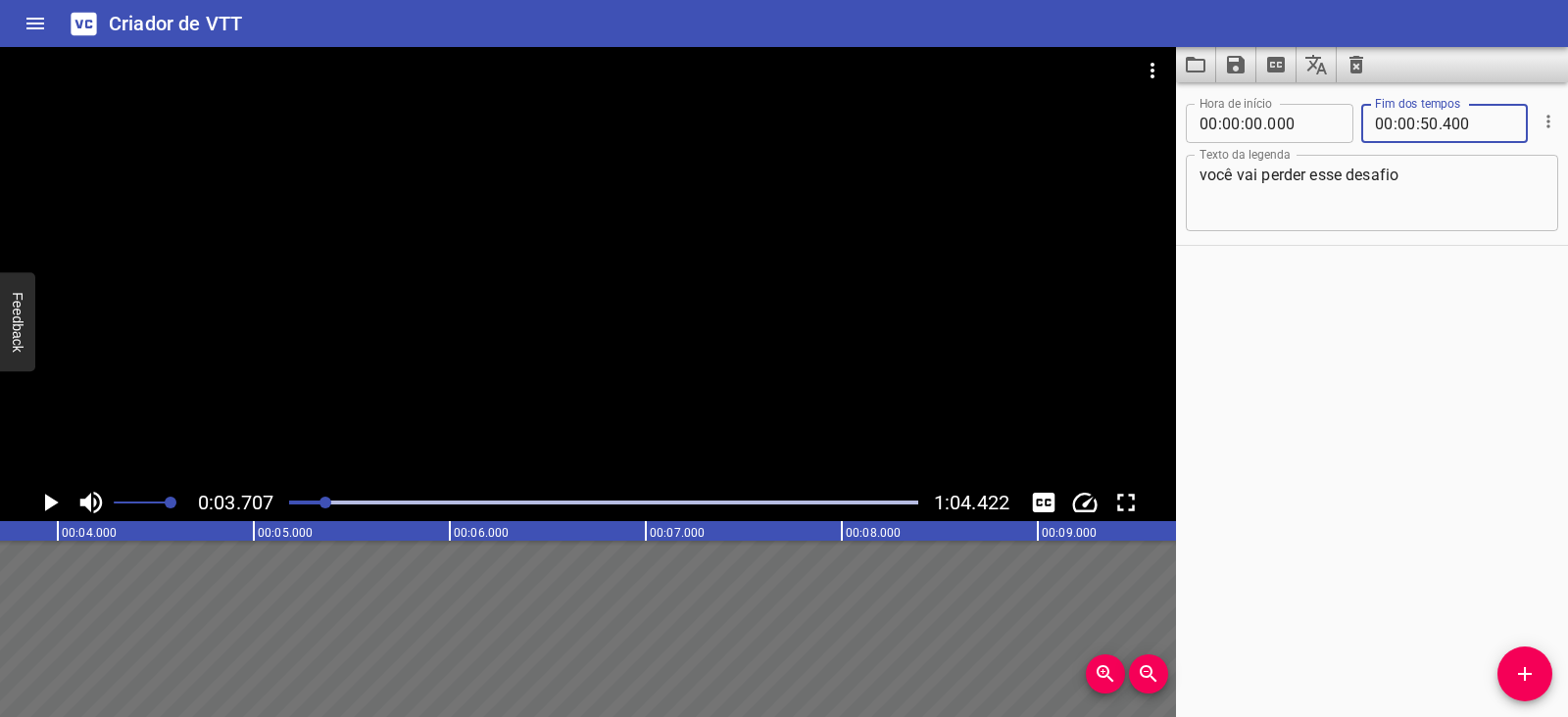 type on "400" 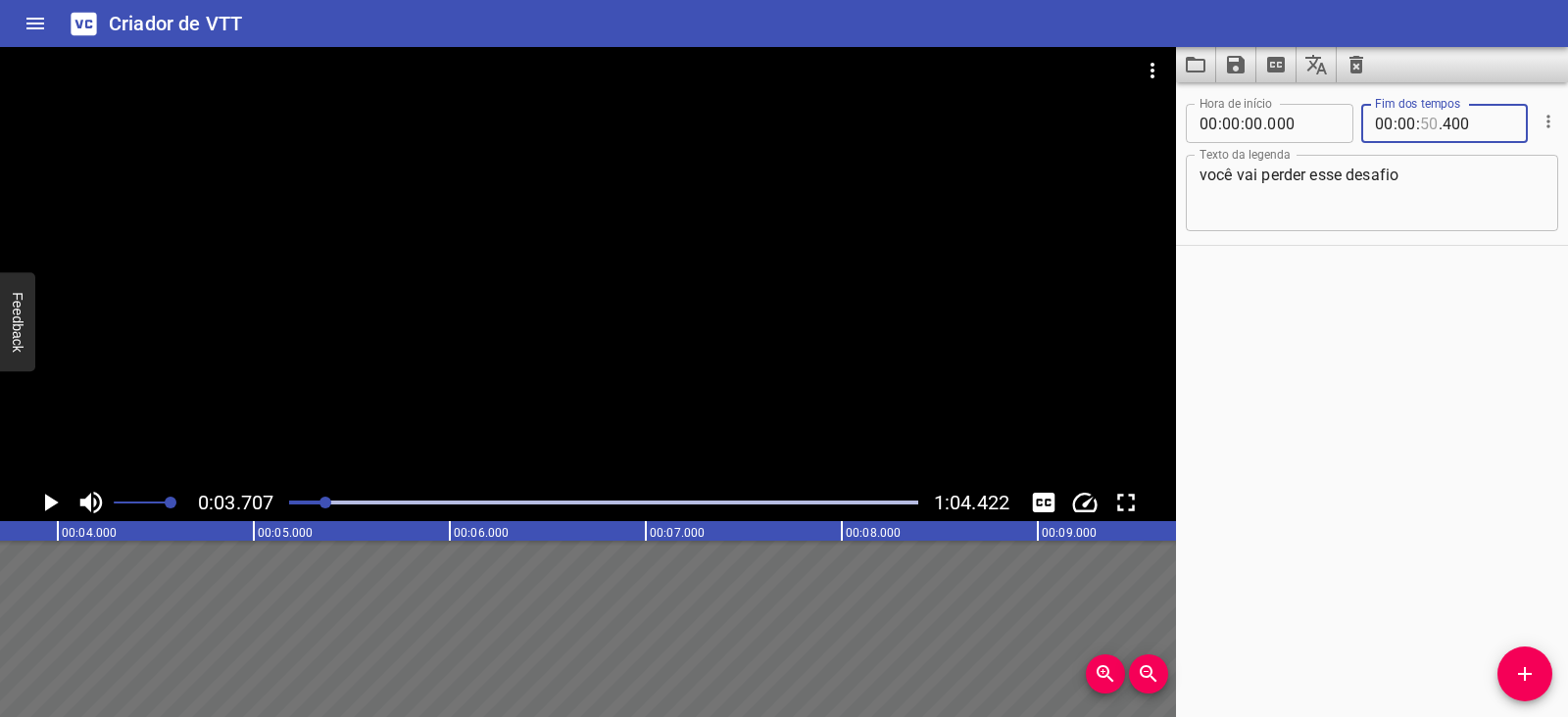 click at bounding box center (1429, 123) 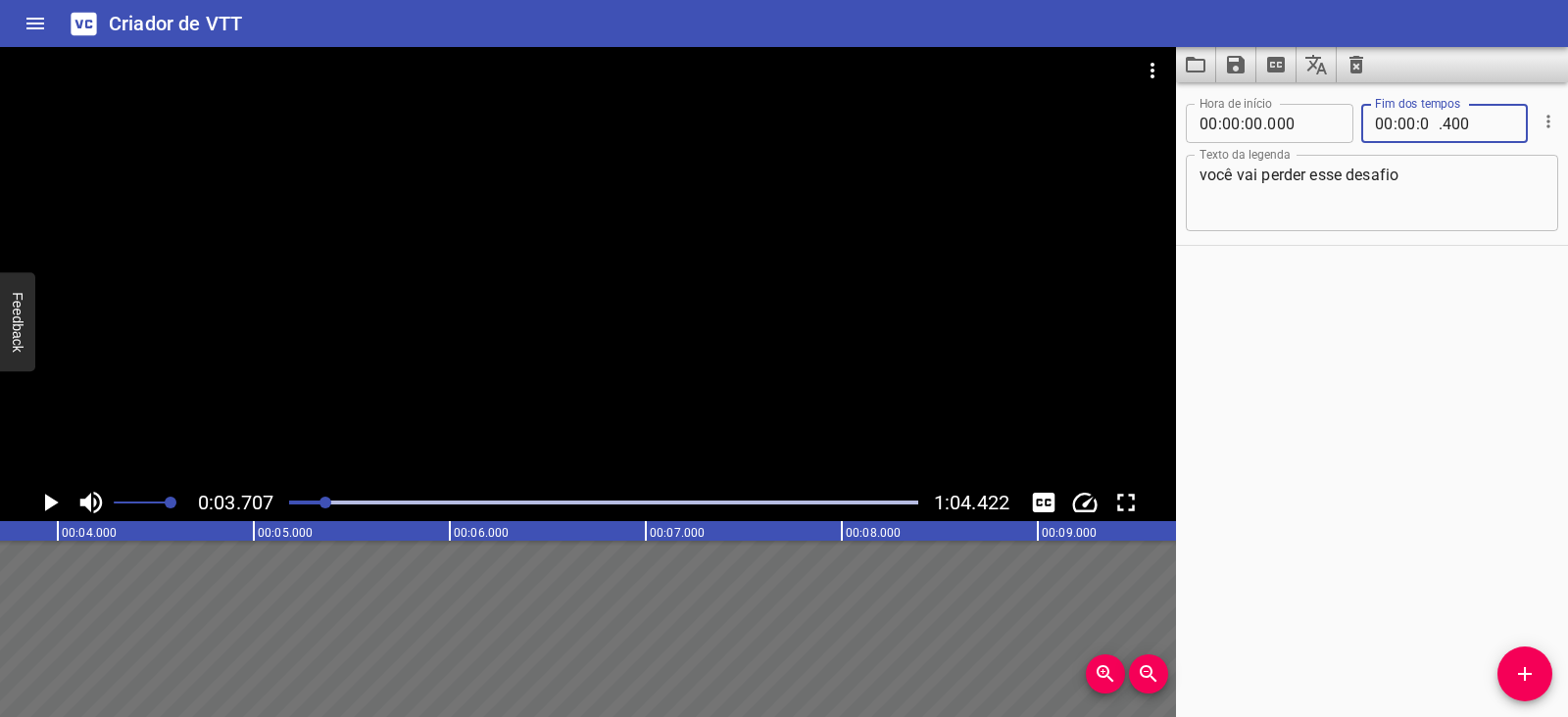 type on "00" 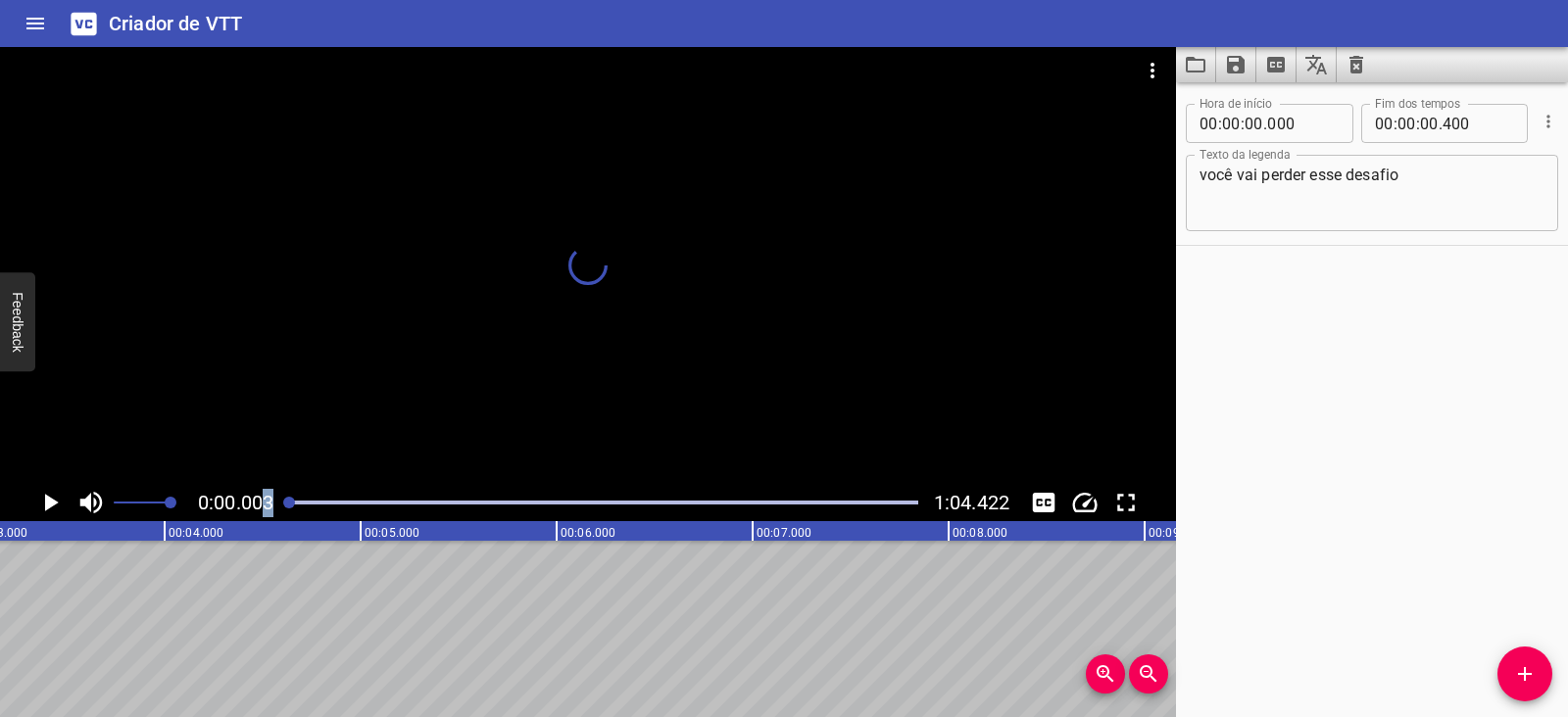 drag, startPoint x: 325, startPoint y: 499, endPoint x: 262, endPoint y: 515, distance: 65 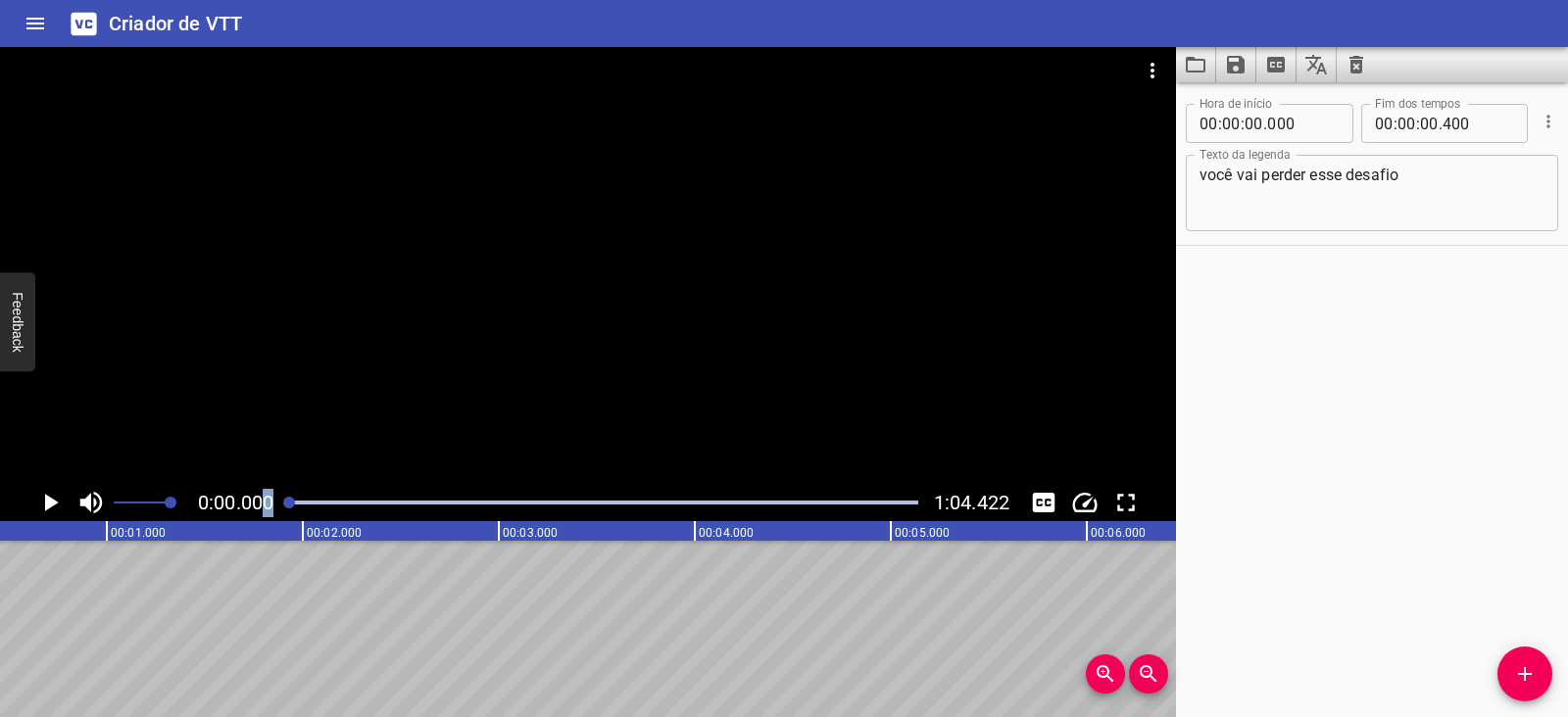 scroll, scrollTop: 0, scrollLeft: 0, axis: both 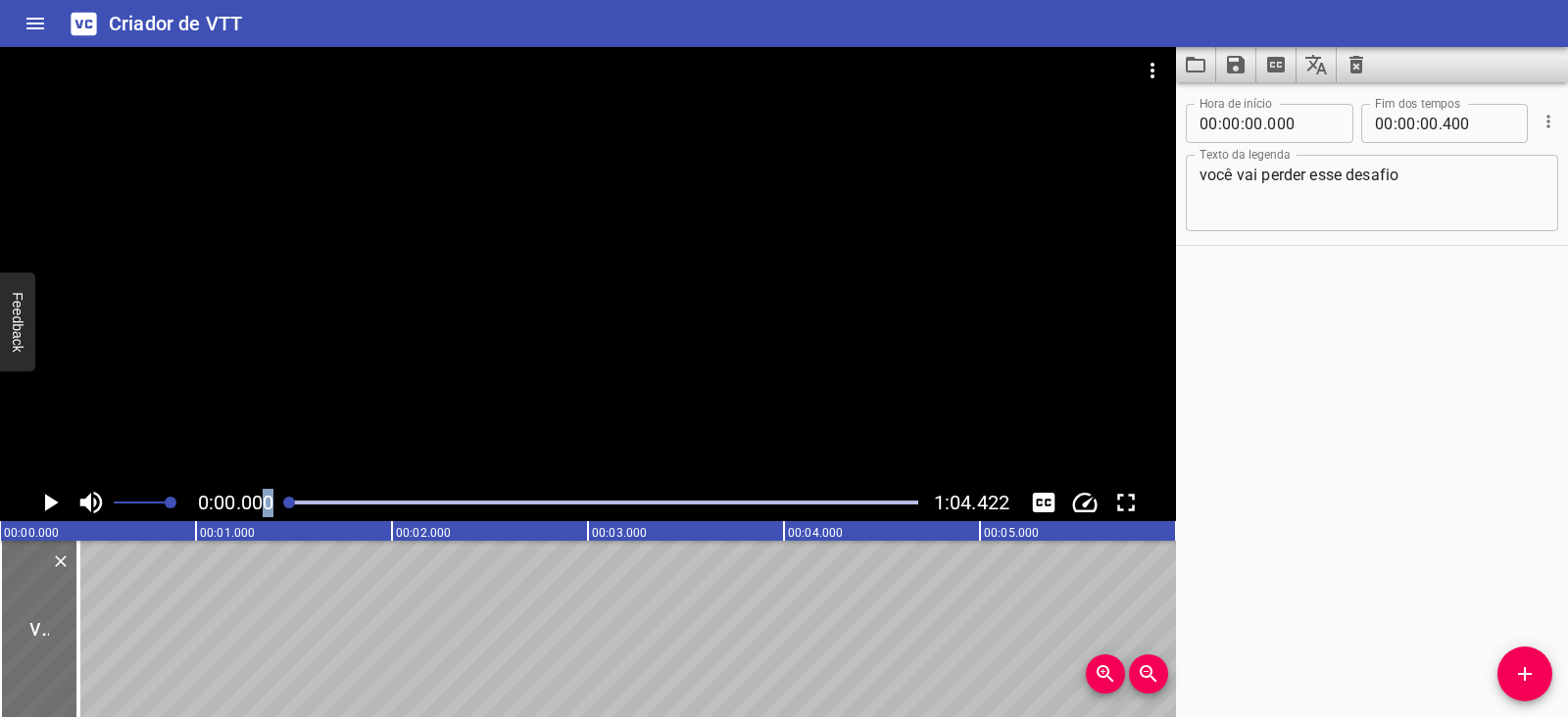 click at bounding box center (50, 502) 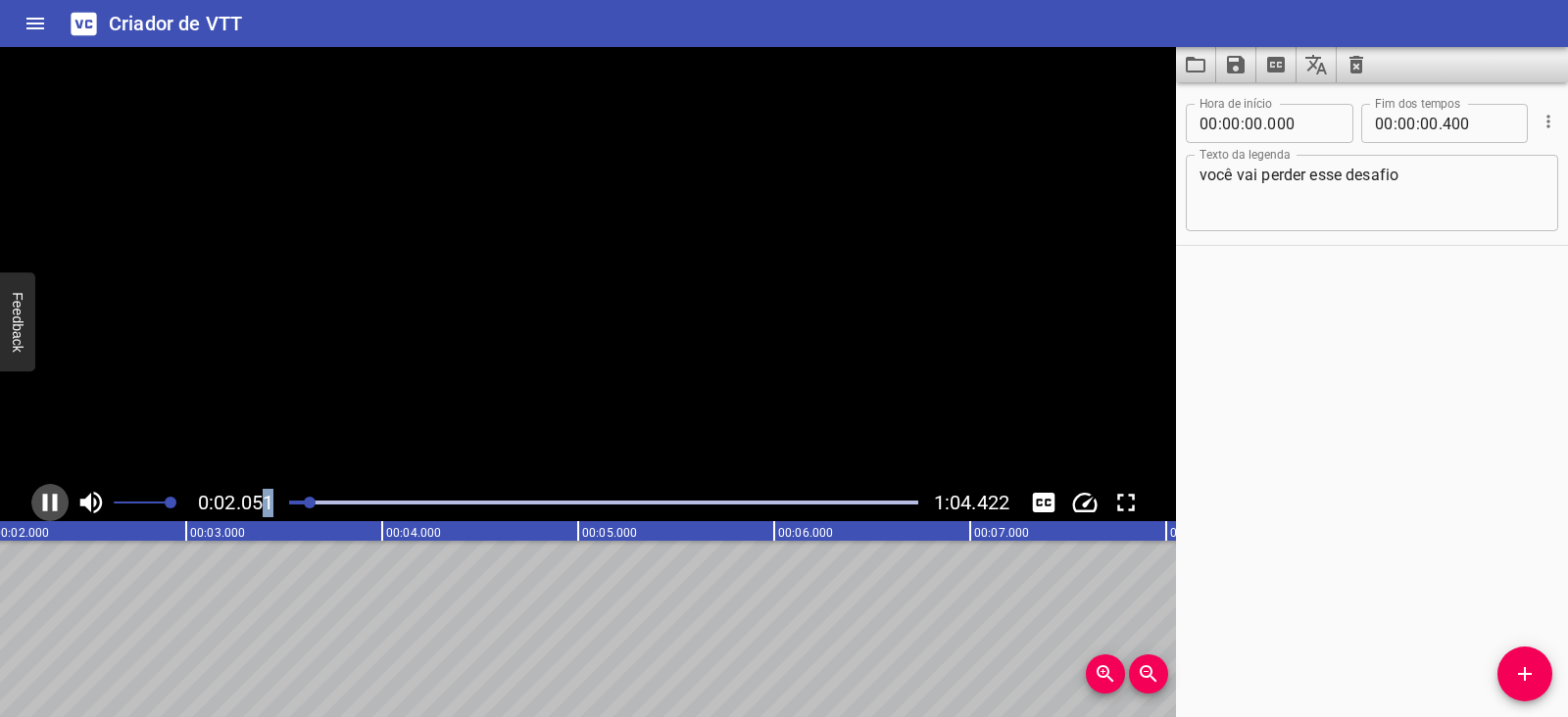 click at bounding box center [50, 502] 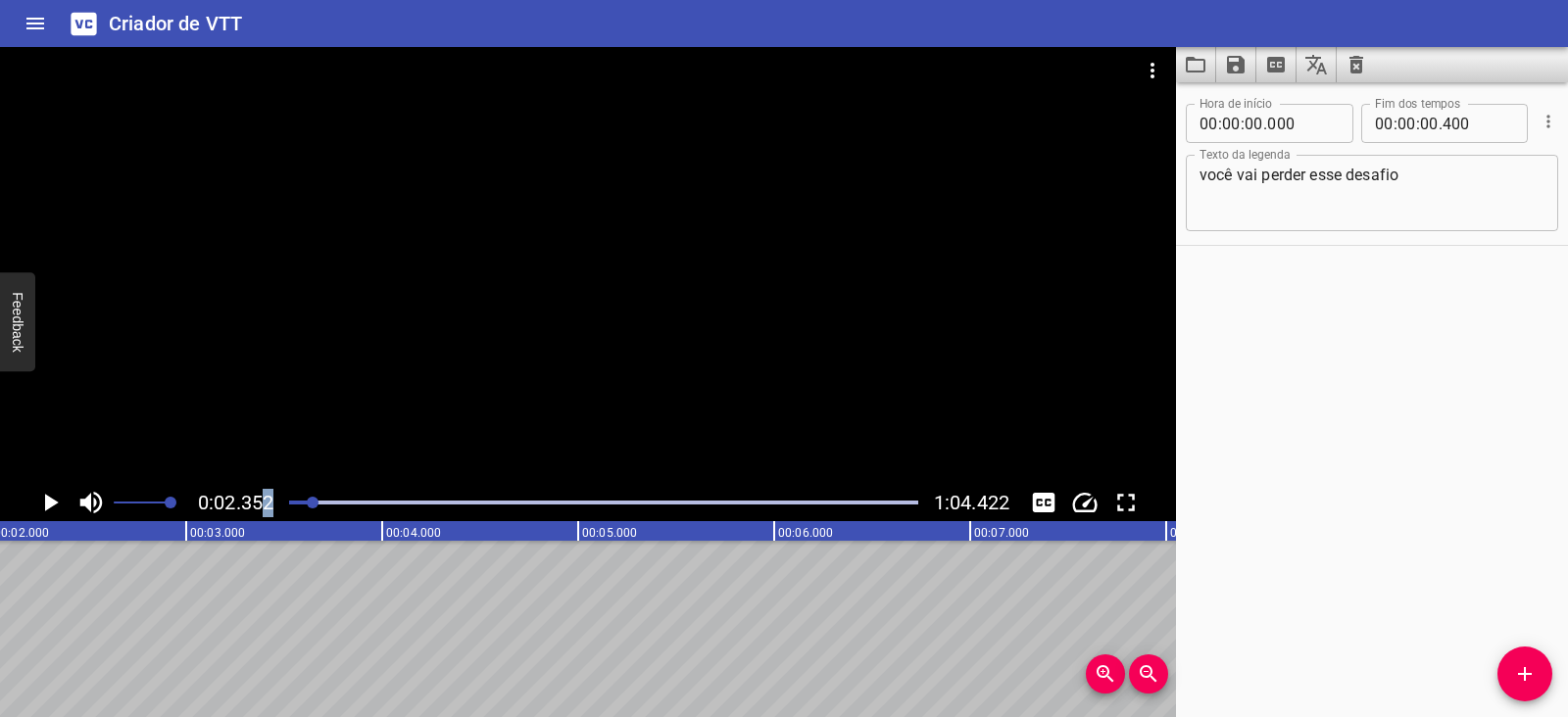 scroll, scrollTop: 0, scrollLeft: 461, axis: horizontal 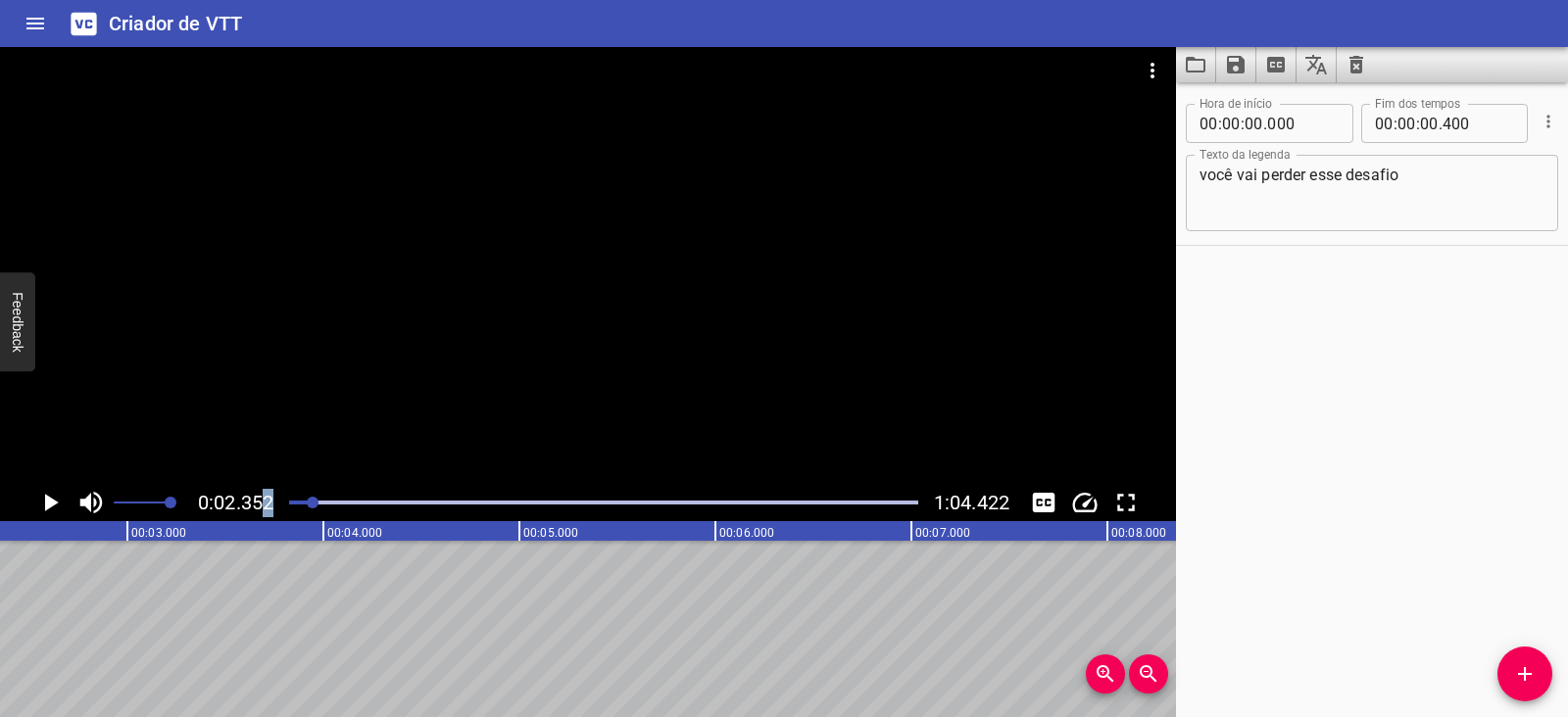 click at bounding box center (604, 502) 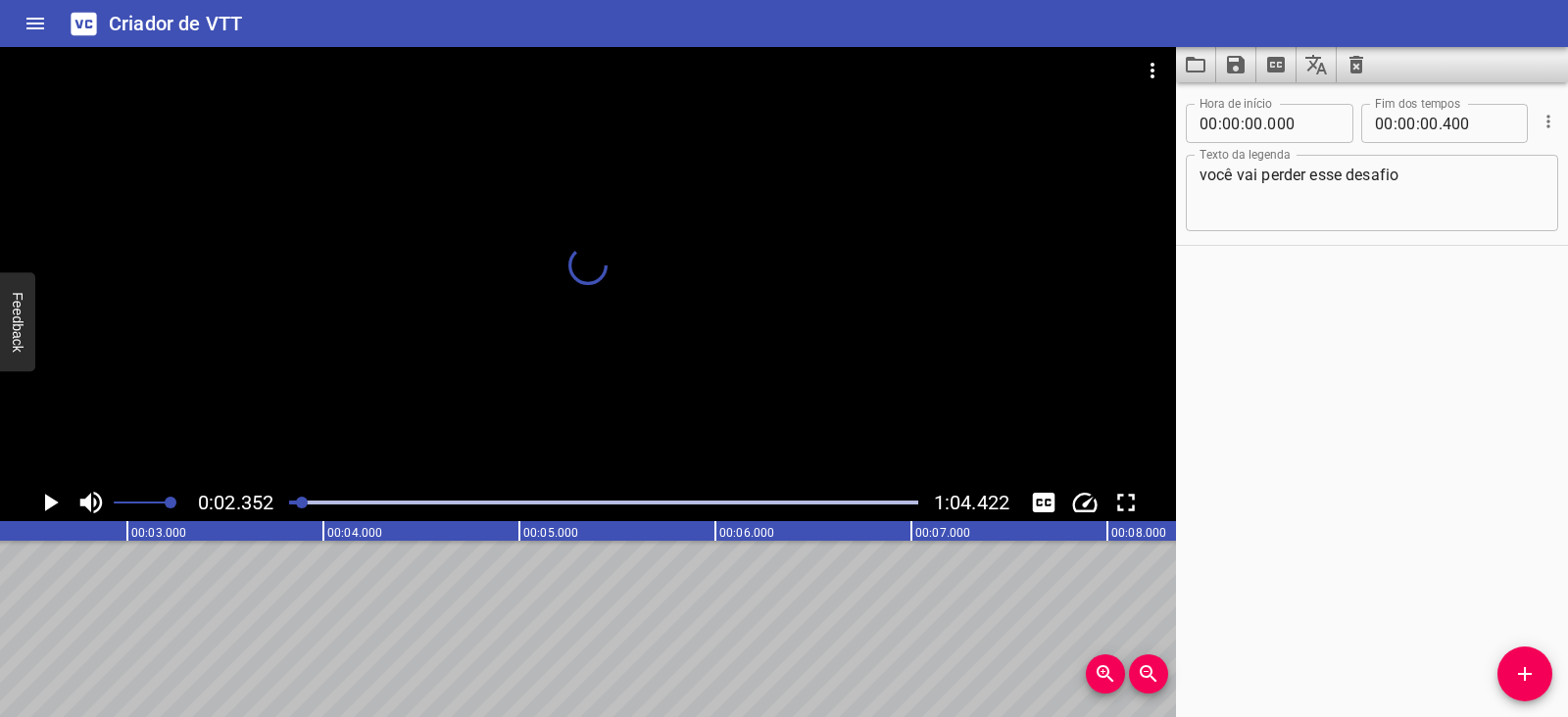 click at bounding box center [-13, 502] 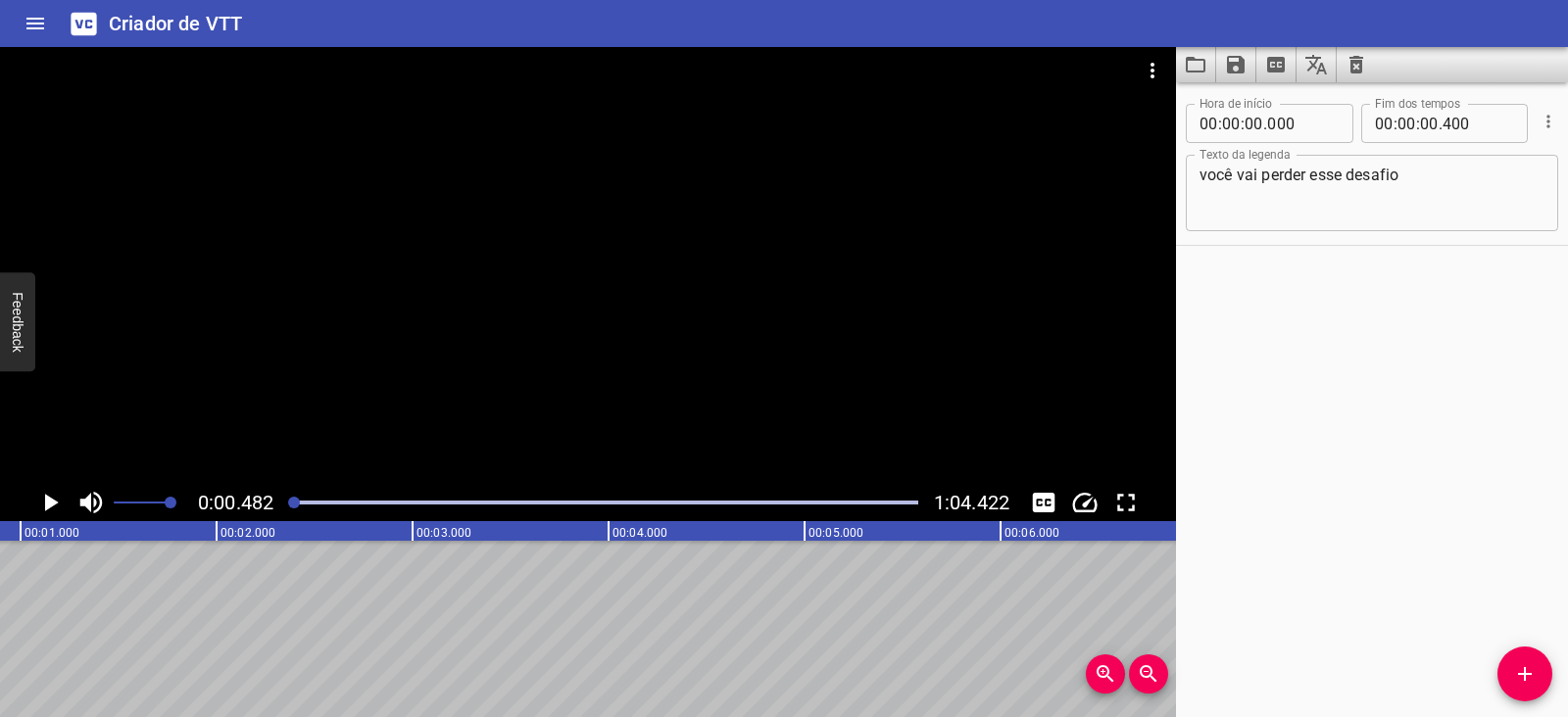 scroll, scrollTop: 0, scrollLeft: 94, axis: horizontal 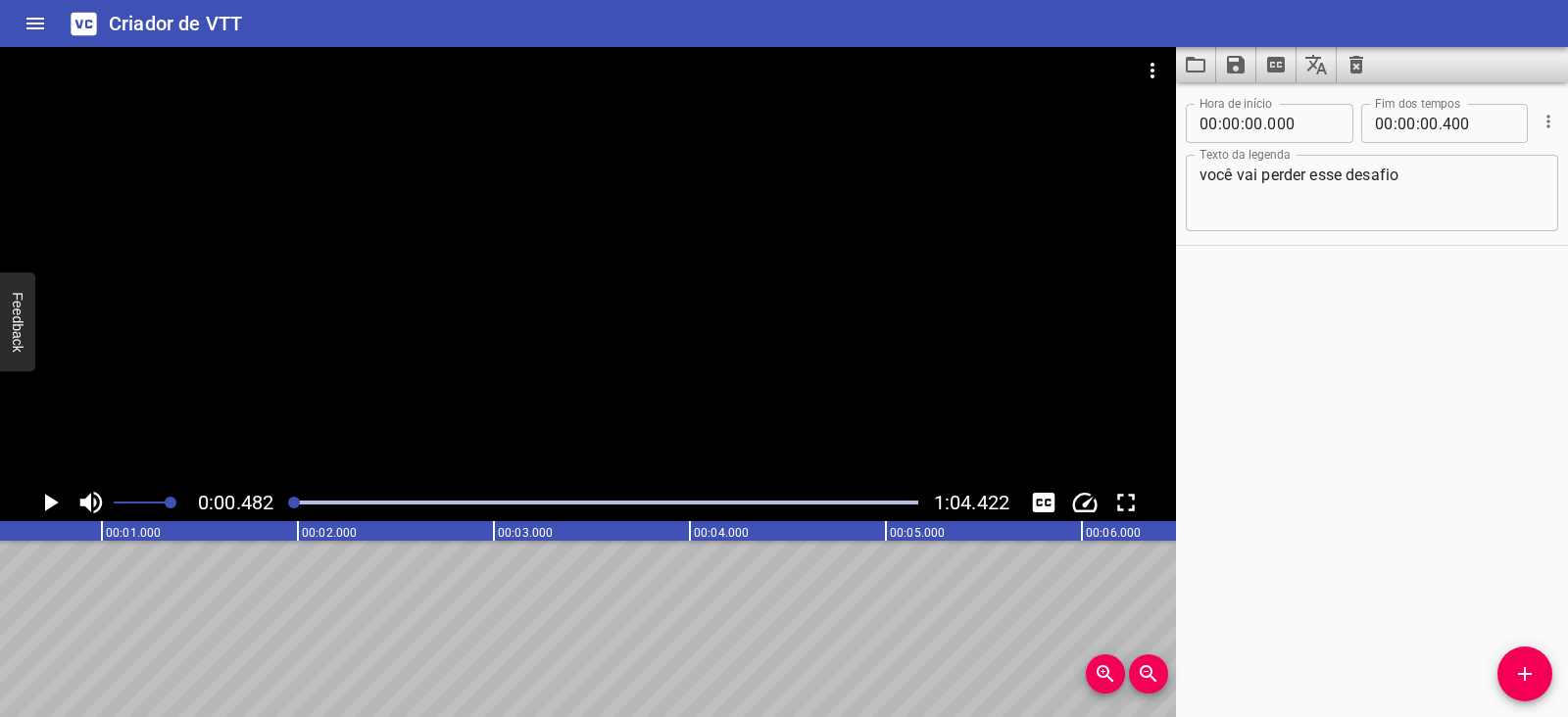 click at bounding box center (50, 502) 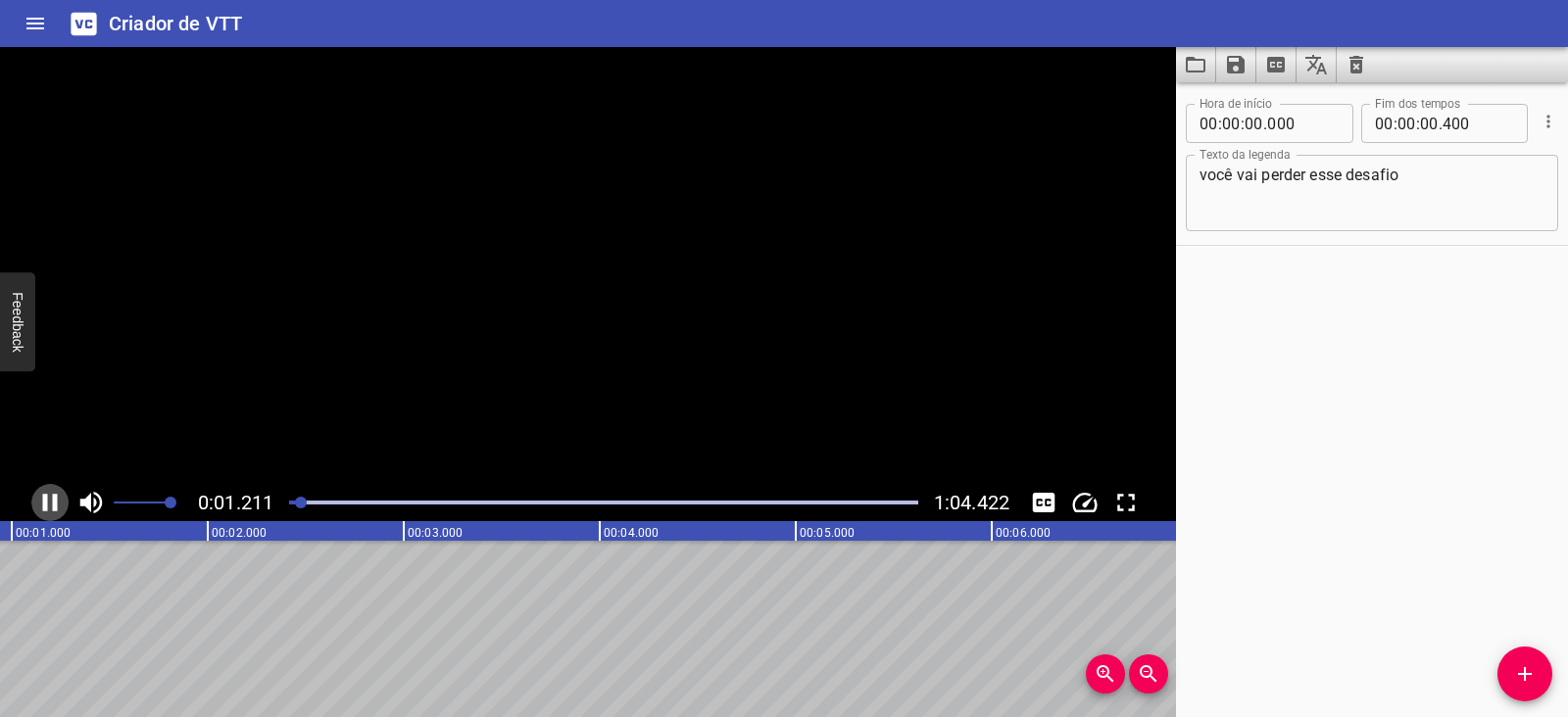 click at bounding box center [50, 502] 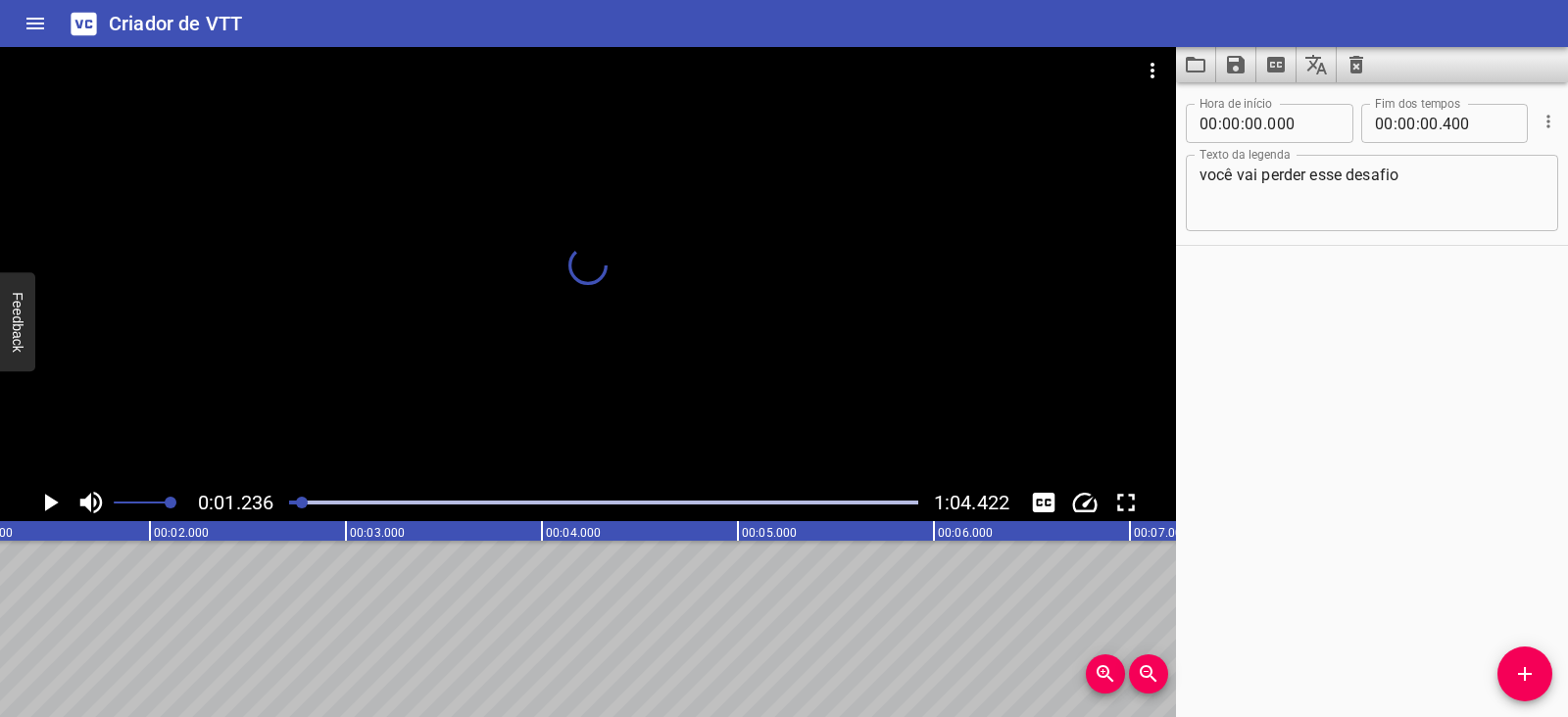 scroll, scrollTop: 0, scrollLeft: 193, axis: horizontal 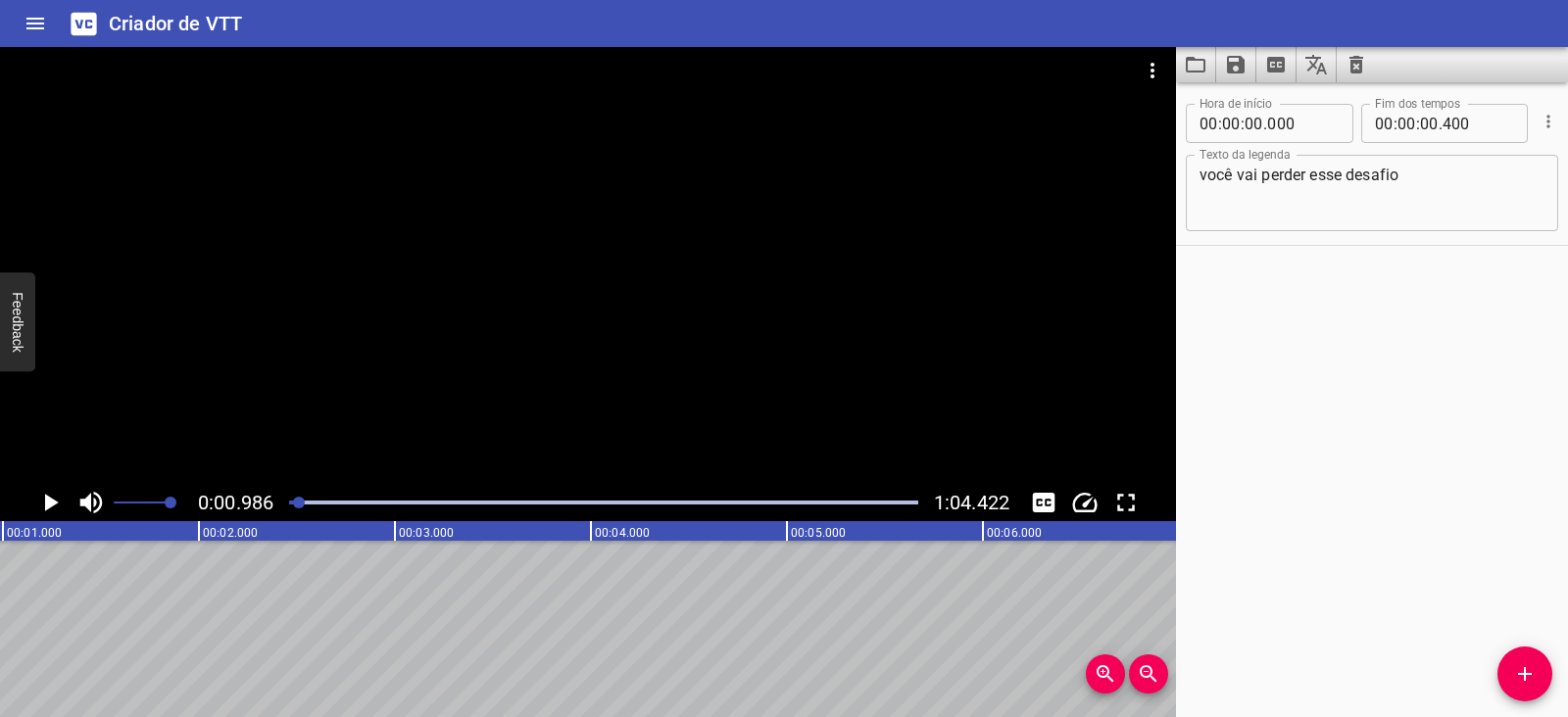 click at bounding box center (50, 502) 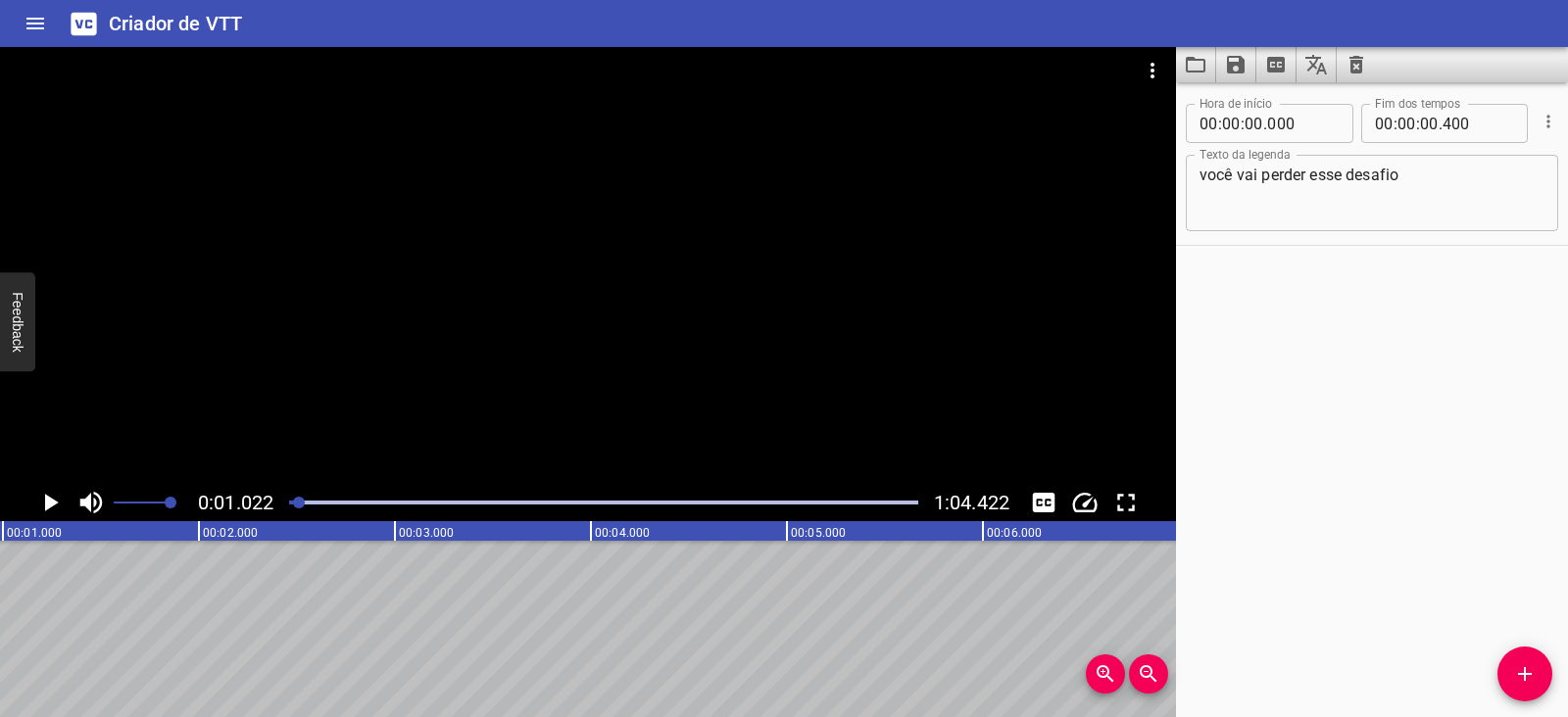 scroll, scrollTop: 0, scrollLeft: 200, axis: horizontal 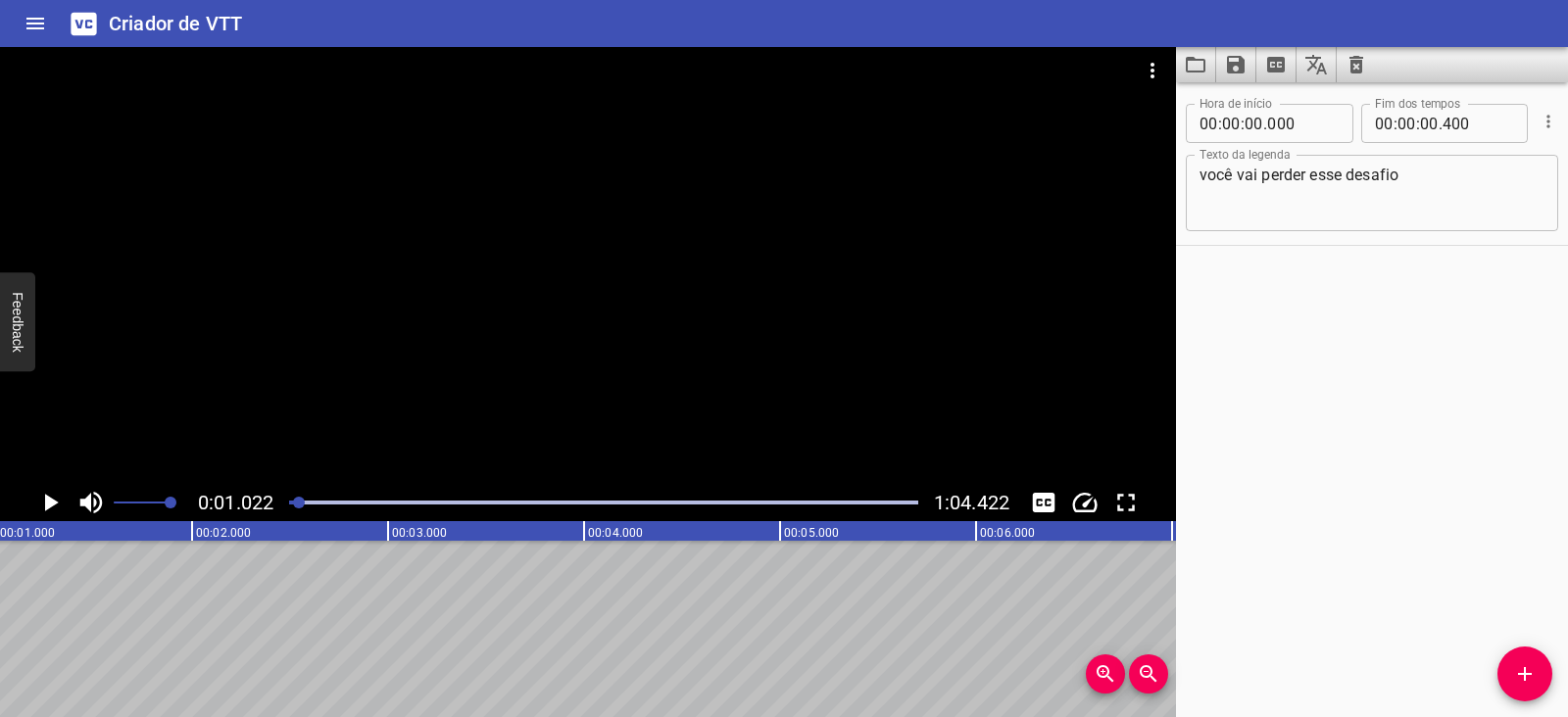 click at bounding box center [50, 502] 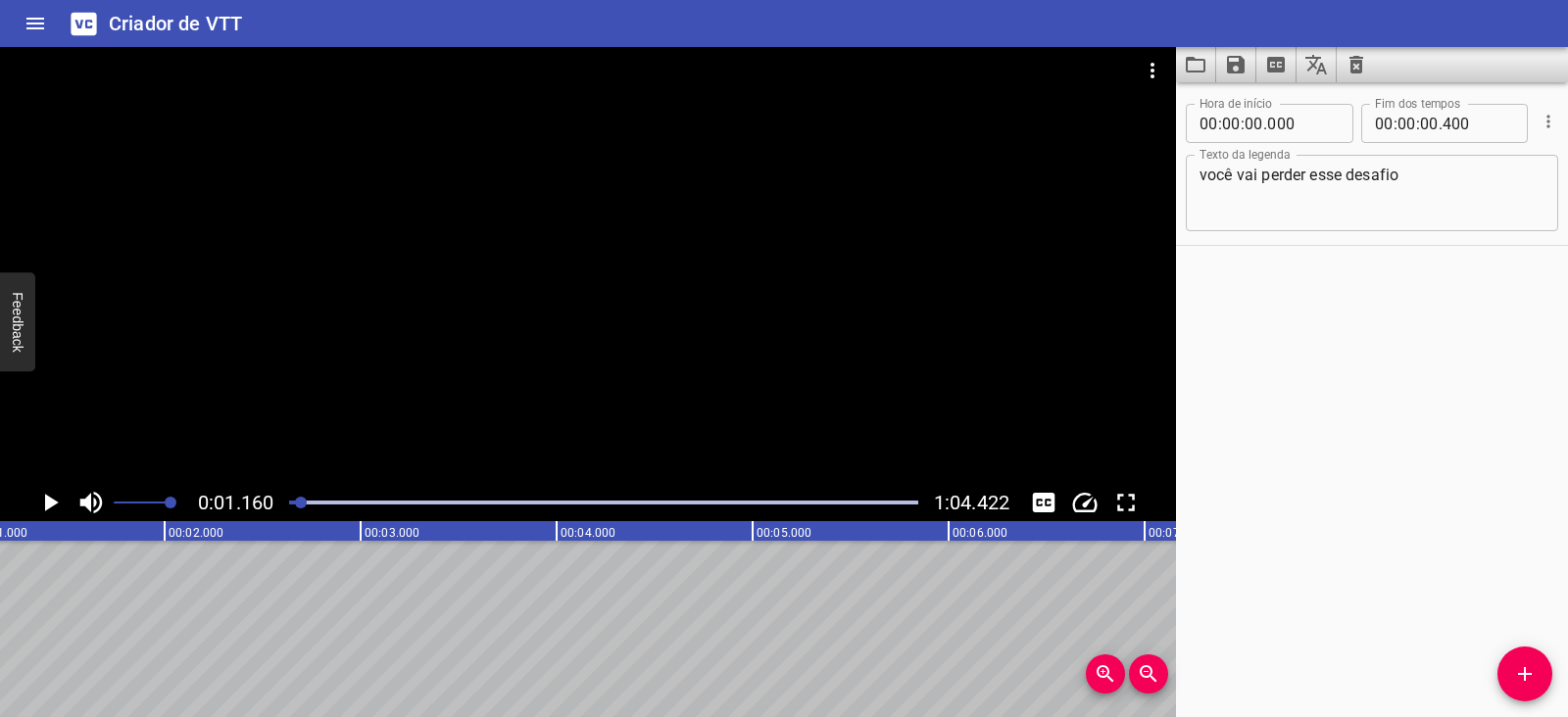 click at bounding box center [50, 502] 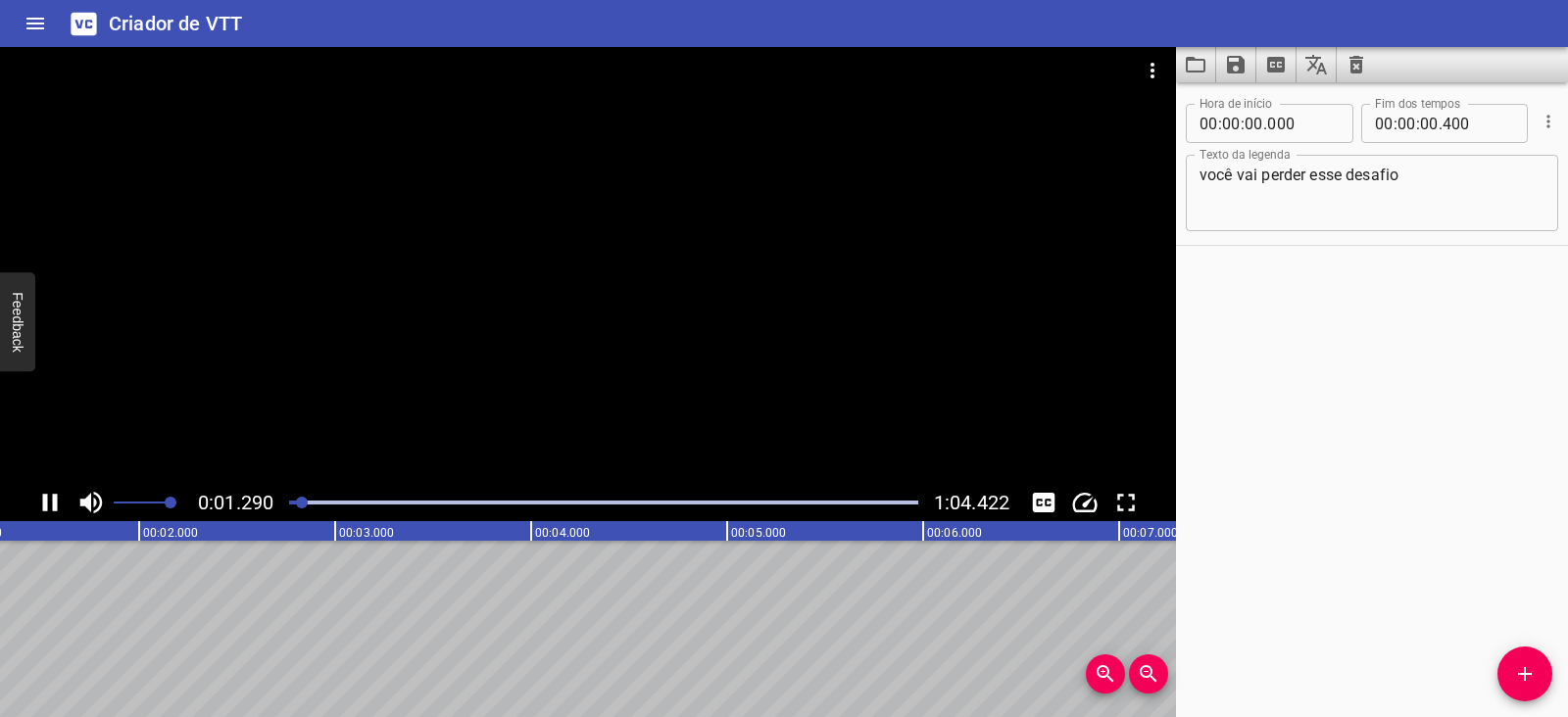 click at bounding box center [50, 502] 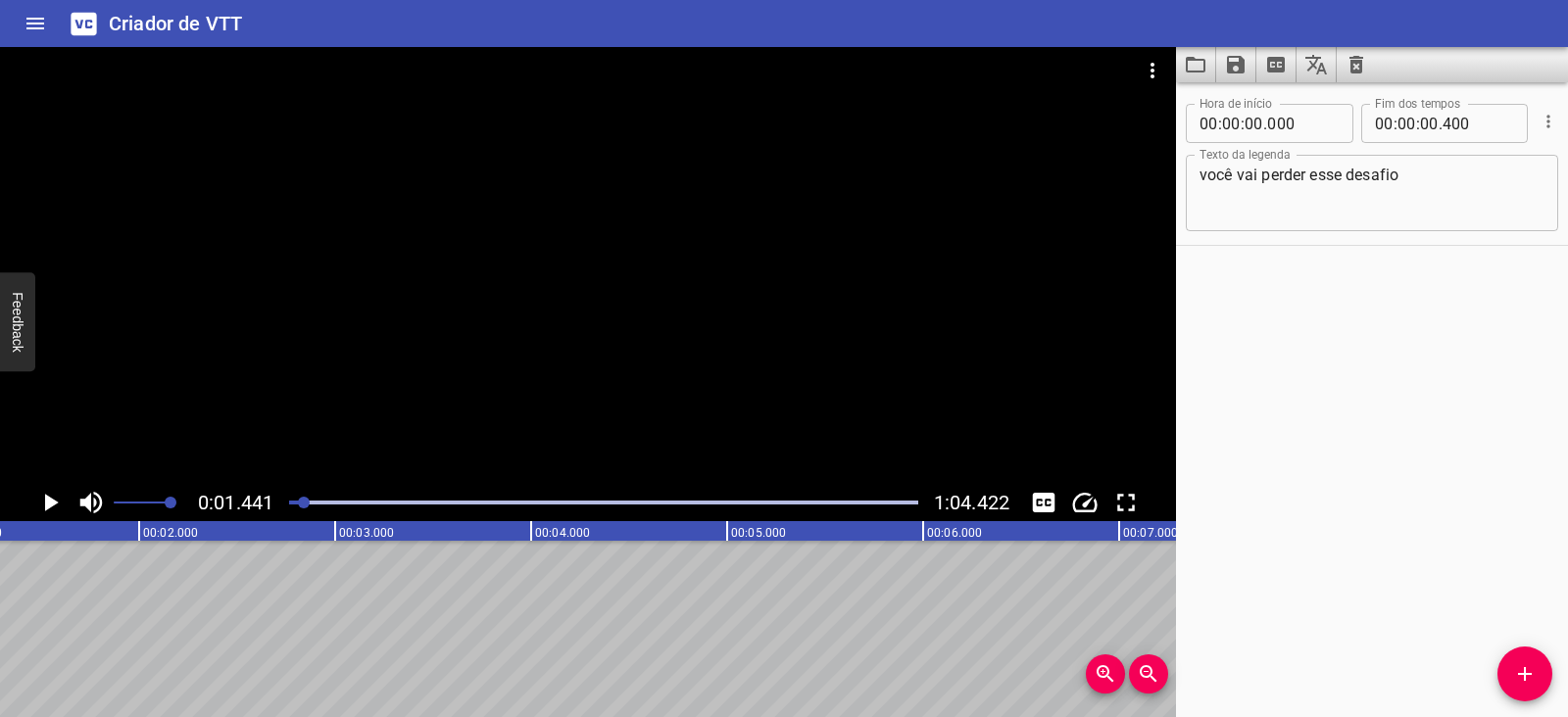 scroll, scrollTop: 0, scrollLeft: 282, axis: horizontal 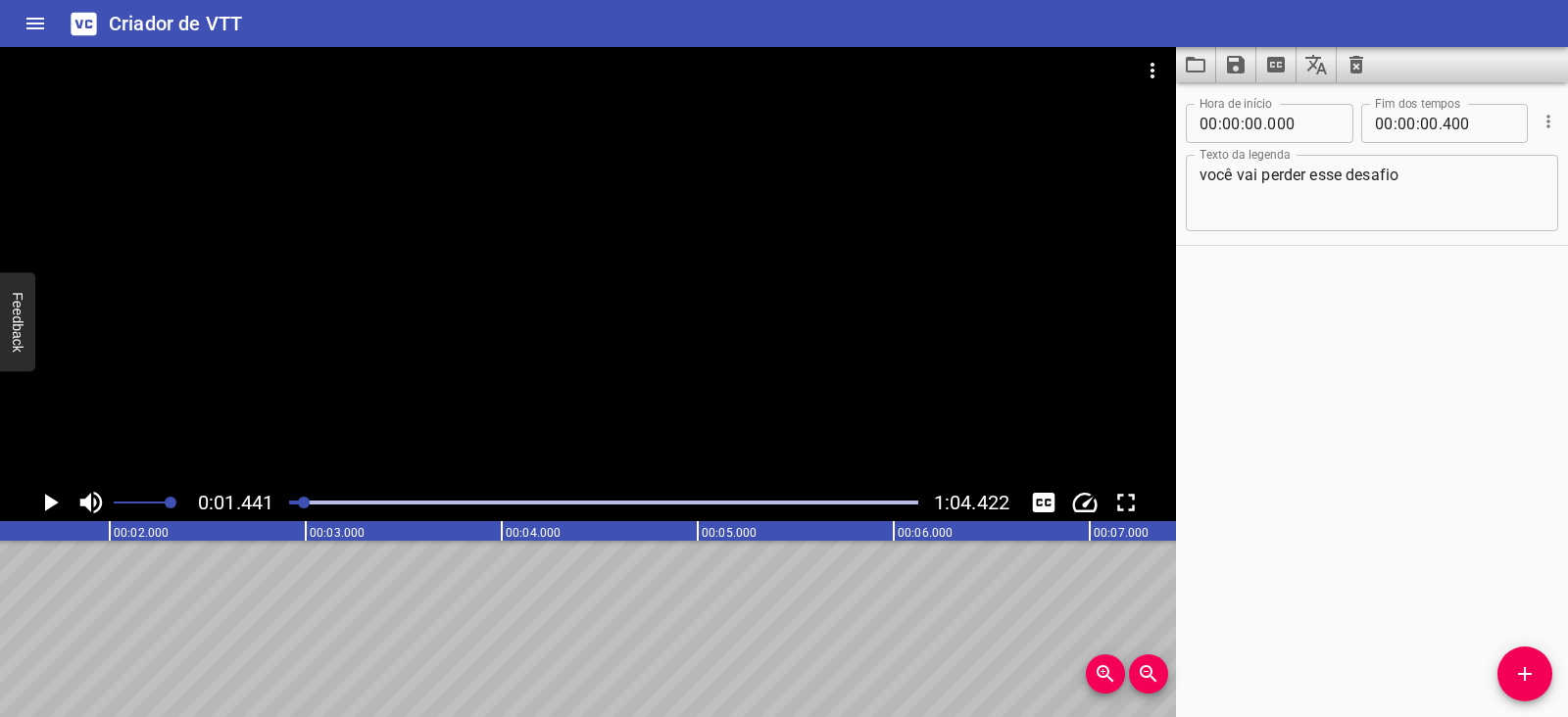 click at bounding box center (588, 265) 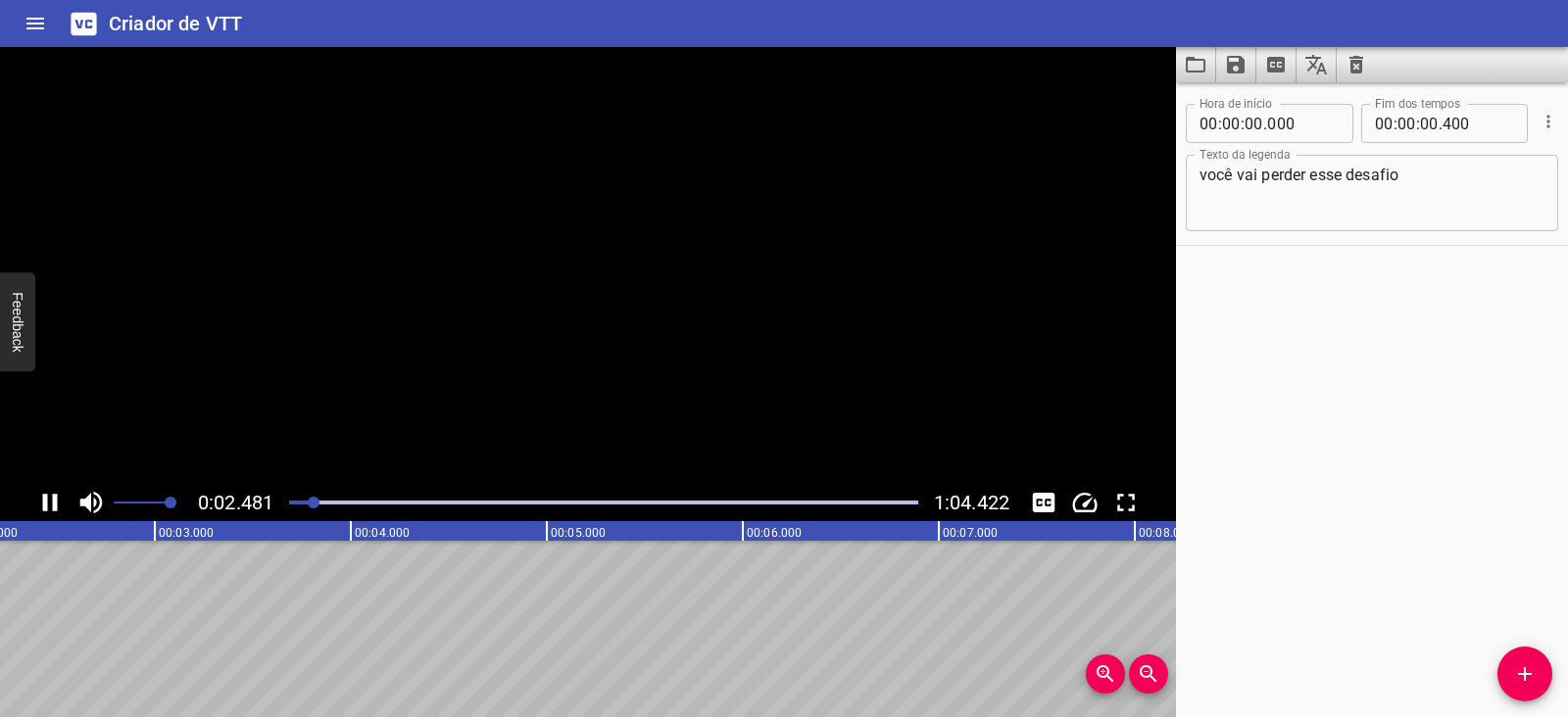 click at bounding box center (588, 265) 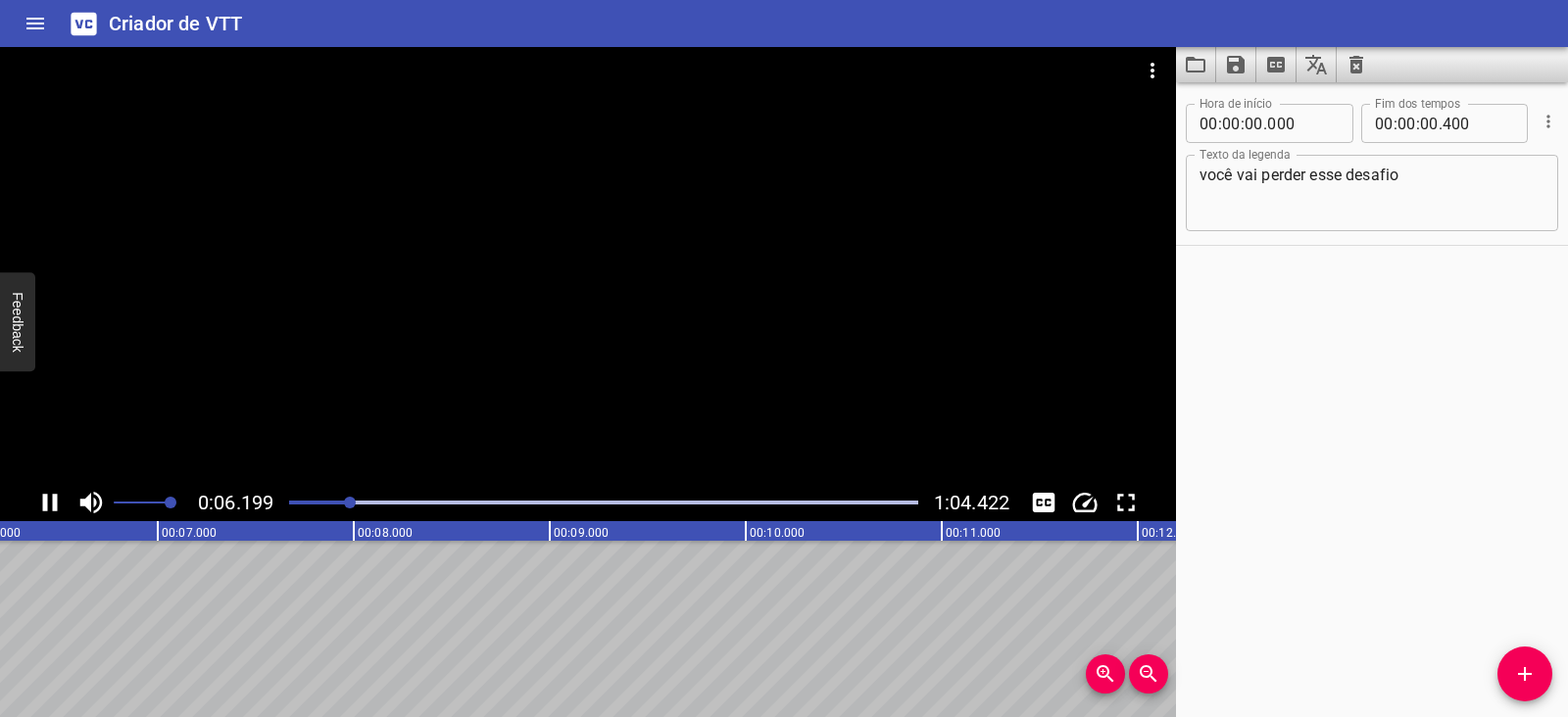 click at bounding box center [50, 502] 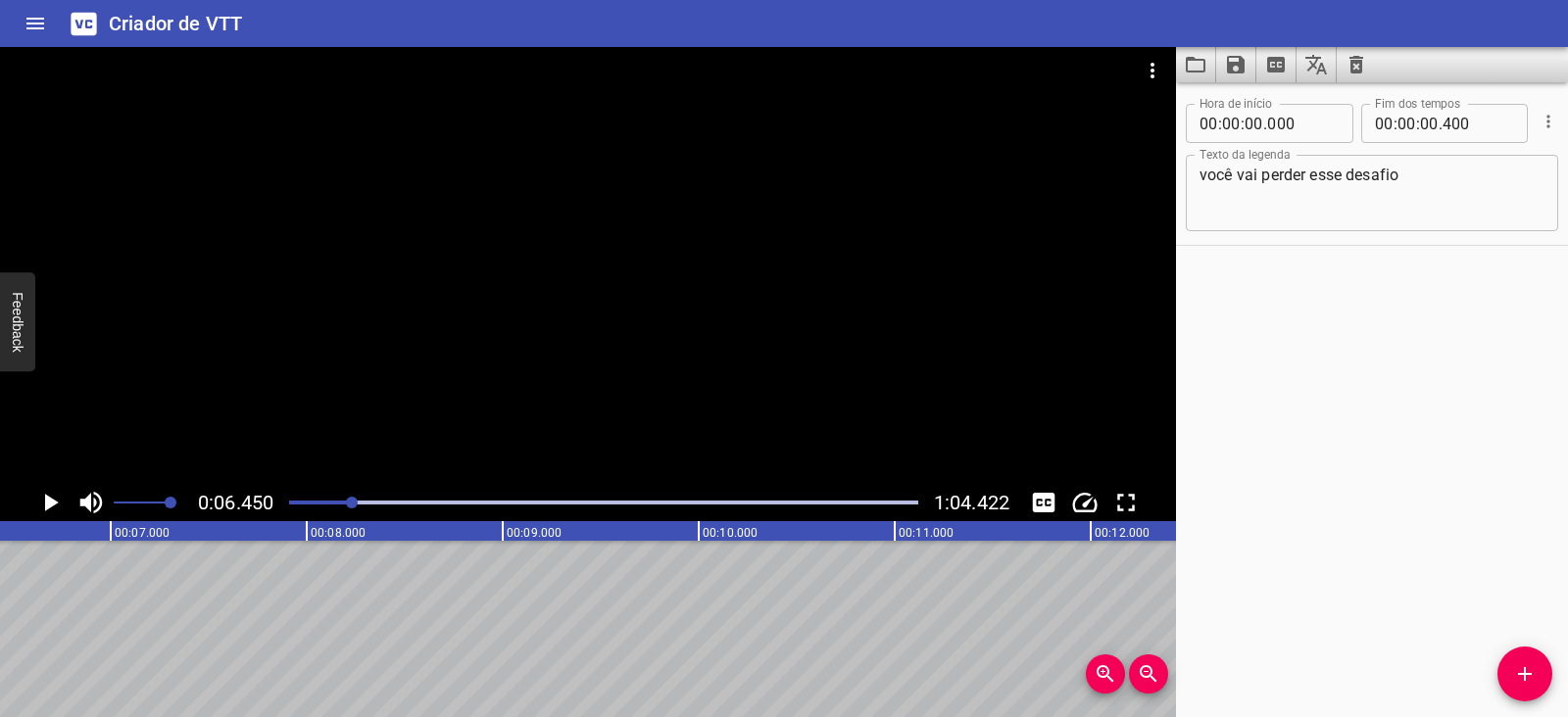 scroll, scrollTop: 0, scrollLeft: 1263, axis: horizontal 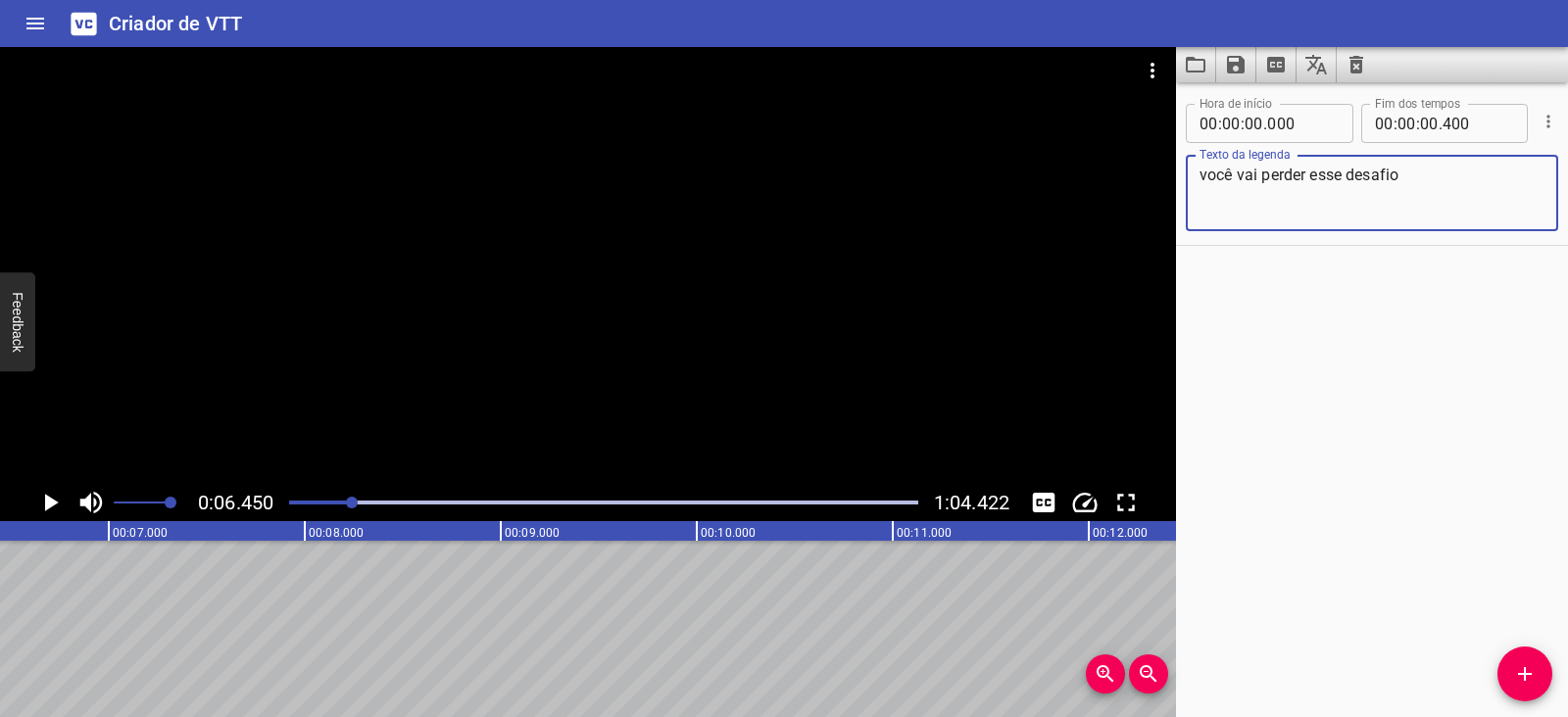 click on "você vai perder esse desafio" at bounding box center [1372, 193] 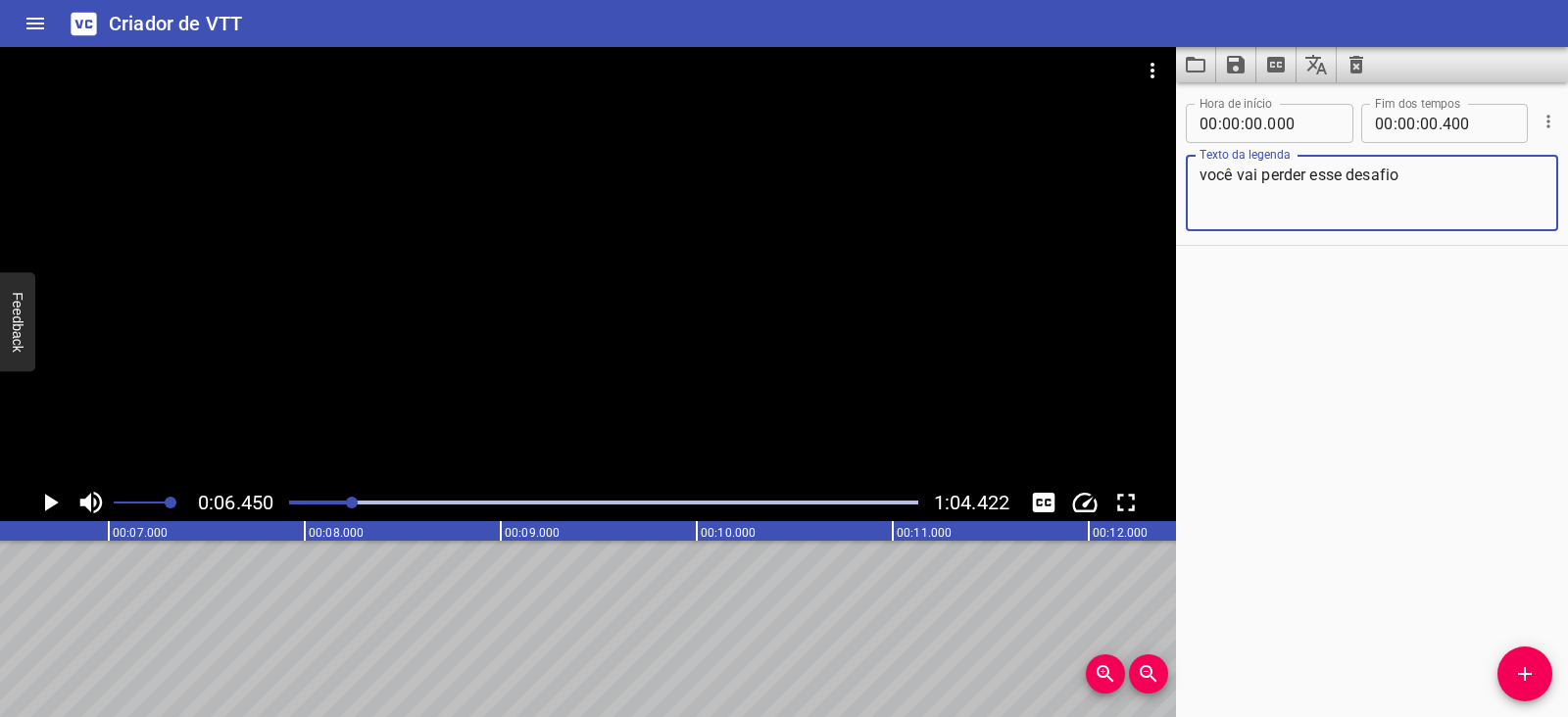 click on "você vai perder esse desafio" at bounding box center (1372, 193) 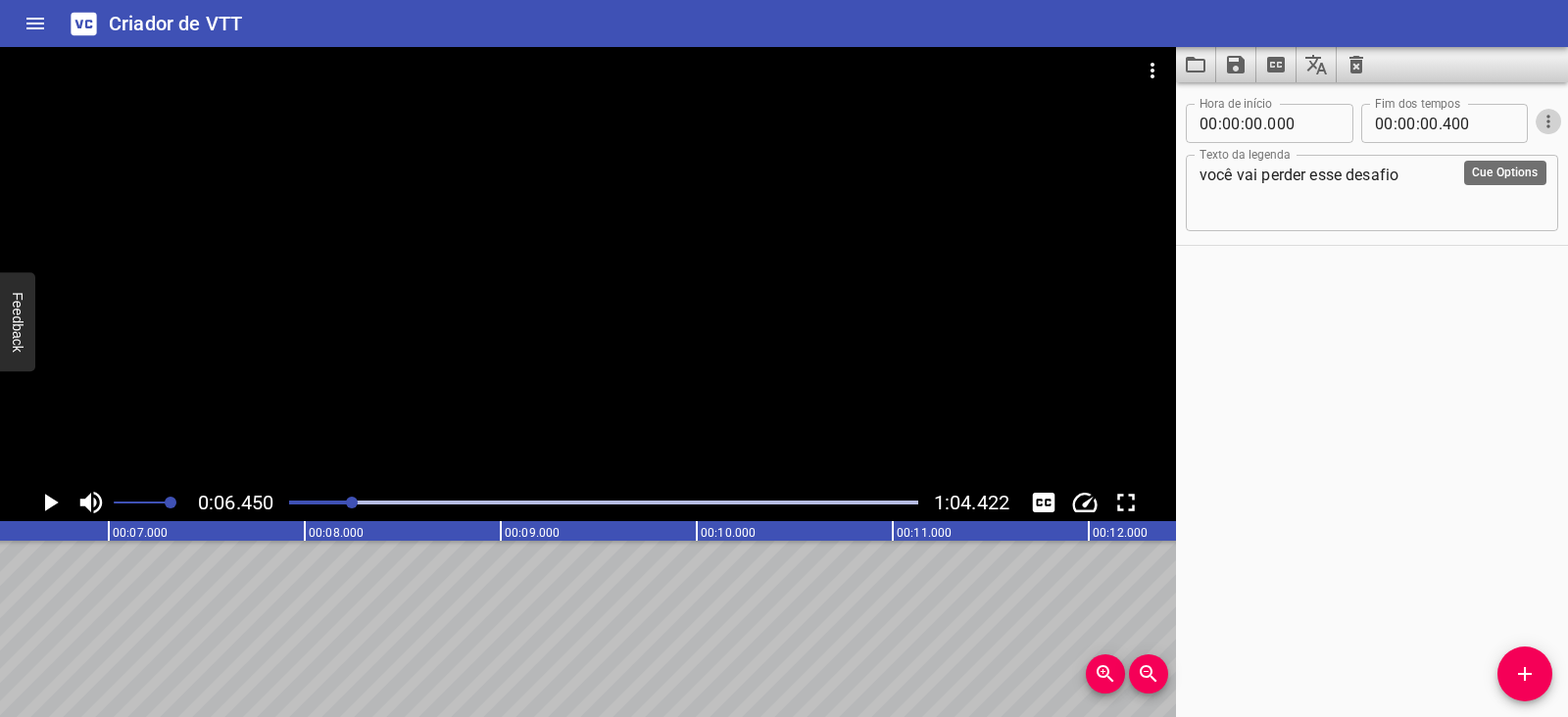 click at bounding box center [1548, 121] 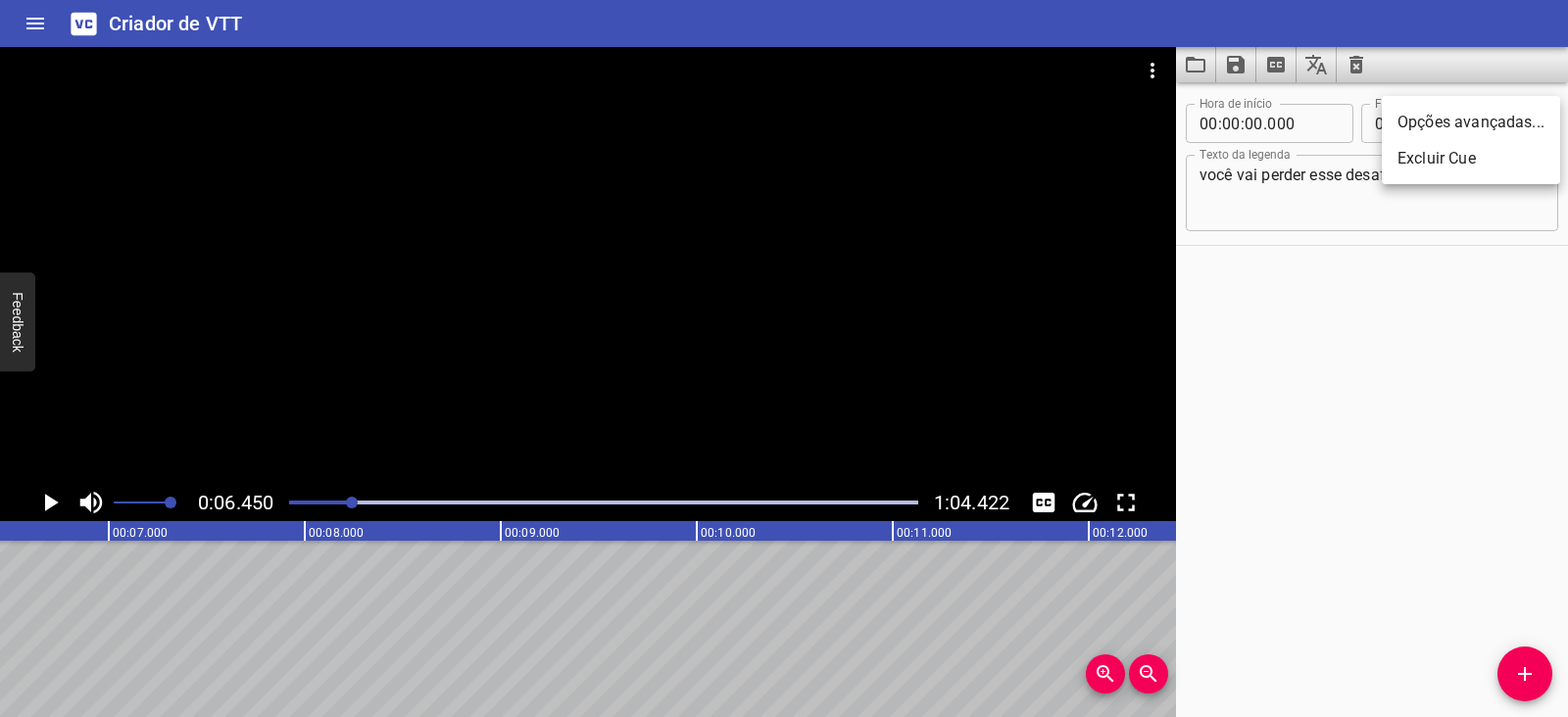 click at bounding box center (784, 358) 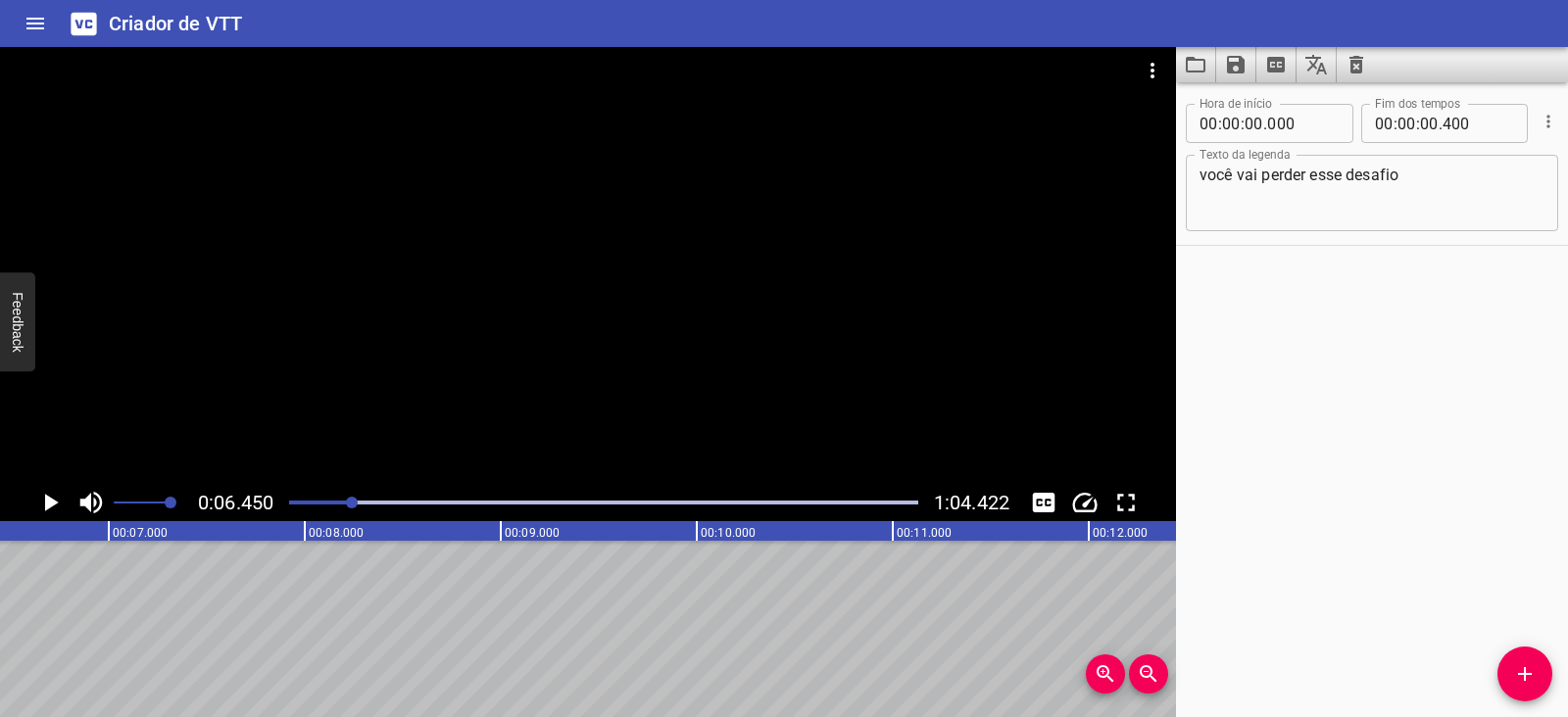 drag, startPoint x: 336, startPoint y: 496, endPoint x: 294, endPoint y: 512, distance: 44.94441 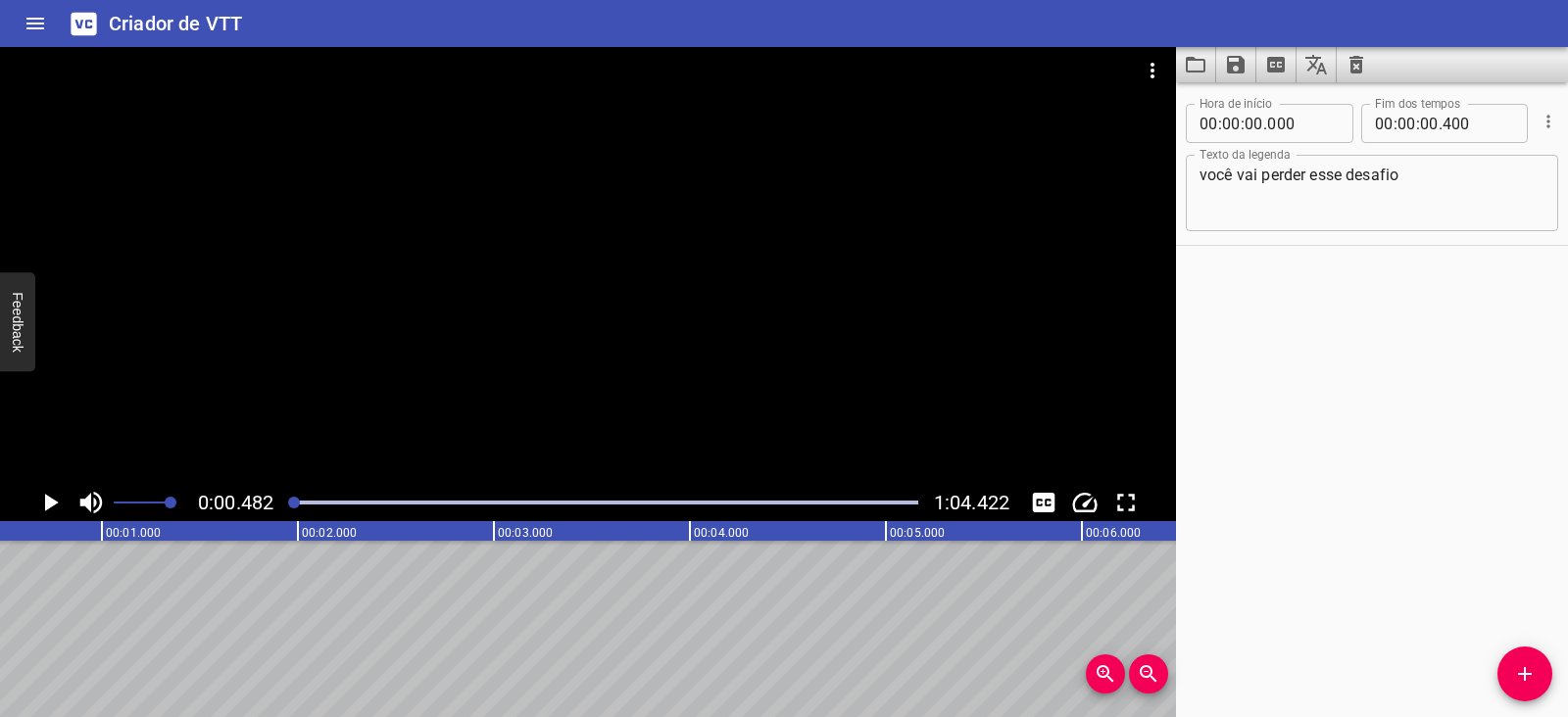 click at bounding box center [50, 502] 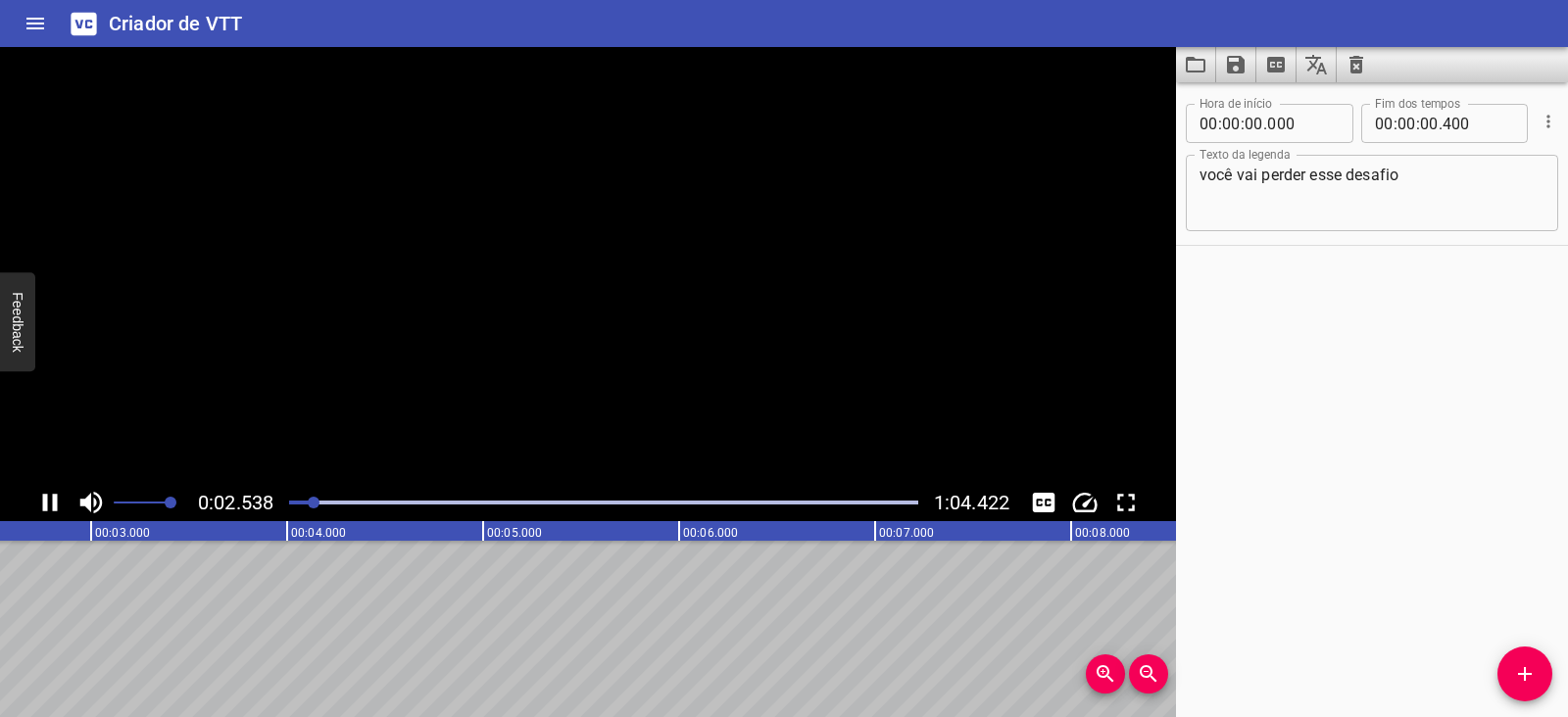 click at bounding box center (50, 502) 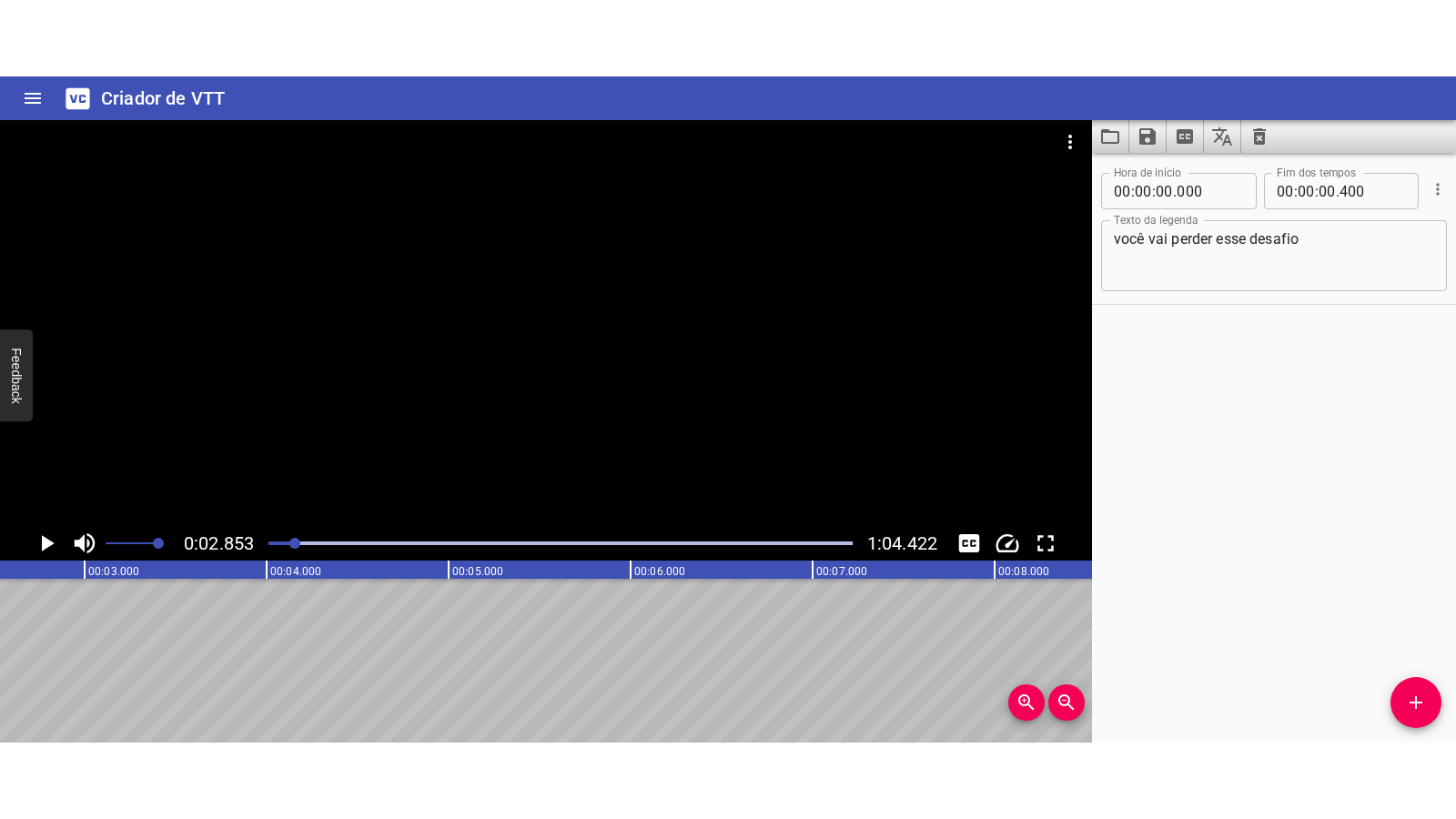 scroll, scrollTop: 0, scrollLeft: 519, axis: horizontal 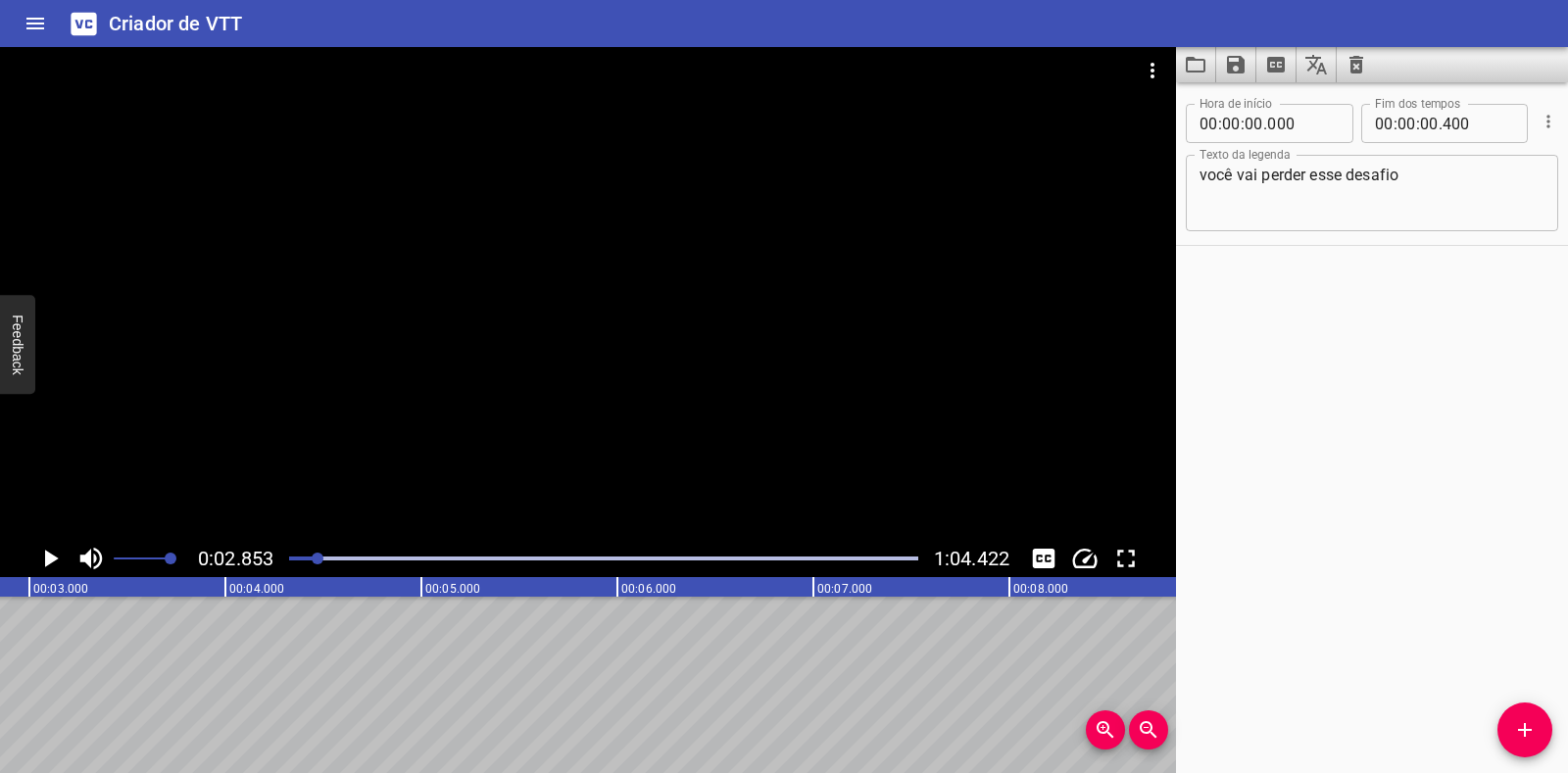 click at bounding box center [35, 24] 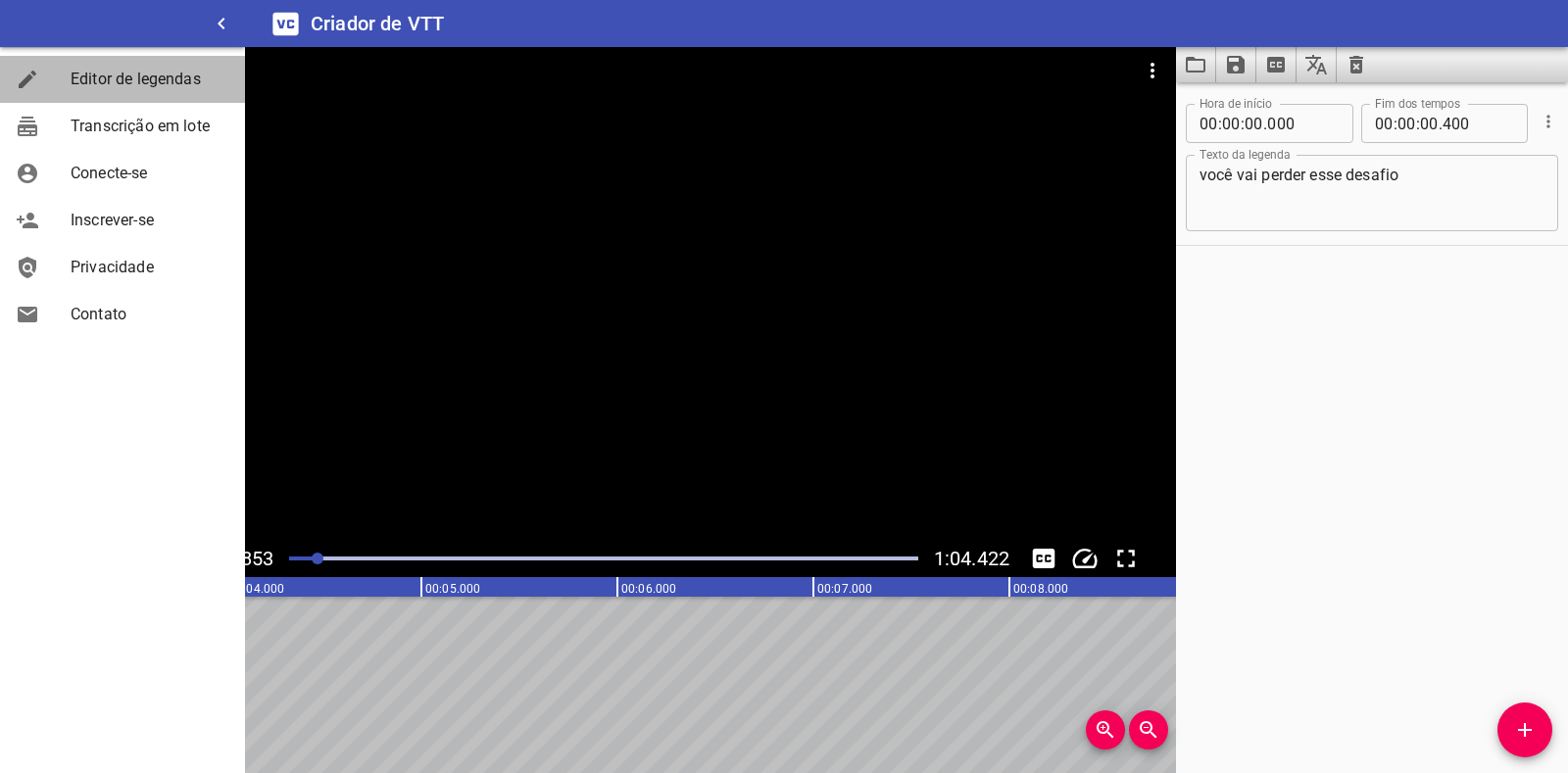 click on "Editor de legendas" at bounding box center [135, 78] 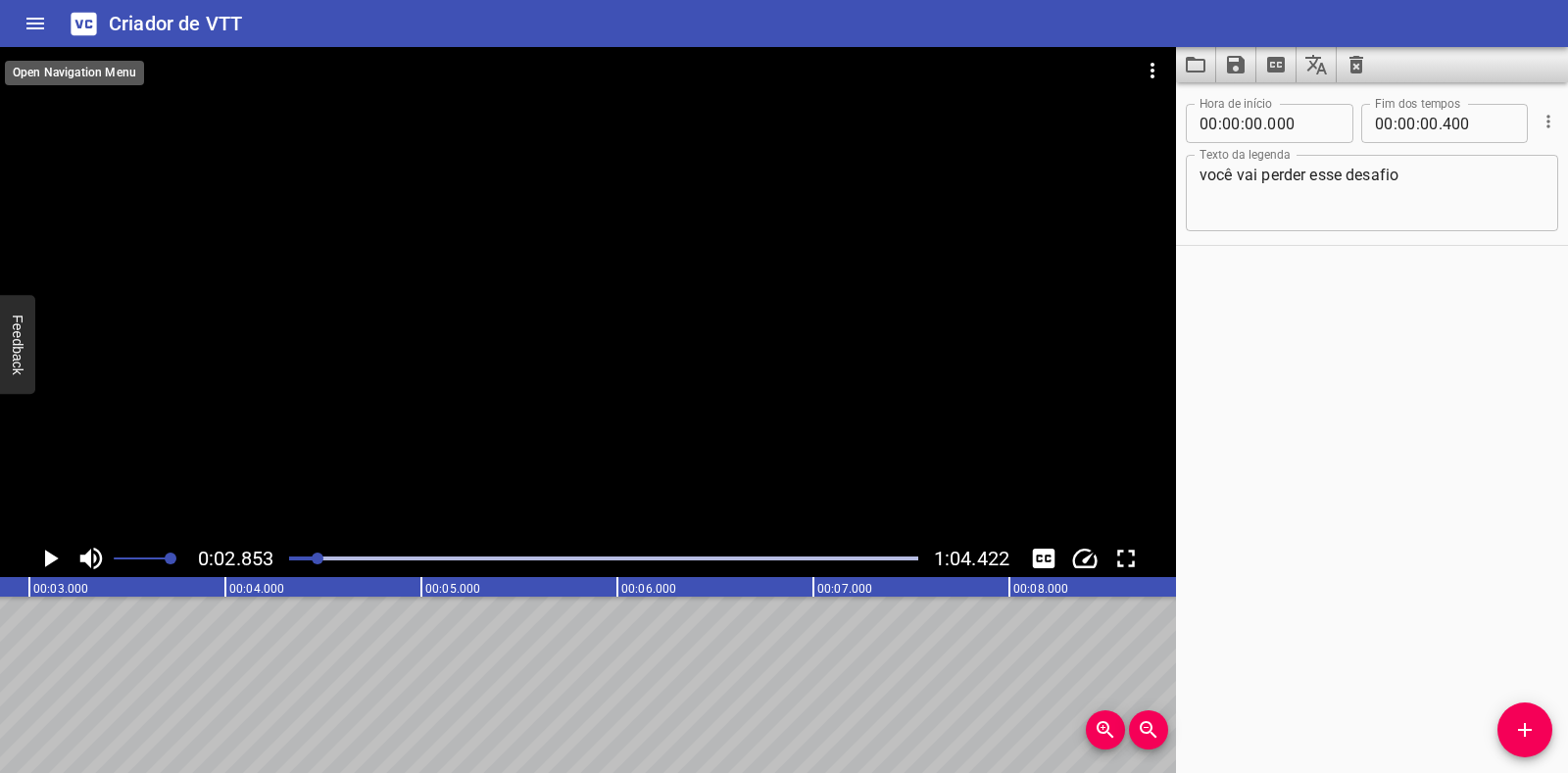 click at bounding box center [35, 24] 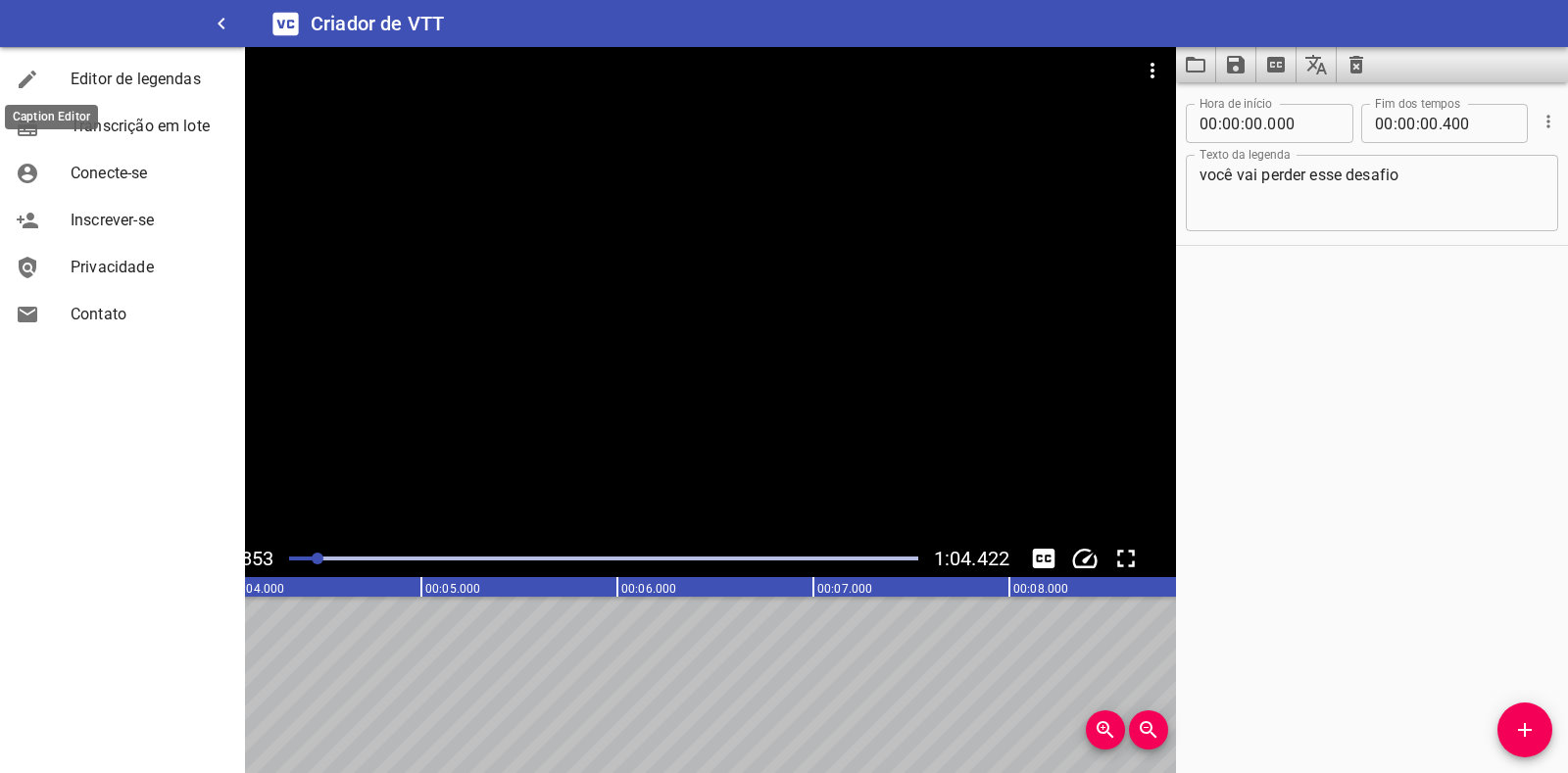 click at bounding box center [43, 79] 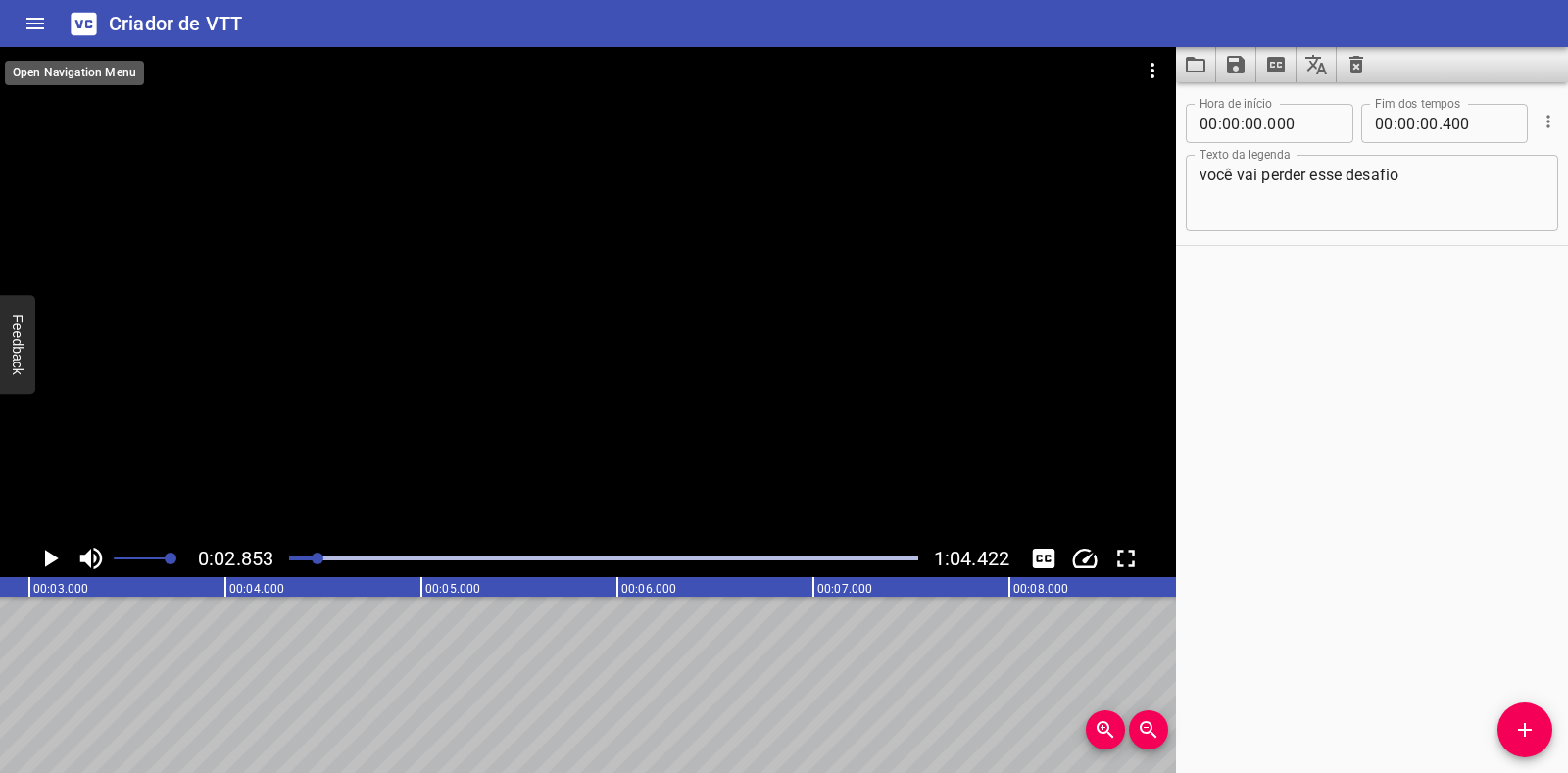 click at bounding box center [35, 24] 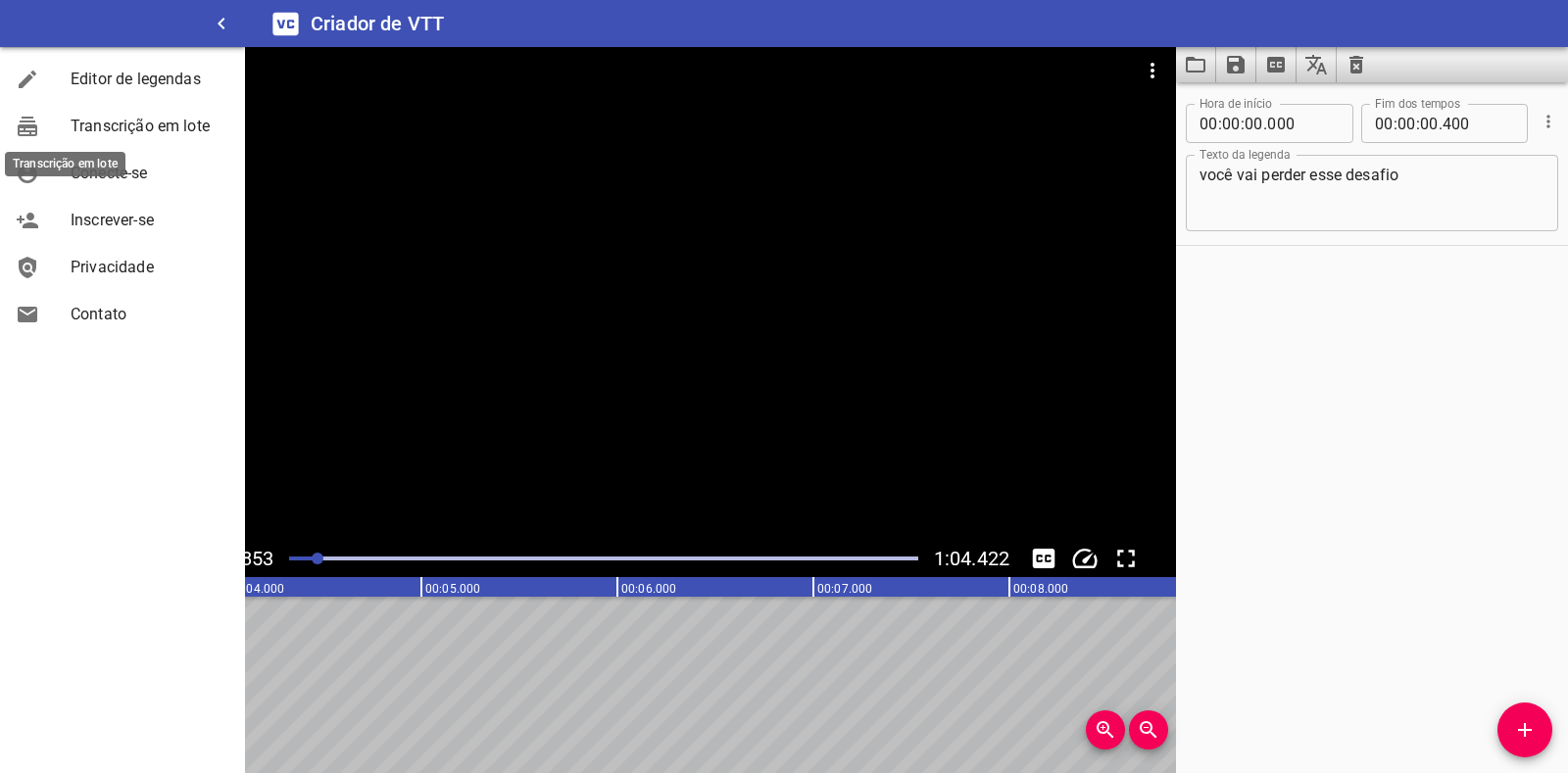 click at bounding box center (43, 126) 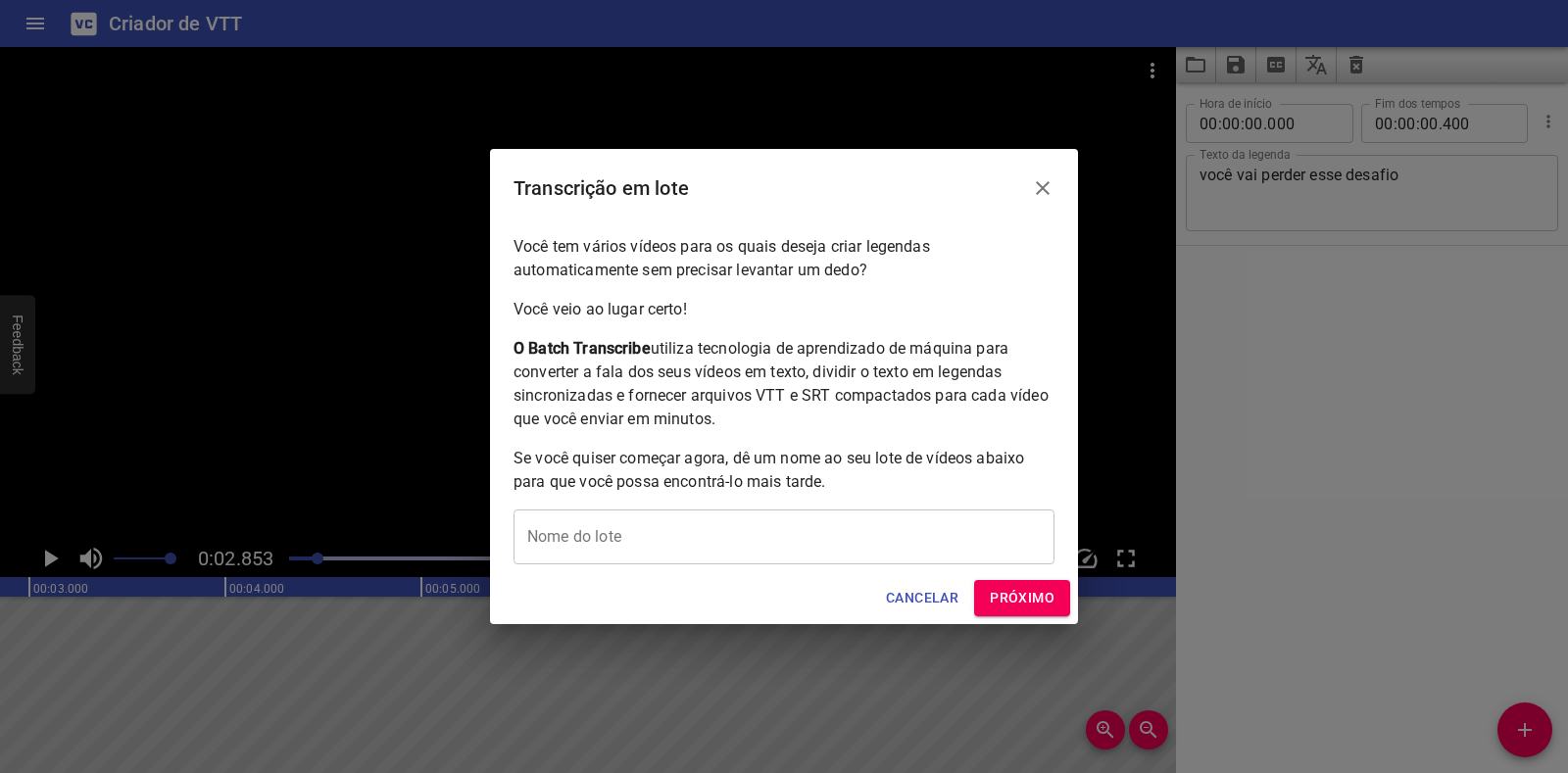 click at bounding box center (1043, 188) 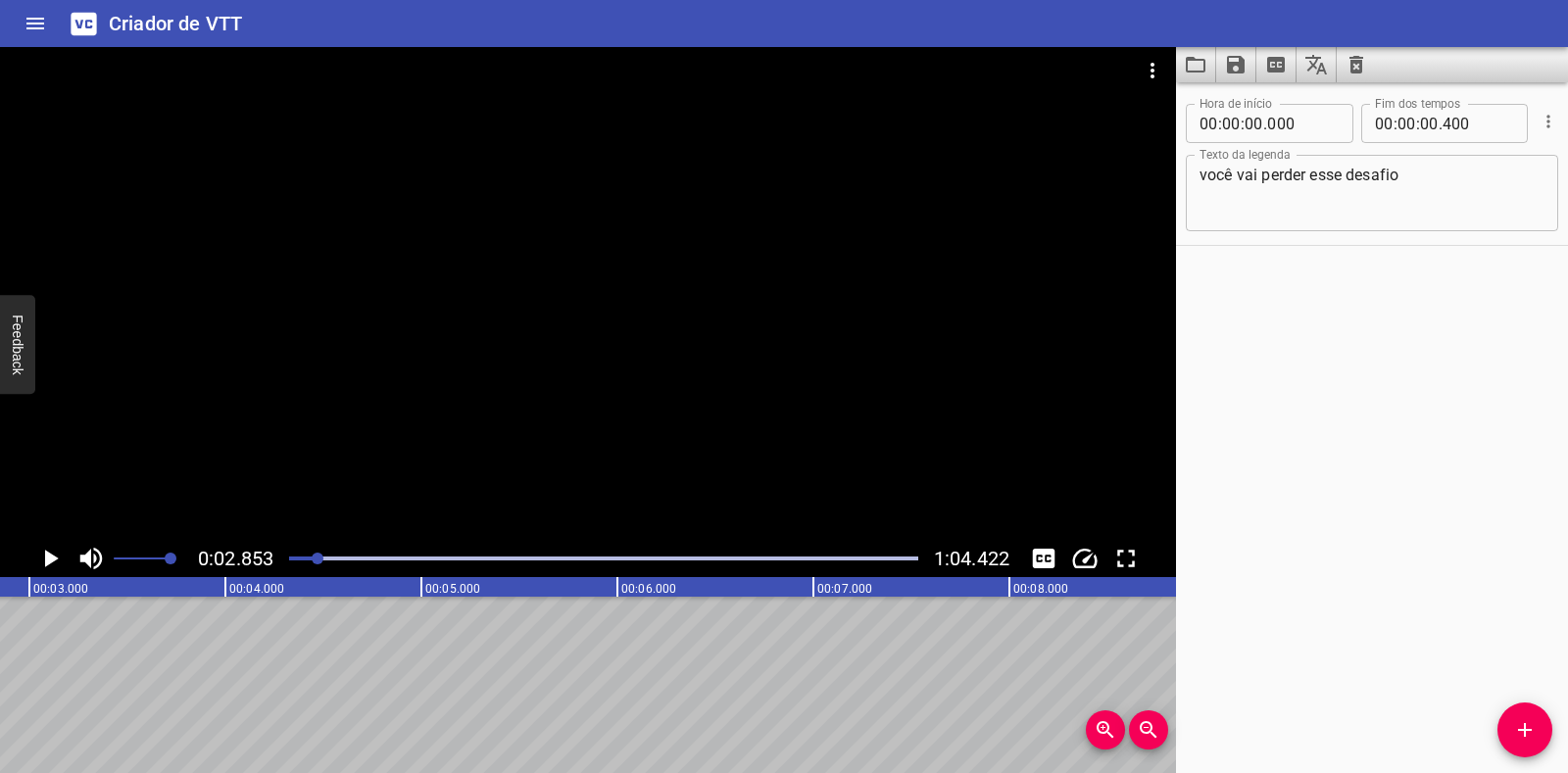 click on "você vai perder esse desafio" at bounding box center (1372, 193) 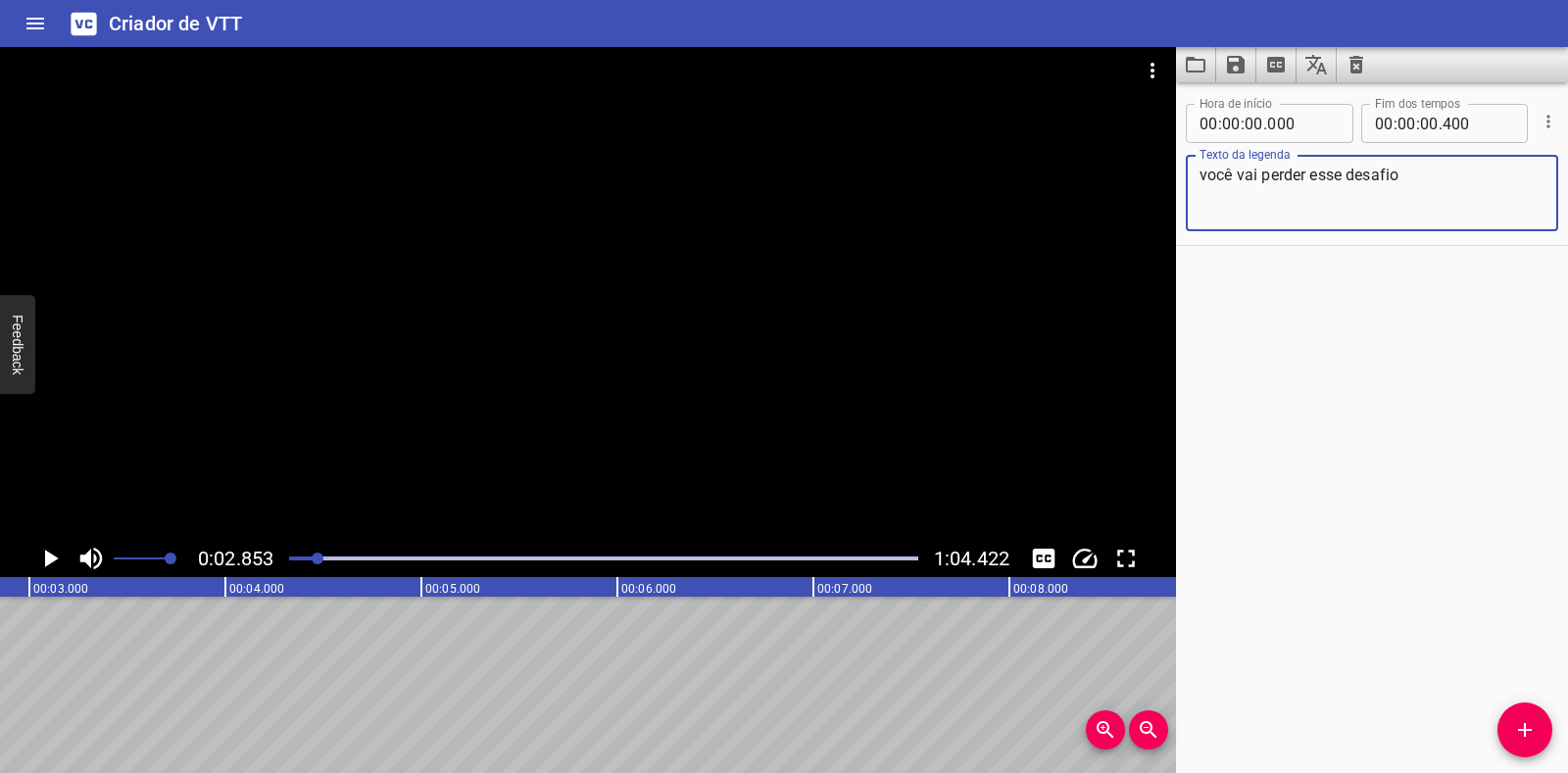 click on "você vai perder esse desafio" at bounding box center [1372, 193] 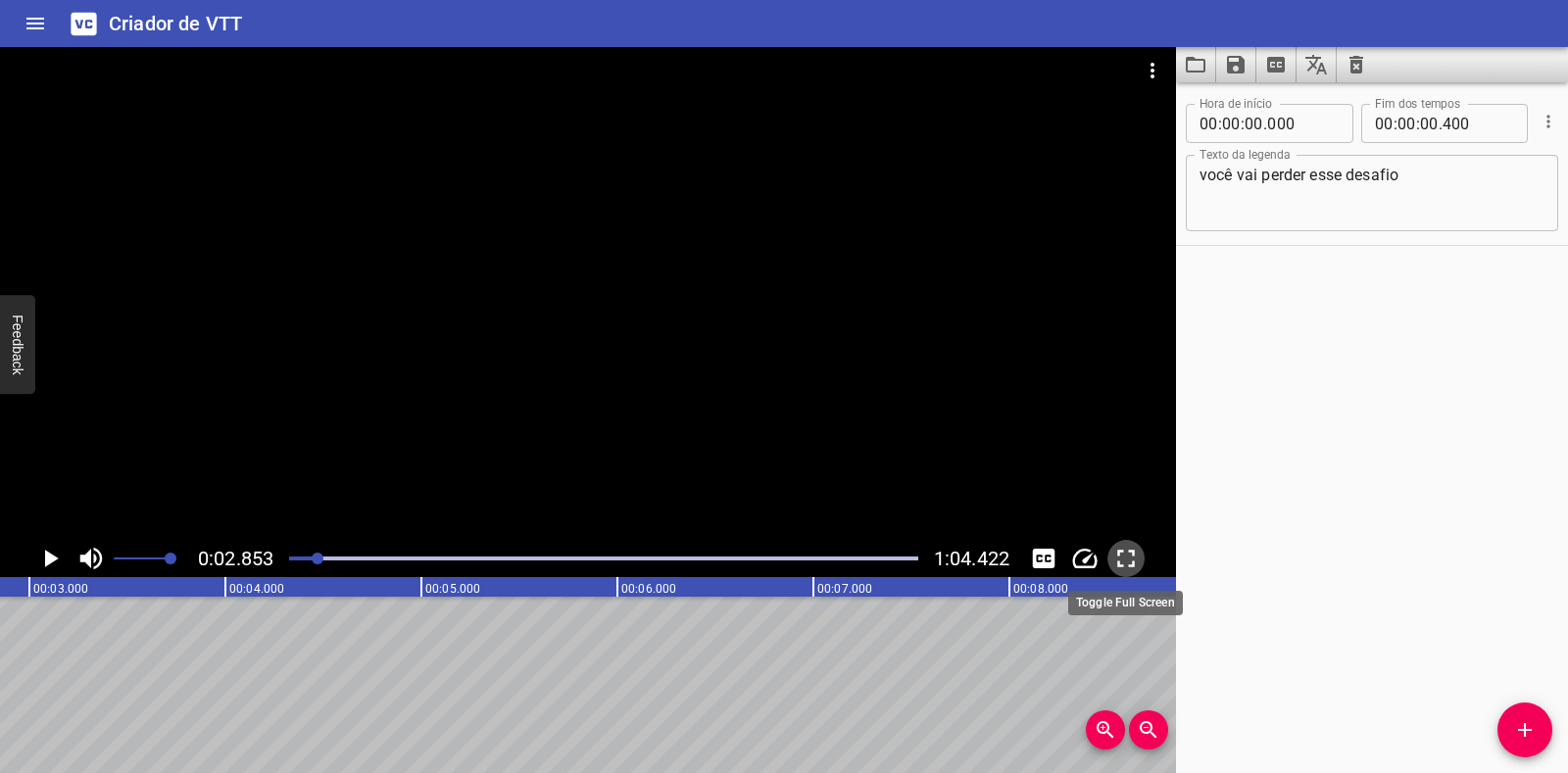 click at bounding box center [1126, 558] 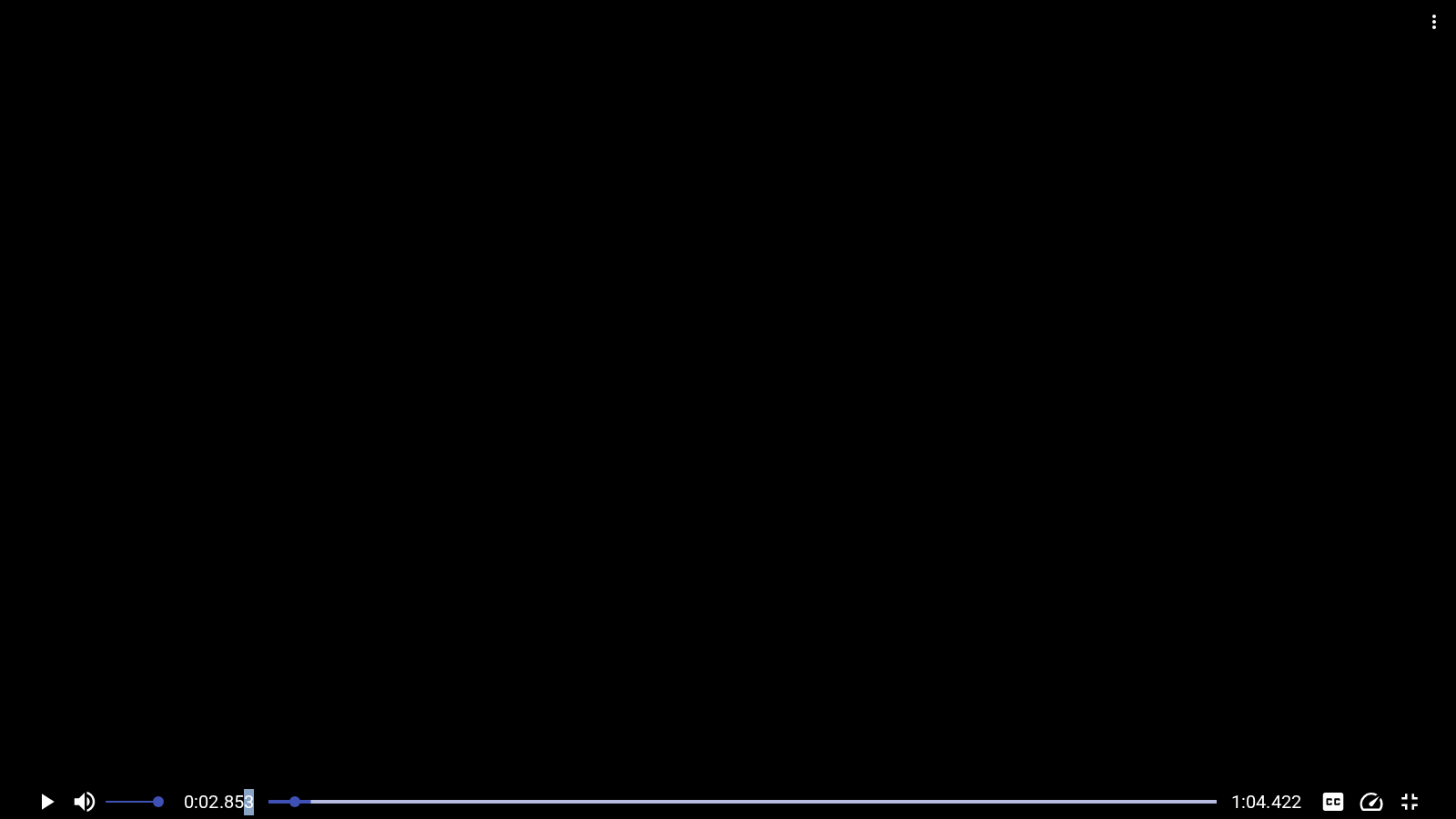 drag, startPoint x: 288, startPoint y: 802, endPoint x: 245, endPoint y: 804, distance: 43.046487 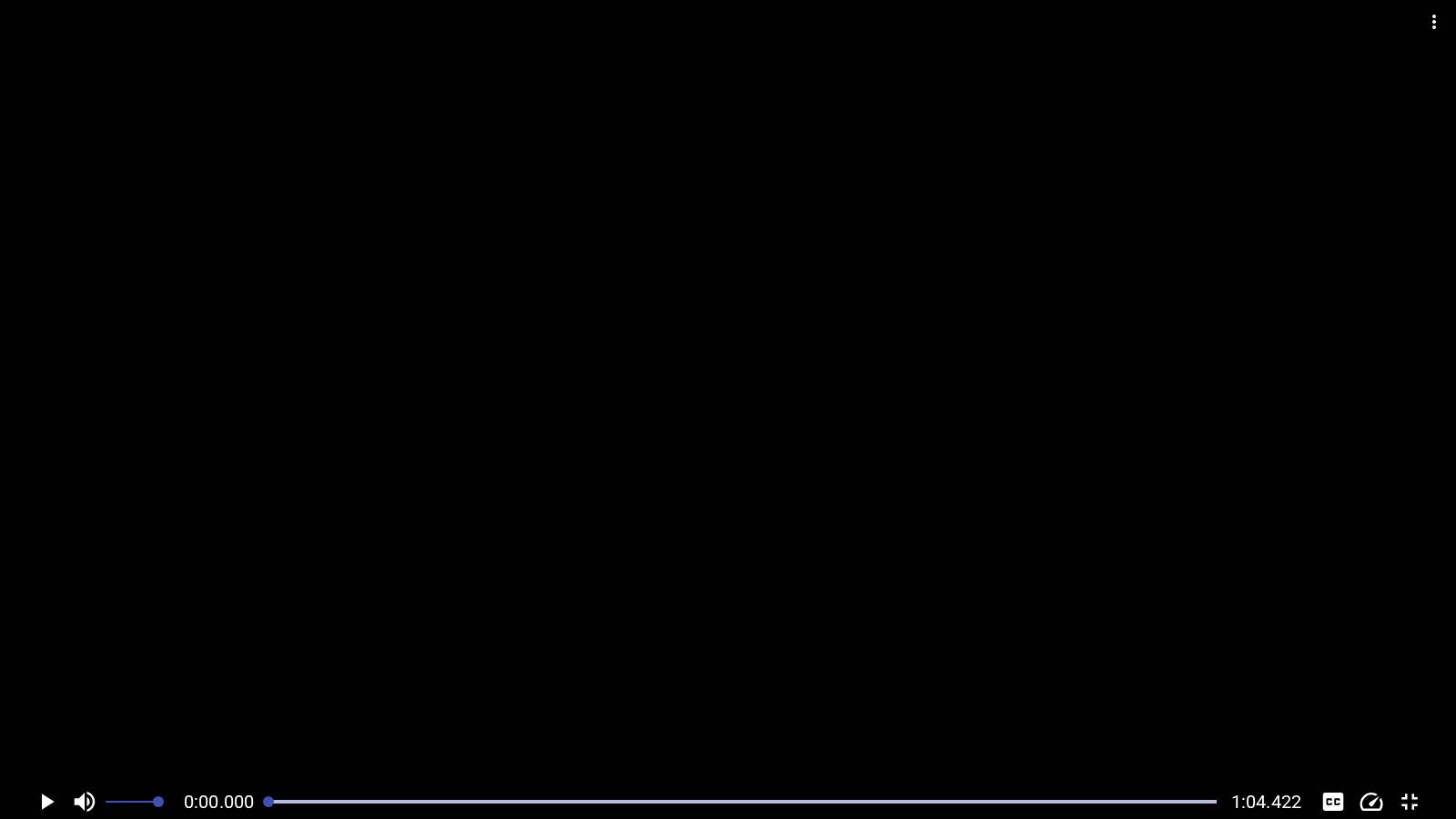 scroll, scrollTop: 0, scrollLeft: 0, axis: both 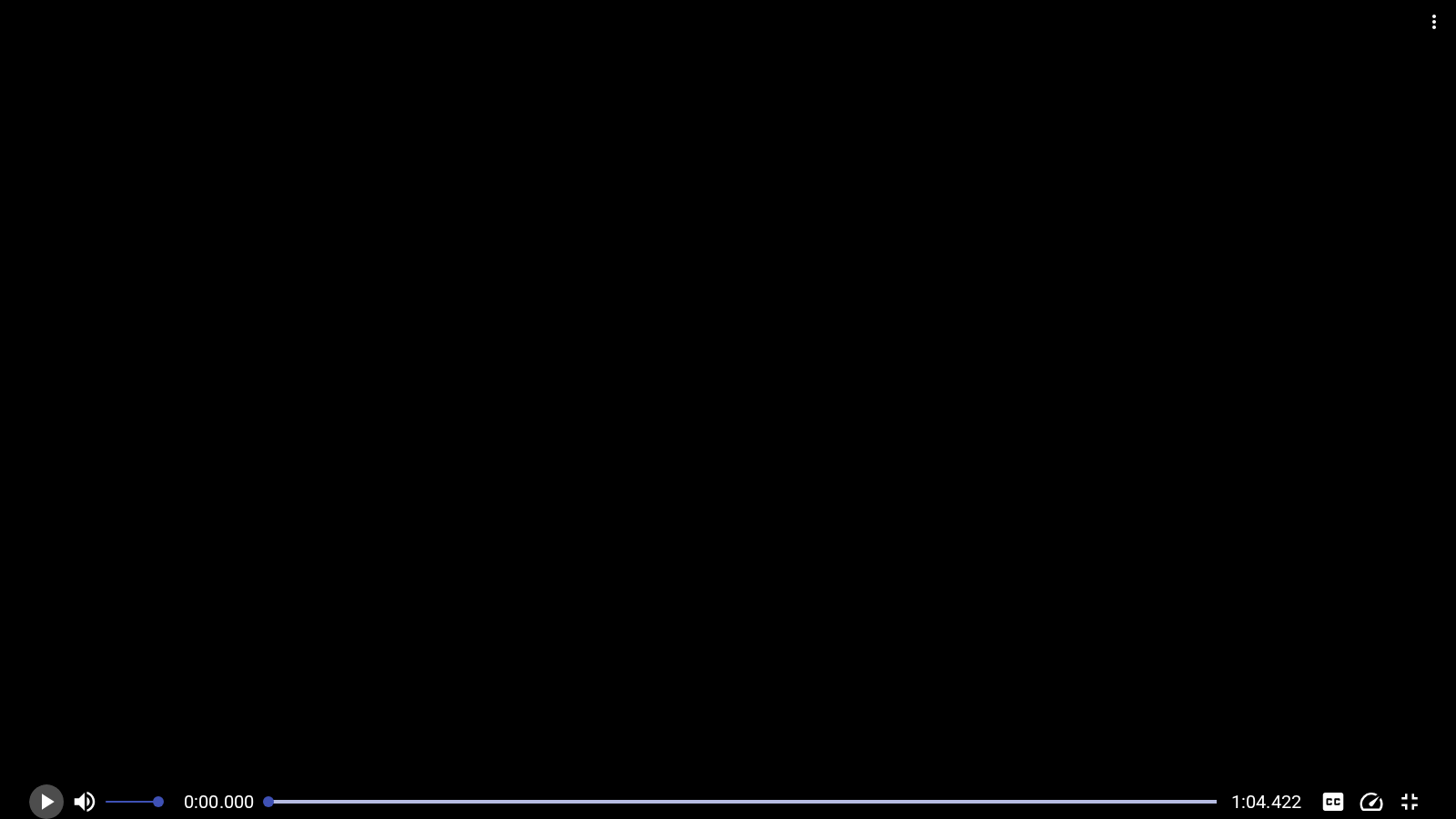 click at bounding box center [46, 802] 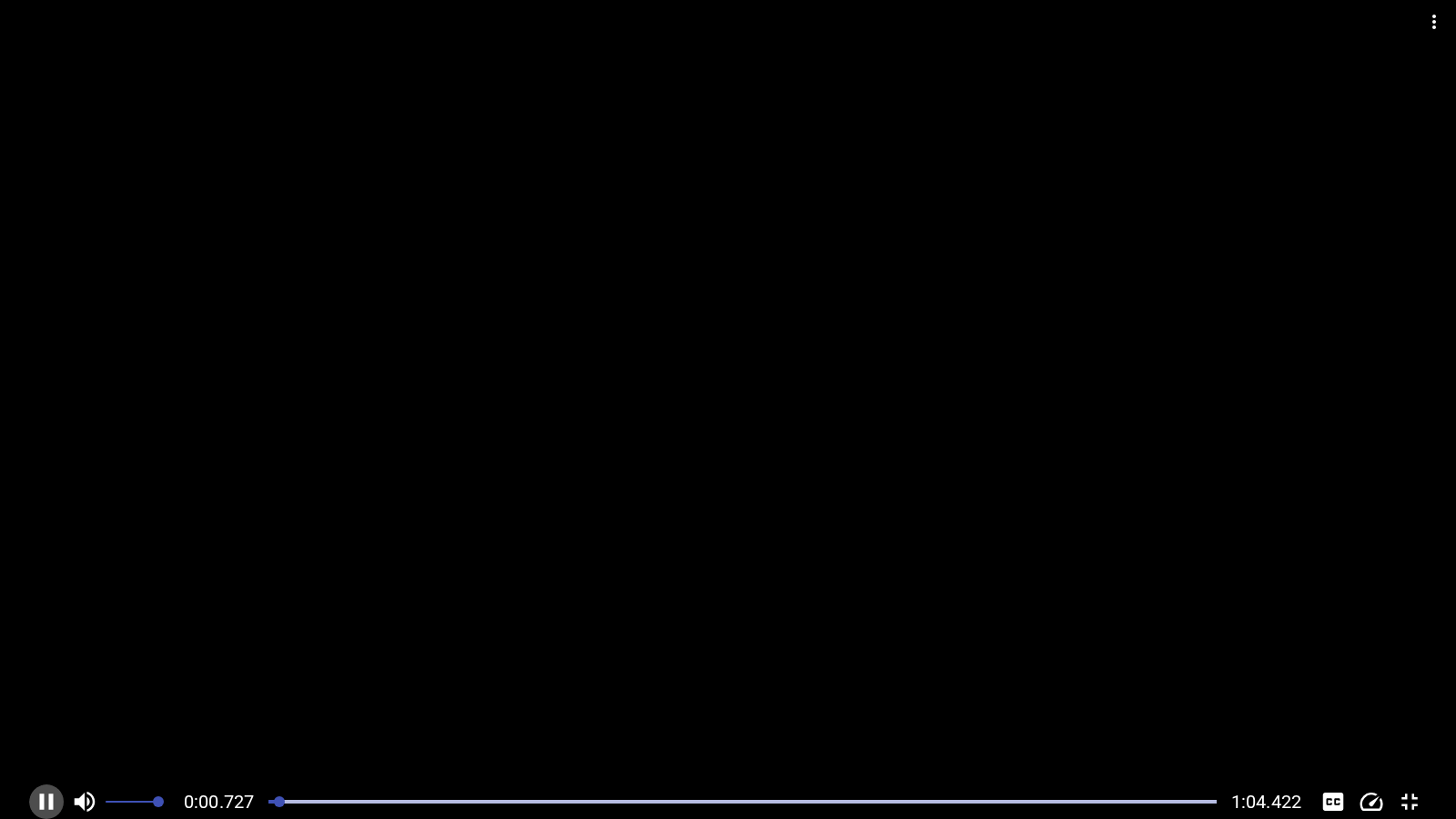click at bounding box center (46, 802) 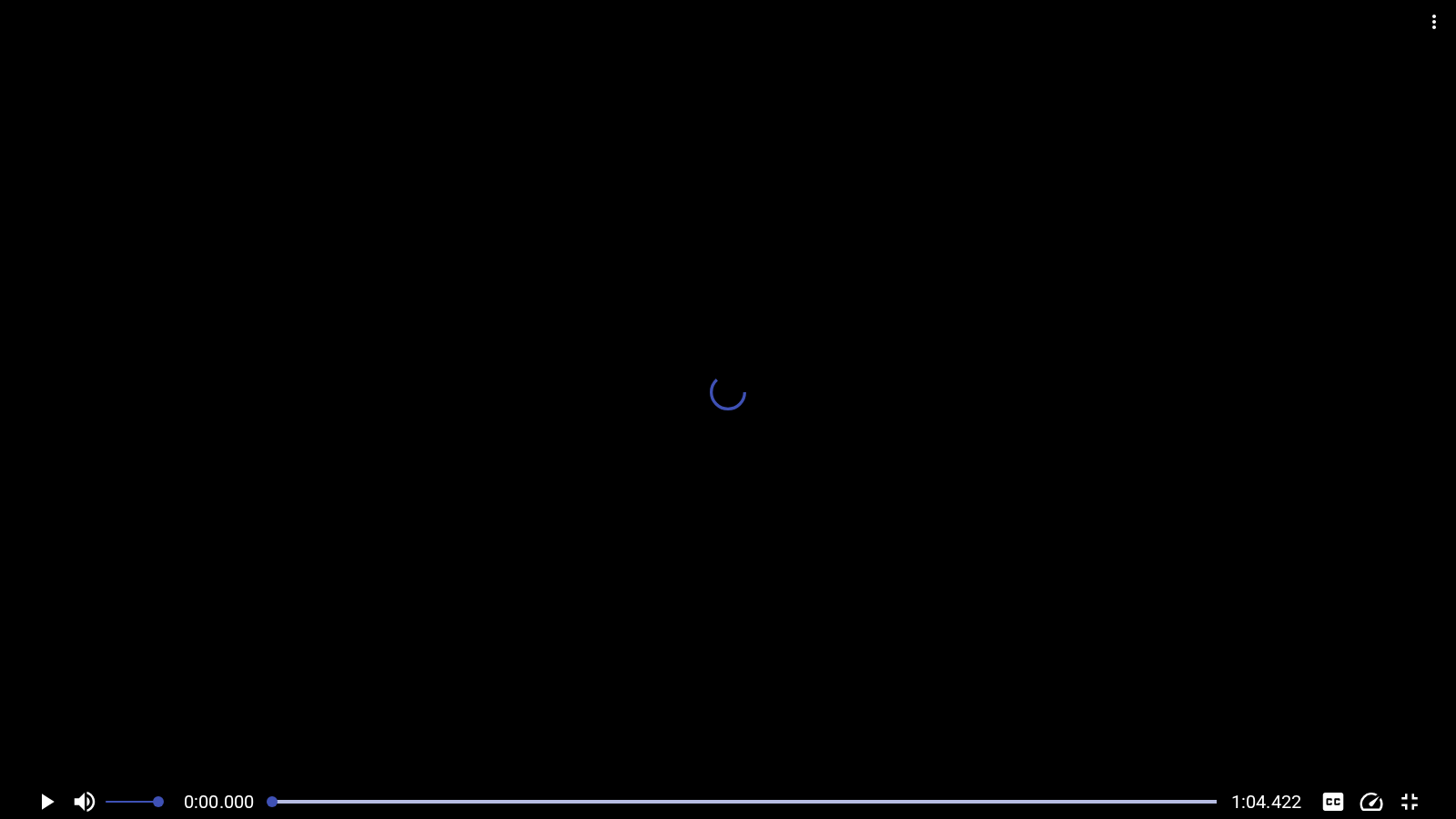 scroll, scrollTop: 0, scrollLeft: 29, axis: horizontal 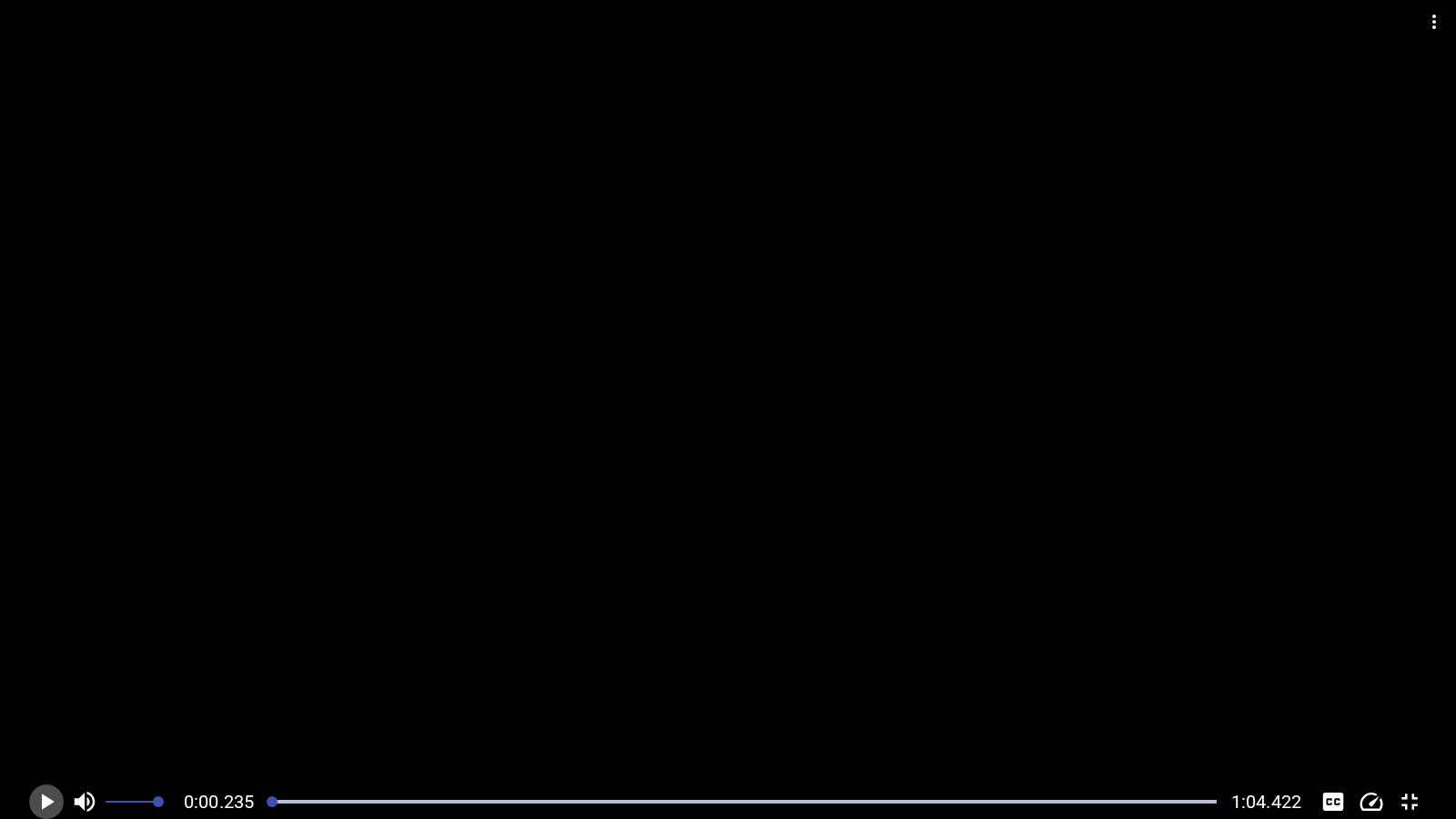 click at bounding box center (46, 802) 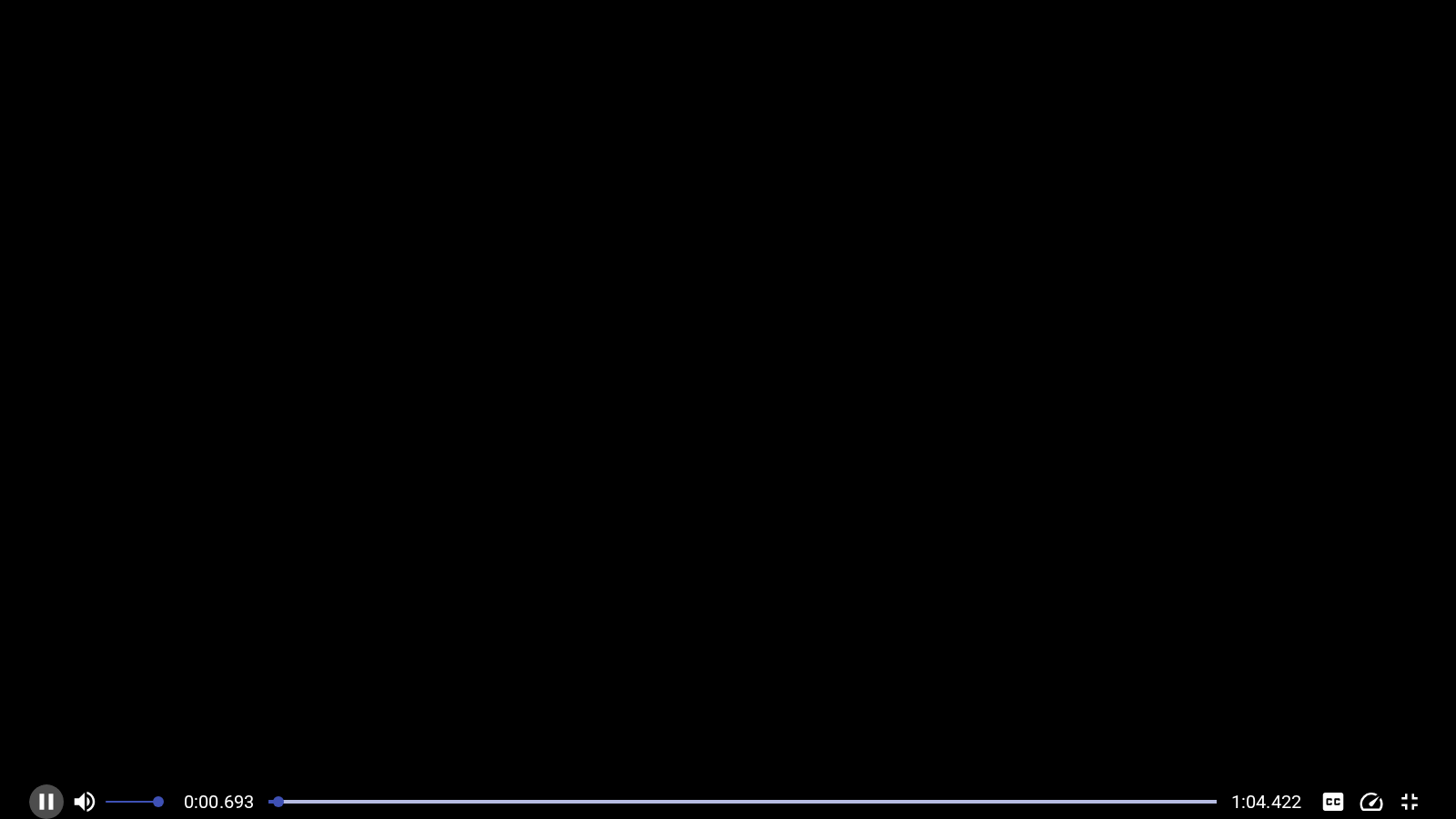 click at bounding box center (46, 802) 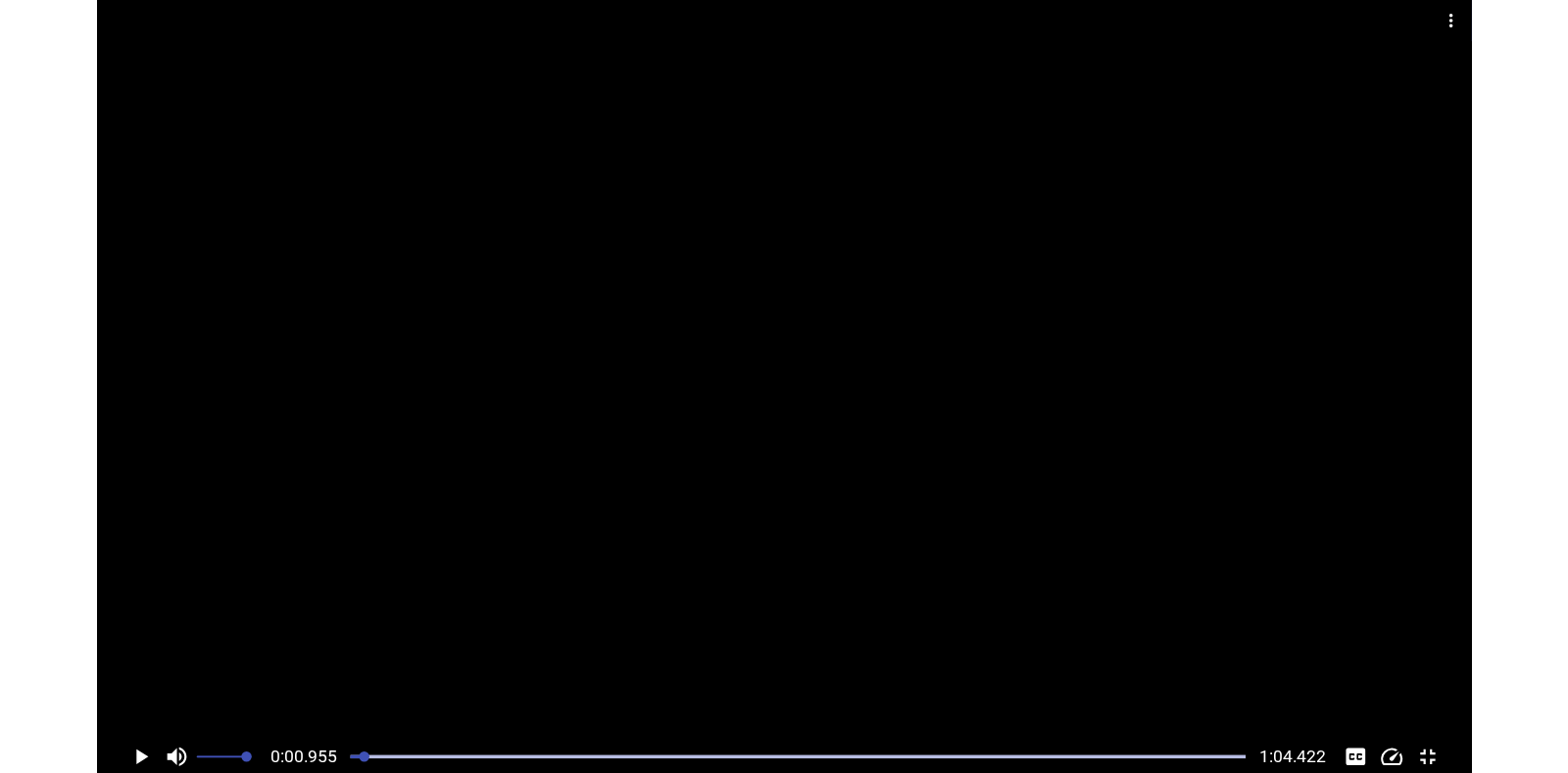 scroll, scrollTop: 0, scrollLeft: 187, axis: horizontal 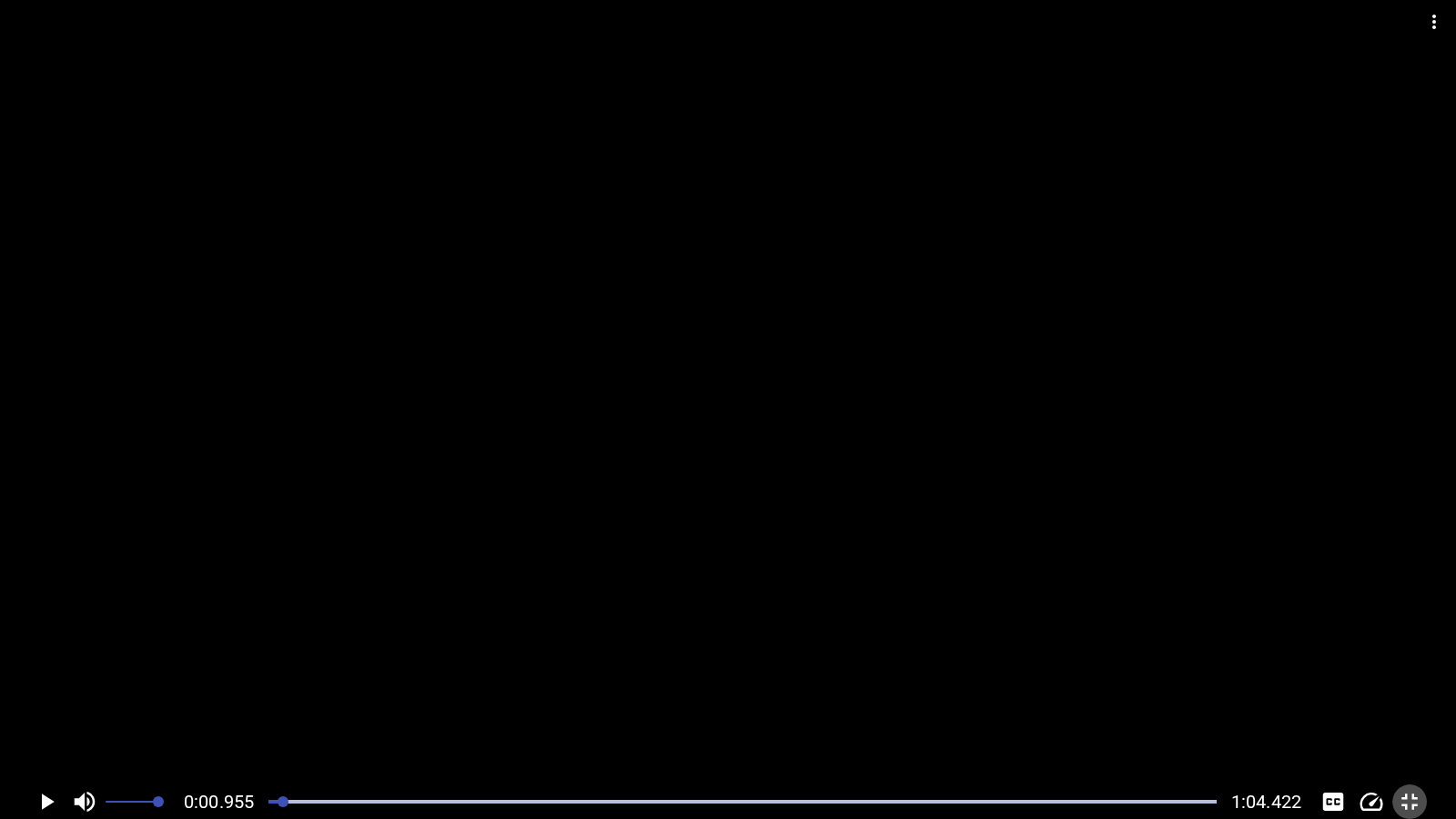 click at bounding box center (1410, 802) 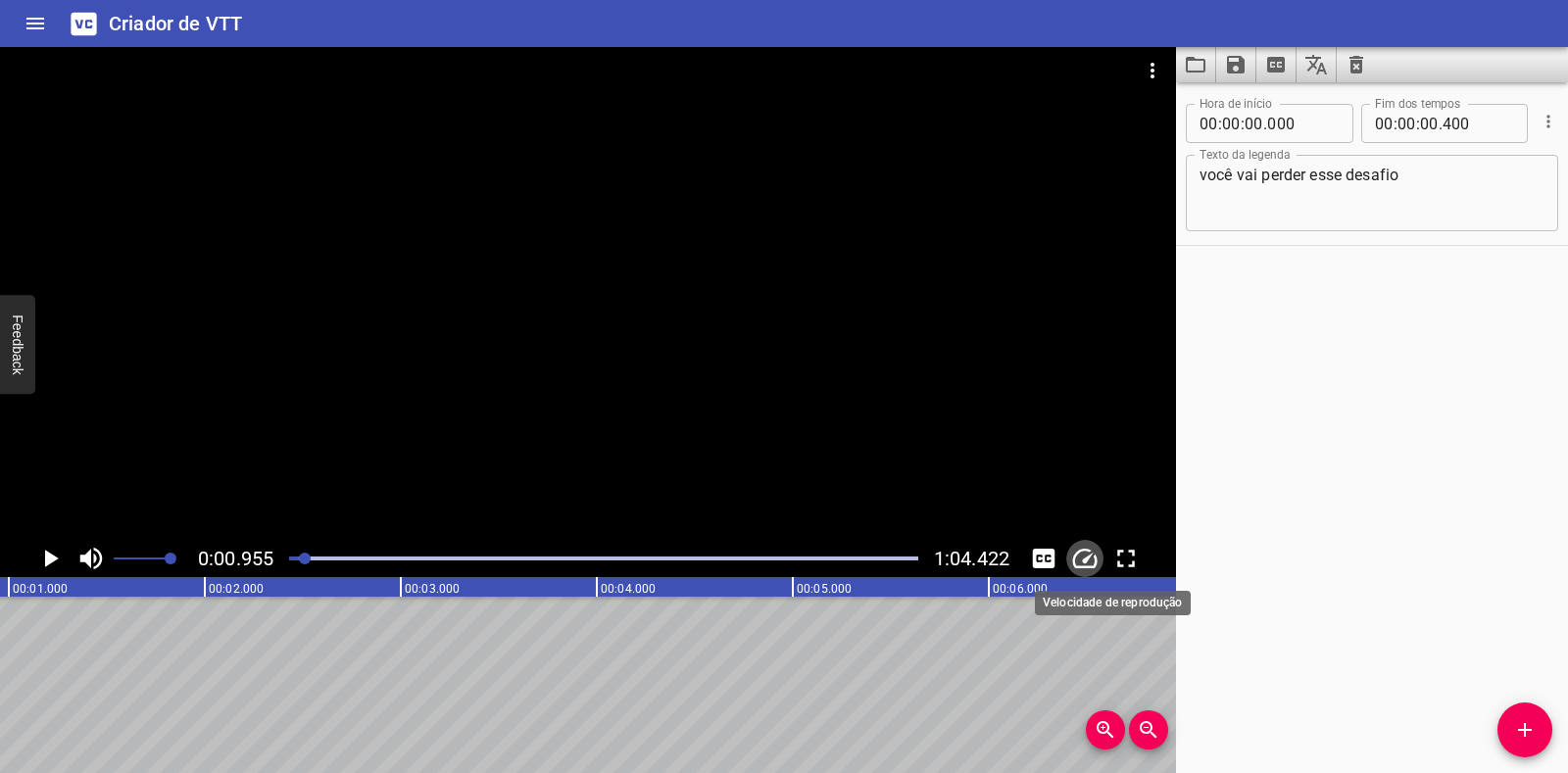click at bounding box center (1085, 558) 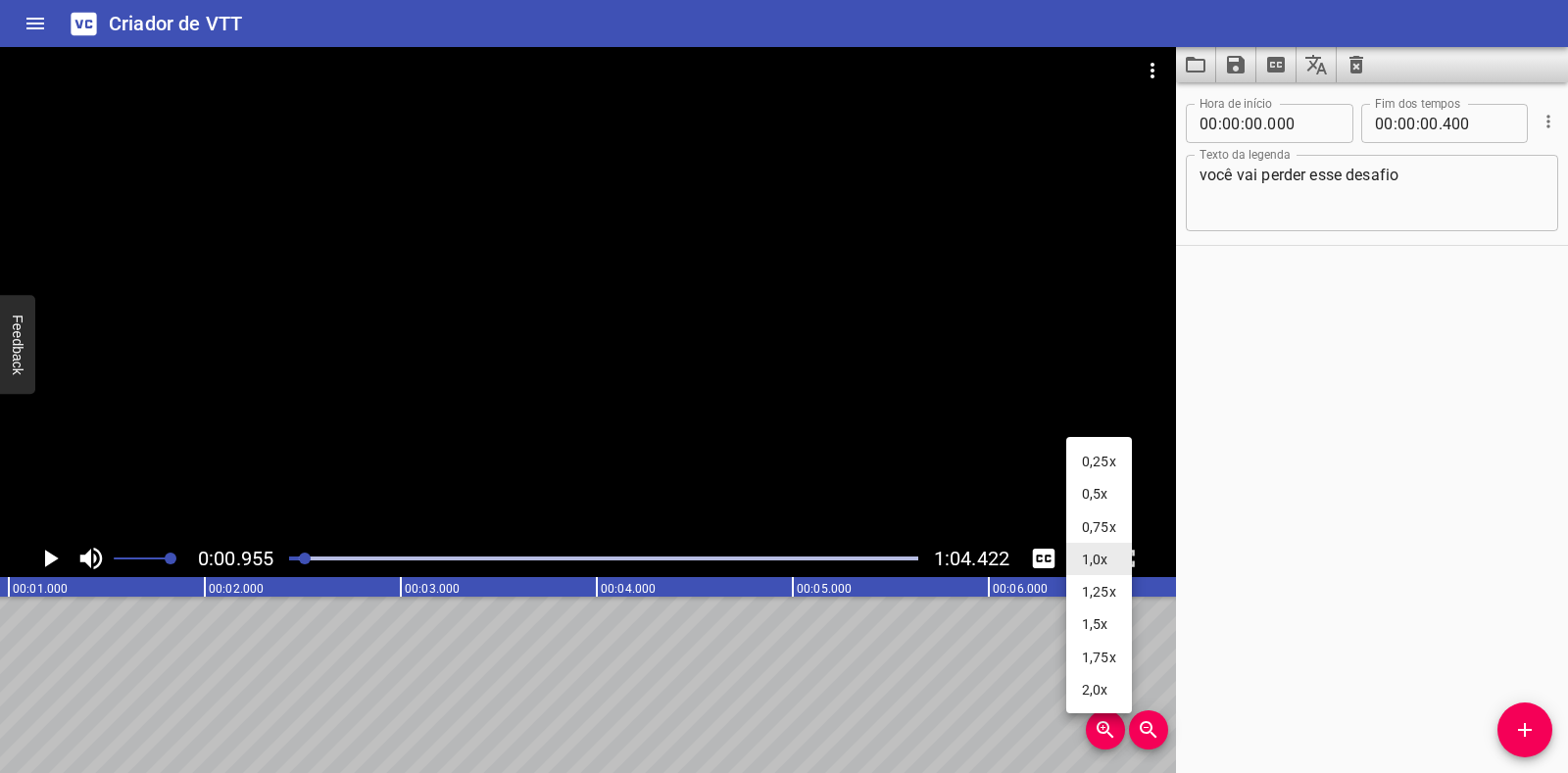 click on "1,5x" at bounding box center (1099, 623) 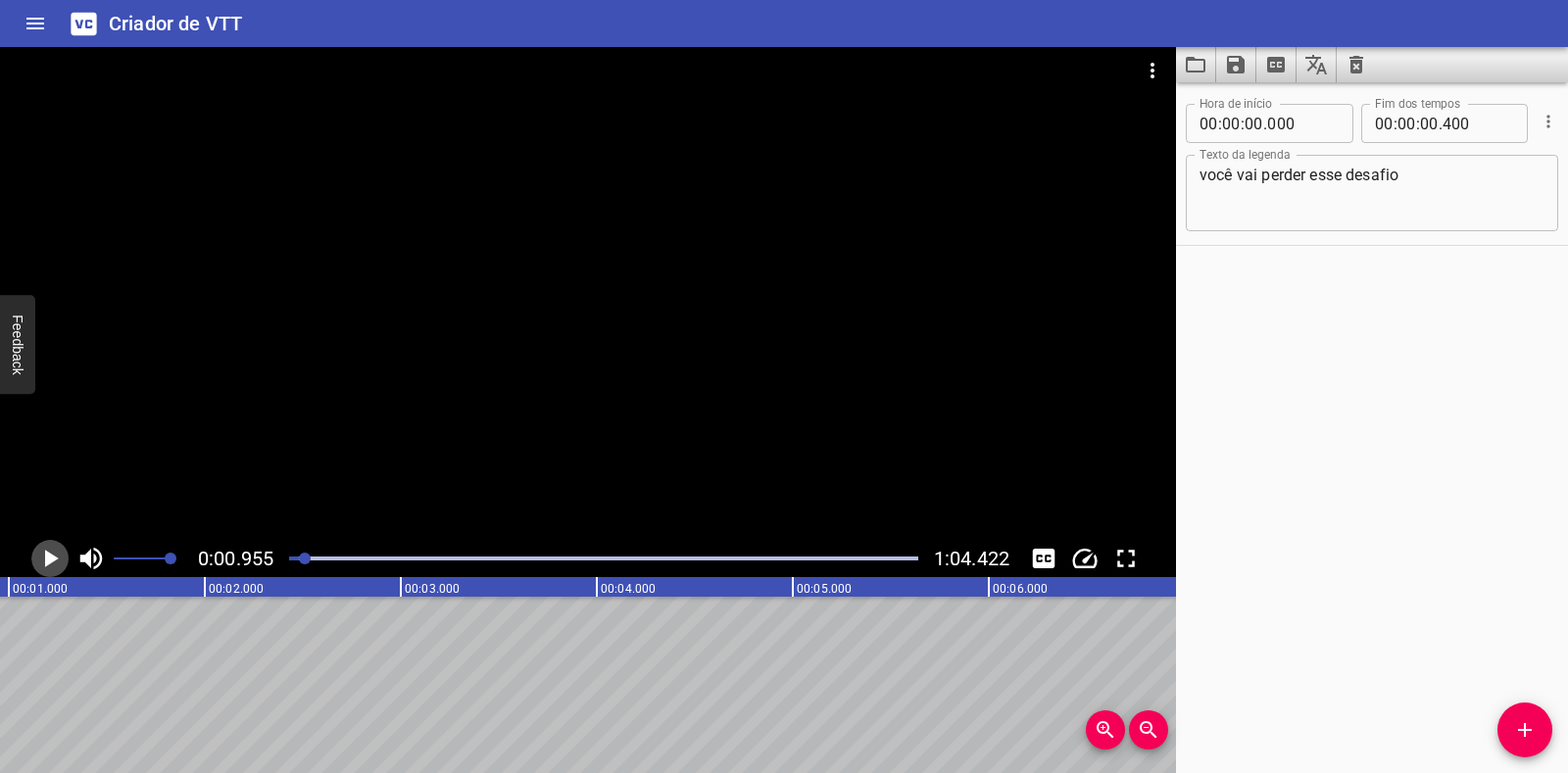 click at bounding box center [52, 558] 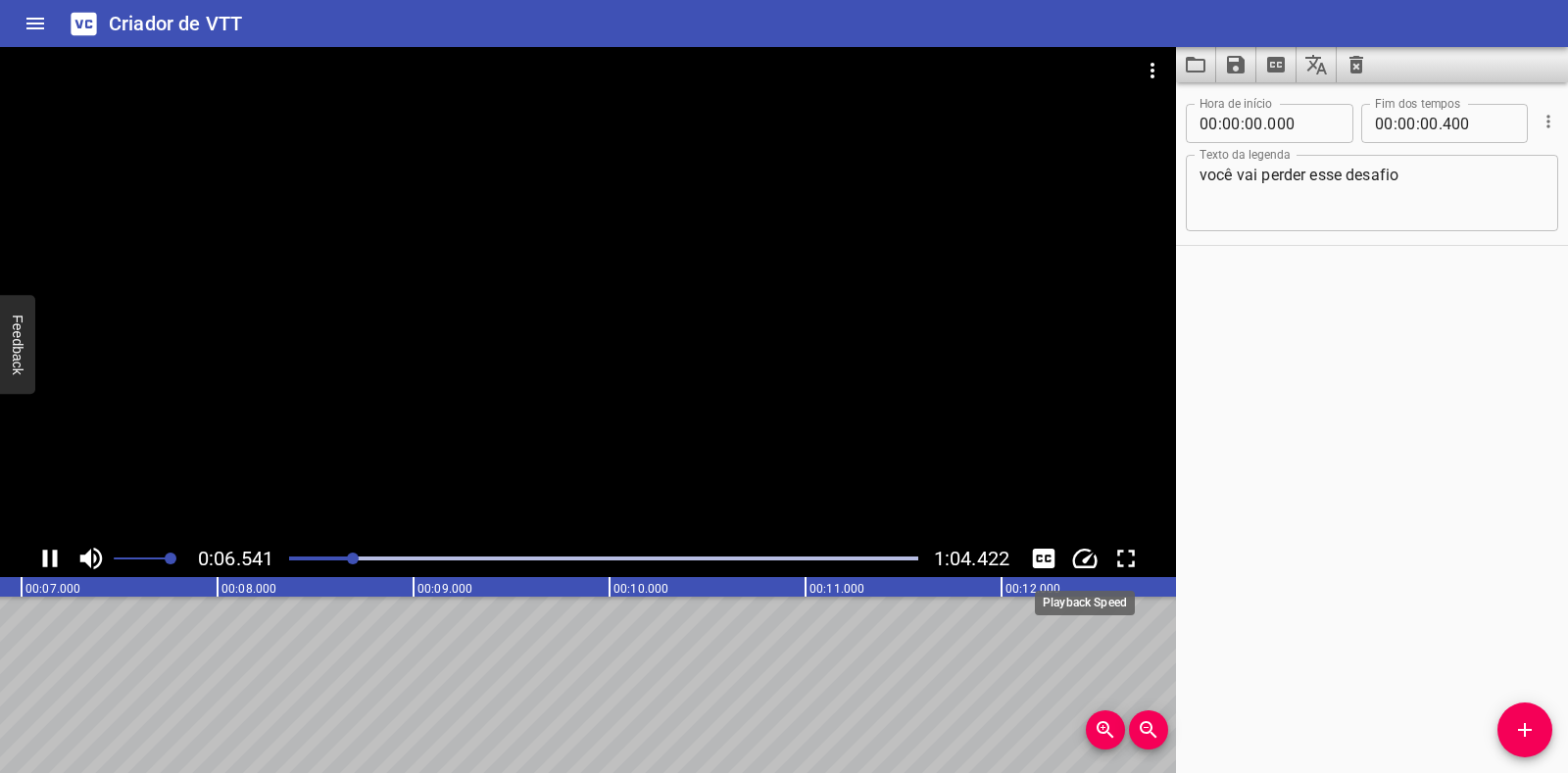 click at bounding box center (1085, 558) 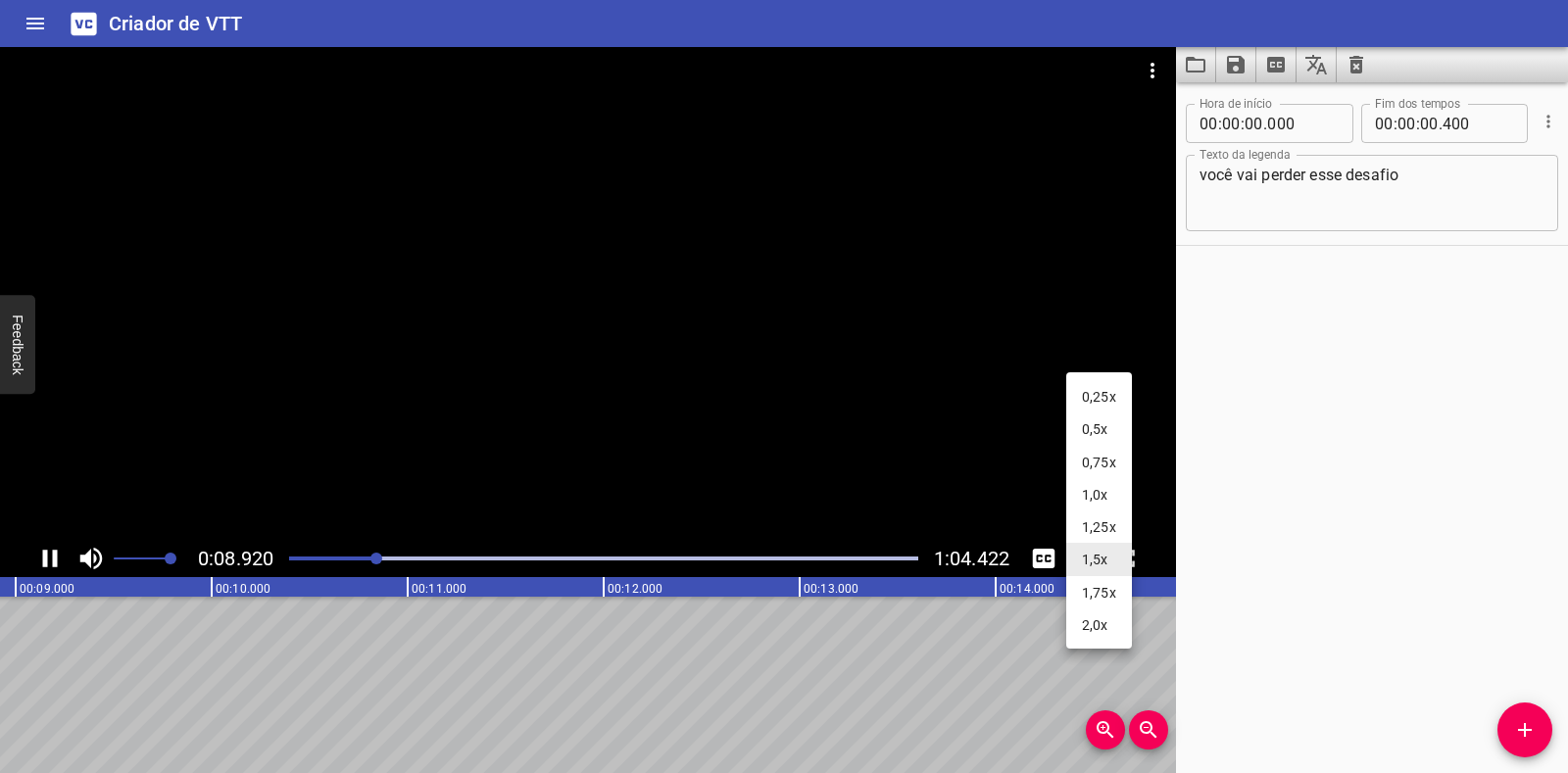 click on "0,5x" at bounding box center (1099, 428) 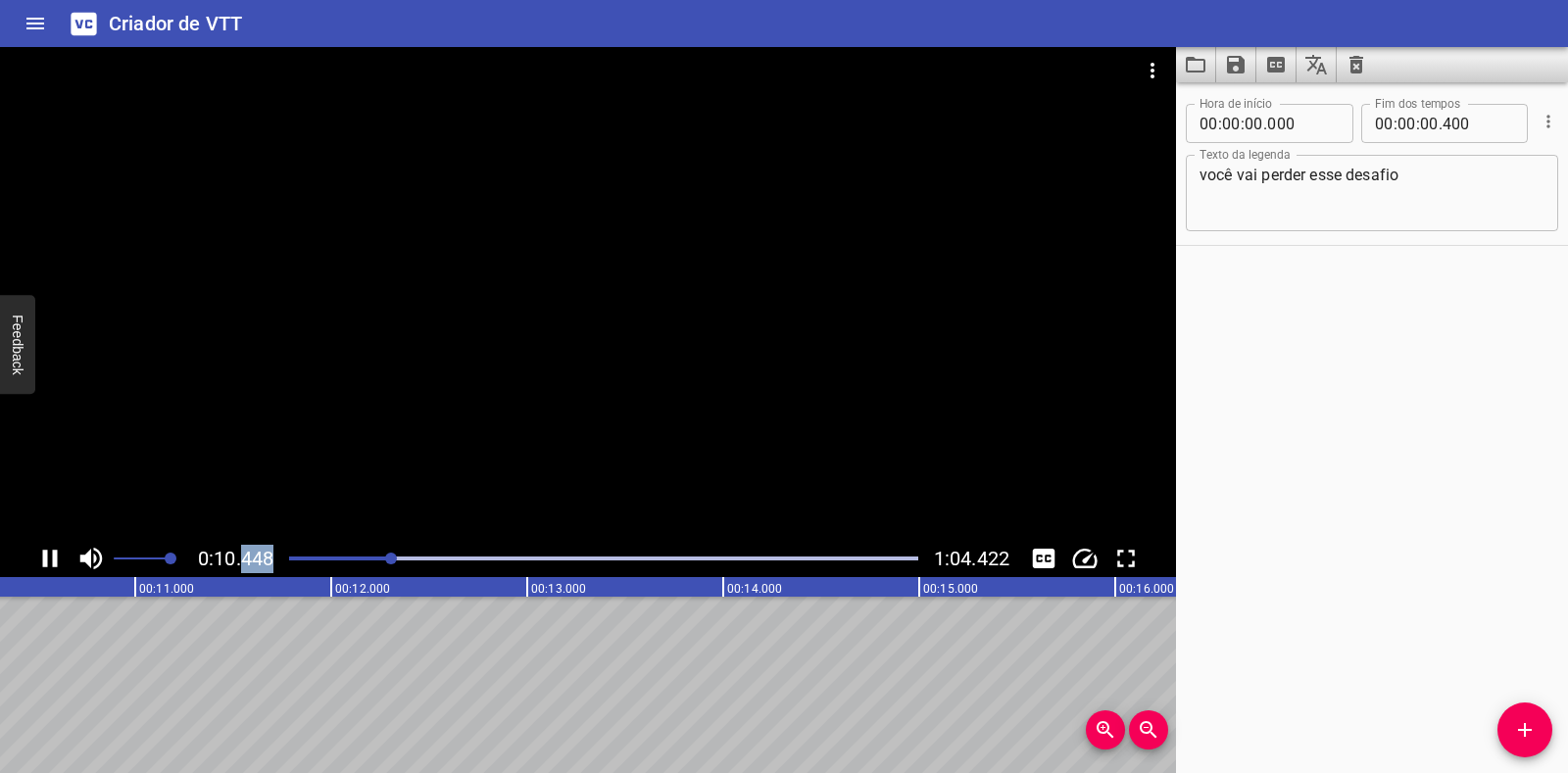 drag, startPoint x: 370, startPoint y: 550, endPoint x: 242, endPoint y: 553, distance: 128.03515 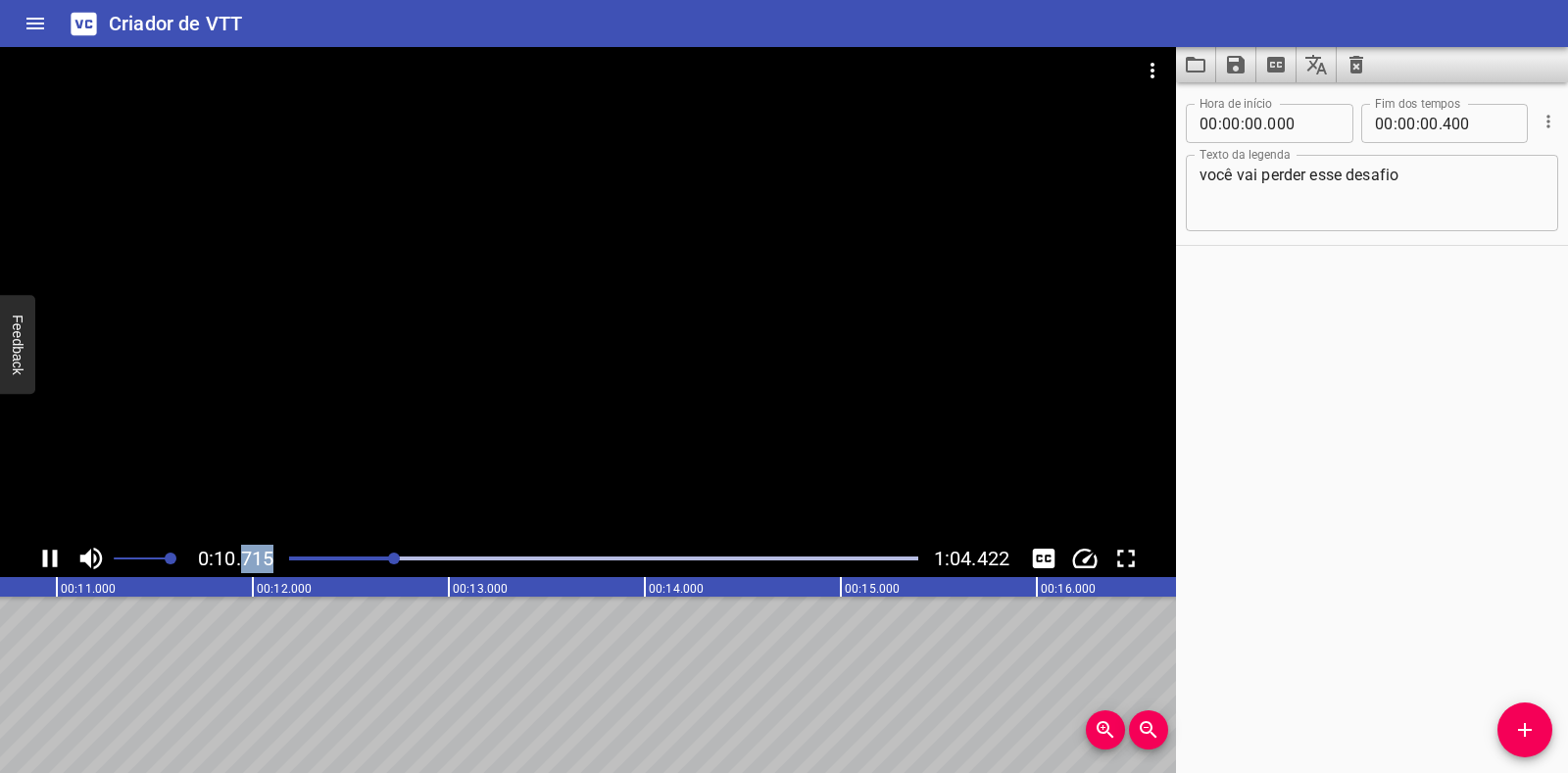 click at bounding box center [604, 558] 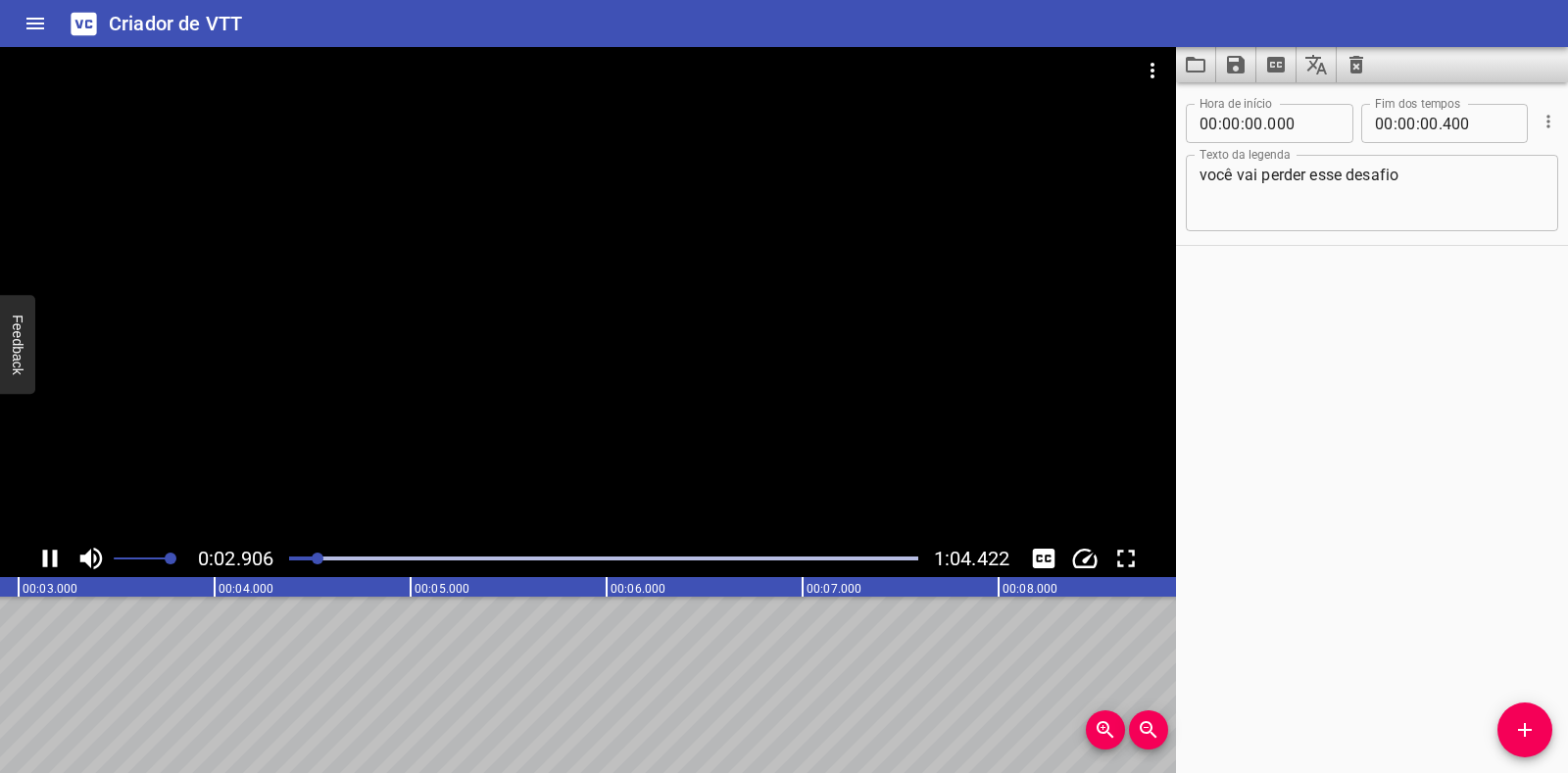 click at bounding box center (604, 558) 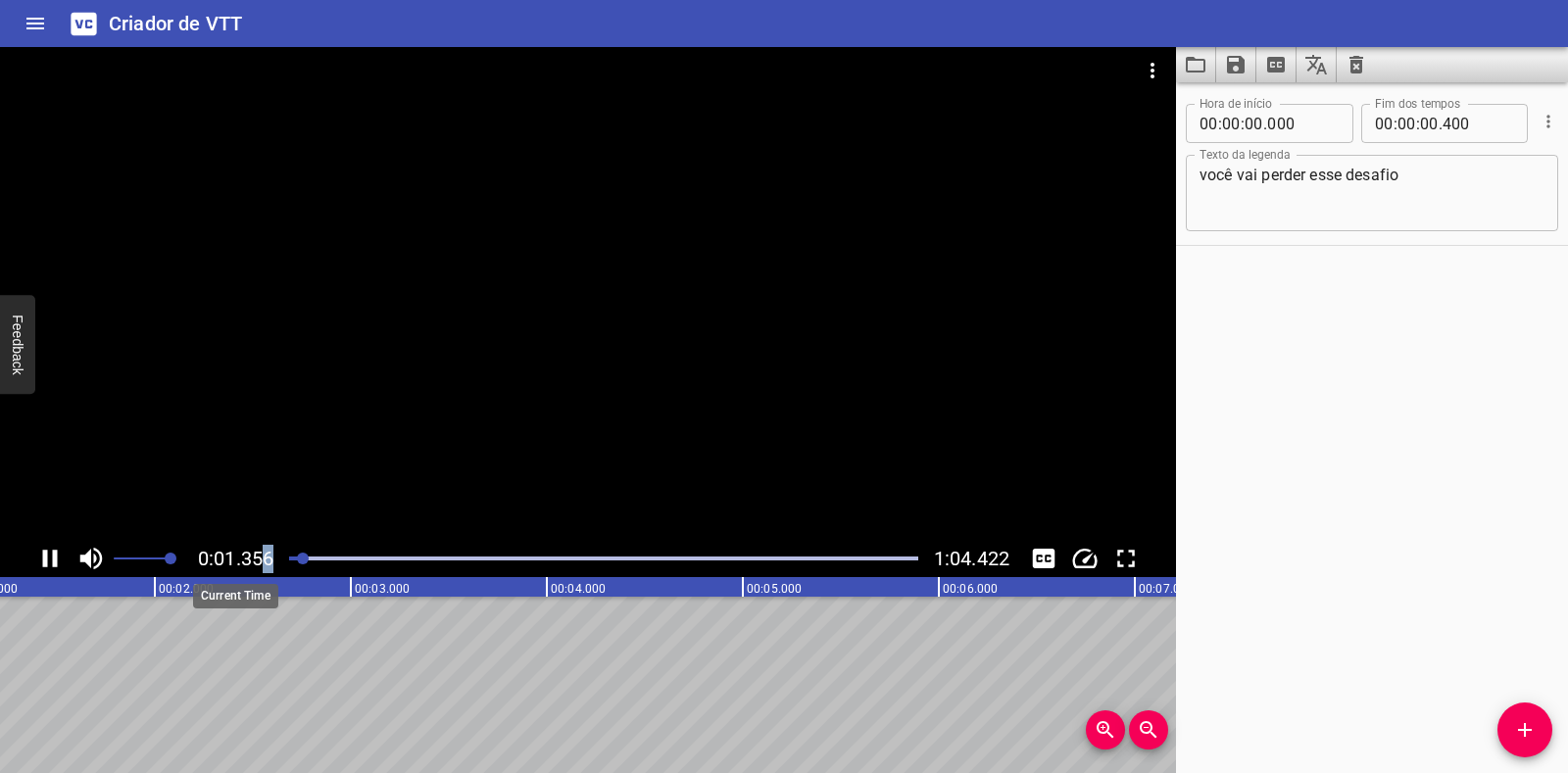 drag, startPoint x: 295, startPoint y: 553, endPoint x: 261, endPoint y: 556, distance: 34.132096 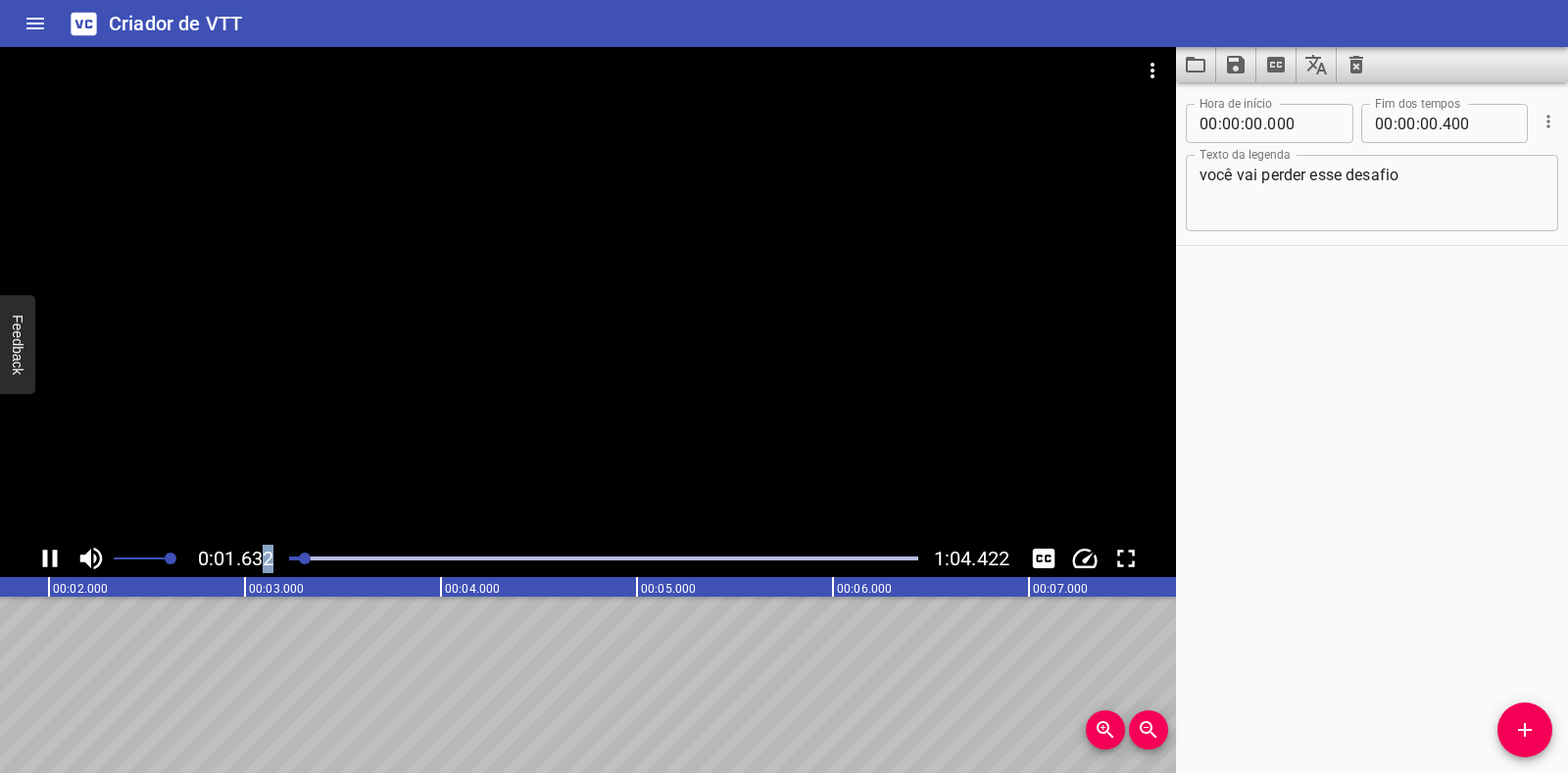 click at bounding box center [604, 558] 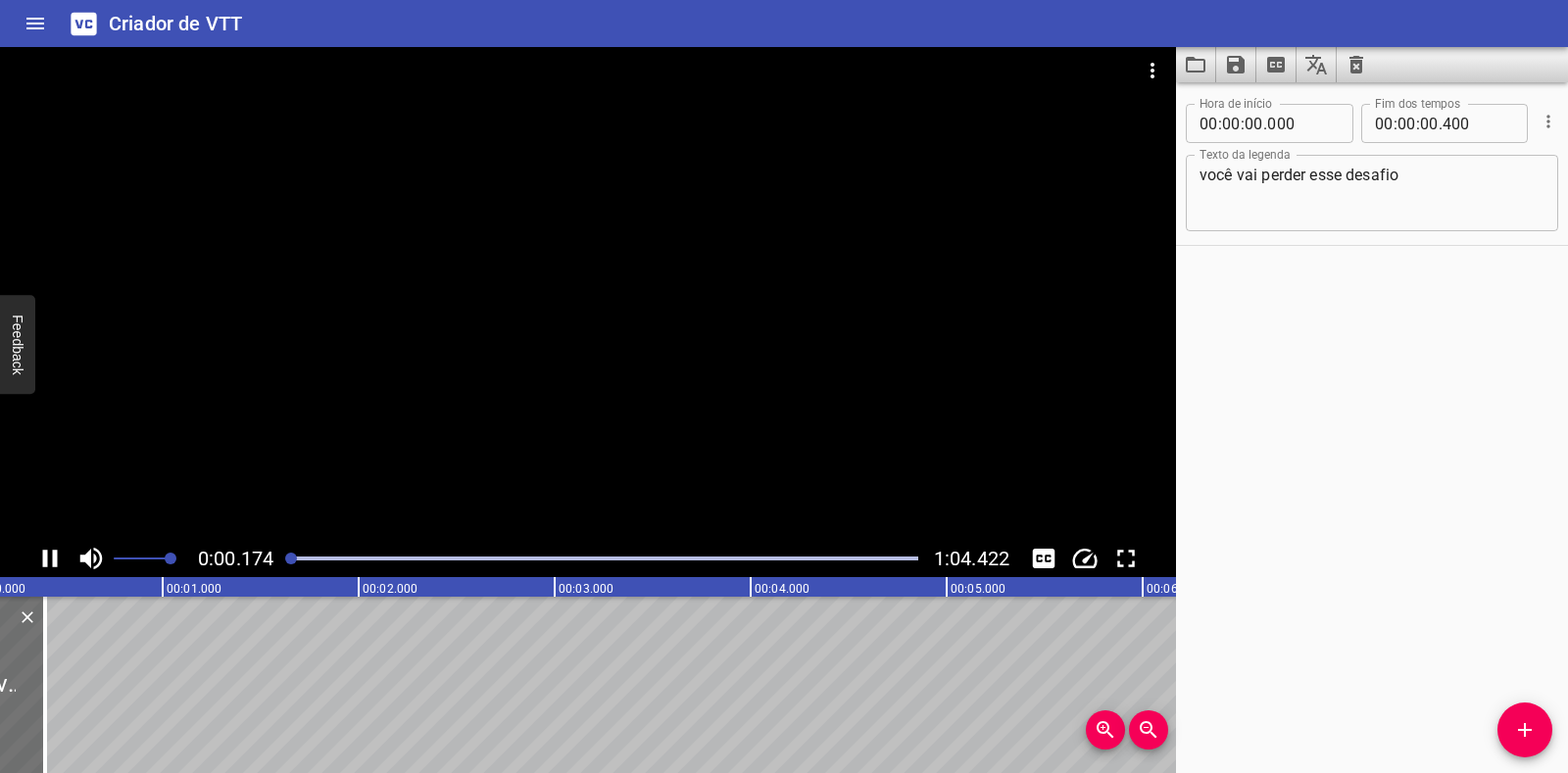 click at bounding box center [50, 558] 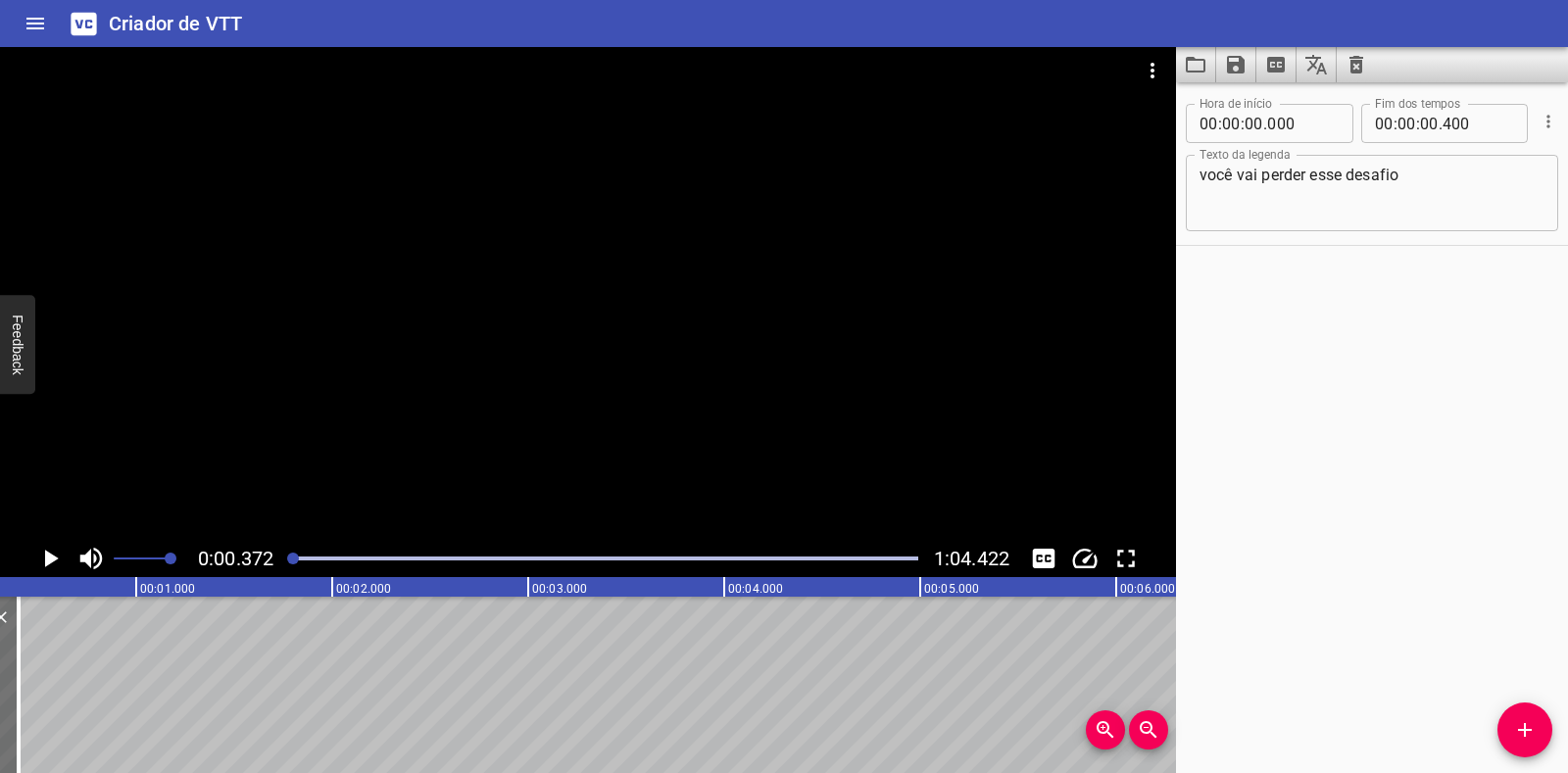 scroll, scrollTop: 0, scrollLeft: 73, axis: horizontal 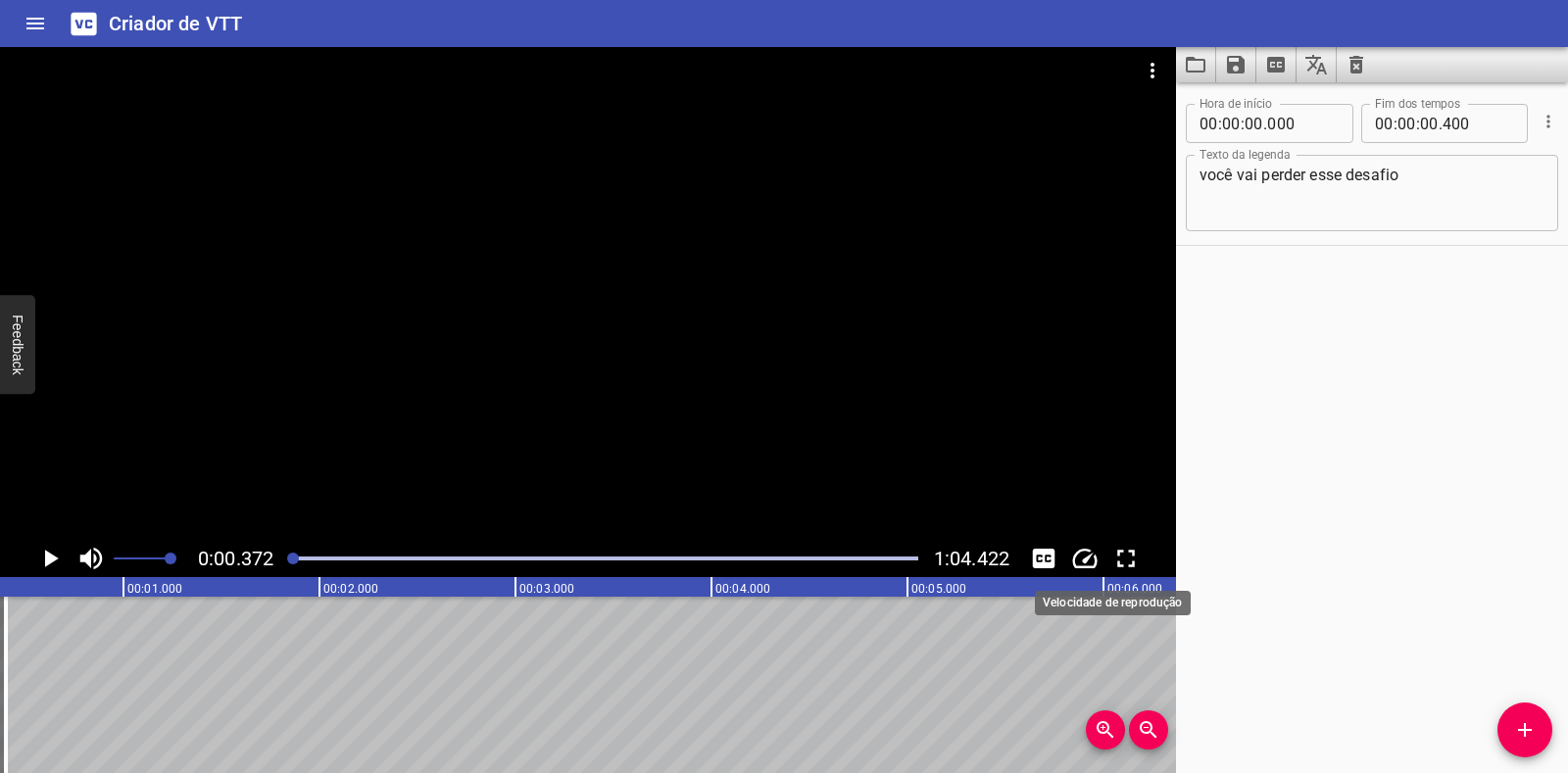 click at bounding box center (1085, 558) 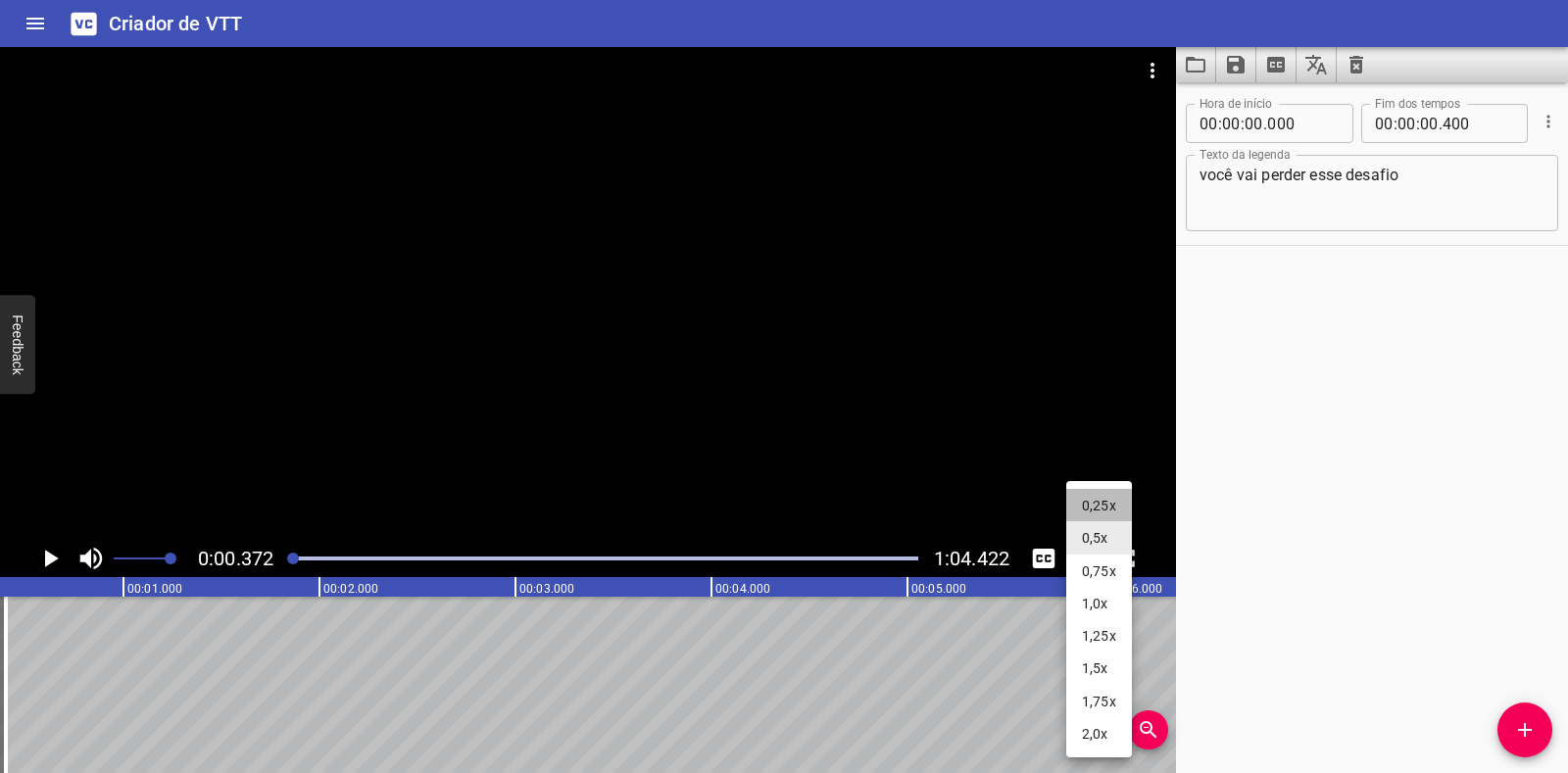 click on "0,25x" at bounding box center [1099, 506] 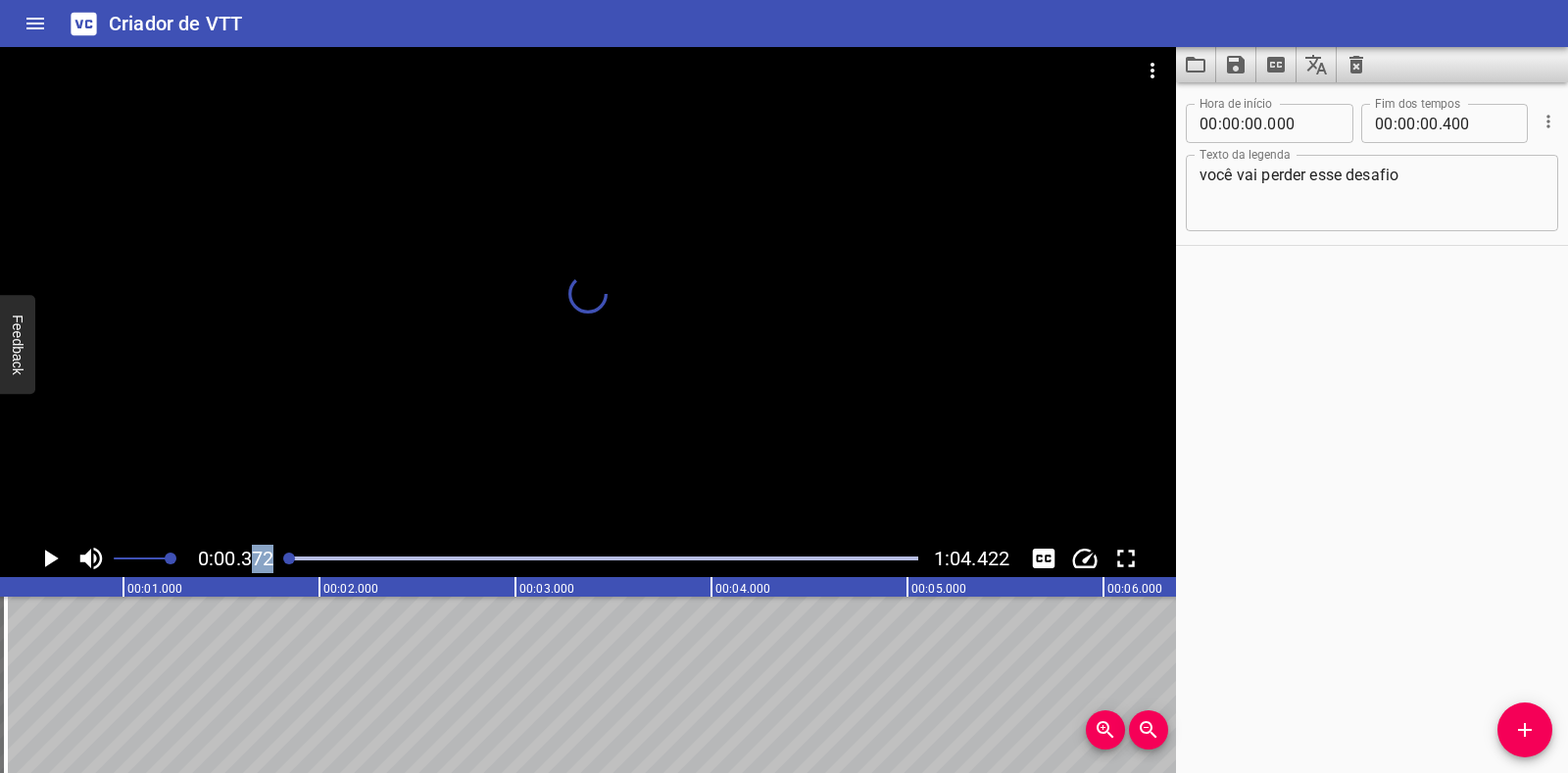 drag, startPoint x: 293, startPoint y: 558, endPoint x: 136, endPoint y: 556, distance: 157.01274 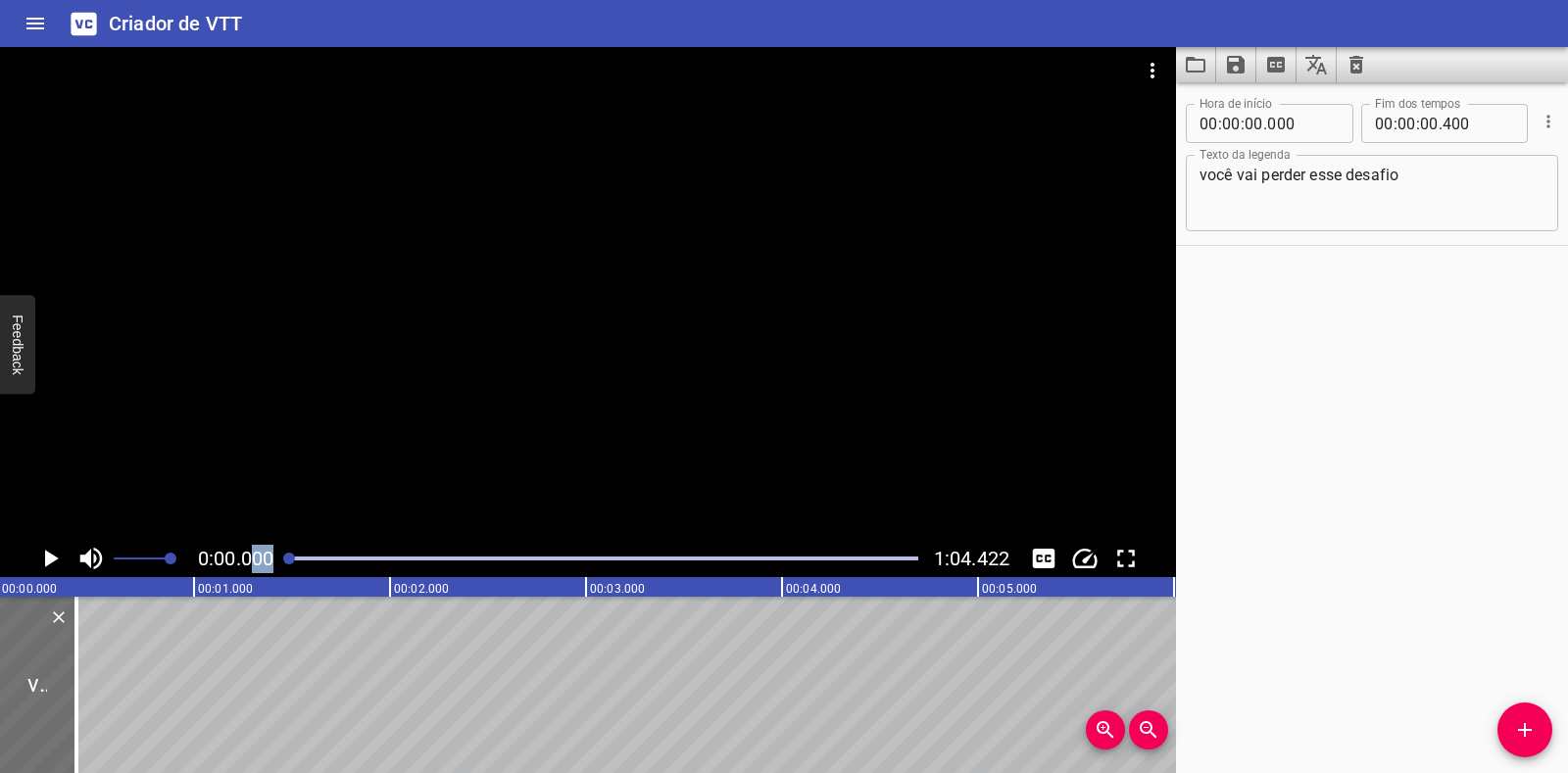scroll, scrollTop: 0, scrollLeft: 0, axis: both 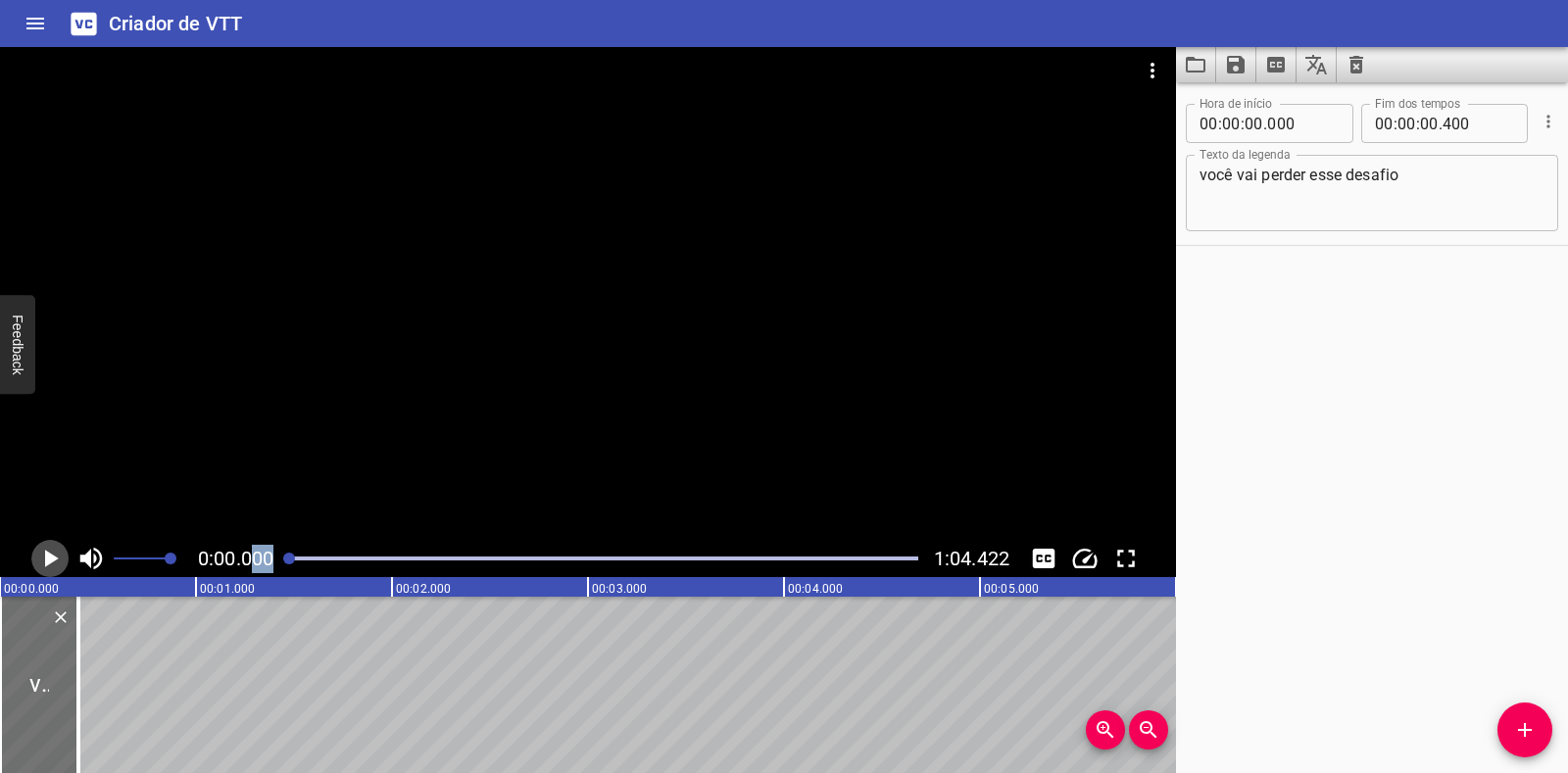 click at bounding box center [52, 558] 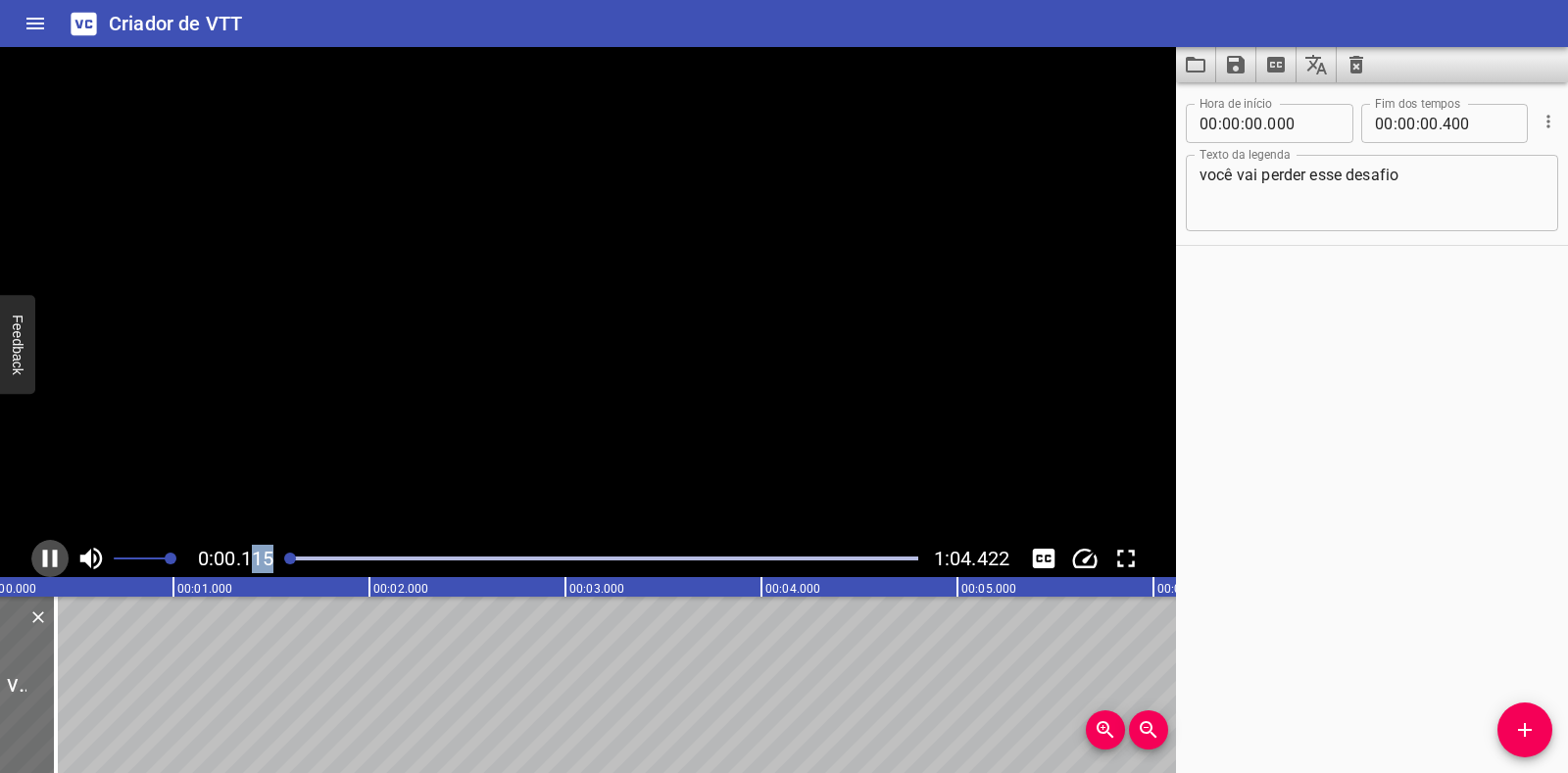click at bounding box center [50, 558] 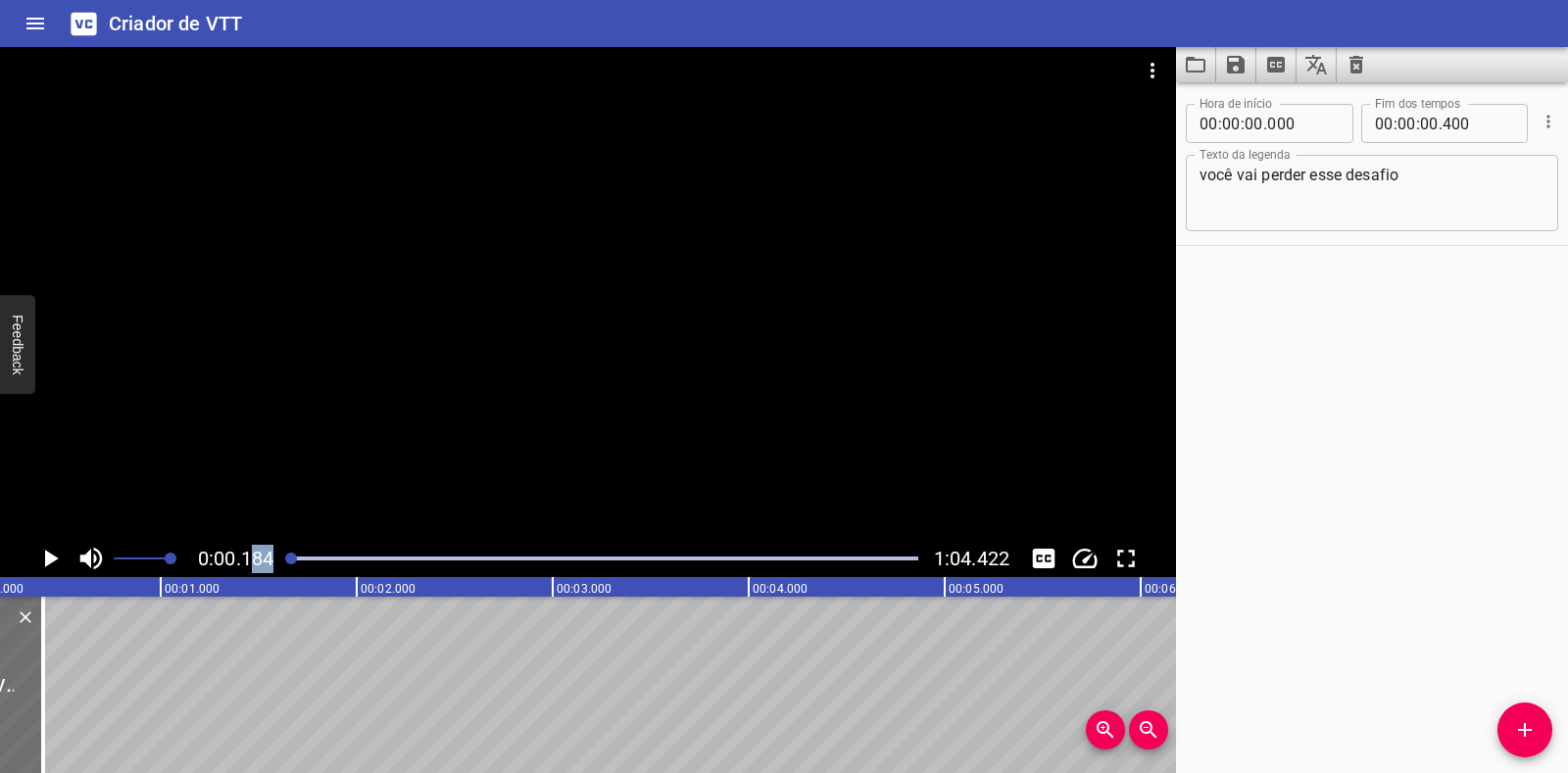 click at bounding box center [52, 558] 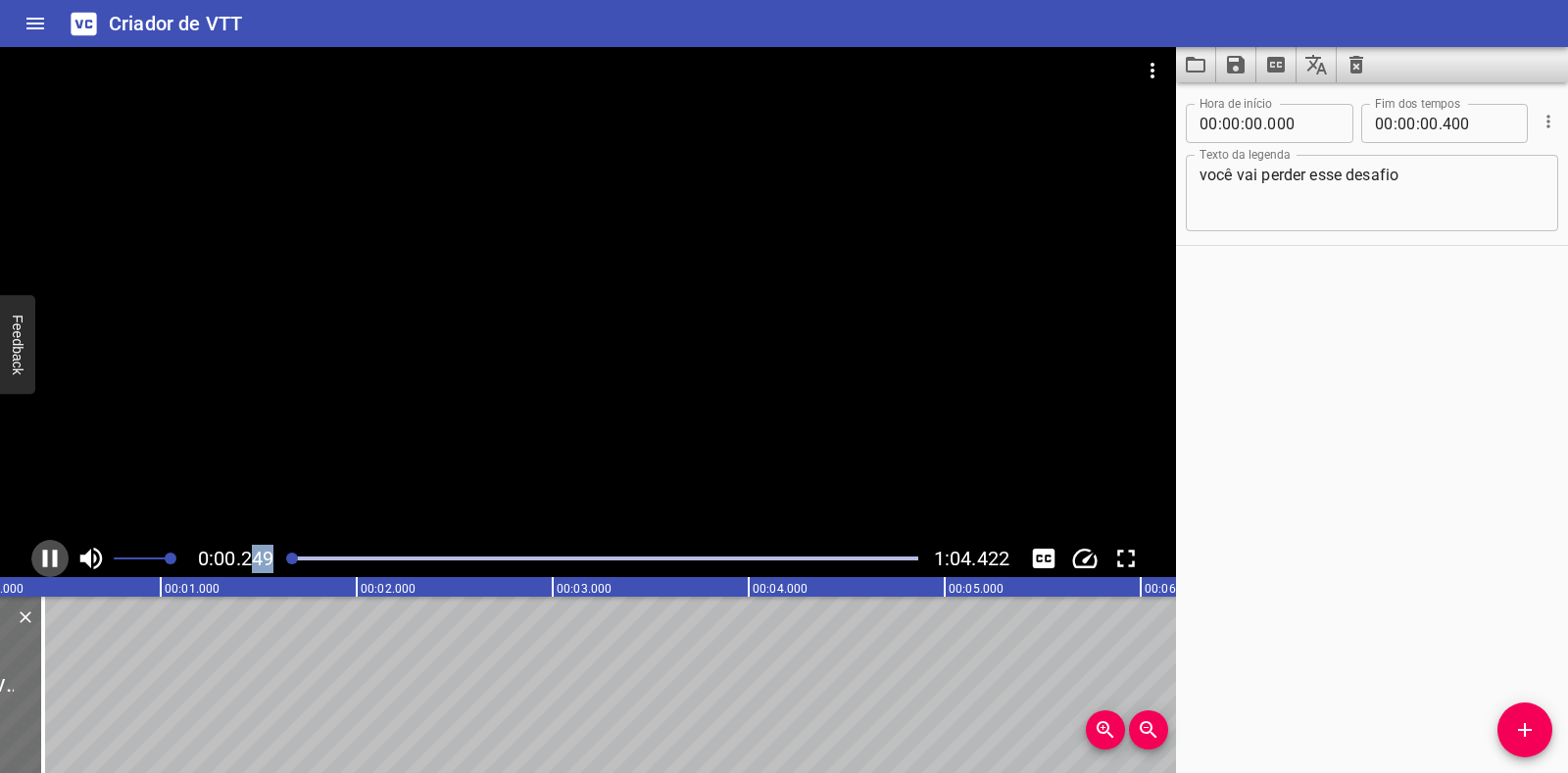 click at bounding box center [50, 558] 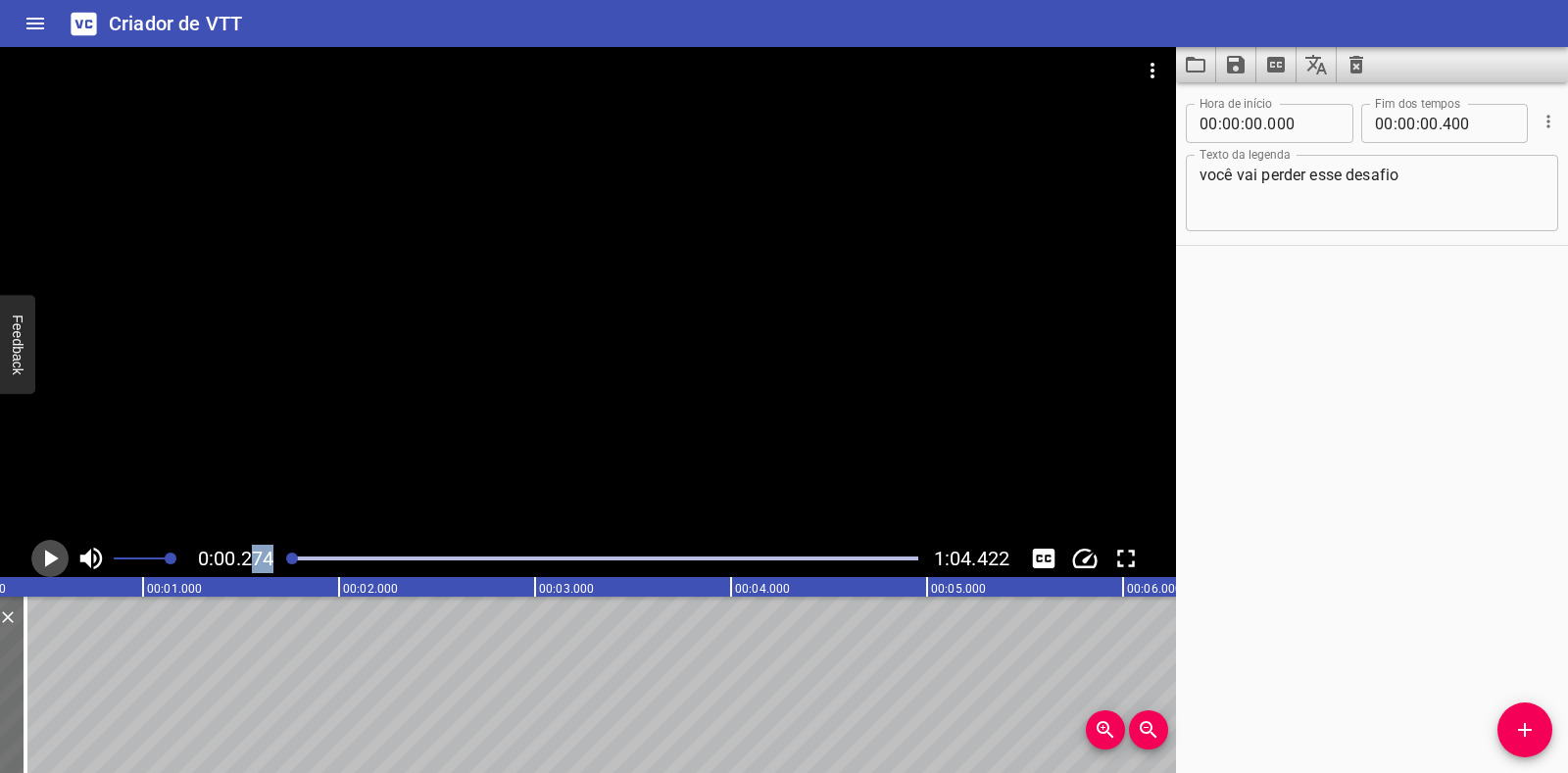 click at bounding box center (52, 558) 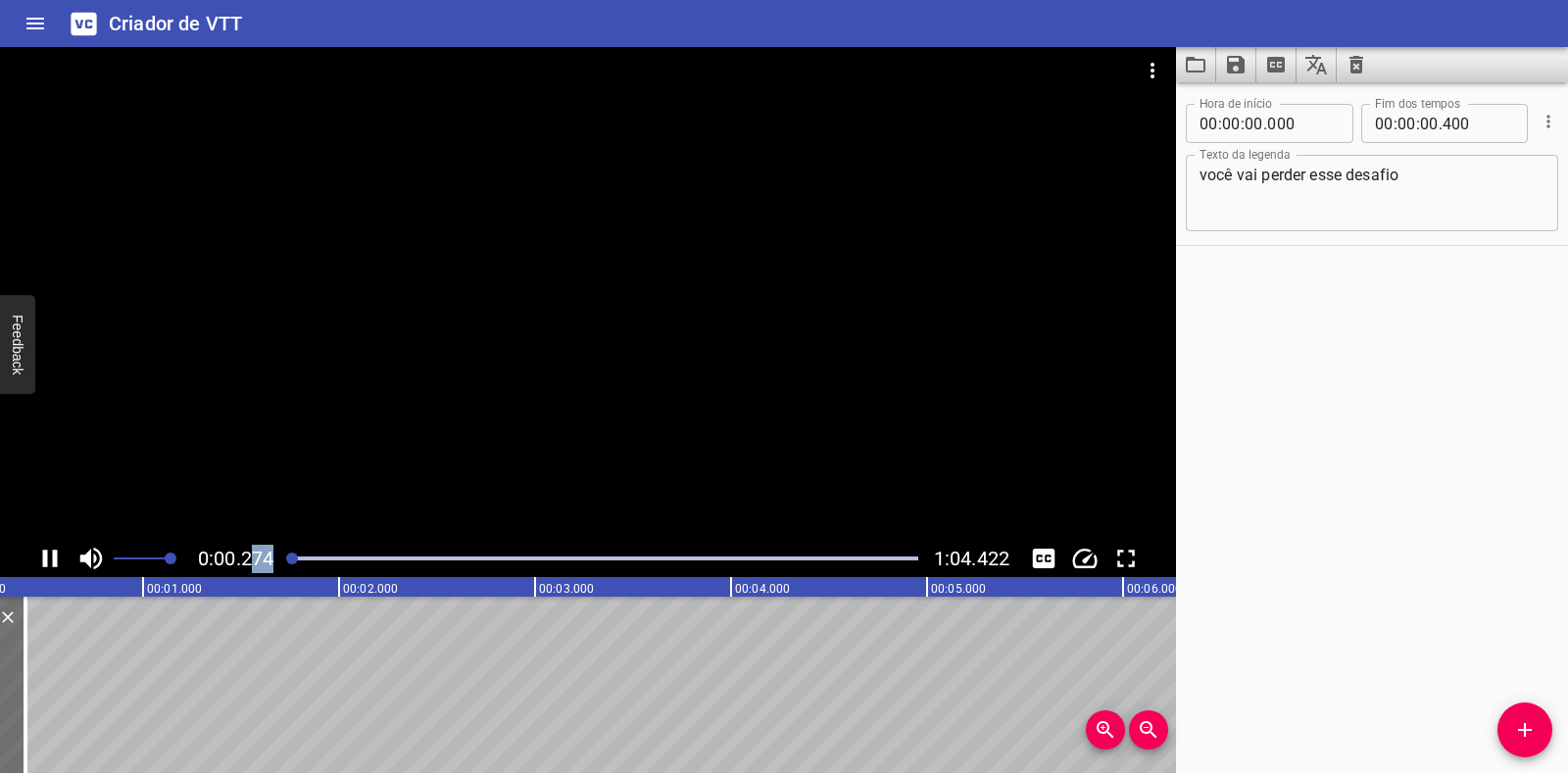 click at bounding box center (50, 558) 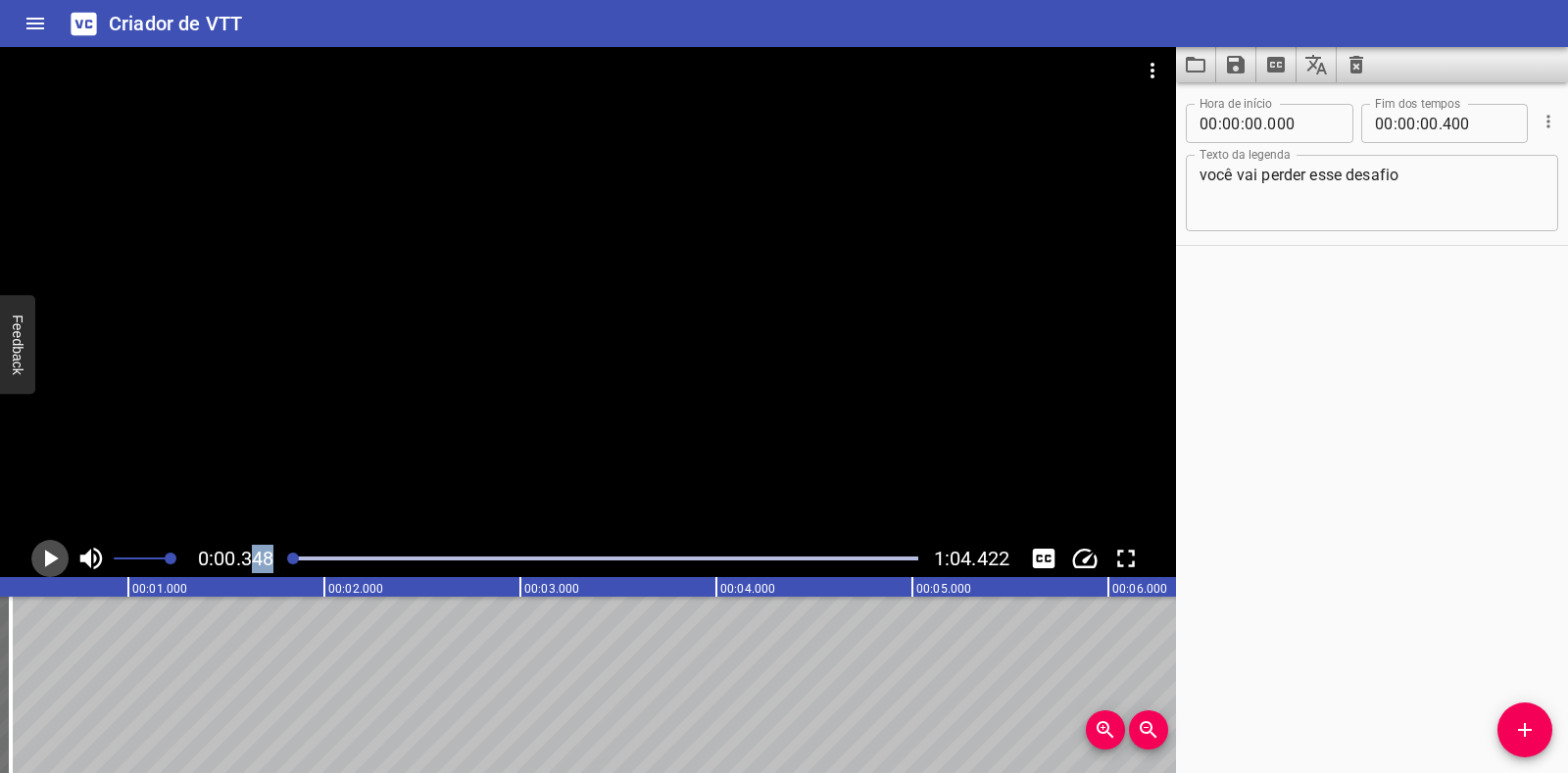 click at bounding box center [52, 558] 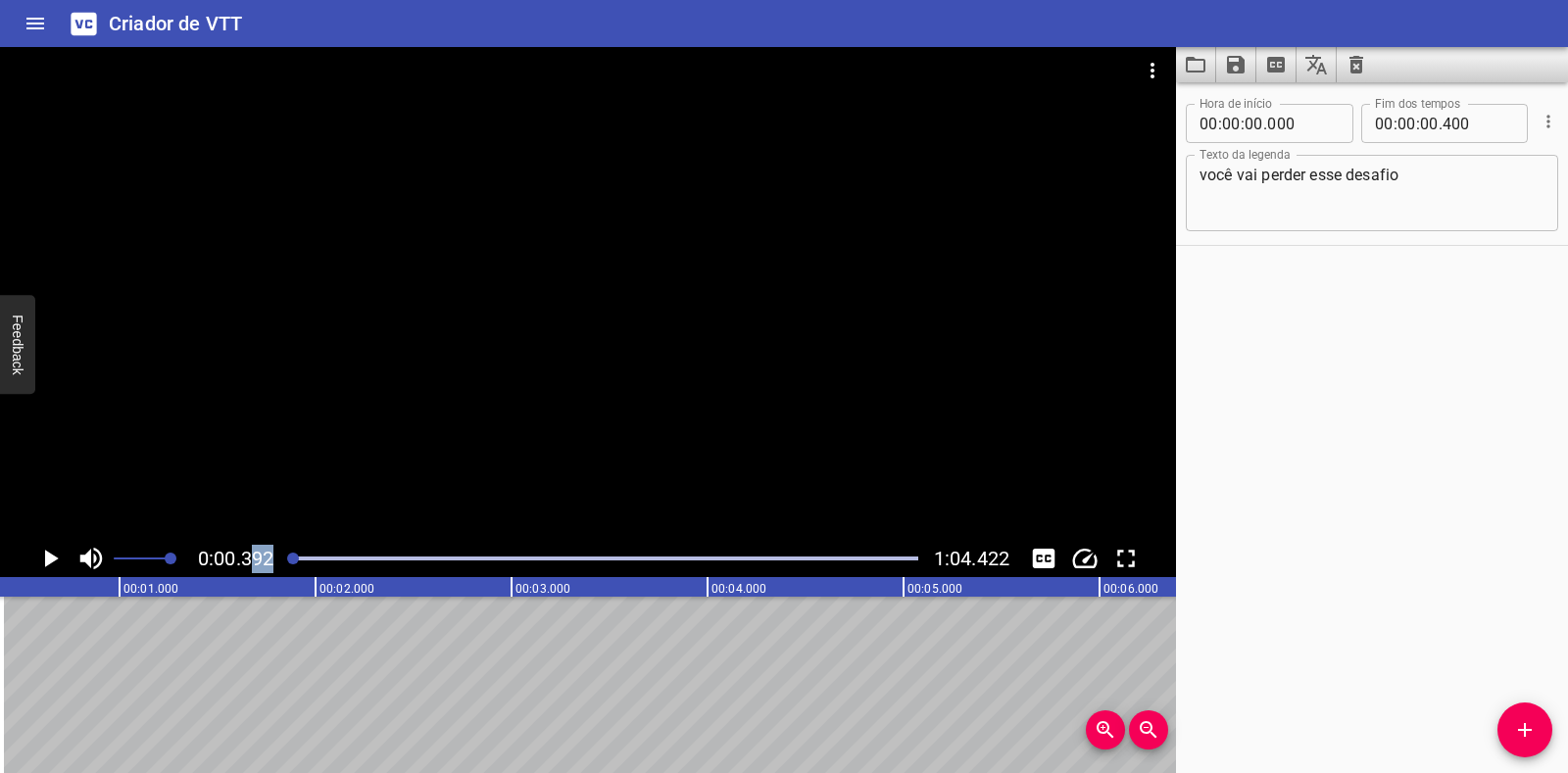 click at bounding box center [52, 558] 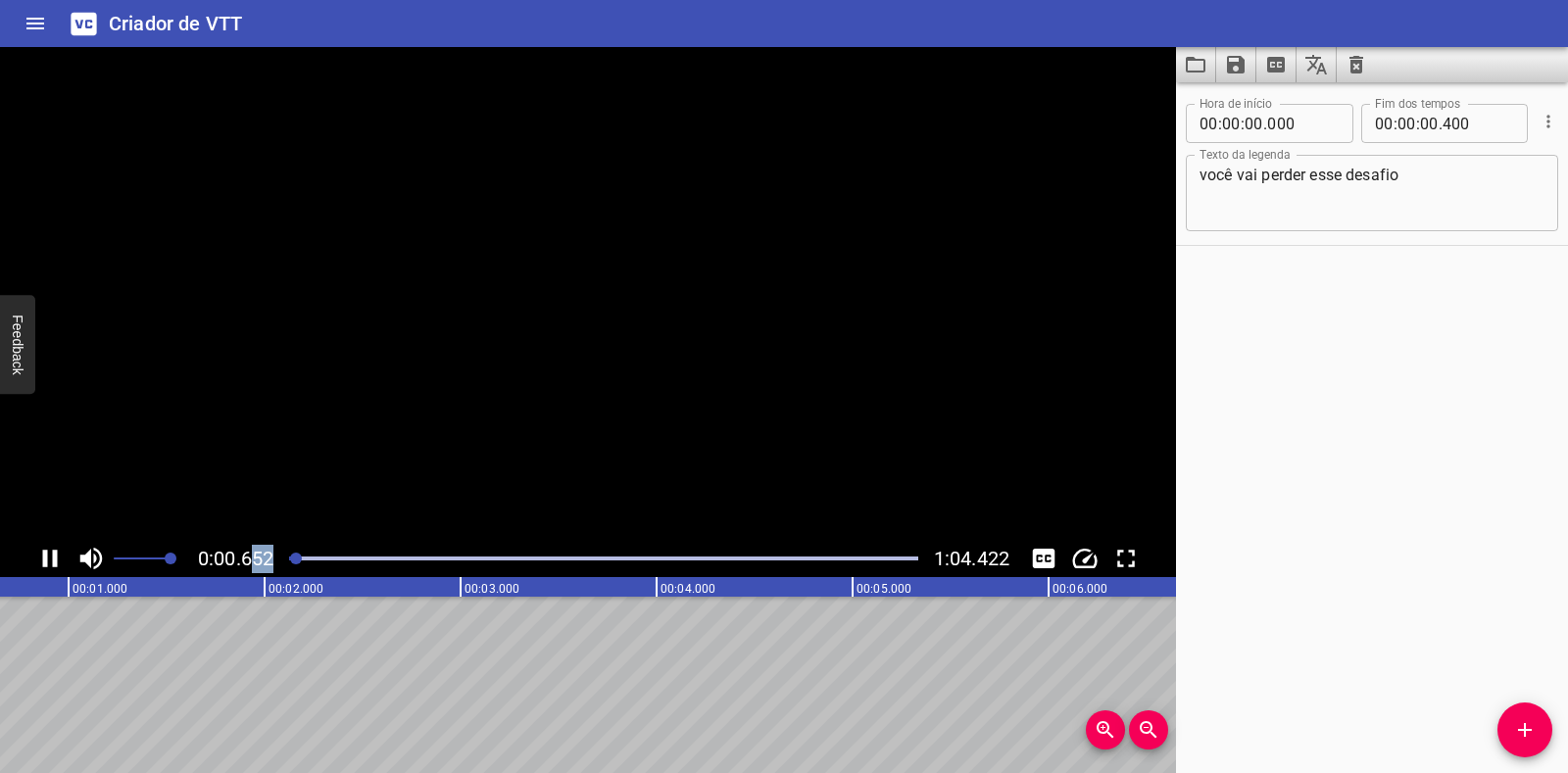 click at bounding box center (50, 558) 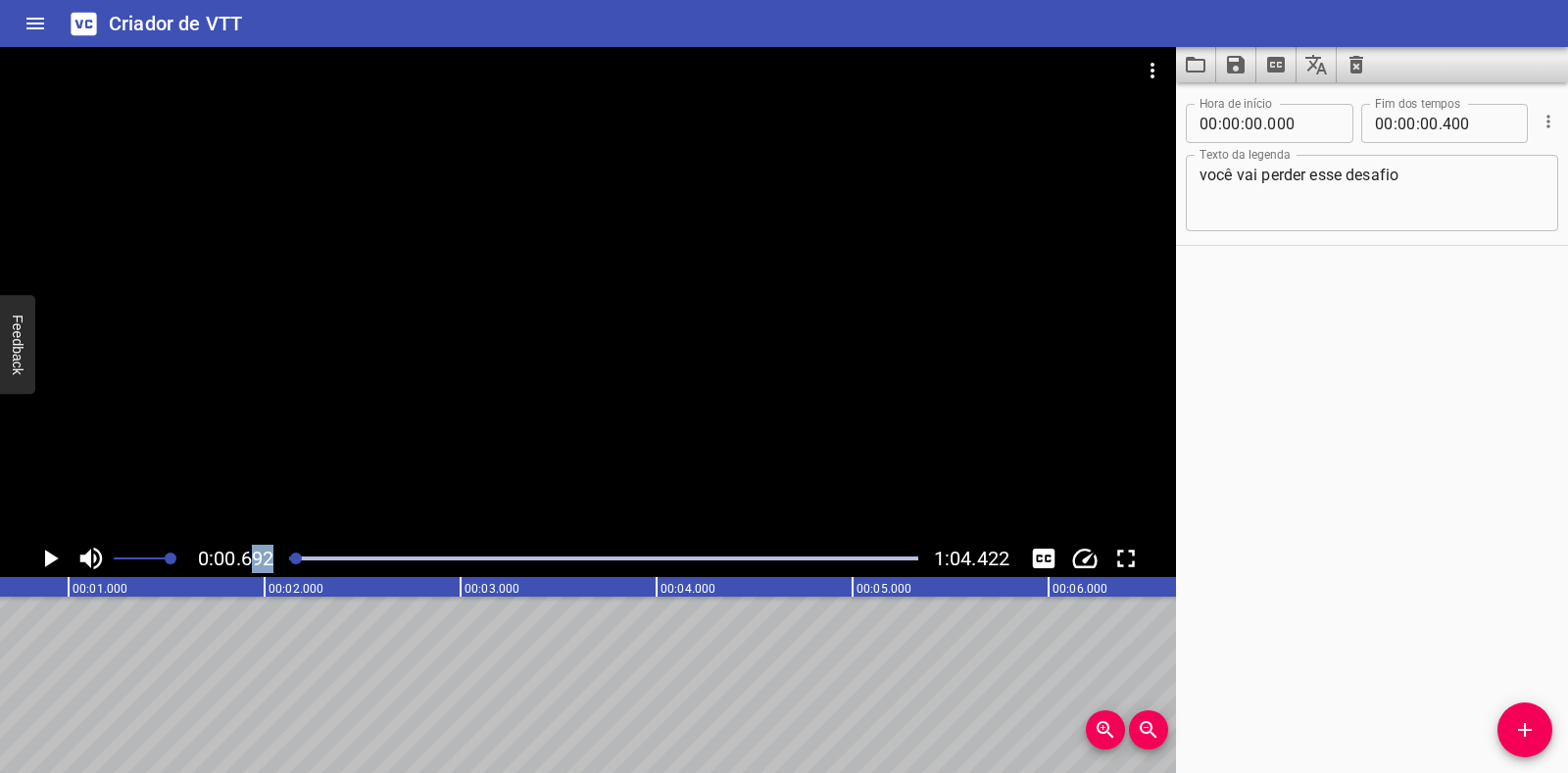 scroll, scrollTop: 0, scrollLeft: 135, axis: horizontal 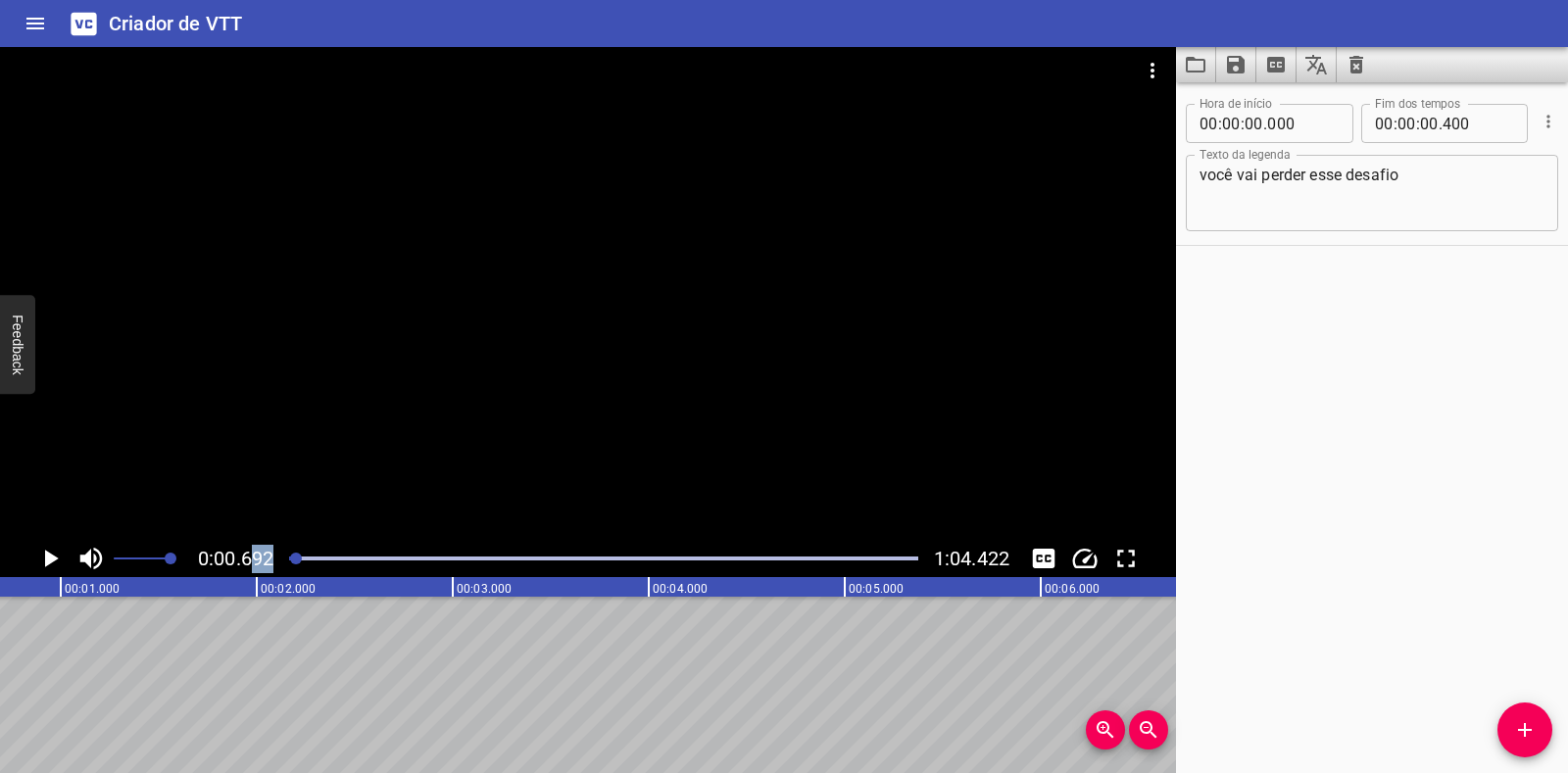 click at bounding box center (296, 558) 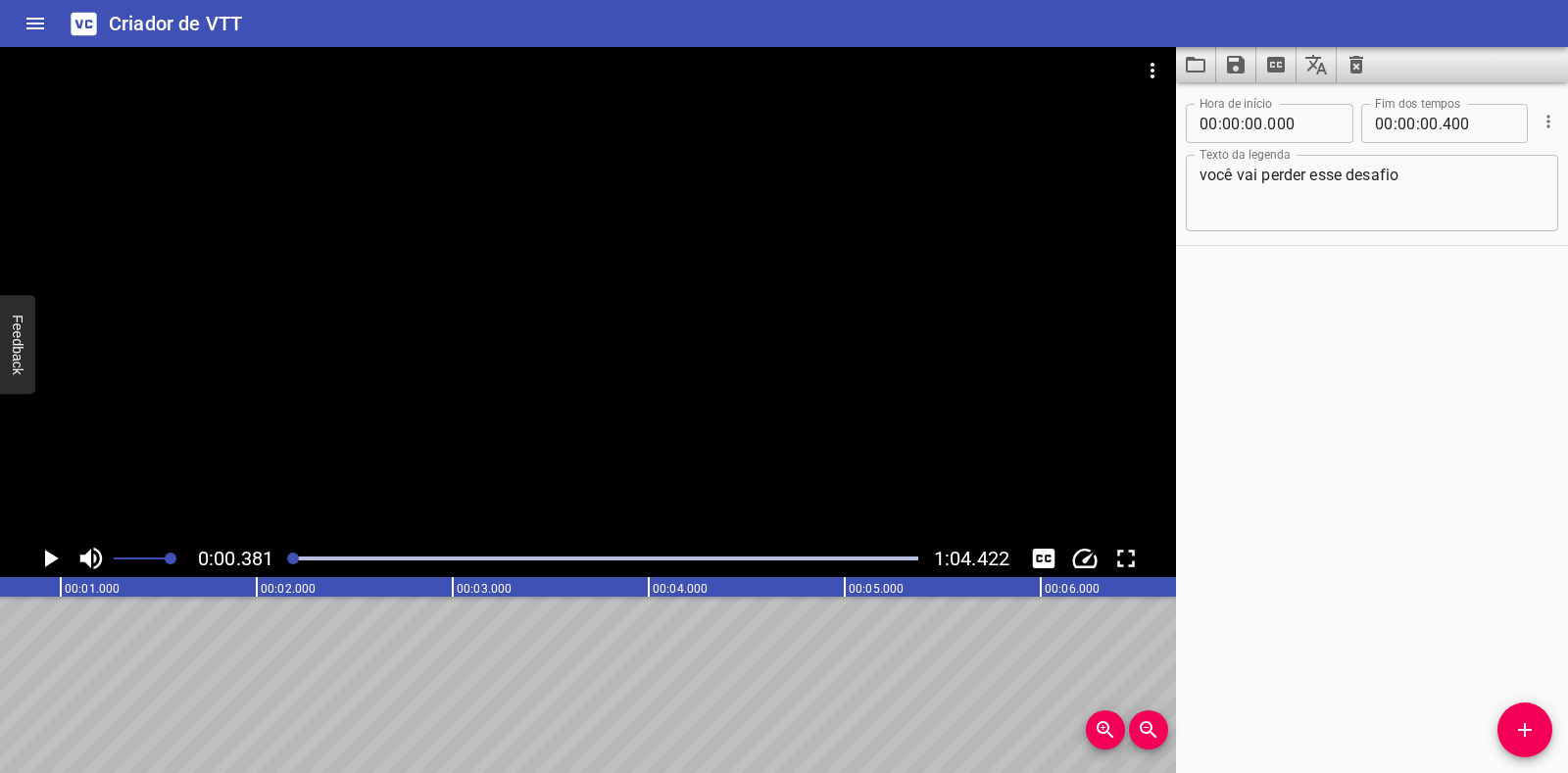 scroll, scrollTop: 0, scrollLeft: 74, axis: horizontal 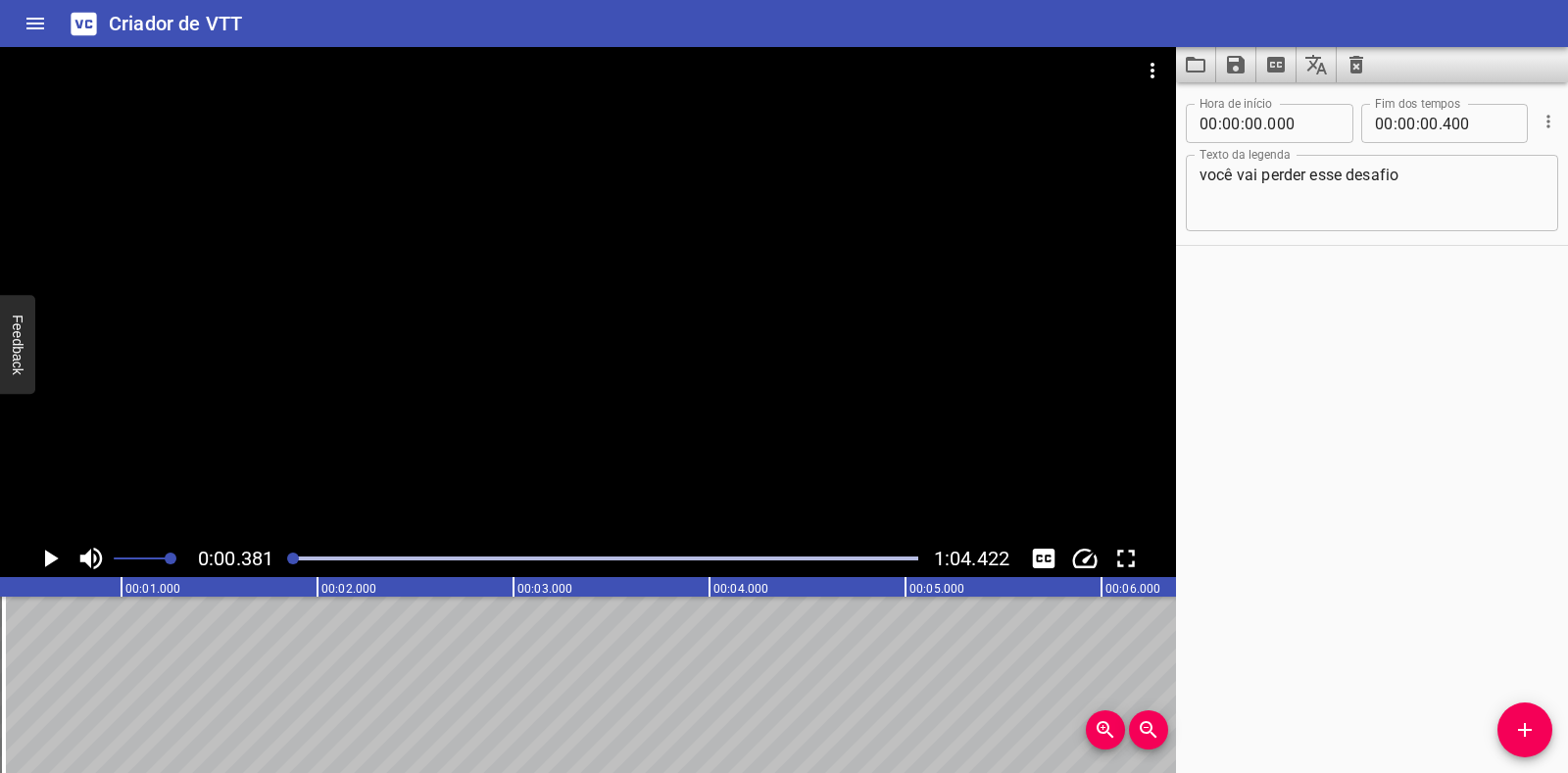 click at bounding box center [50, 558] 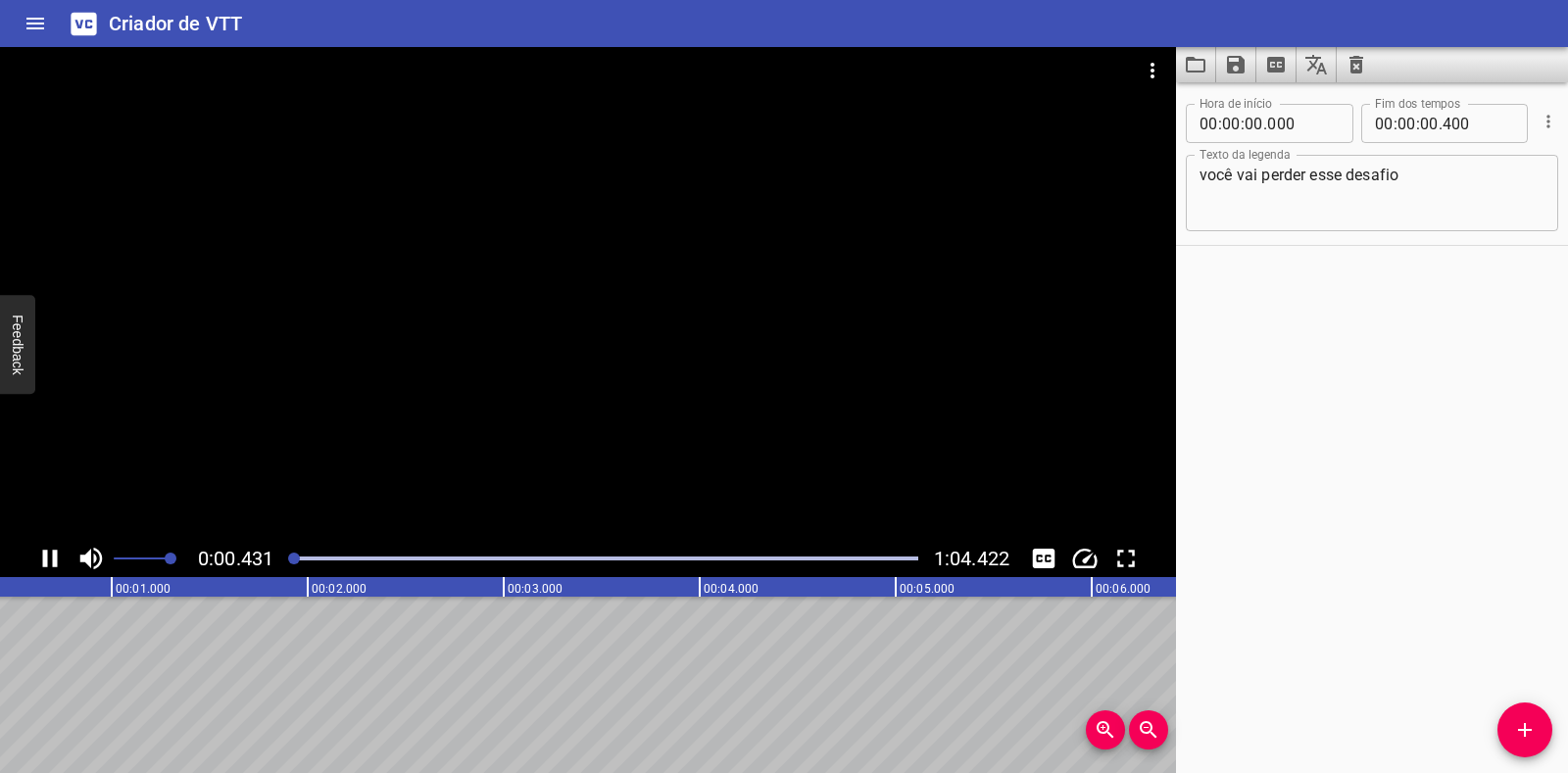 click at bounding box center [50, 558] 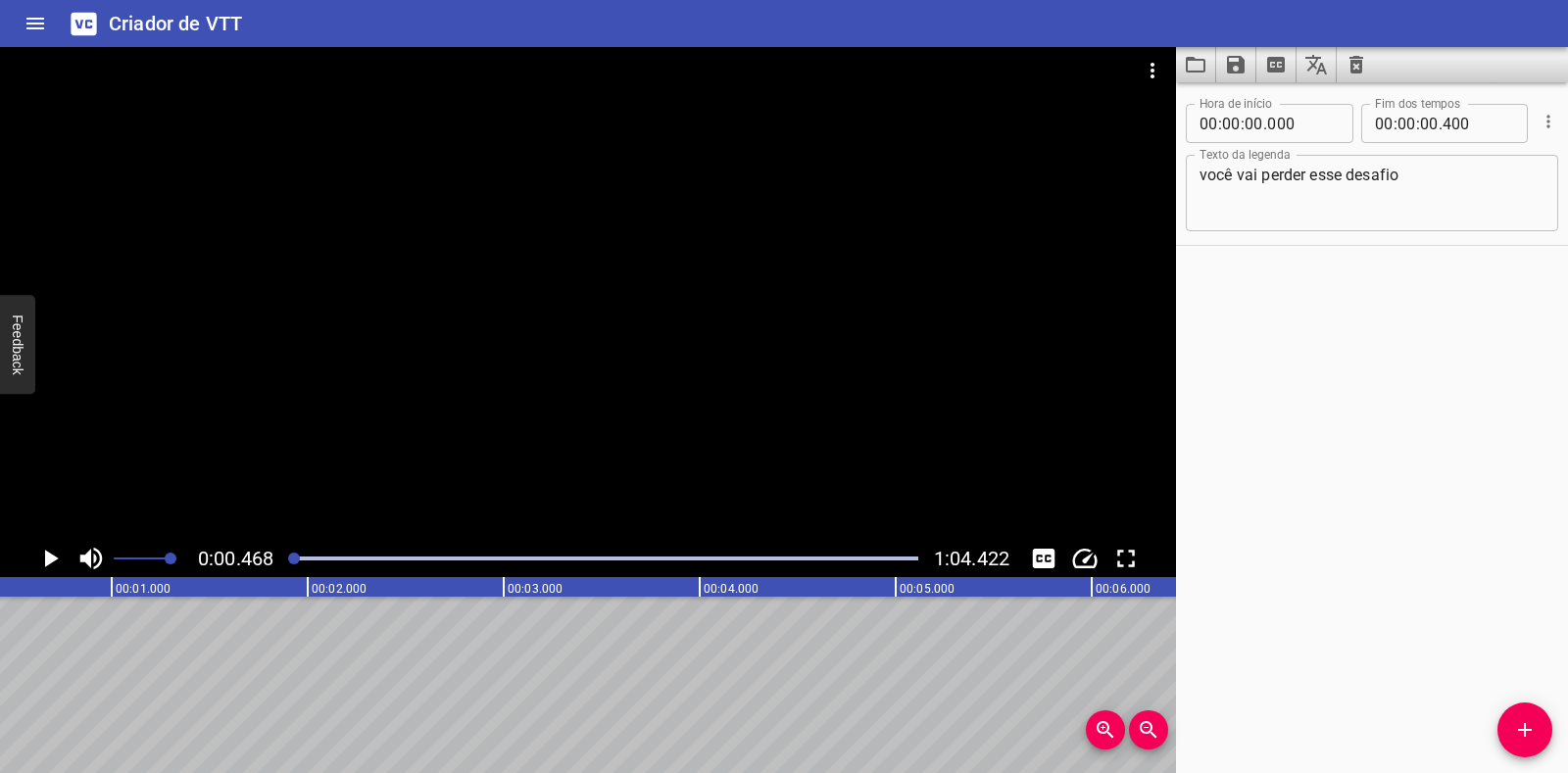 scroll, scrollTop: 0, scrollLeft: 91, axis: horizontal 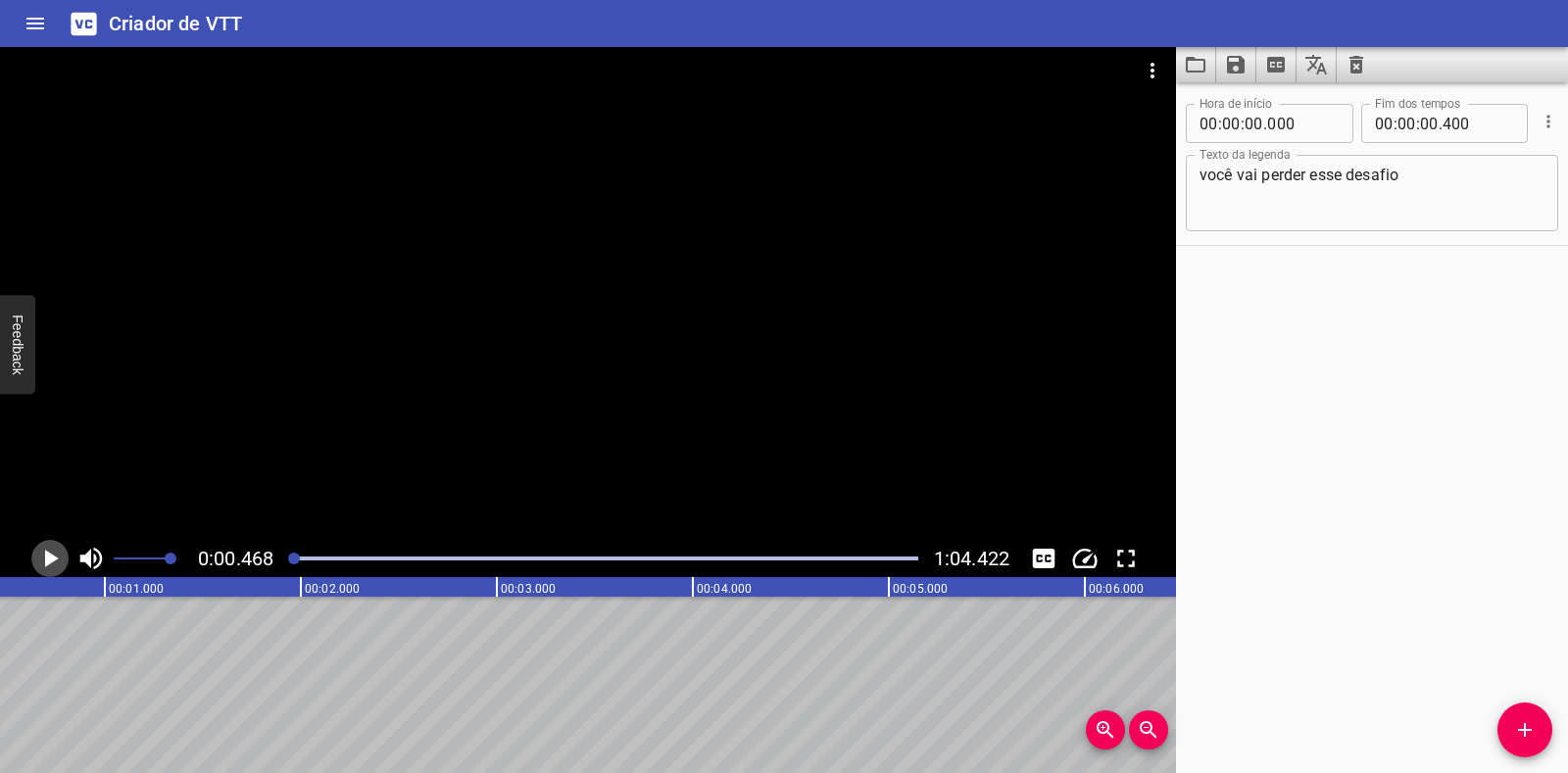 click at bounding box center [50, 558] 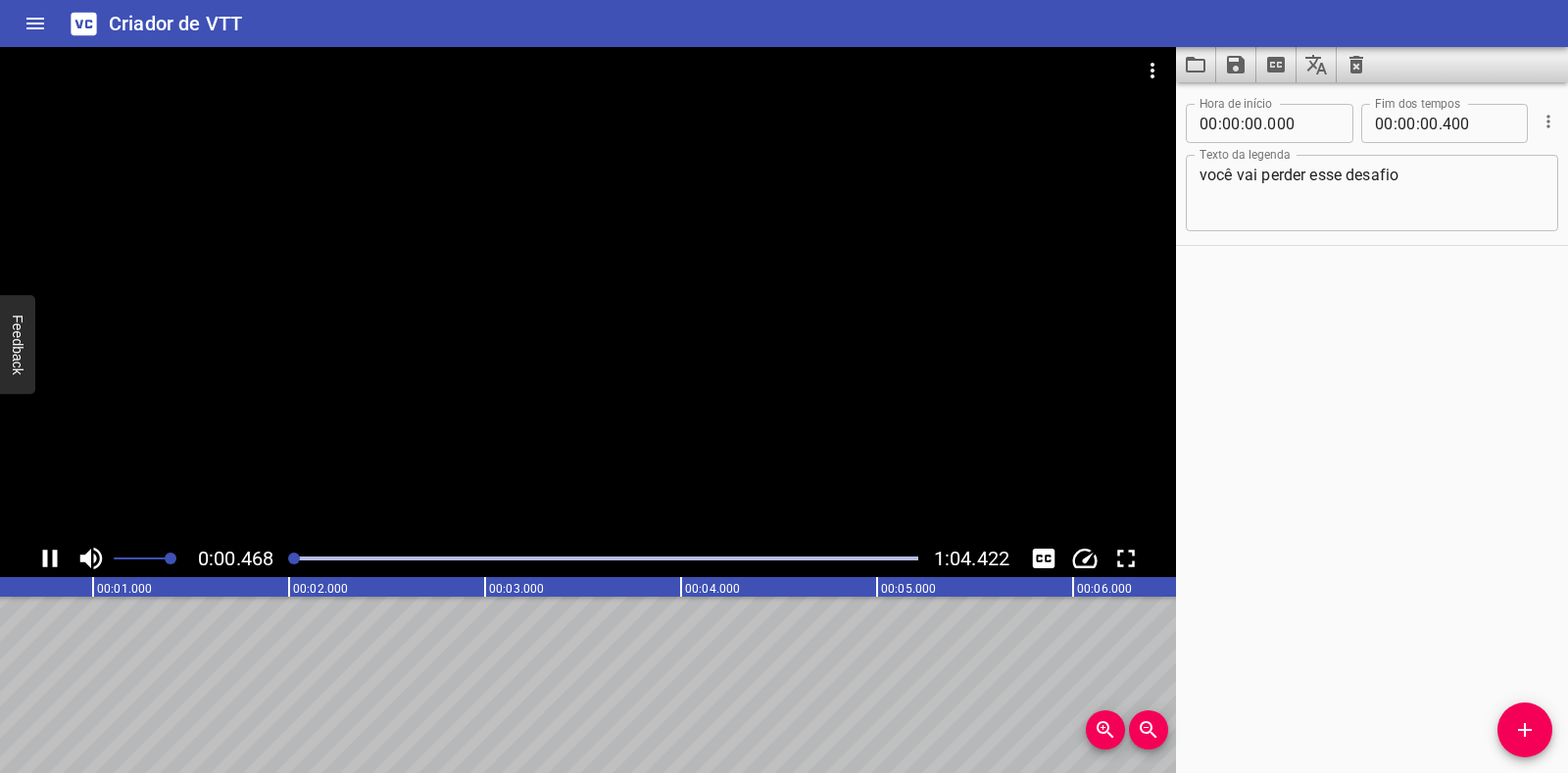 click at bounding box center [50, 558] 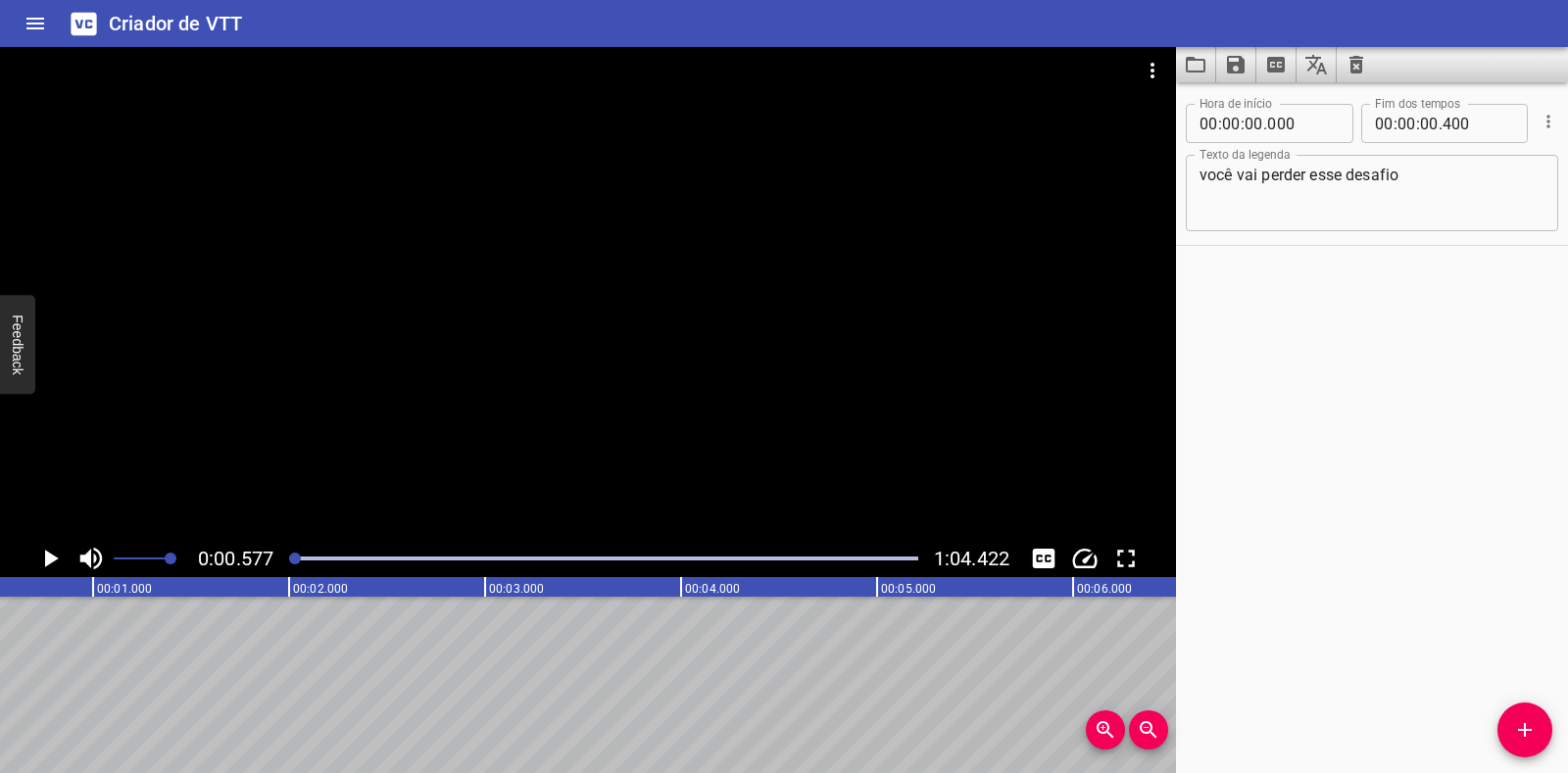 scroll, scrollTop: 0, scrollLeft: 113, axis: horizontal 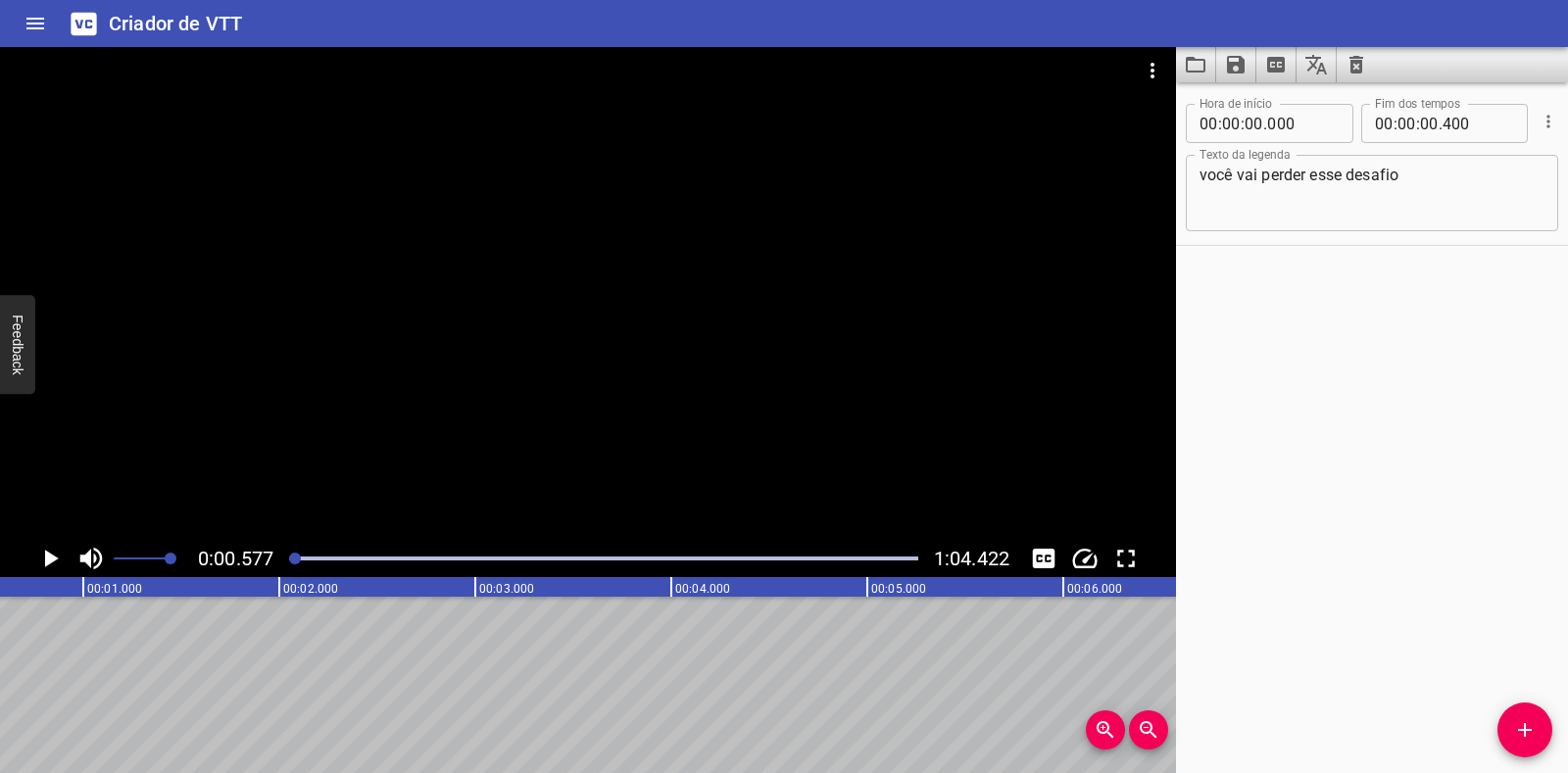 click at bounding box center (50, 558) 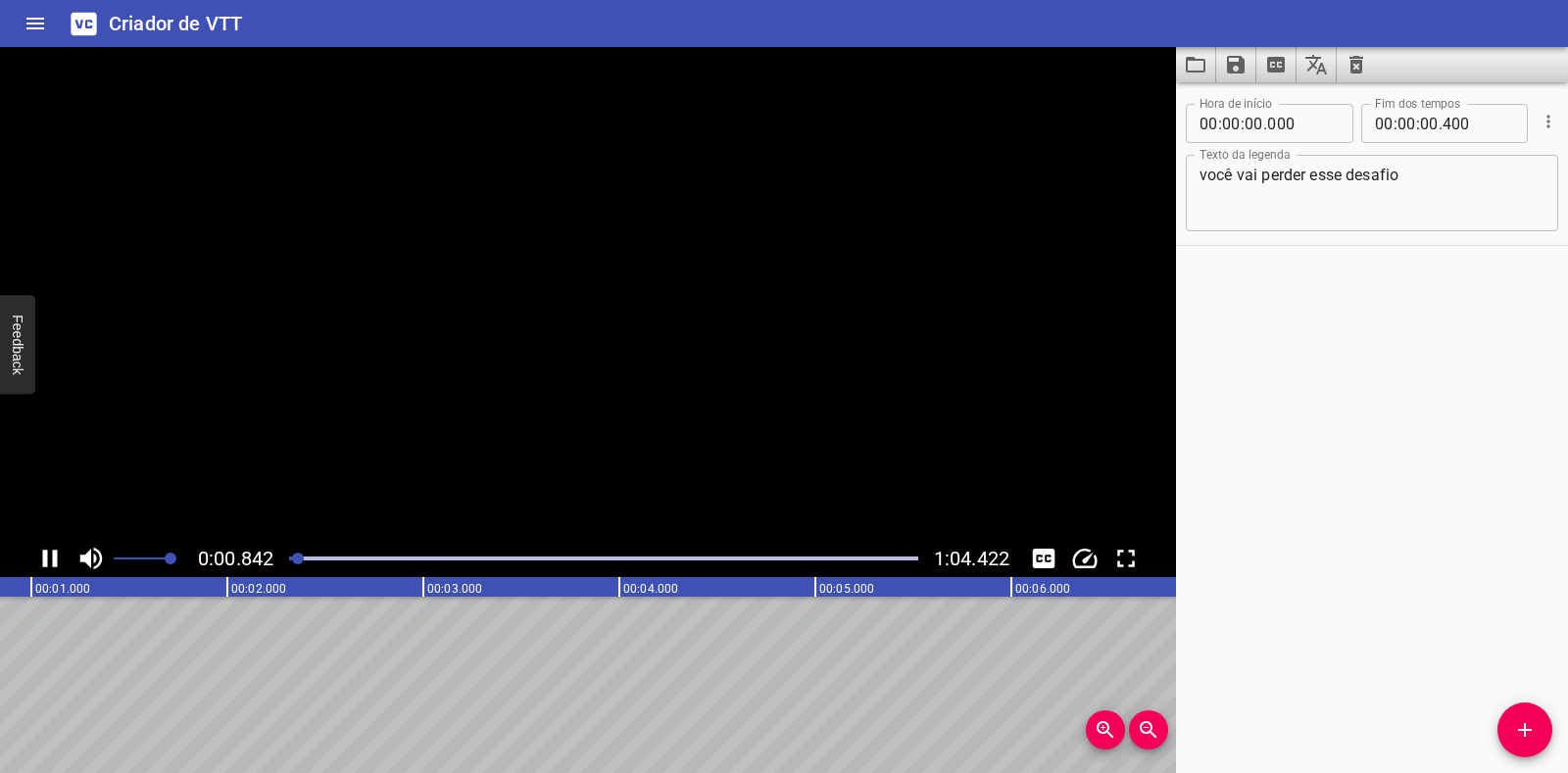 click at bounding box center (50, 558) 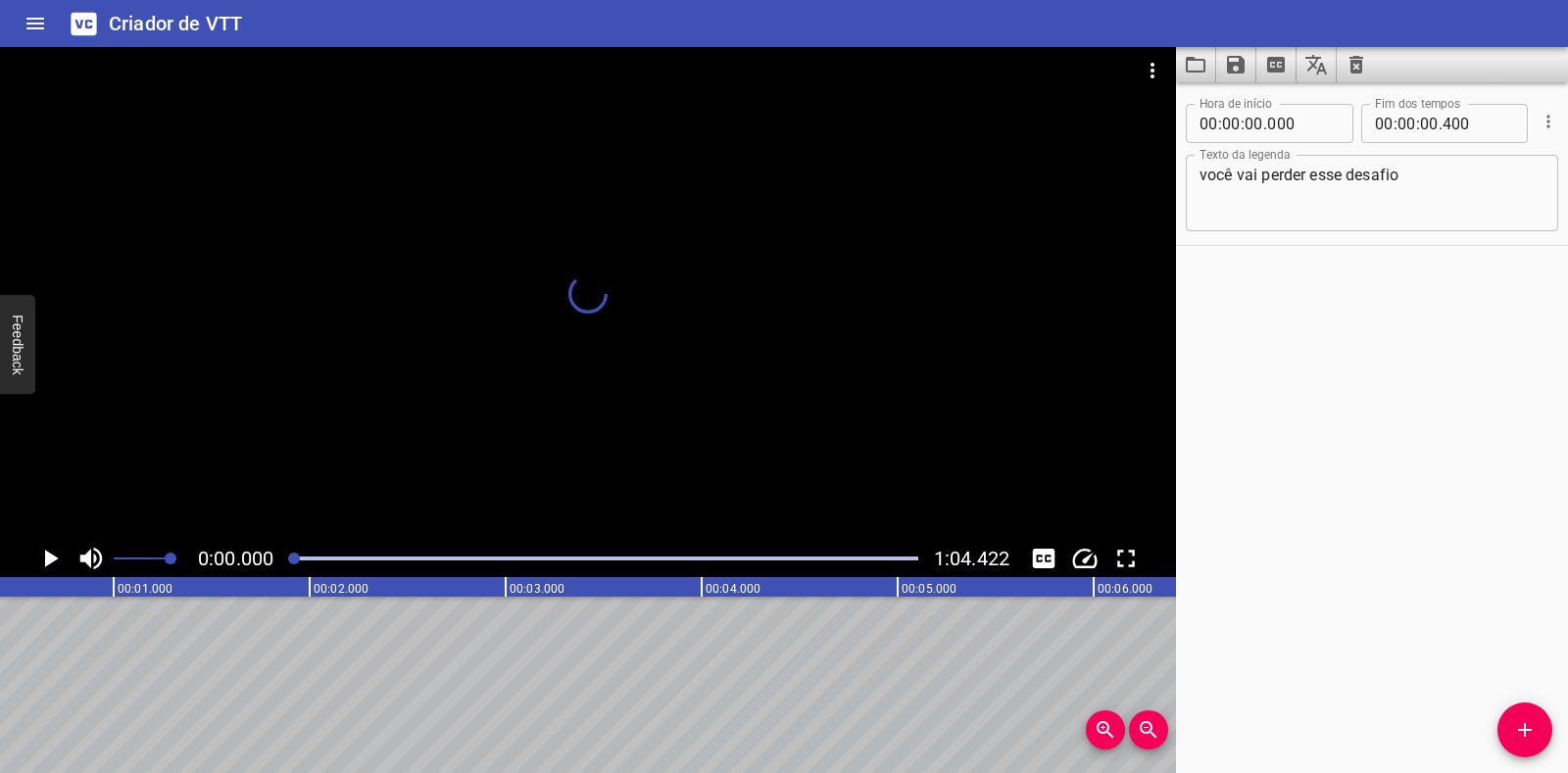 scroll, scrollTop: 0, scrollLeft: 0, axis: both 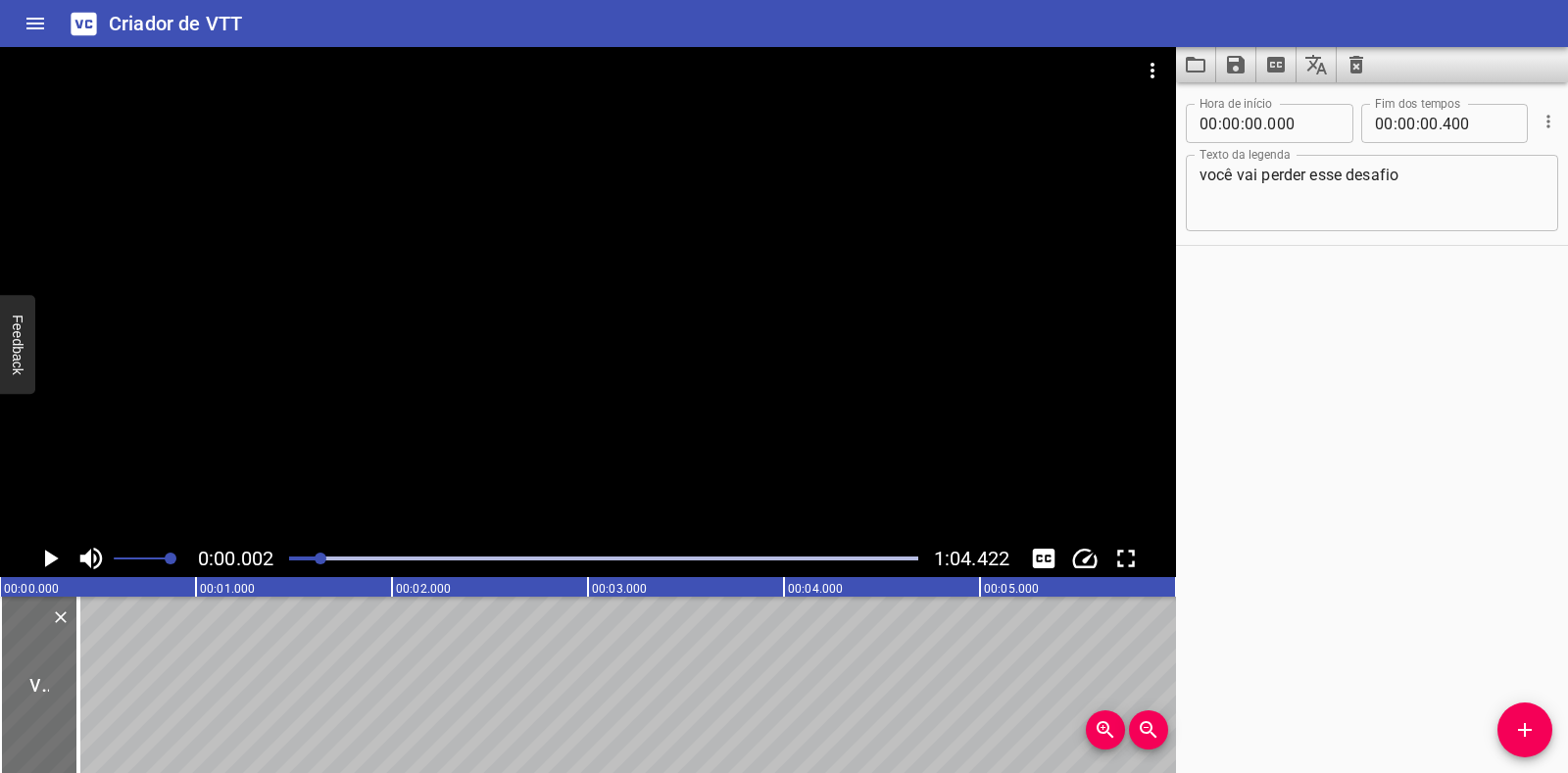 drag, startPoint x: 296, startPoint y: 557, endPoint x: 320, endPoint y: 553, distance: 24.33105 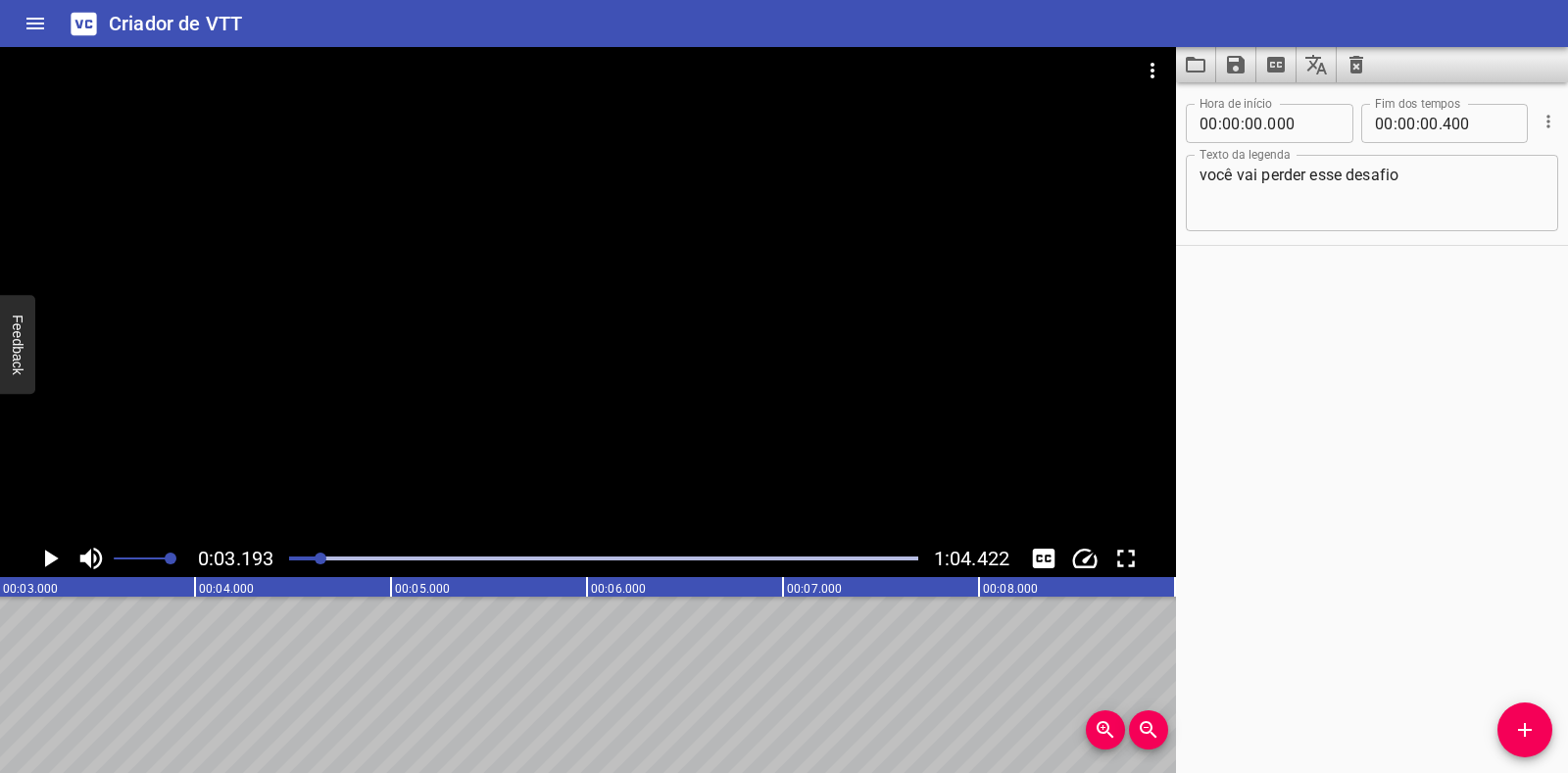 scroll, scrollTop: 0, scrollLeft: 625, axis: horizontal 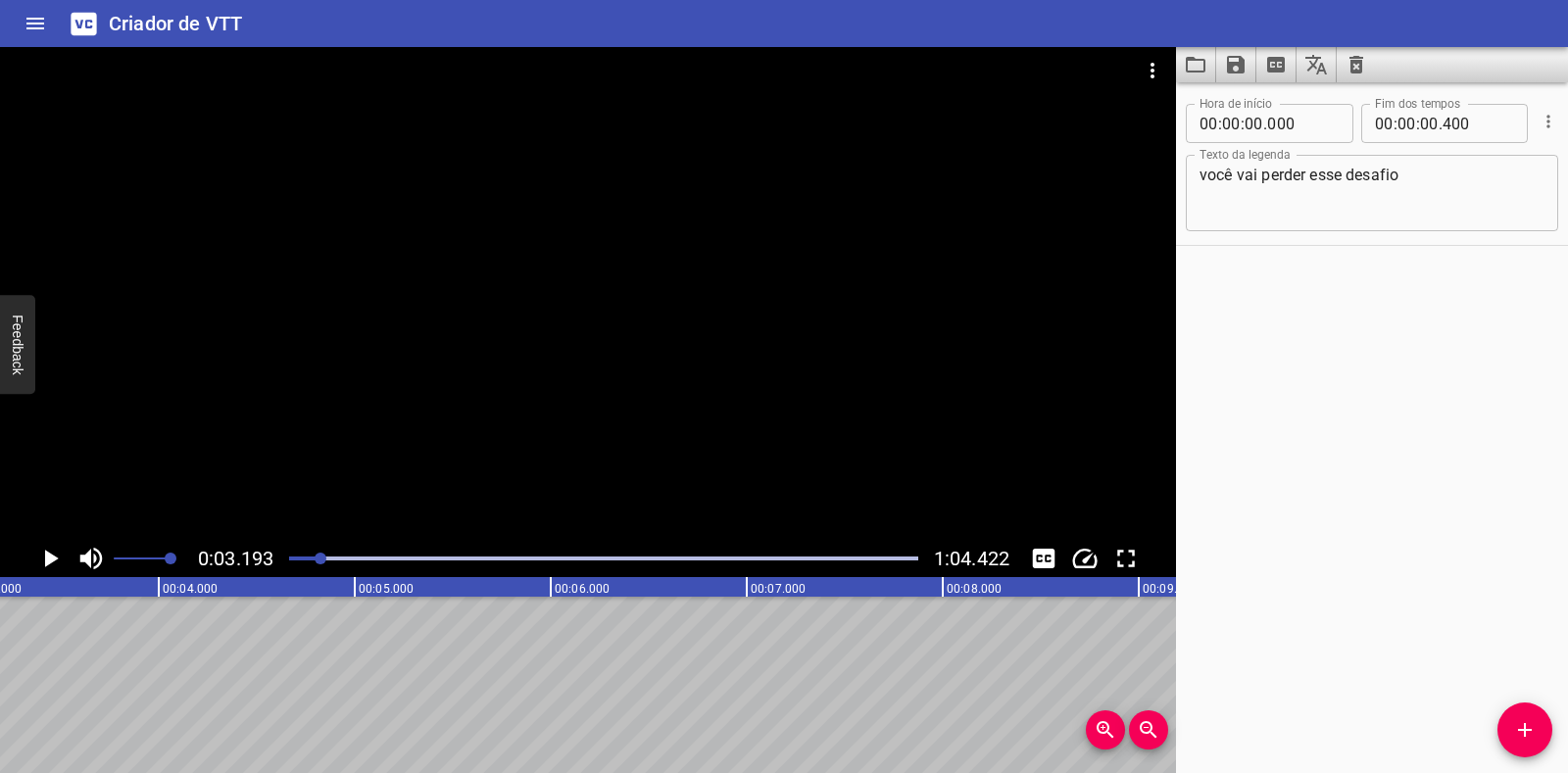 drag, startPoint x: 315, startPoint y: 551, endPoint x: 304, endPoint y: 556, distance: 12.083046 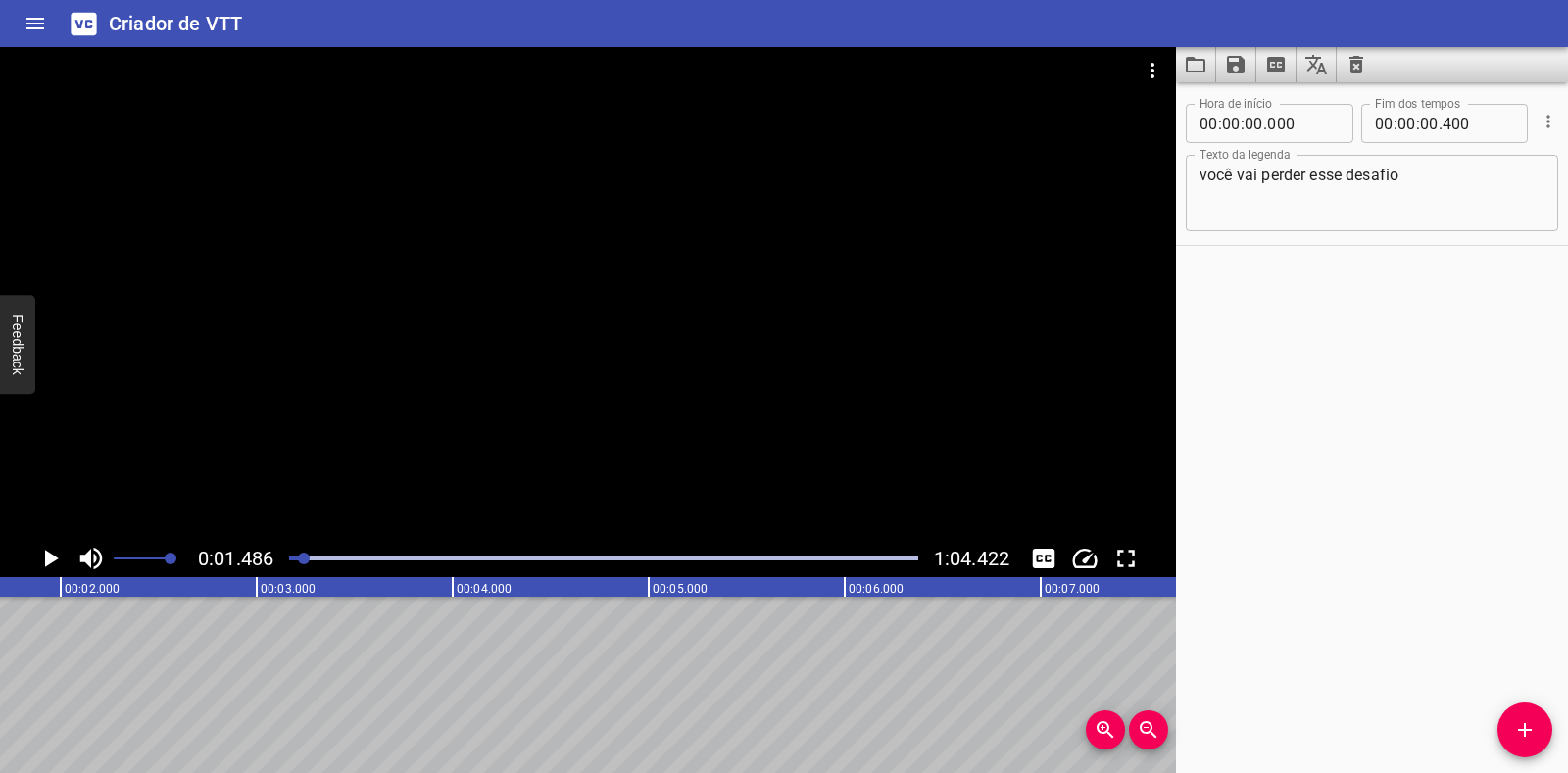scroll, scrollTop: 0, scrollLeft: 291, axis: horizontal 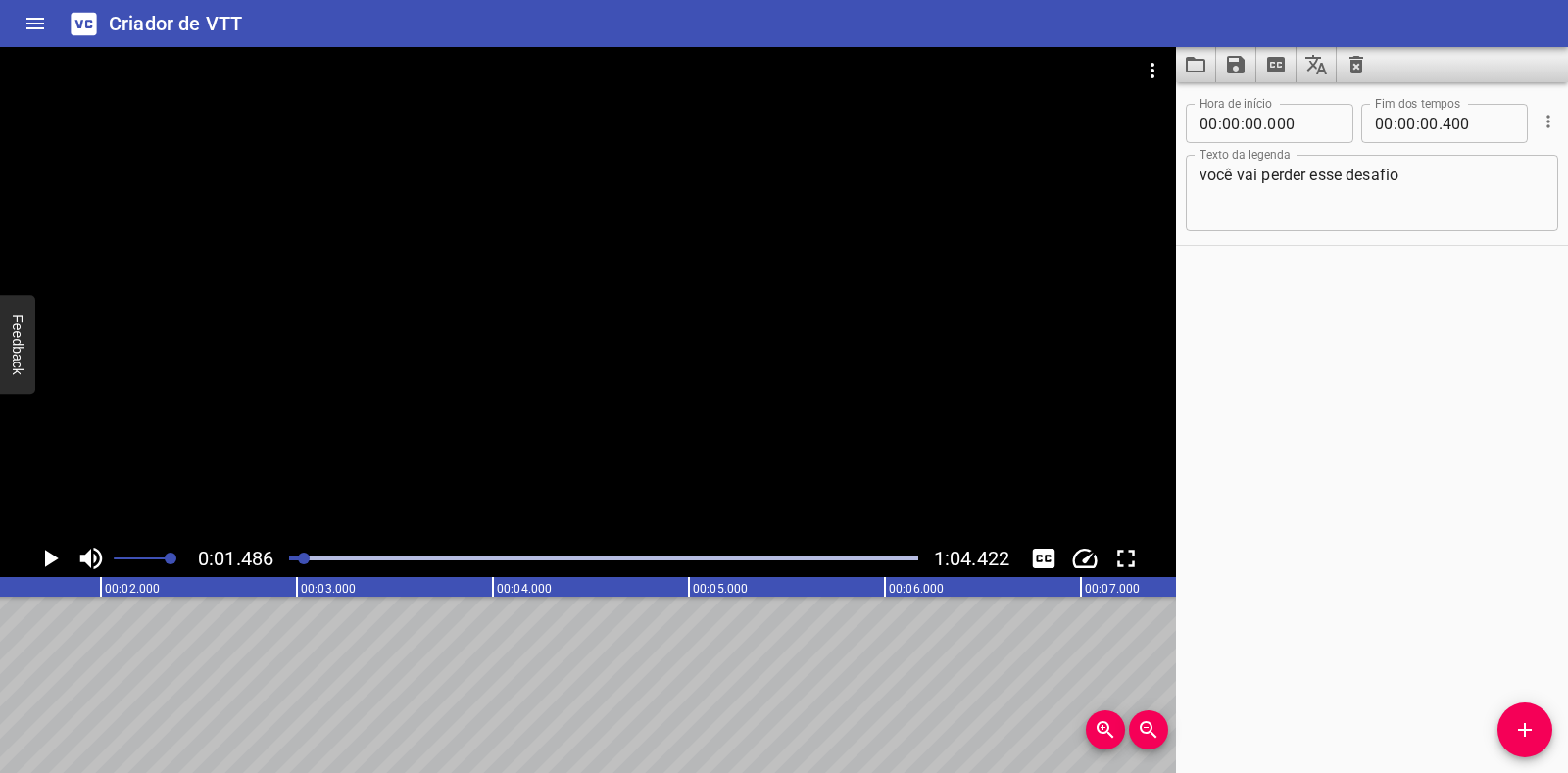 click at bounding box center [304, 558] 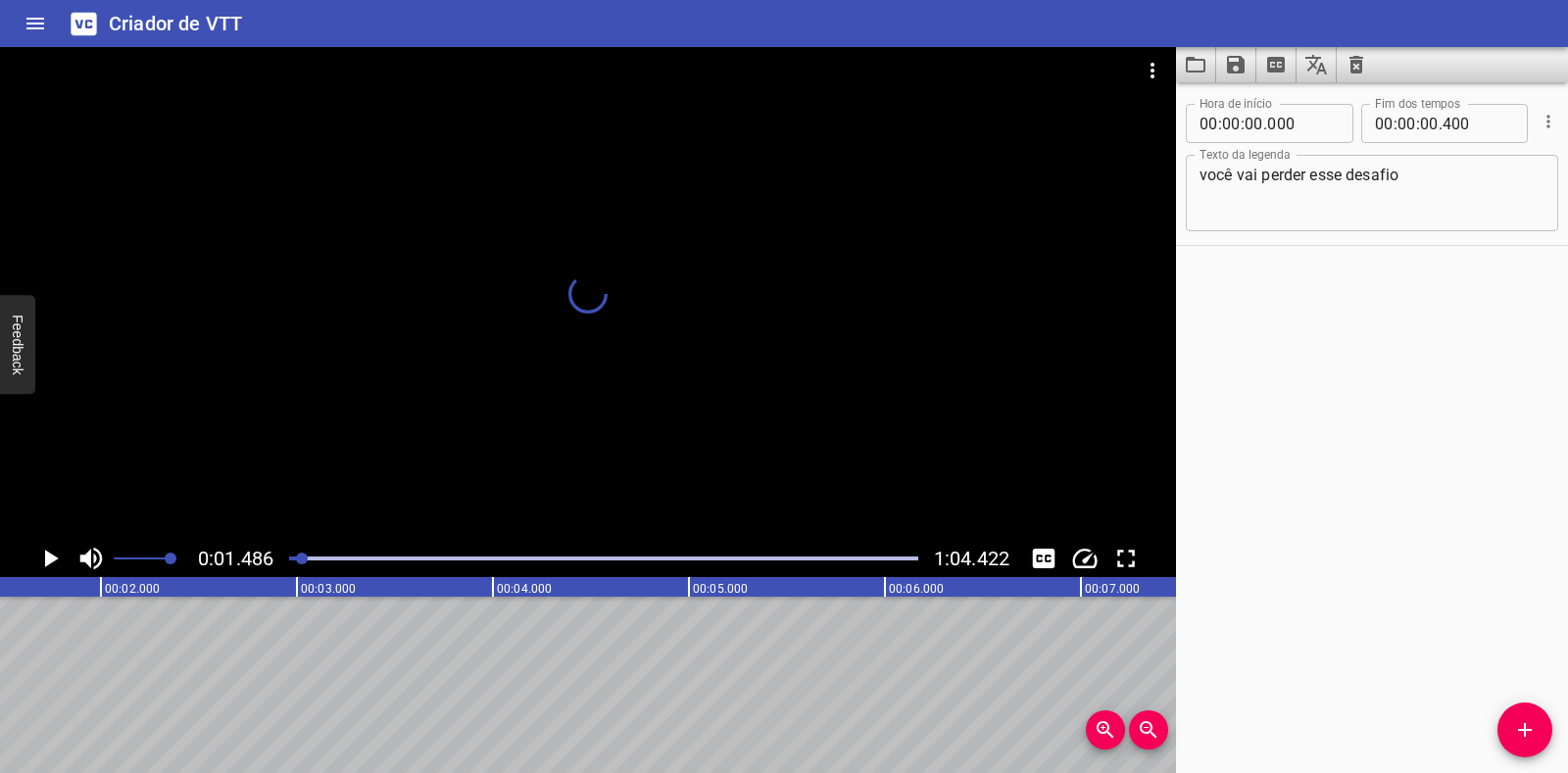 click at bounding box center (604, 558) 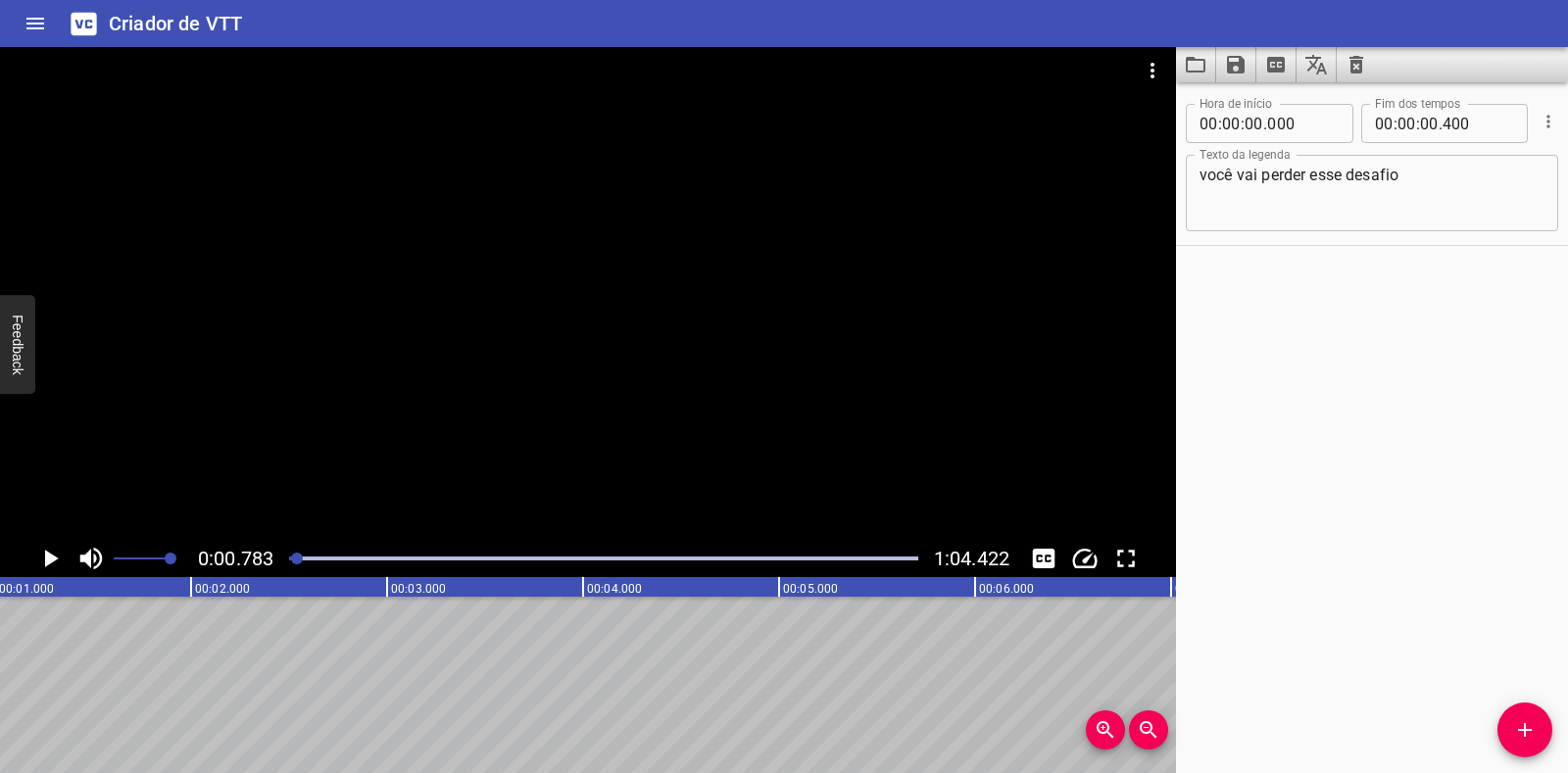 scroll, scrollTop: 0, scrollLeft: 153, axis: horizontal 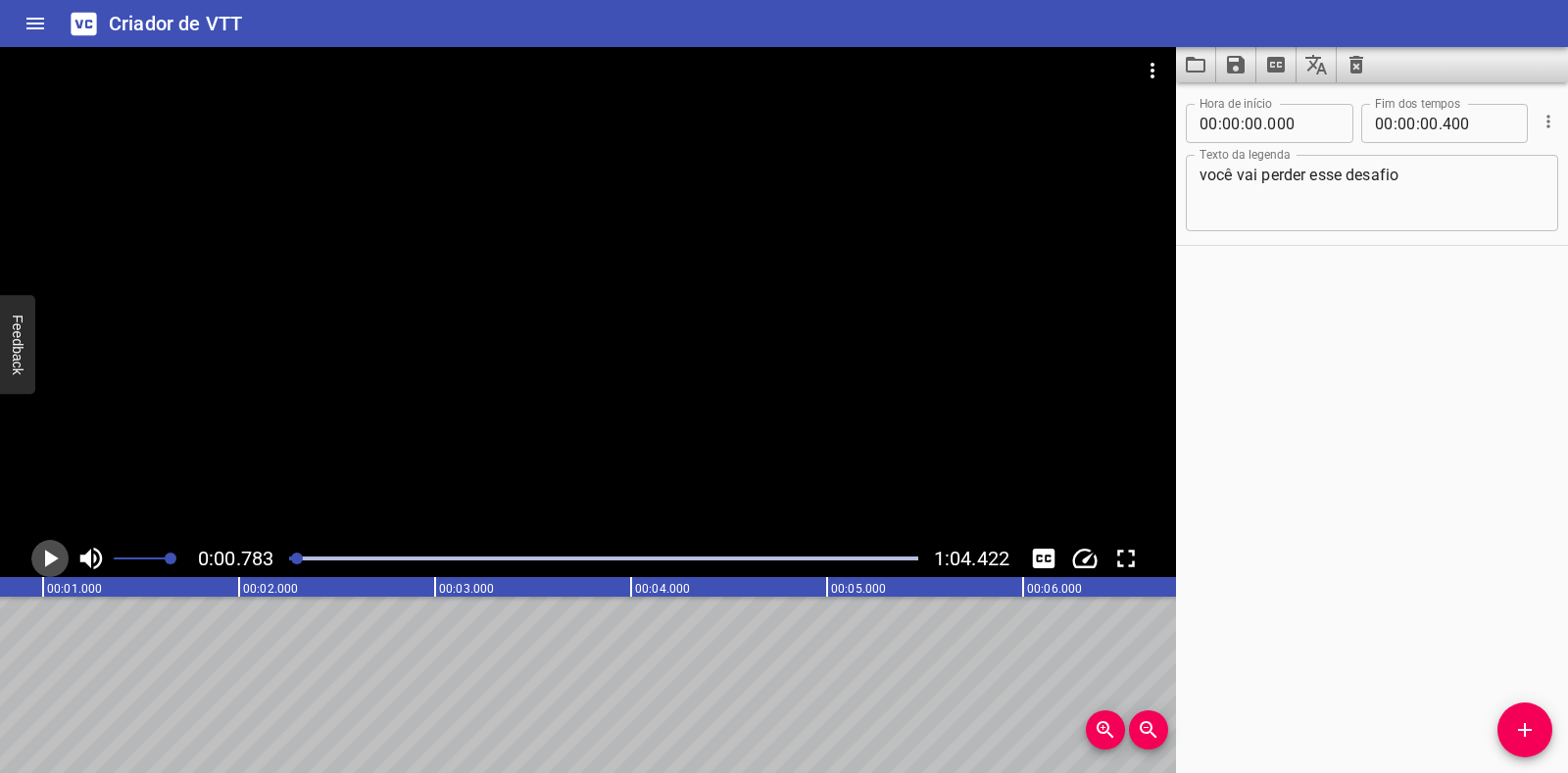 click at bounding box center [50, 558] 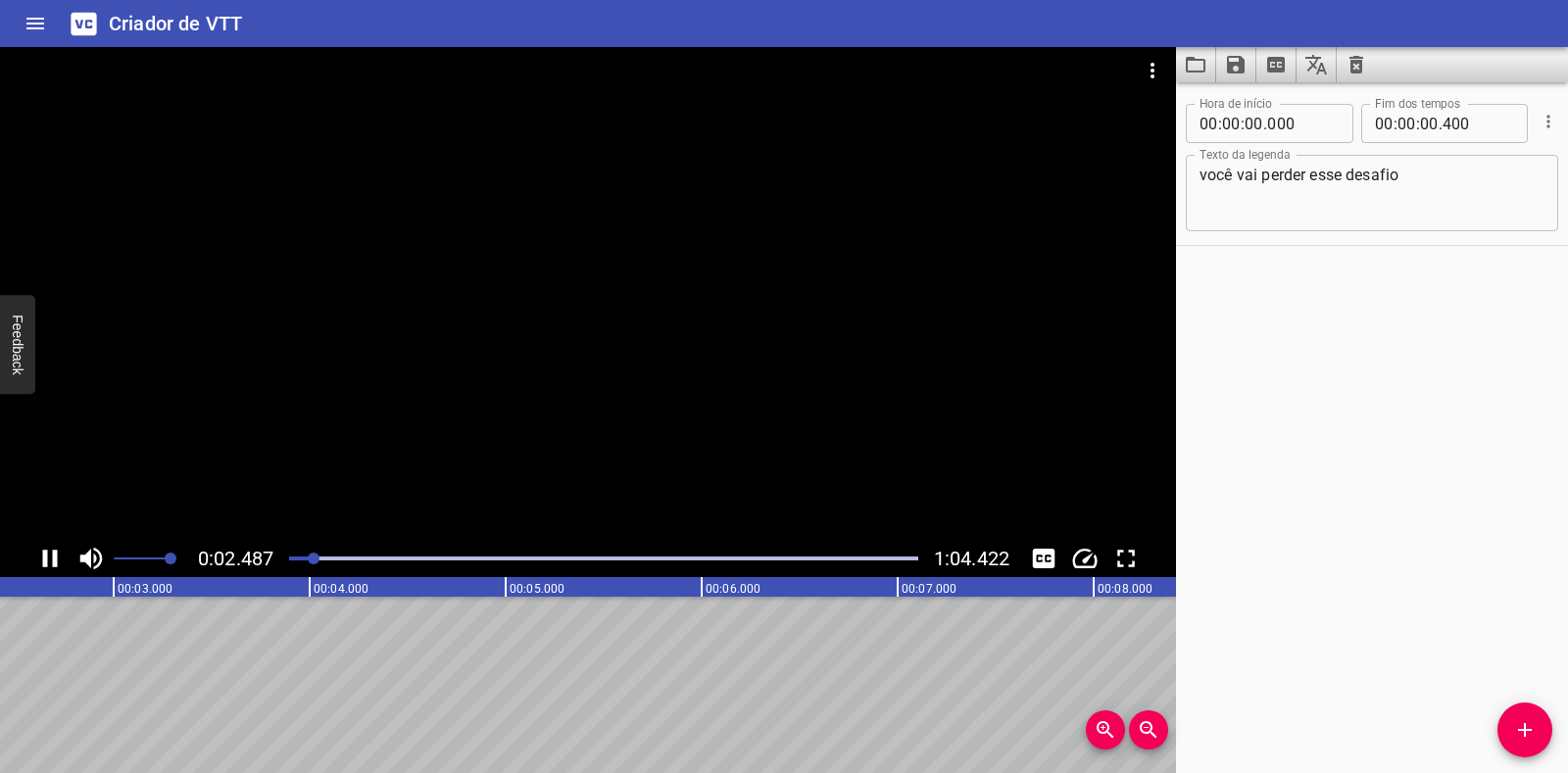 click at bounding box center (-1, 558) 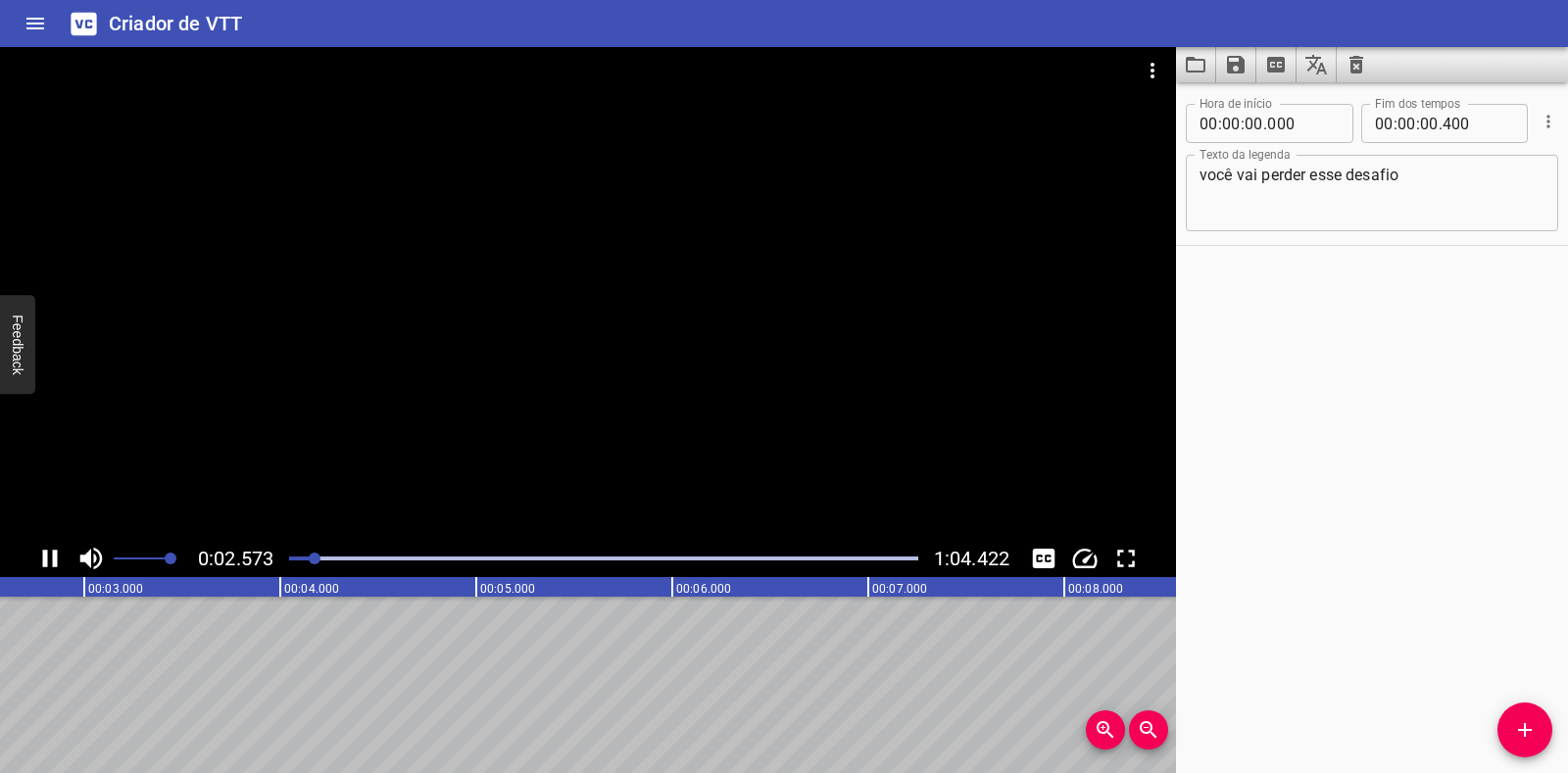 click at bounding box center [588, 293] 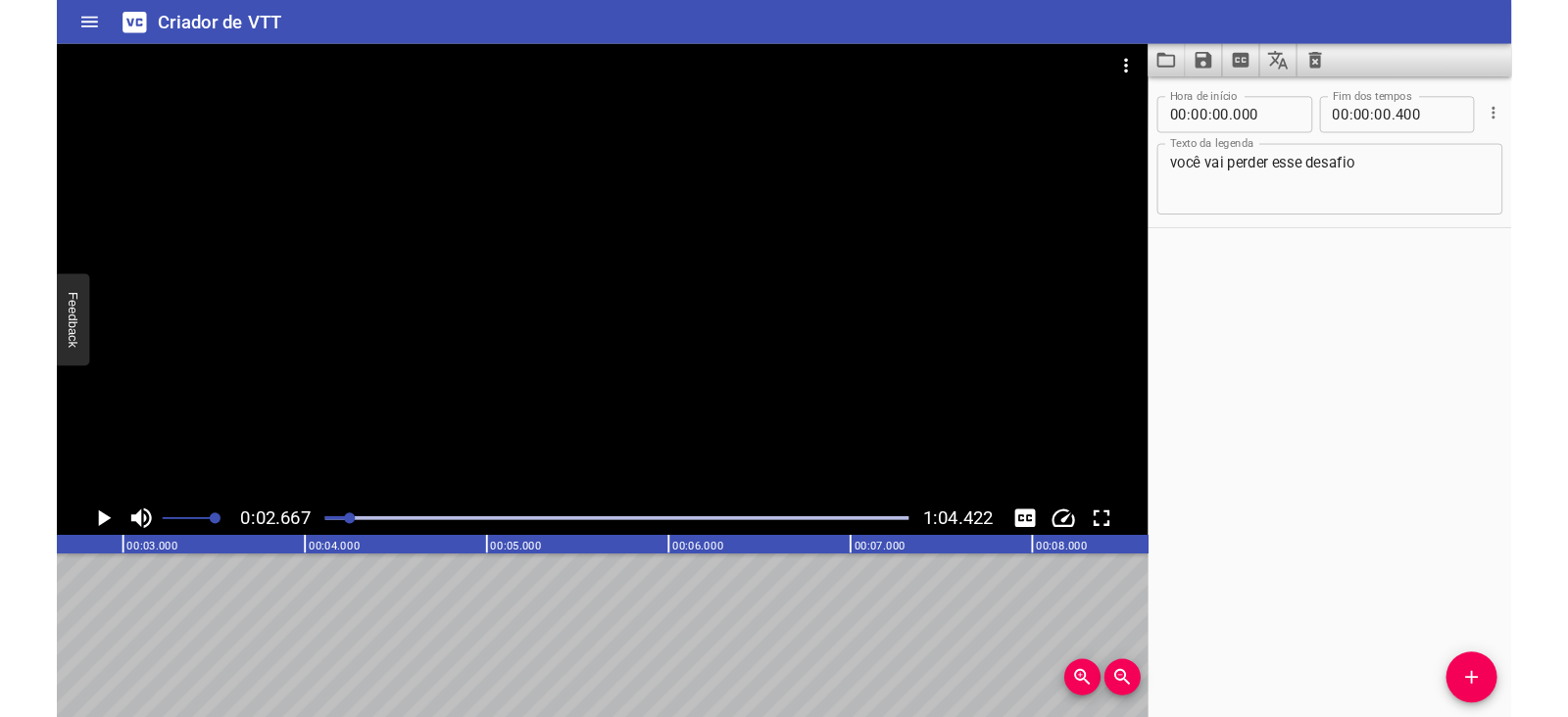 scroll, scrollTop: 0, scrollLeft: 522, axis: horizontal 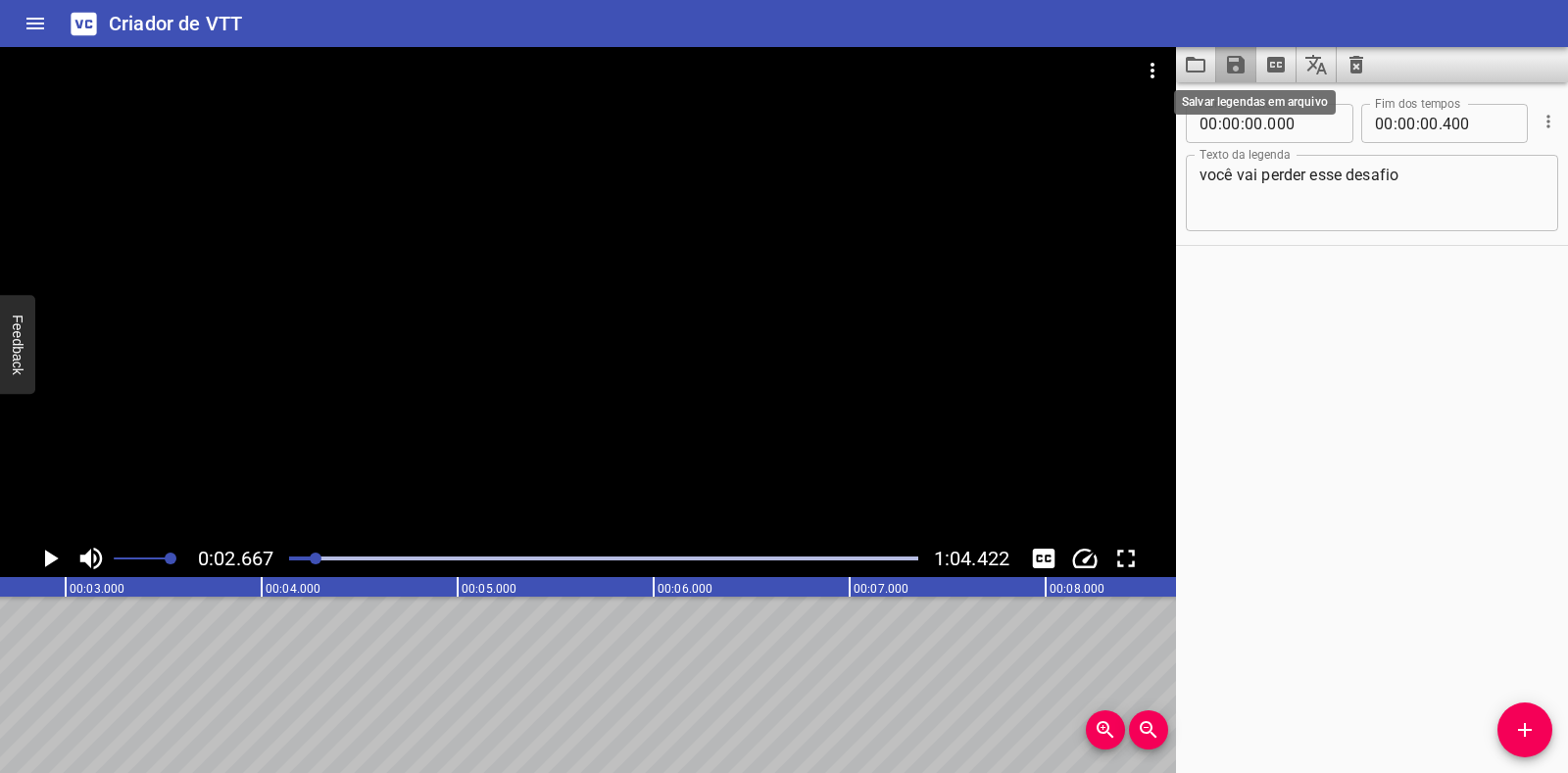 click at bounding box center [1236, 65] 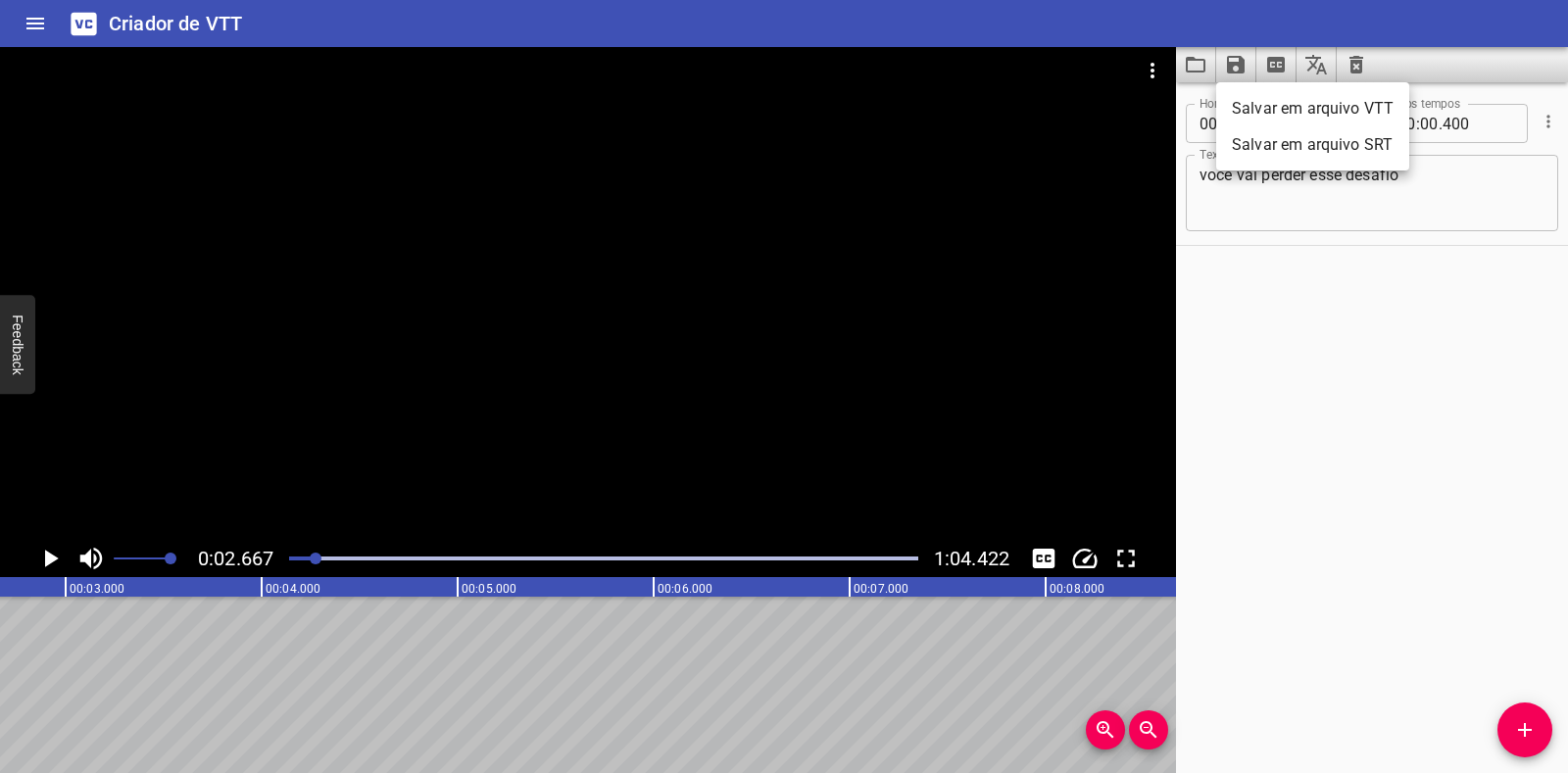 click on "Salvar em arquivo VTT" at bounding box center (1312, 108) 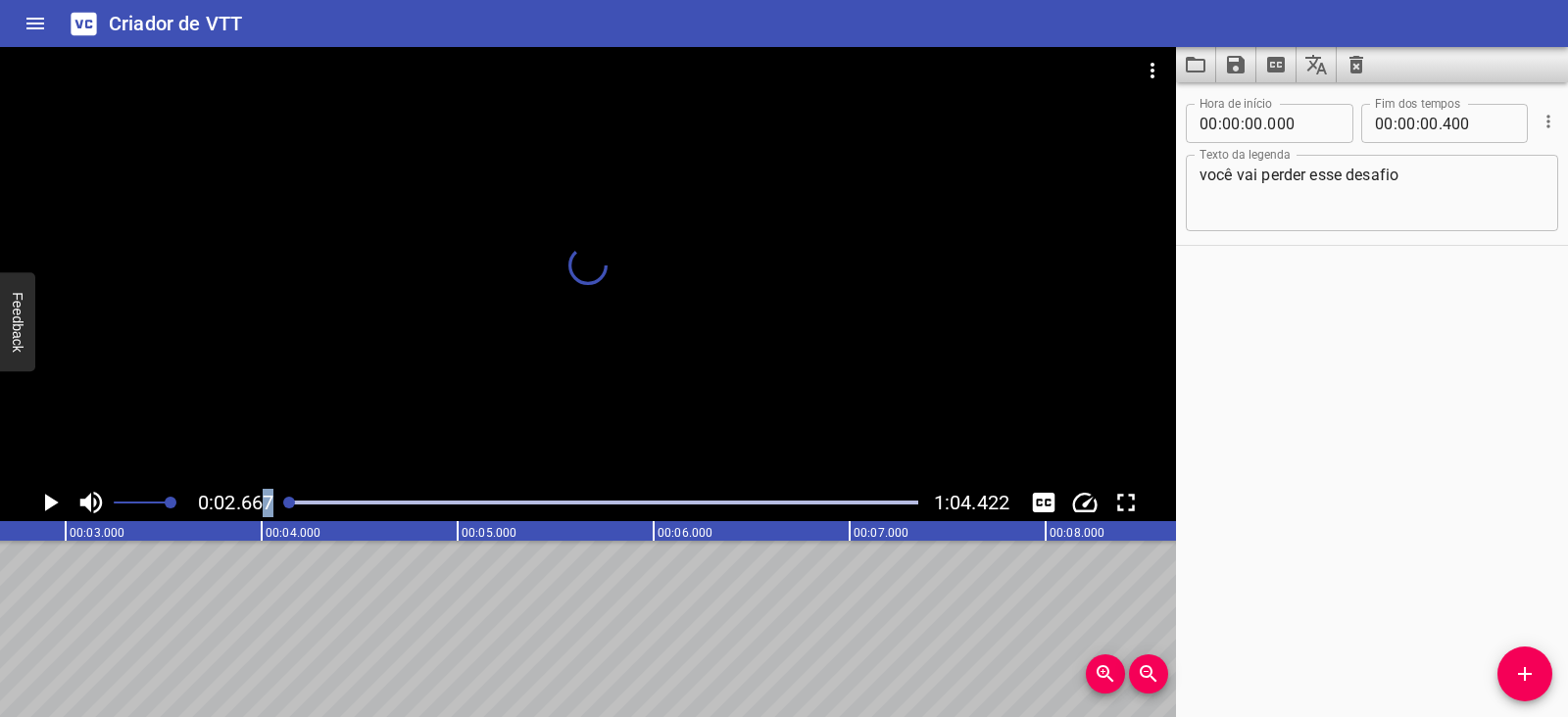 drag, startPoint x: 318, startPoint y: 501, endPoint x: 260, endPoint y: 515, distance: 59.665736 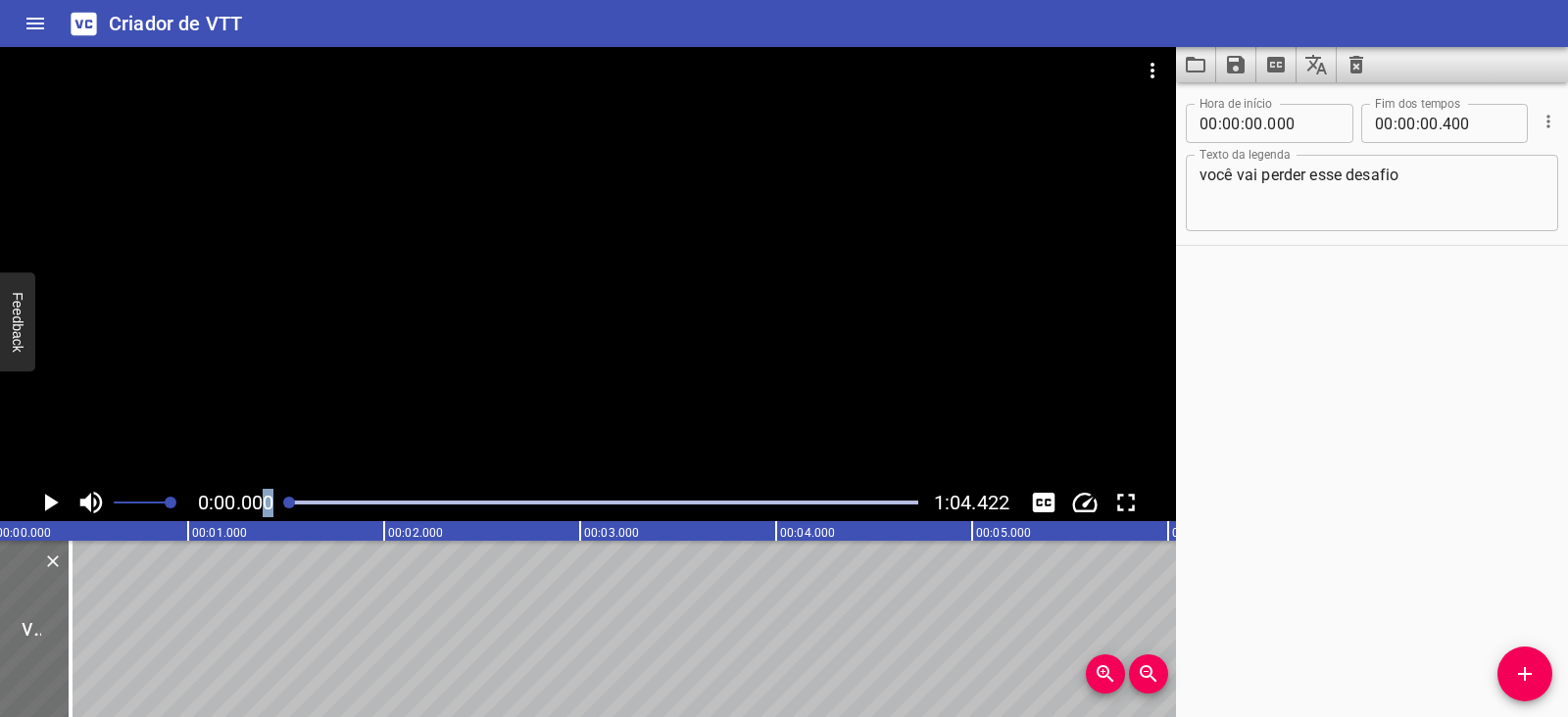 scroll, scrollTop: 0, scrollLeft: 0, axis: both 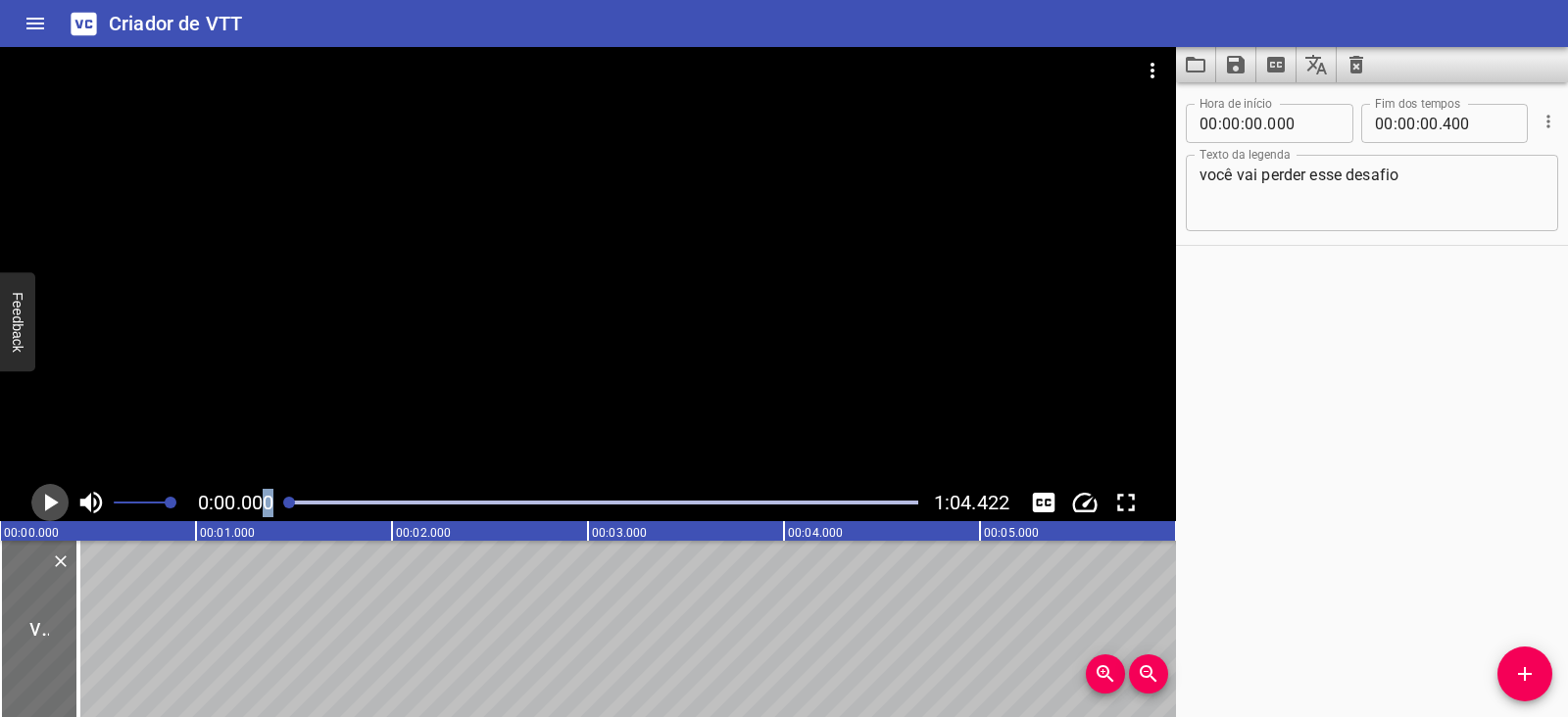 click at bounding box center (52, 502) 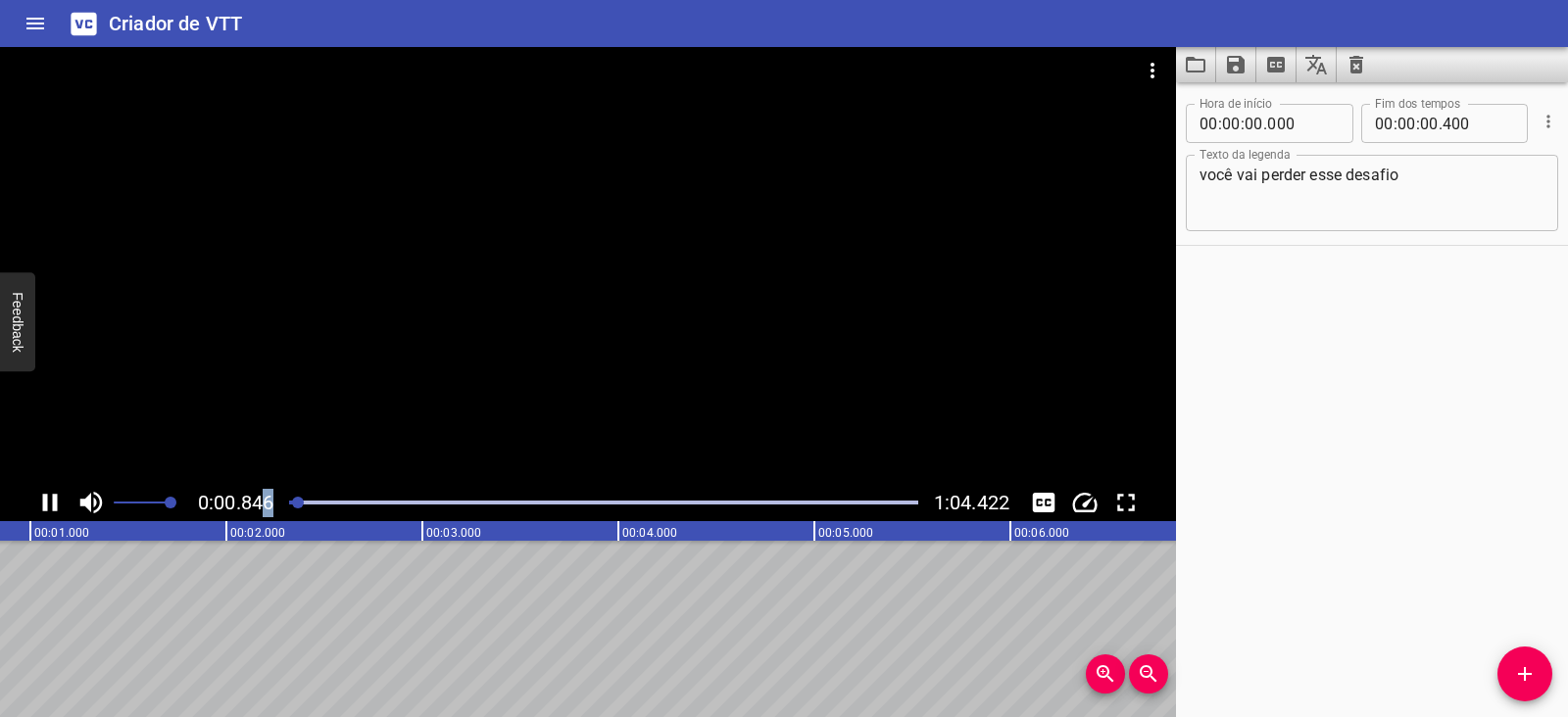click at bounding box center [1044, 502] 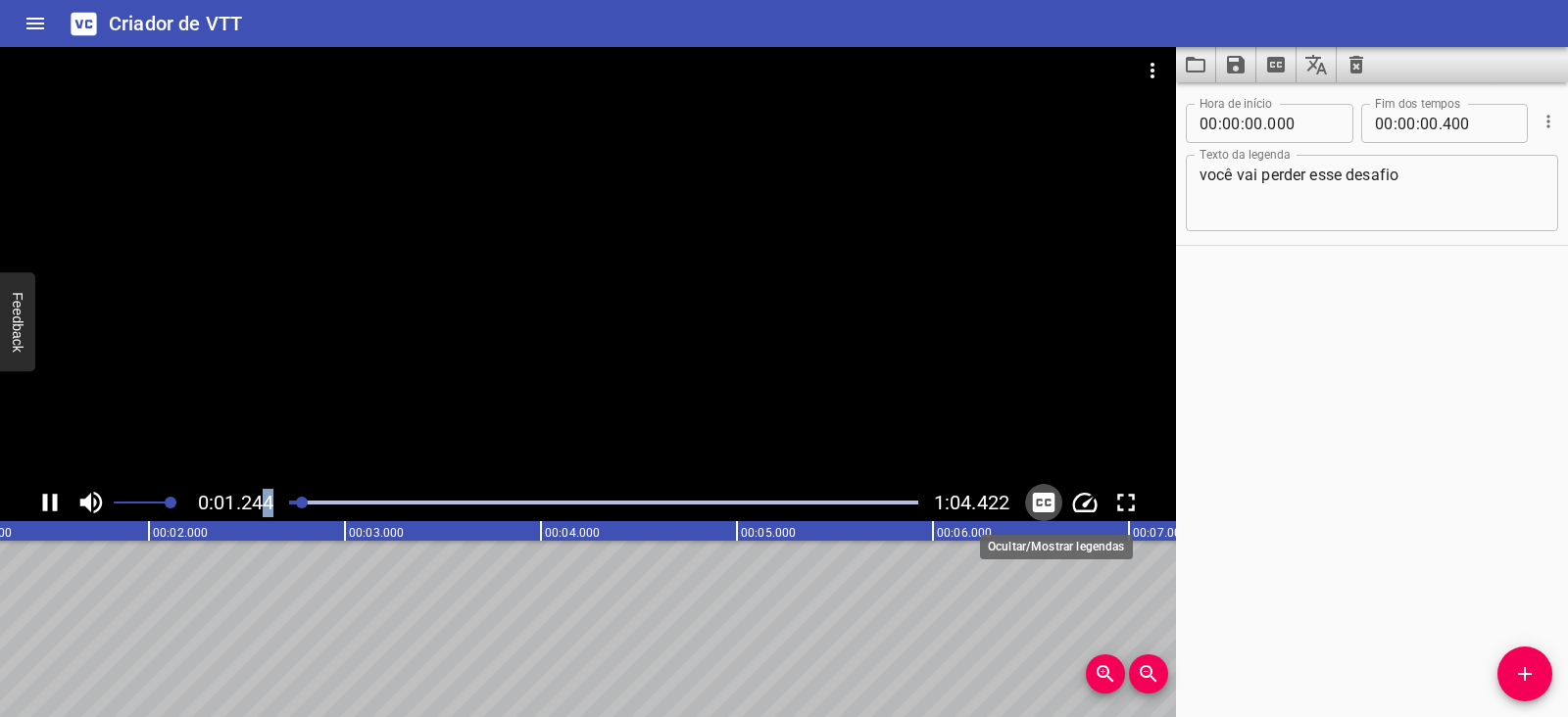 click at bounding box center (1044, 502) 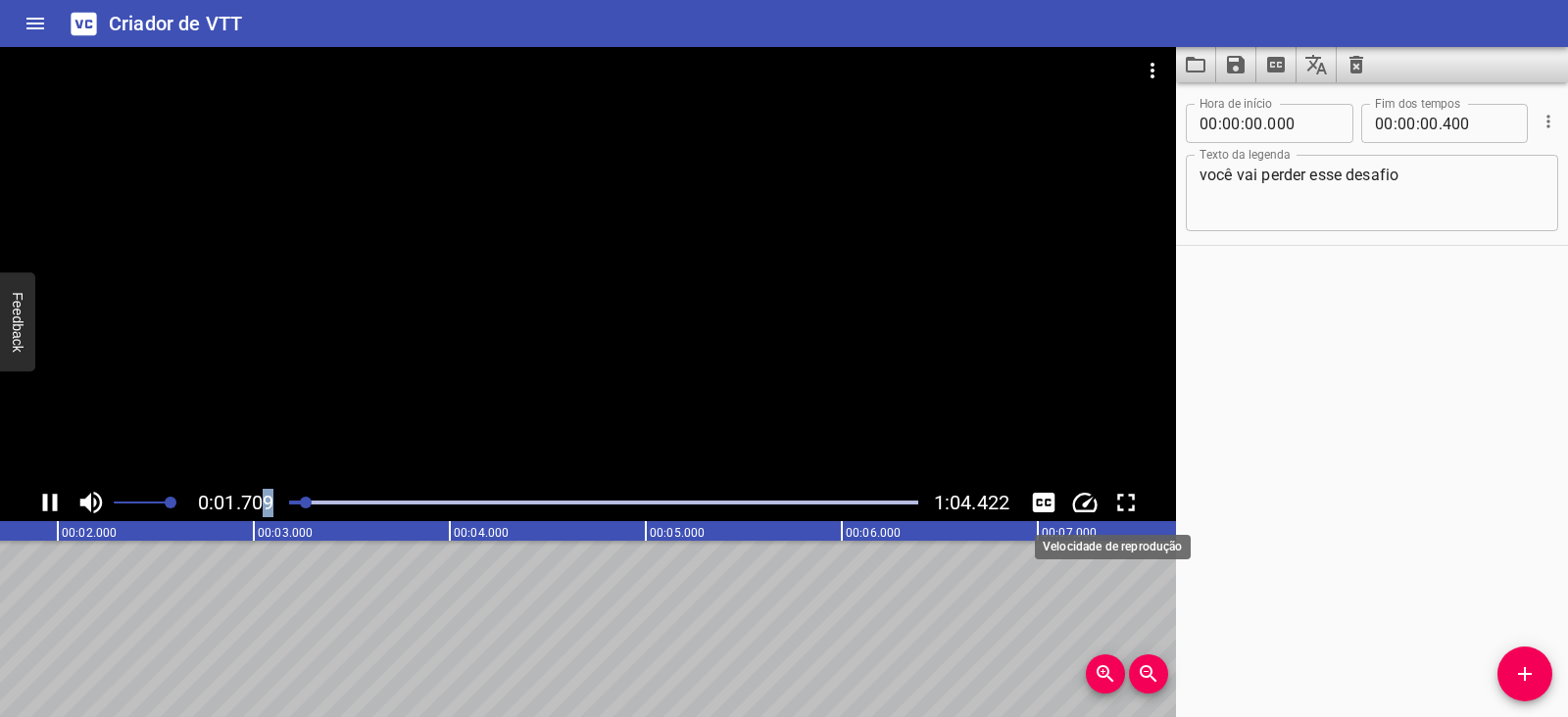 click at bounding box center [1085, 502] 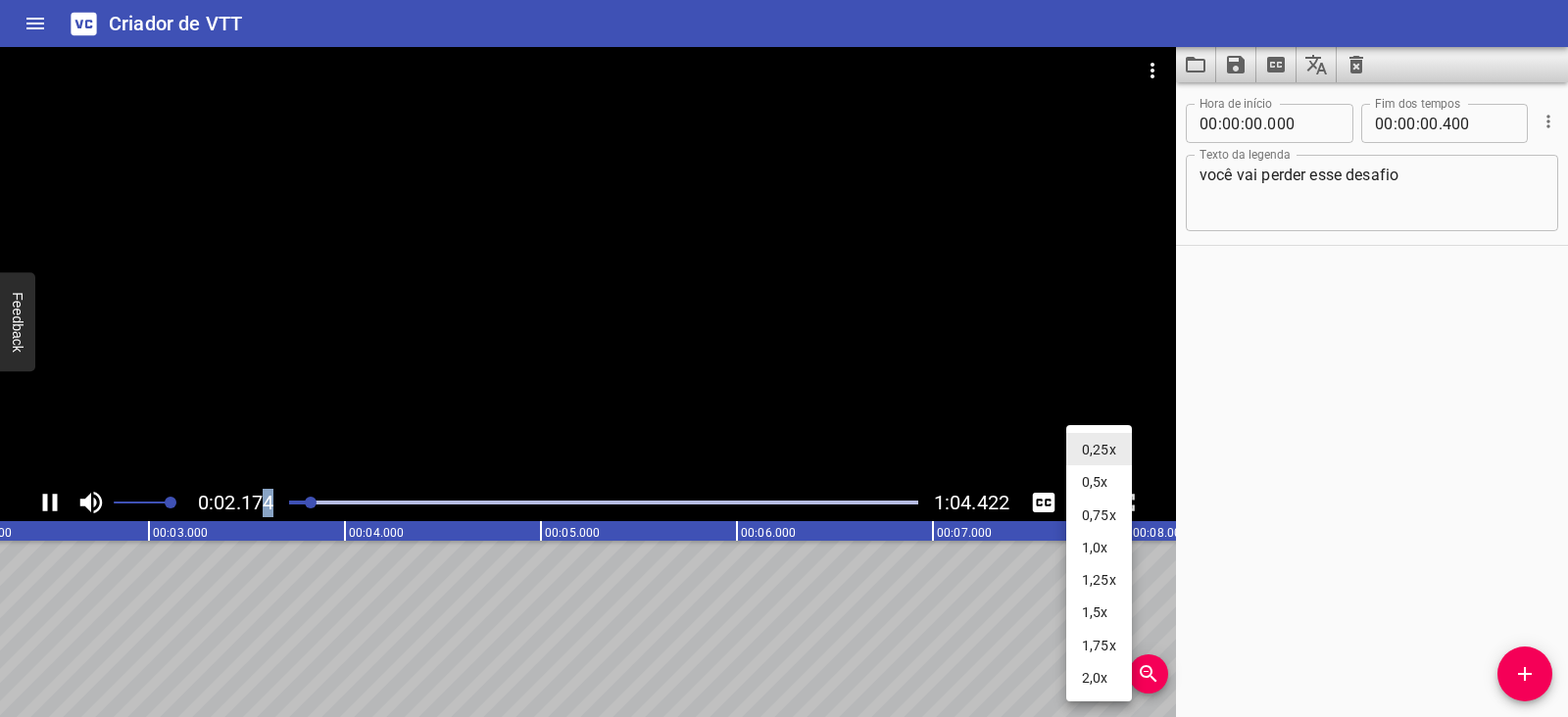 click on "1,0x" at bounding box center (1099, 450) 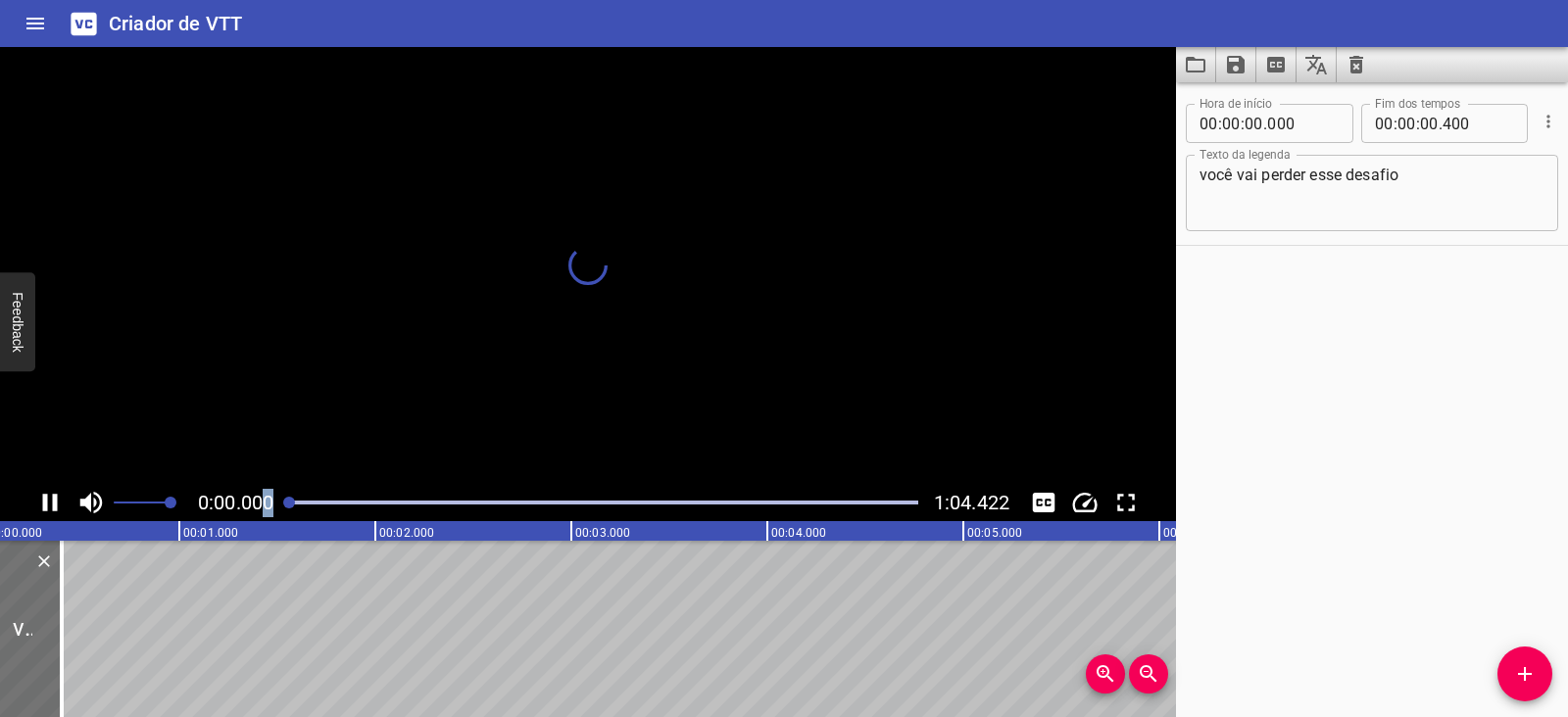 scroll, scrollTop: 0, scrollLeft: 0, axis: both 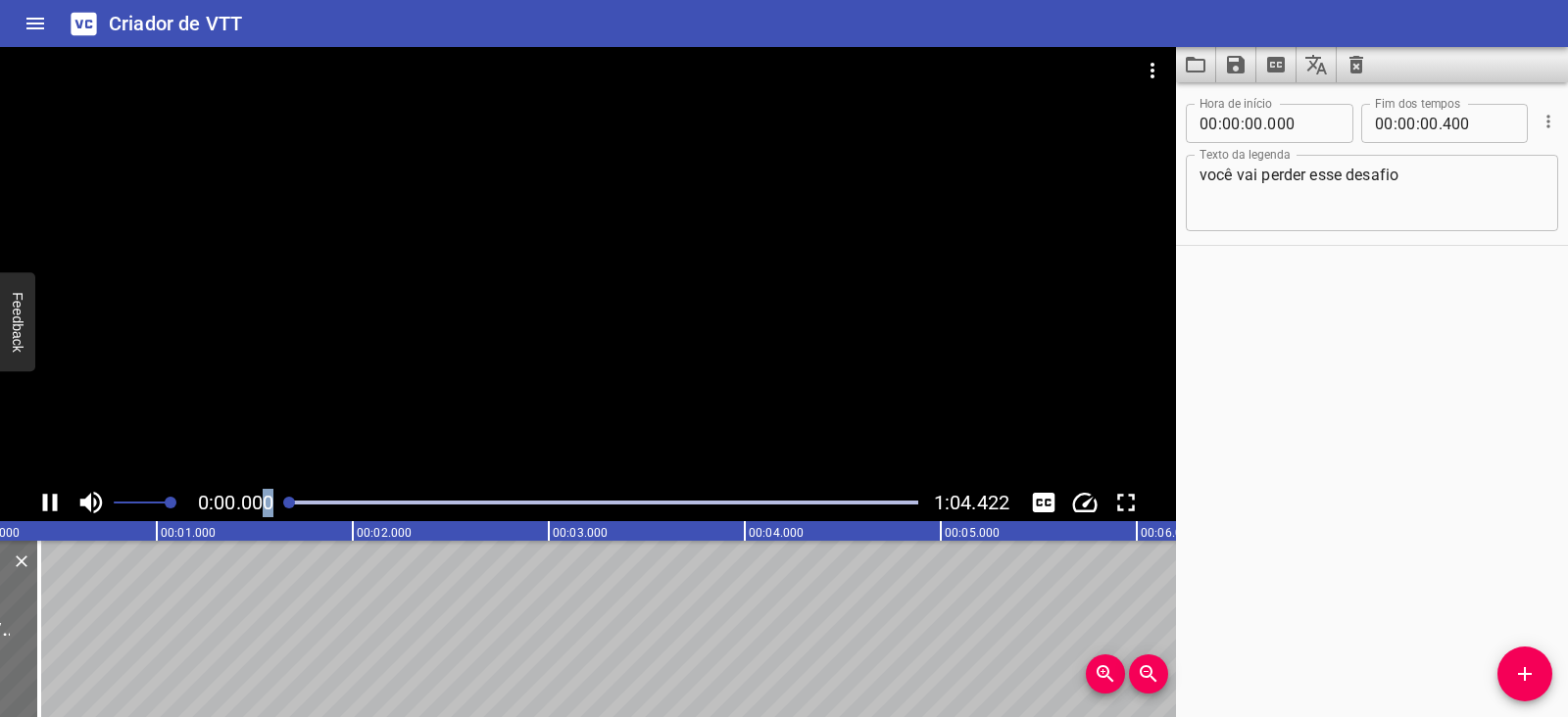 click at bounding box center [50, 502] 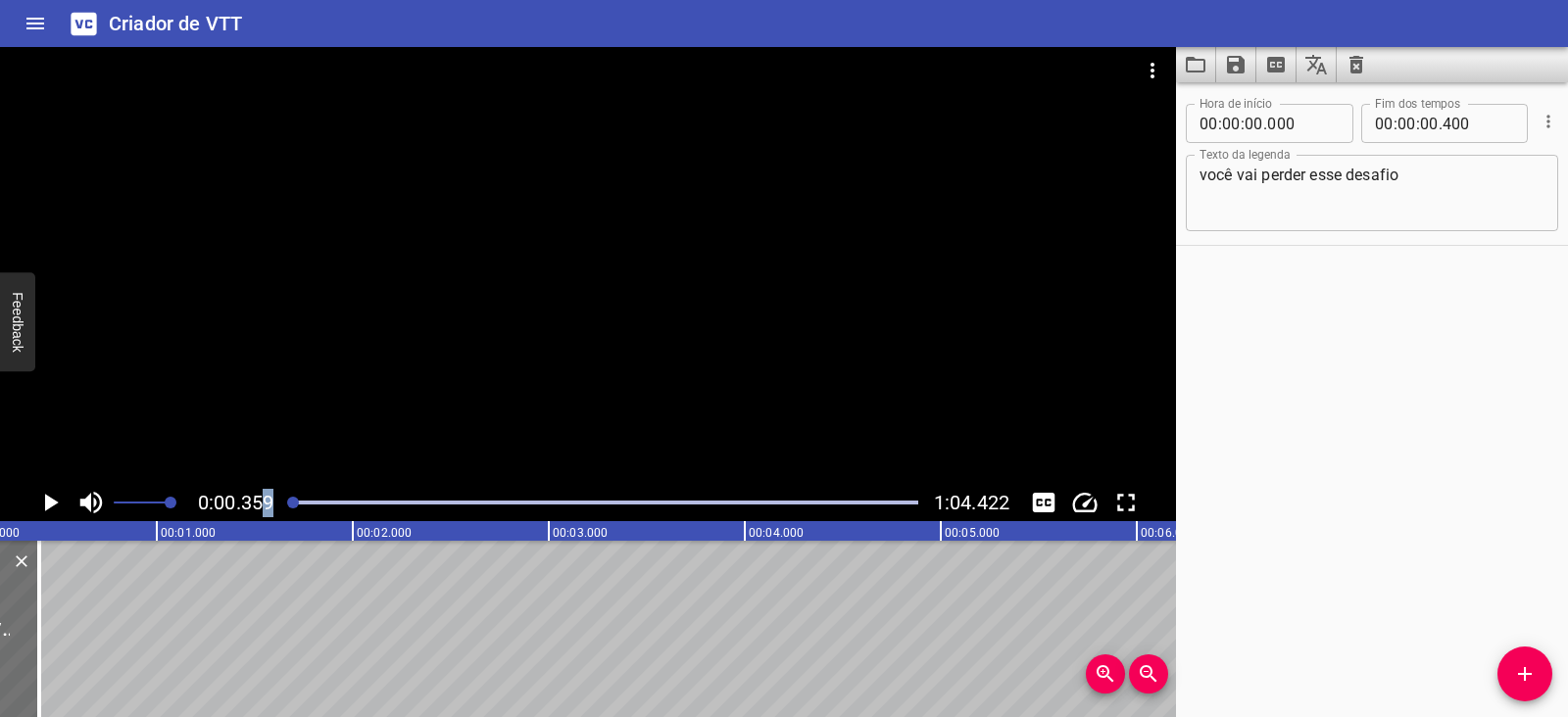 scroll, scrollTop: 0, scrollLeft: 70, axis: horizontal 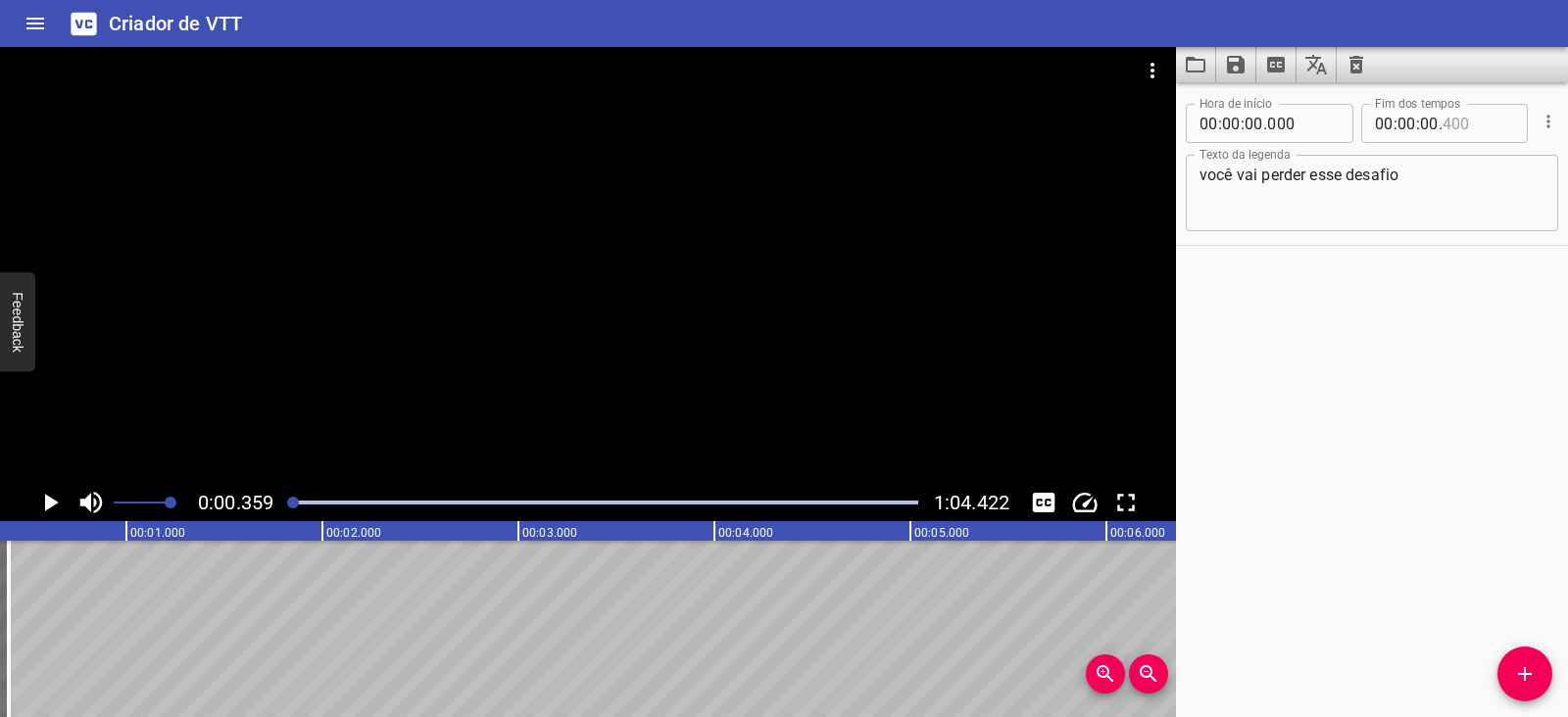click at bounding box center (1302, 123) 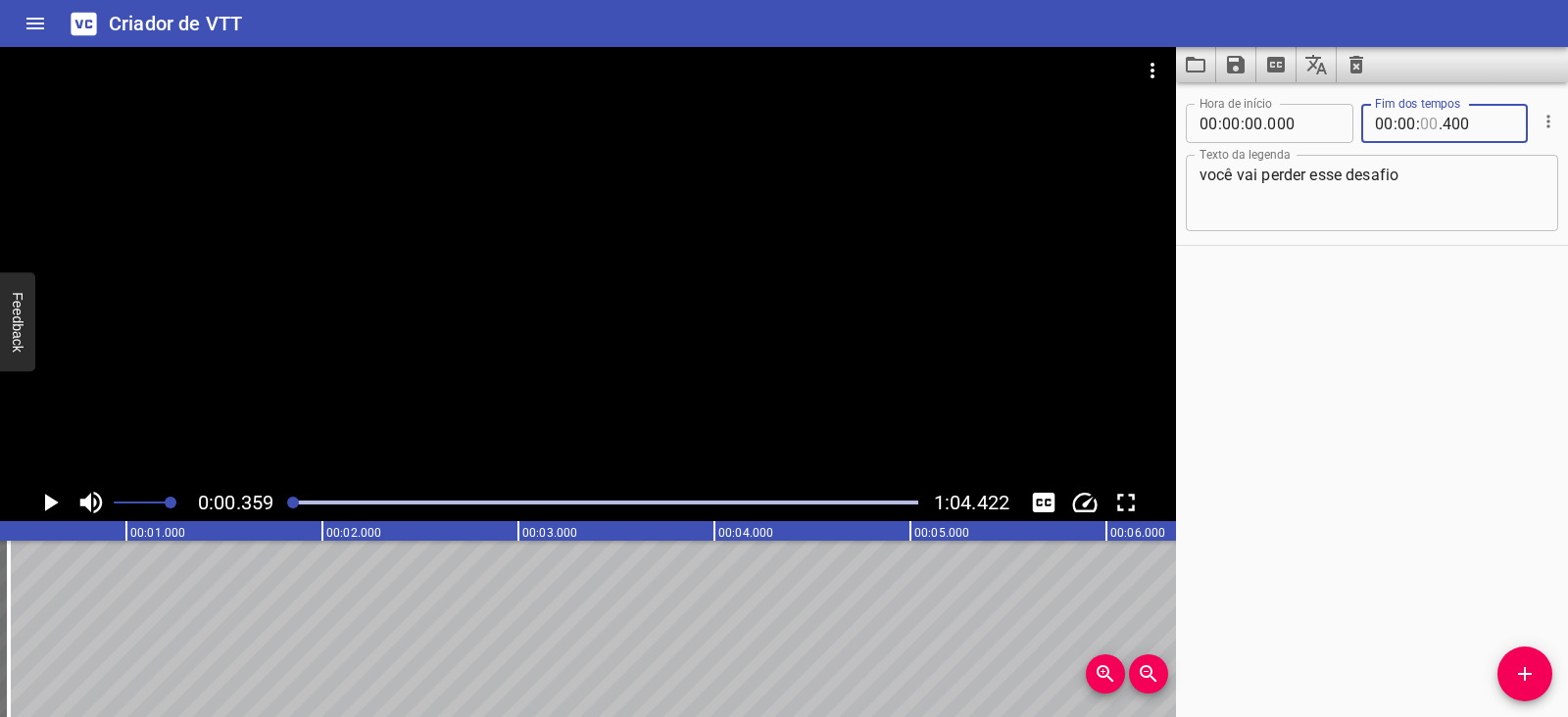 click at bounding box center (1384, 123) 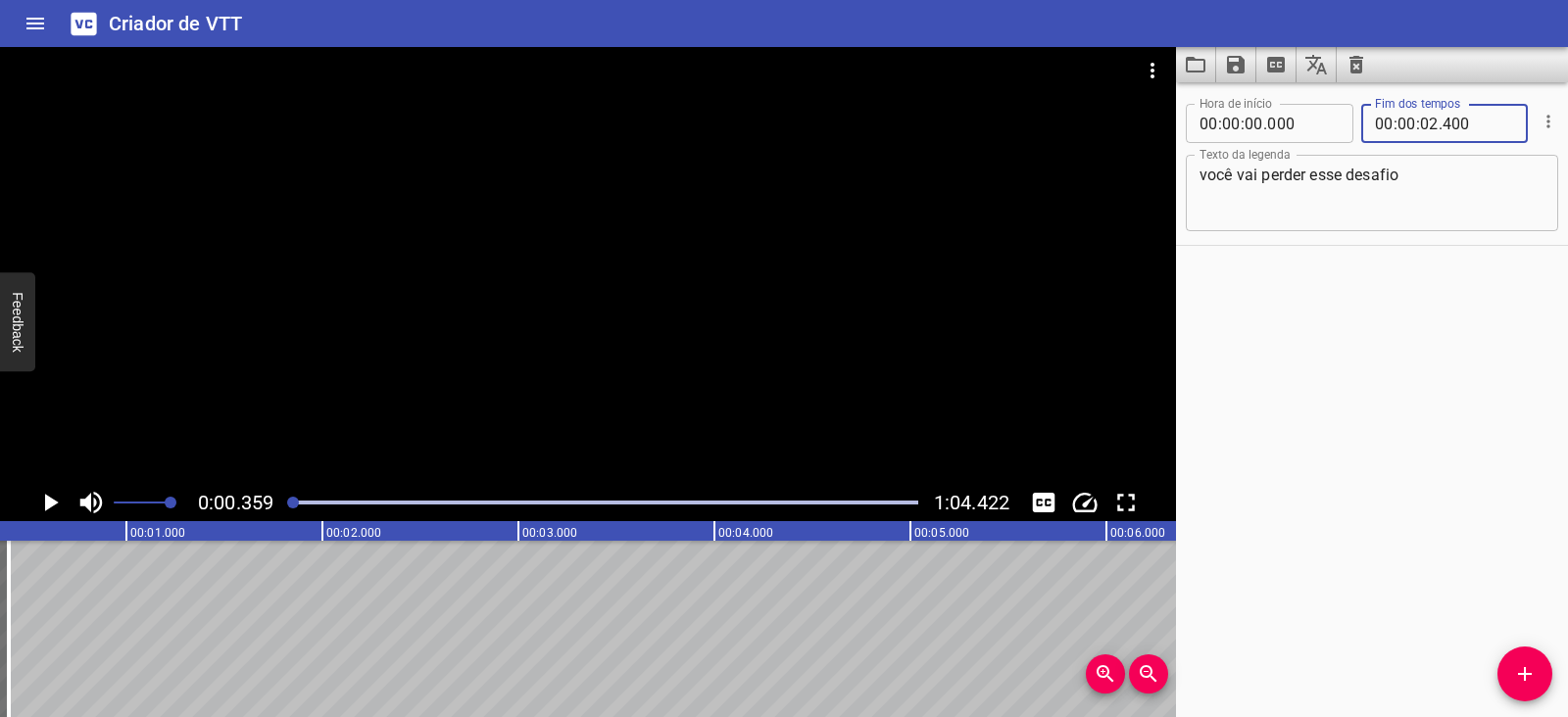 click on "Hora de início 00 : 00 : 00 . 000 Hora de início Fim dos tempos 00 : 00 : 02 . 400 Fim dos tempos Texto da legenda você vai perder esse desafio
Texto da legenda" at bounding box center (1372, 400) 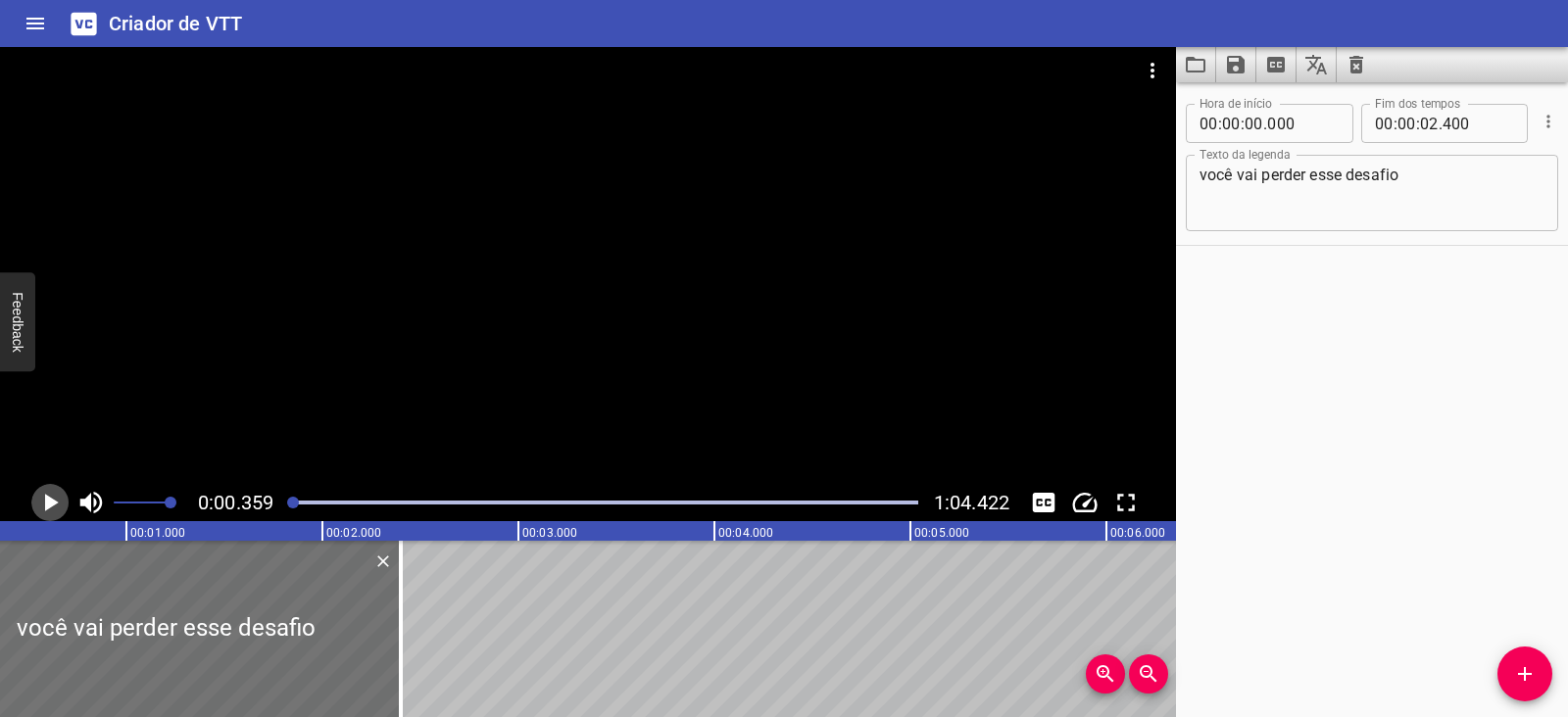 click at bounding box center [50, 502] 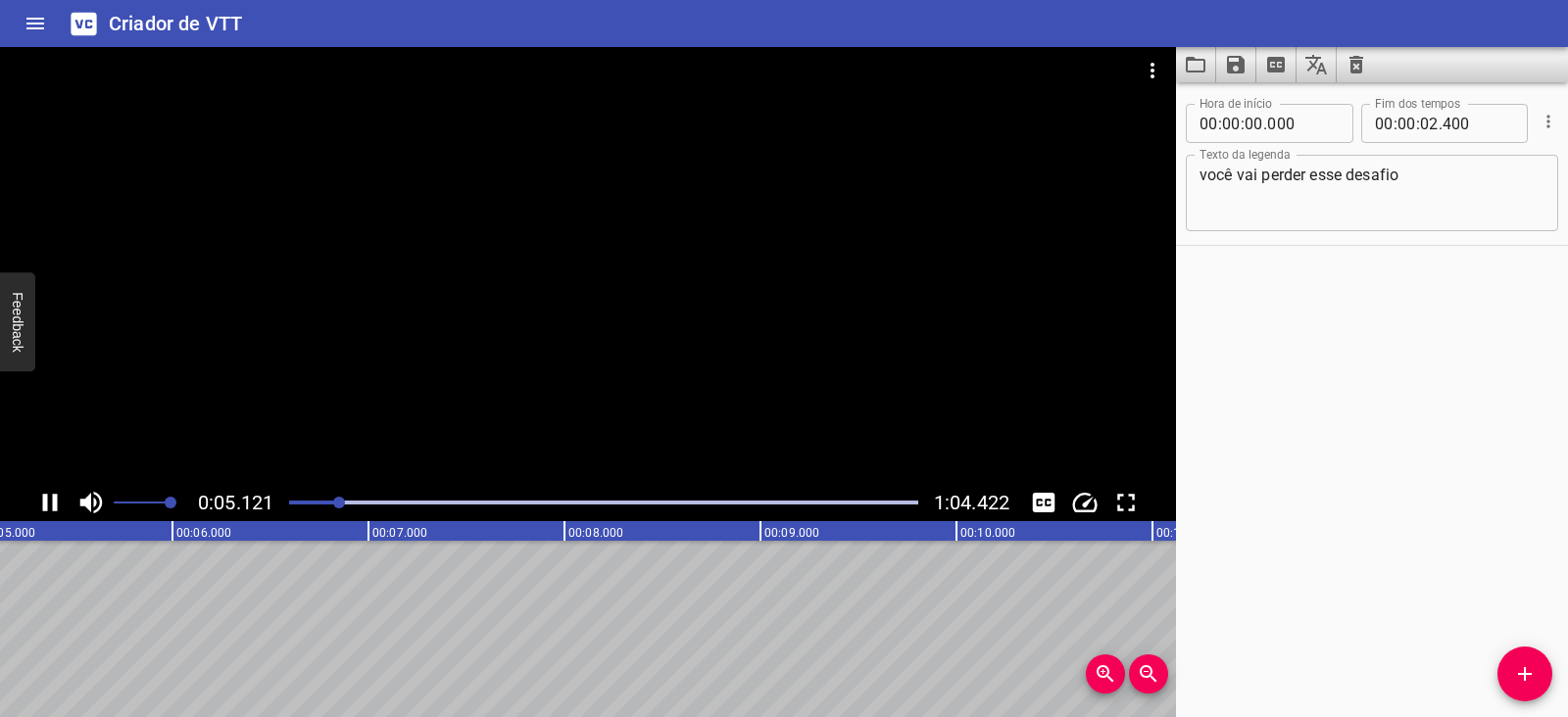 click at bounding box center [604, 502] 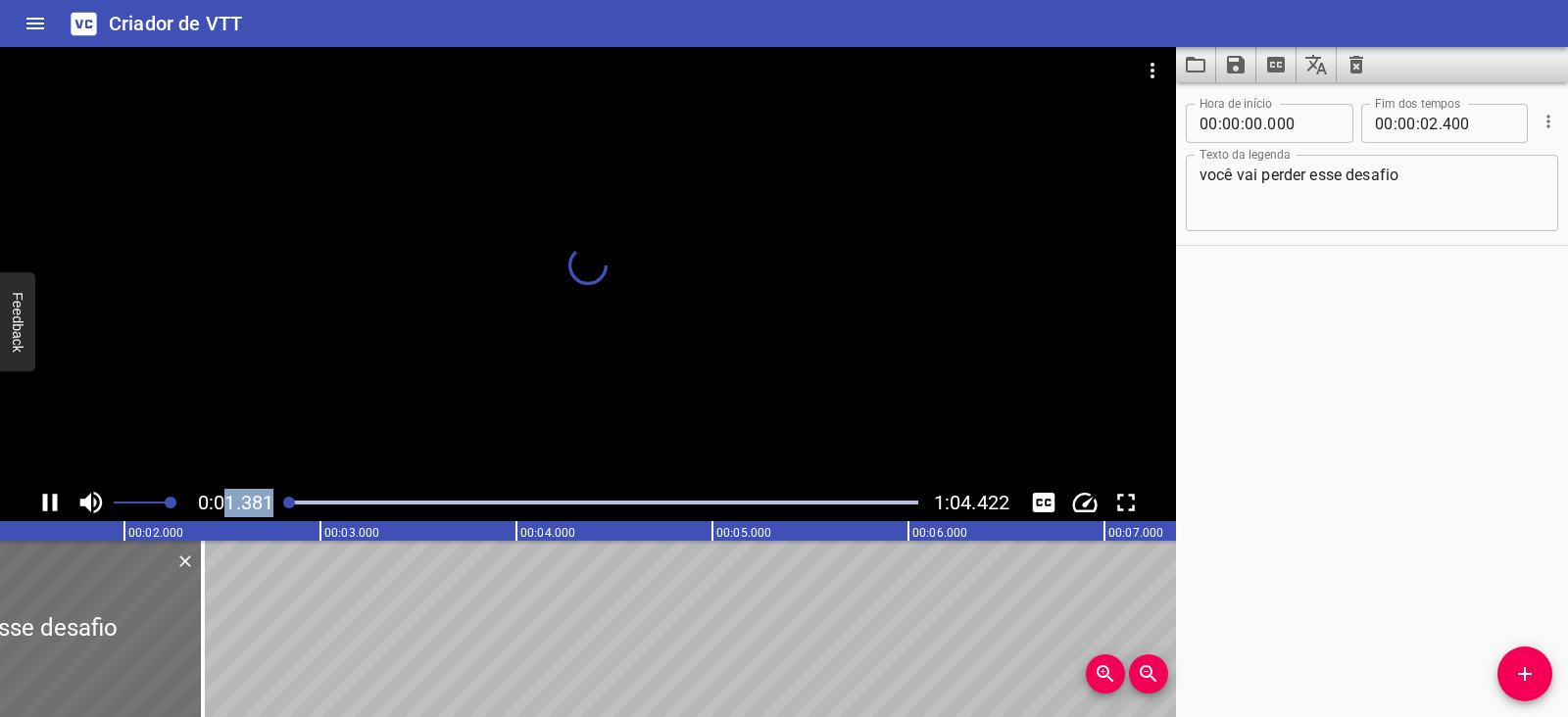 drag, startPoint x: 302, startPoint y: 500, endPoint x: 221, endPoint y: 510, distance: 81.61495 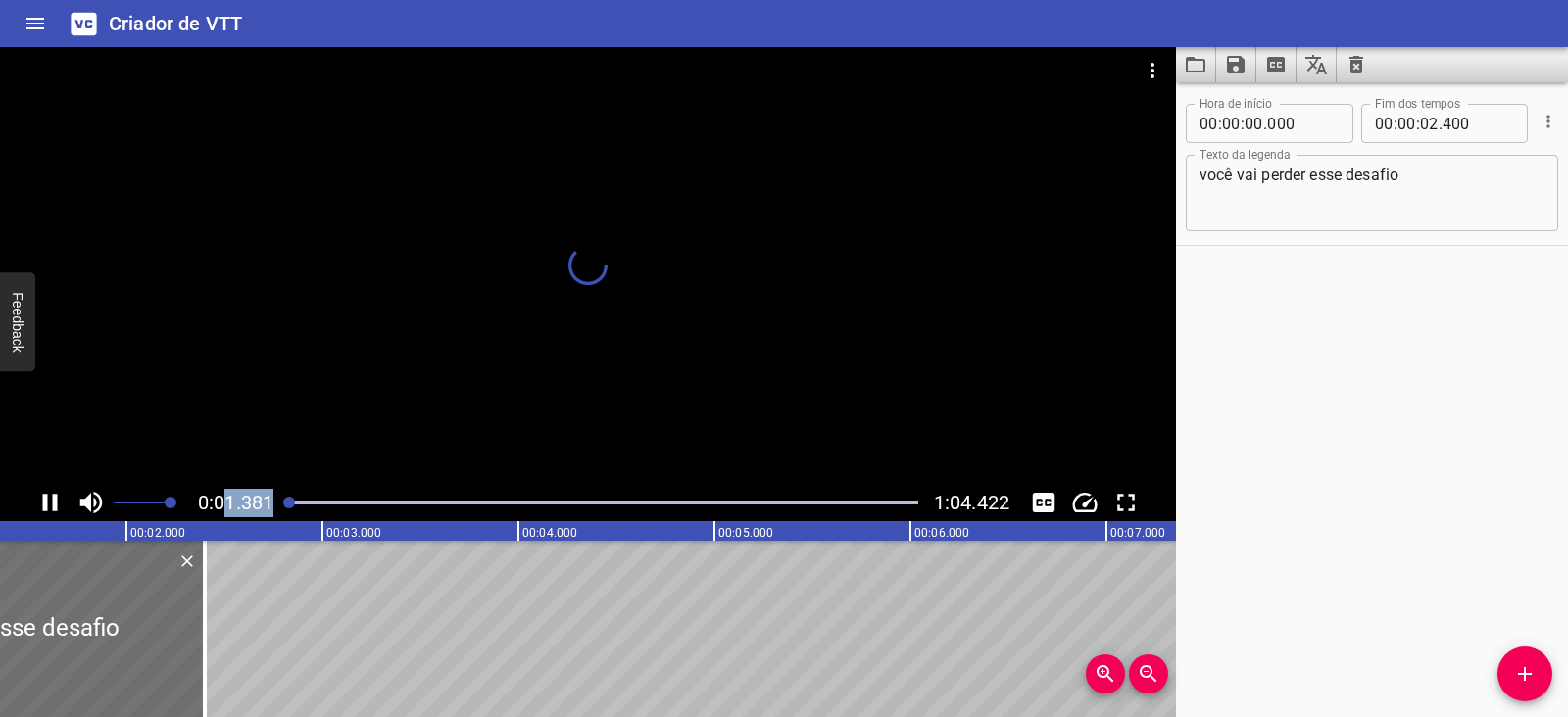 click on "0:01.381 1:04.422" at bounding box center [588, 502] 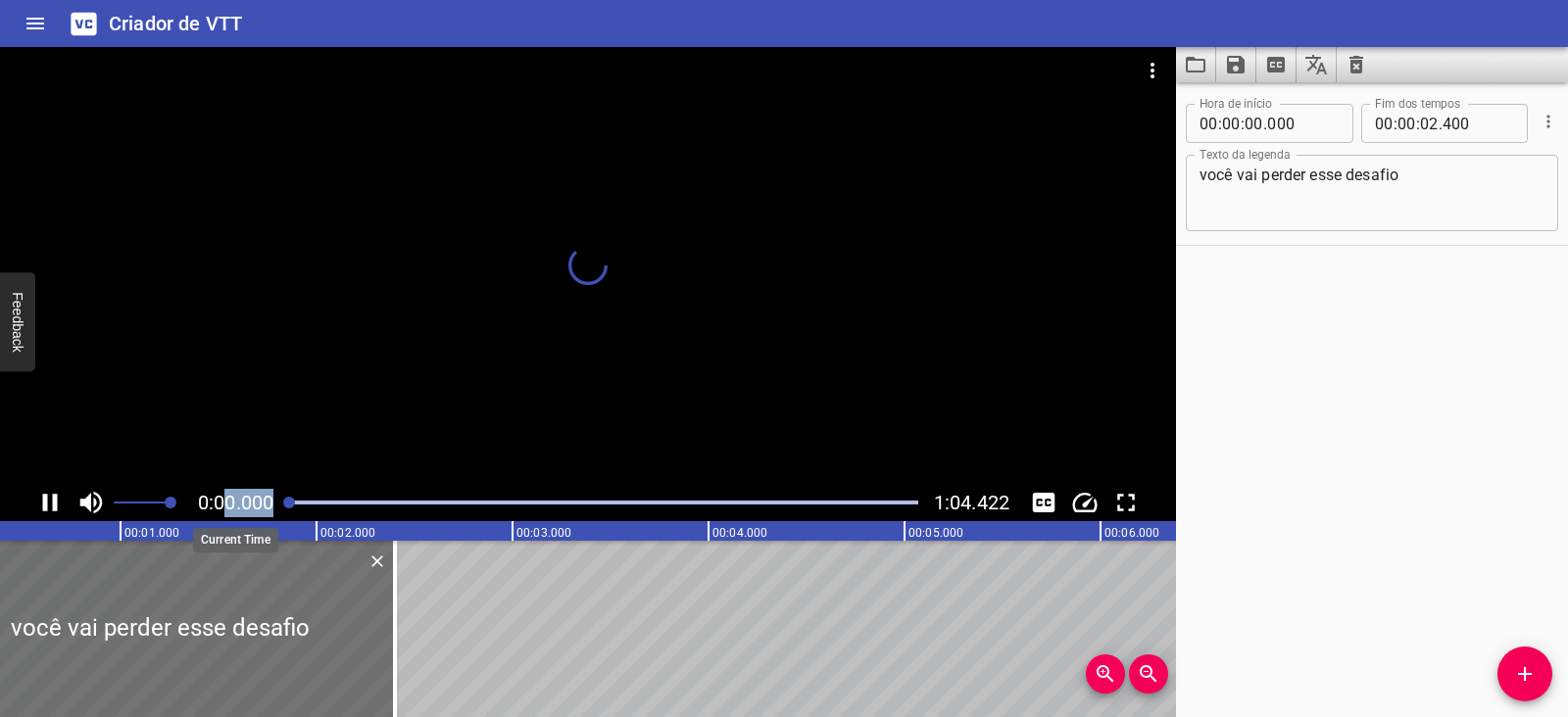 scroll, scrollTop: 0, scrollLeft: 0, axis: both 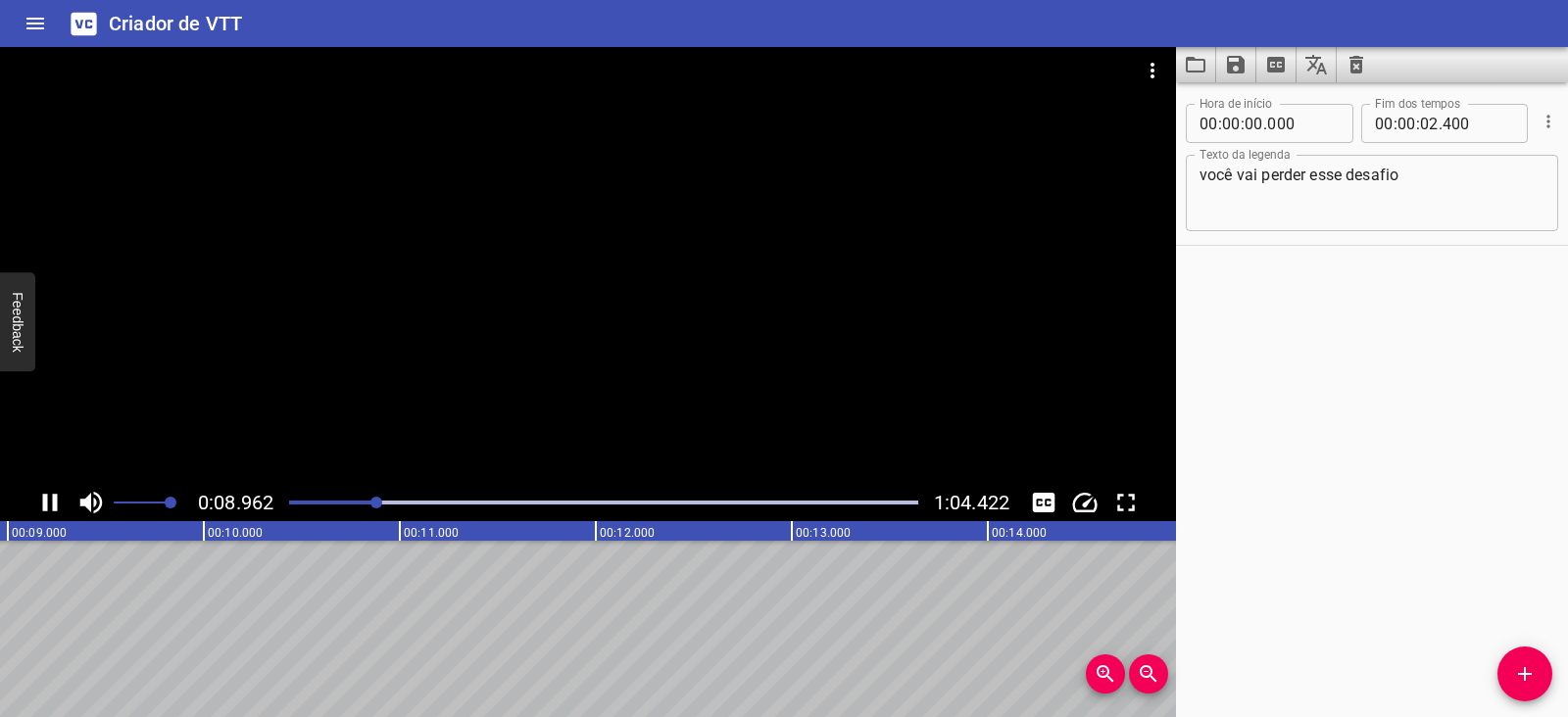click on "." at bounding box center [1220, 123] 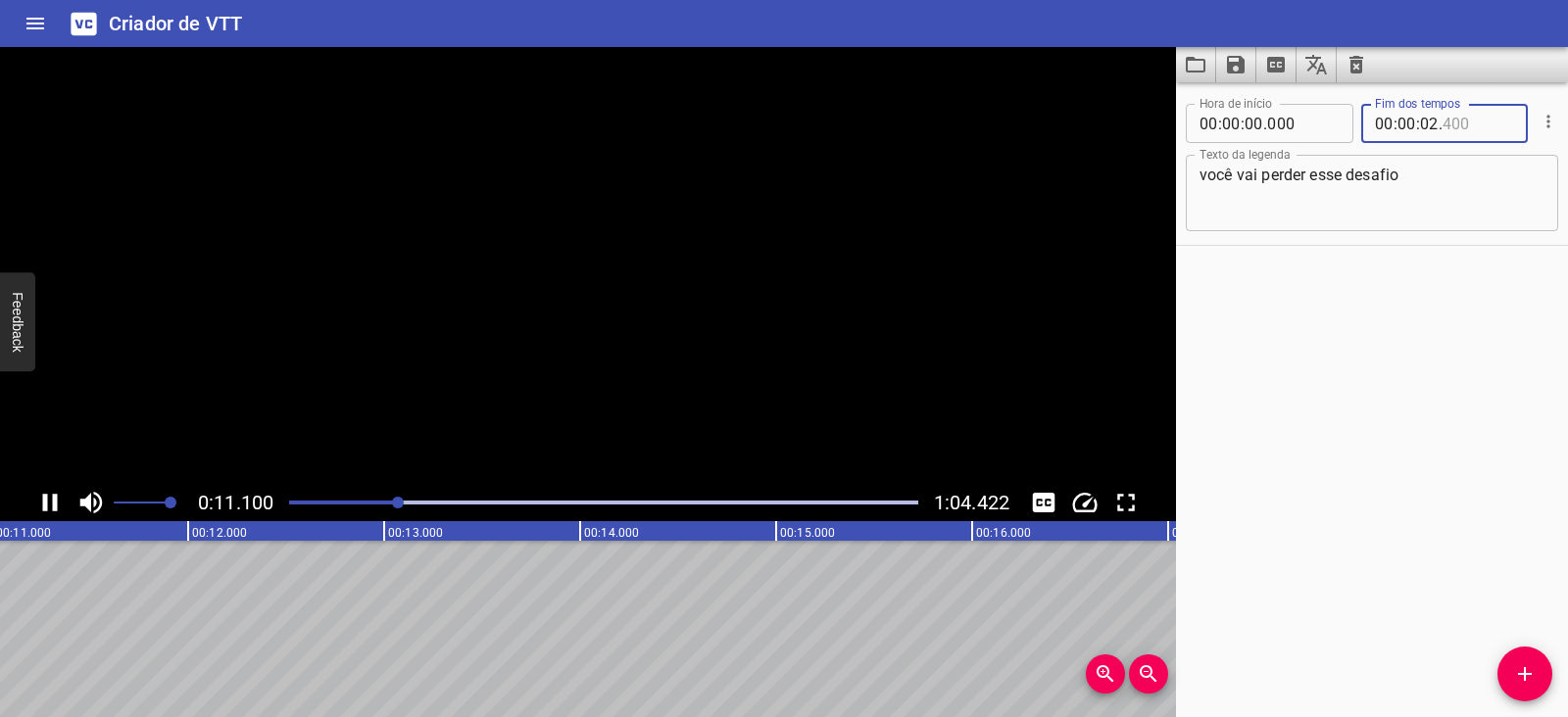 click at bounding box center (1478, 123) 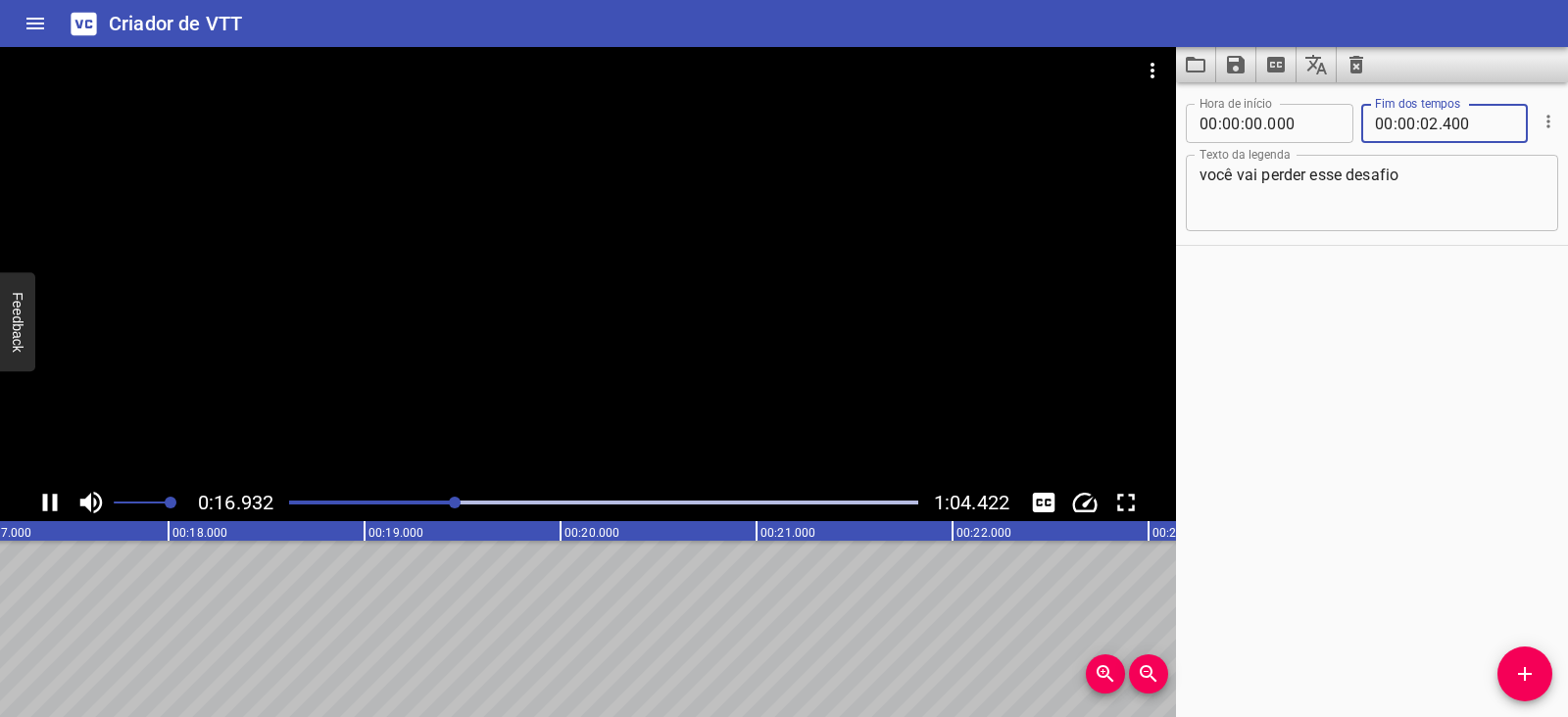 click at bounding box center [588, 265] 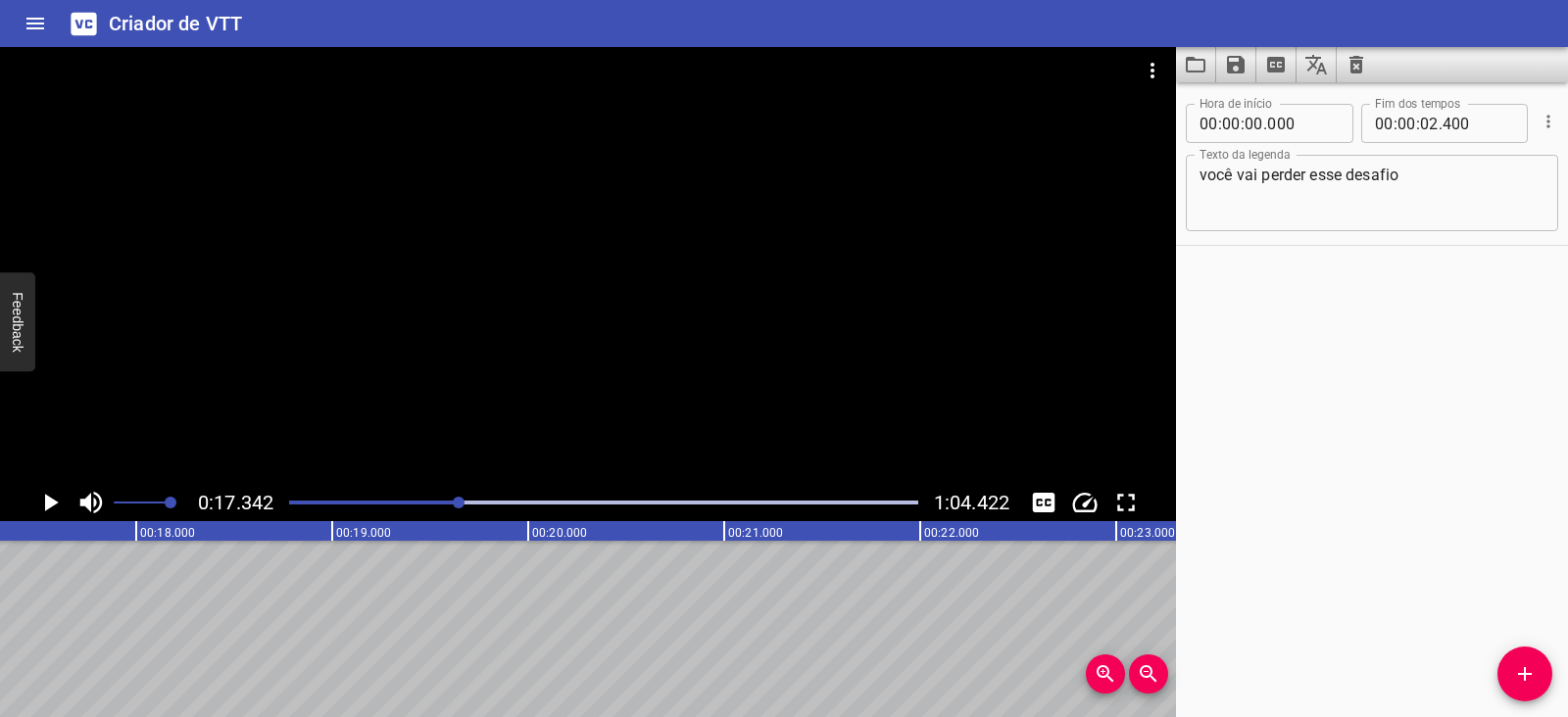 scroll, scrollTop: 0, scrollLeft: 3399, axis: horizontal 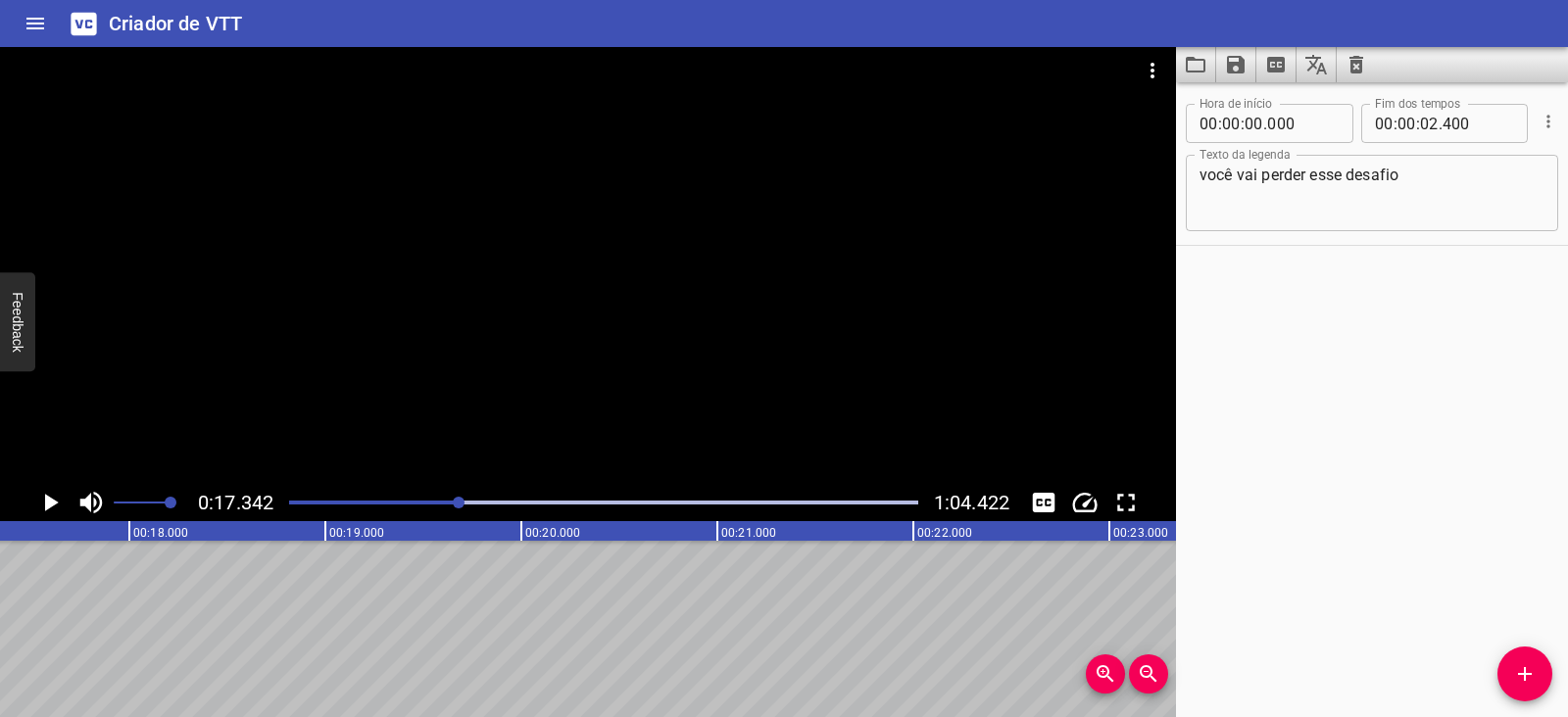 click on "." at bounding box center (1220, 123) 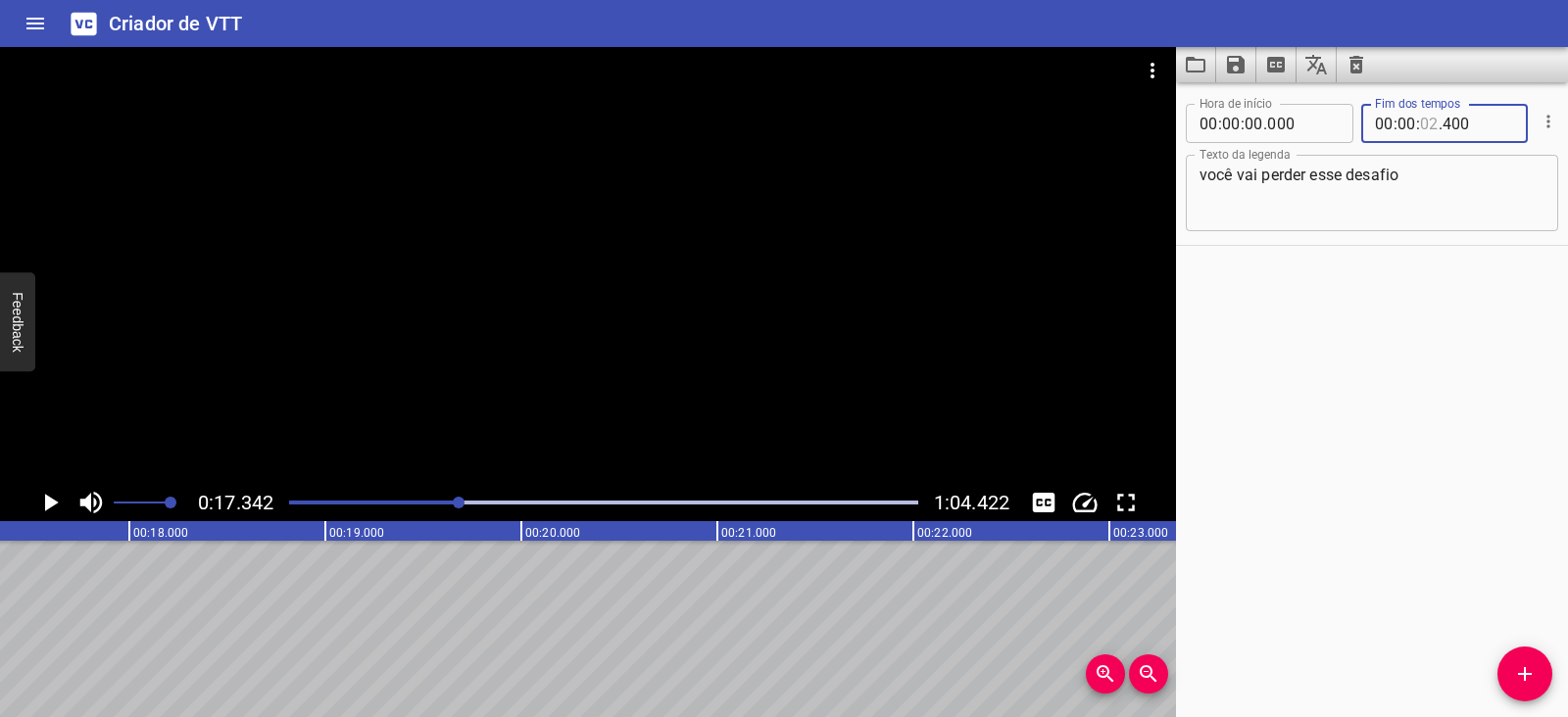 click at bounding box center (1429, 123) 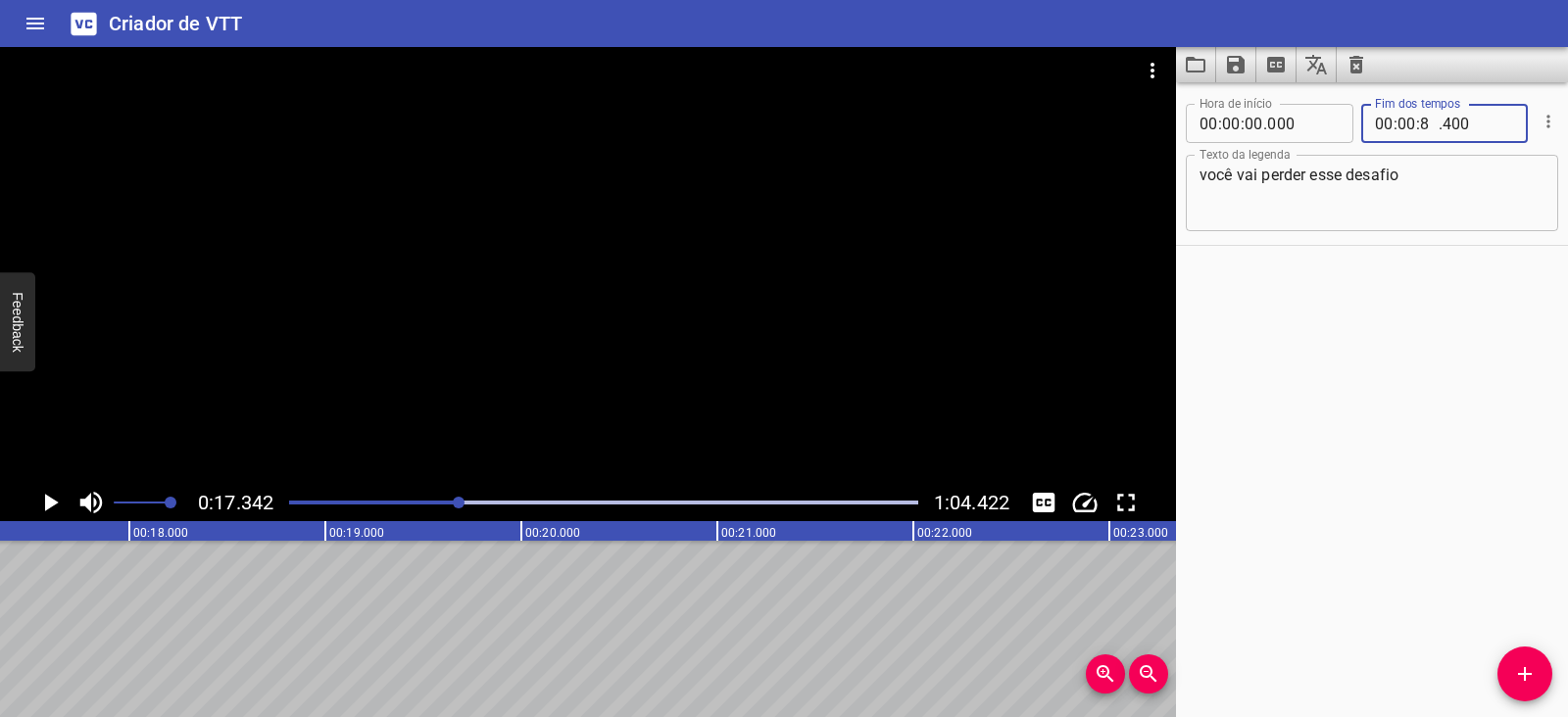 type on "8" 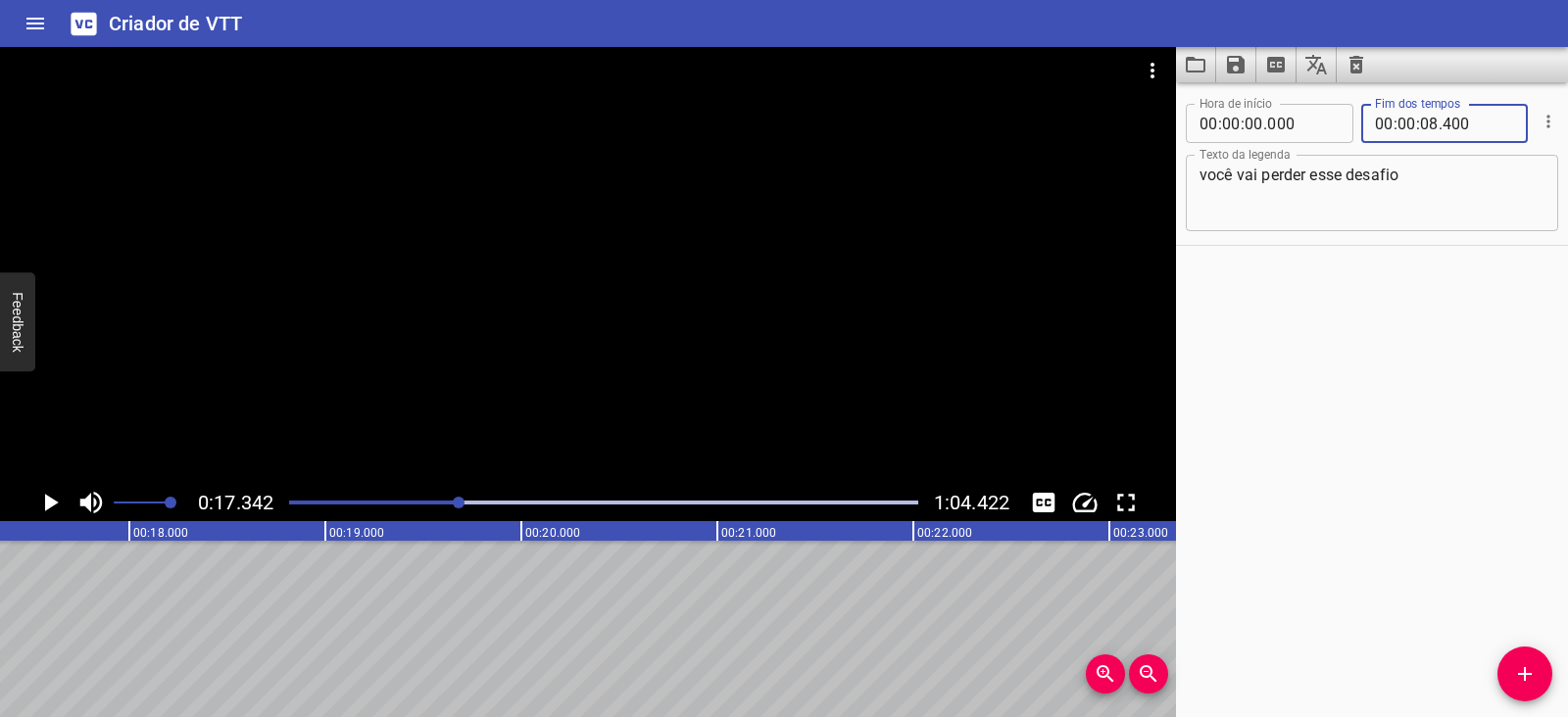 click at bounding box center [588, 265] 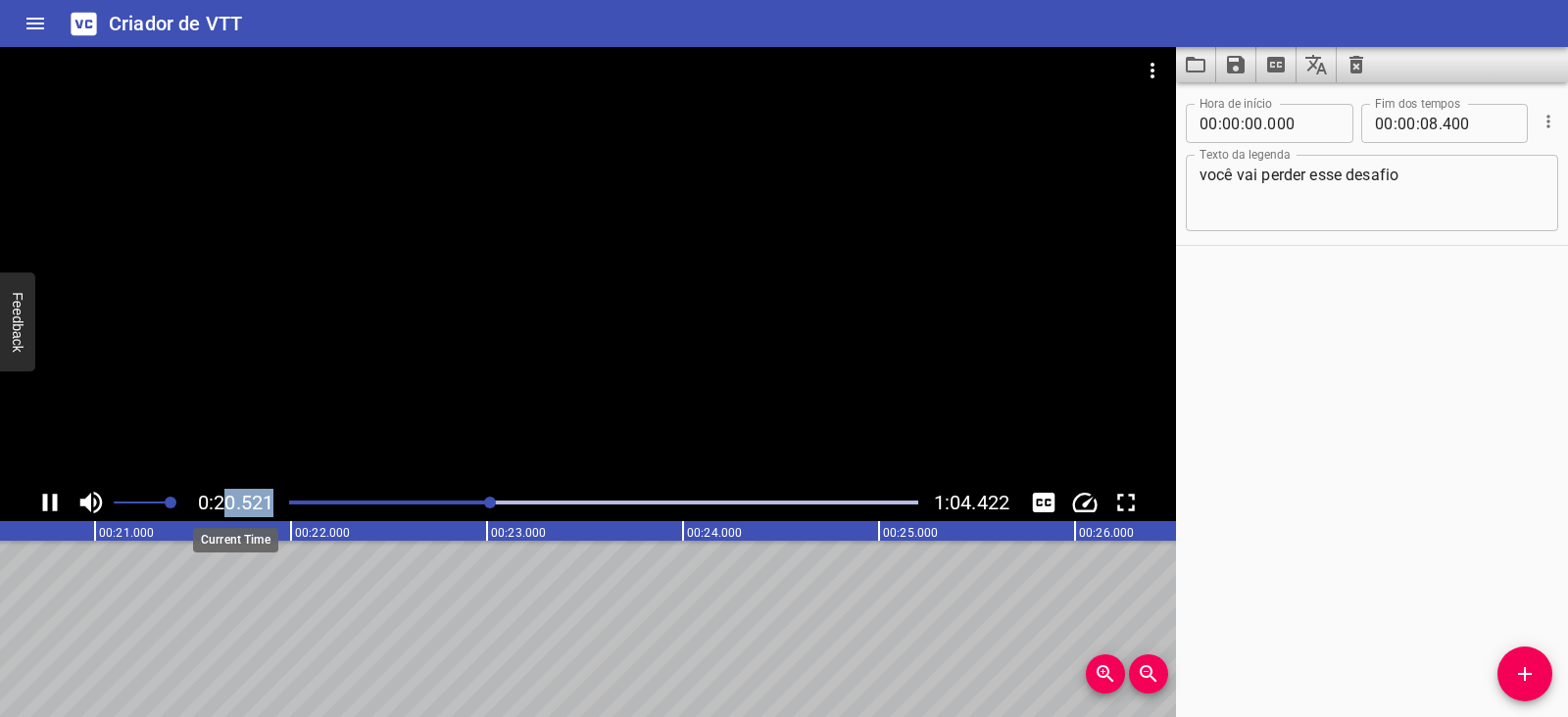 drag, startPoint x: 456, startPoint y: 504, endPoint x: 230, endPoint y: 497, distance: 226.10838 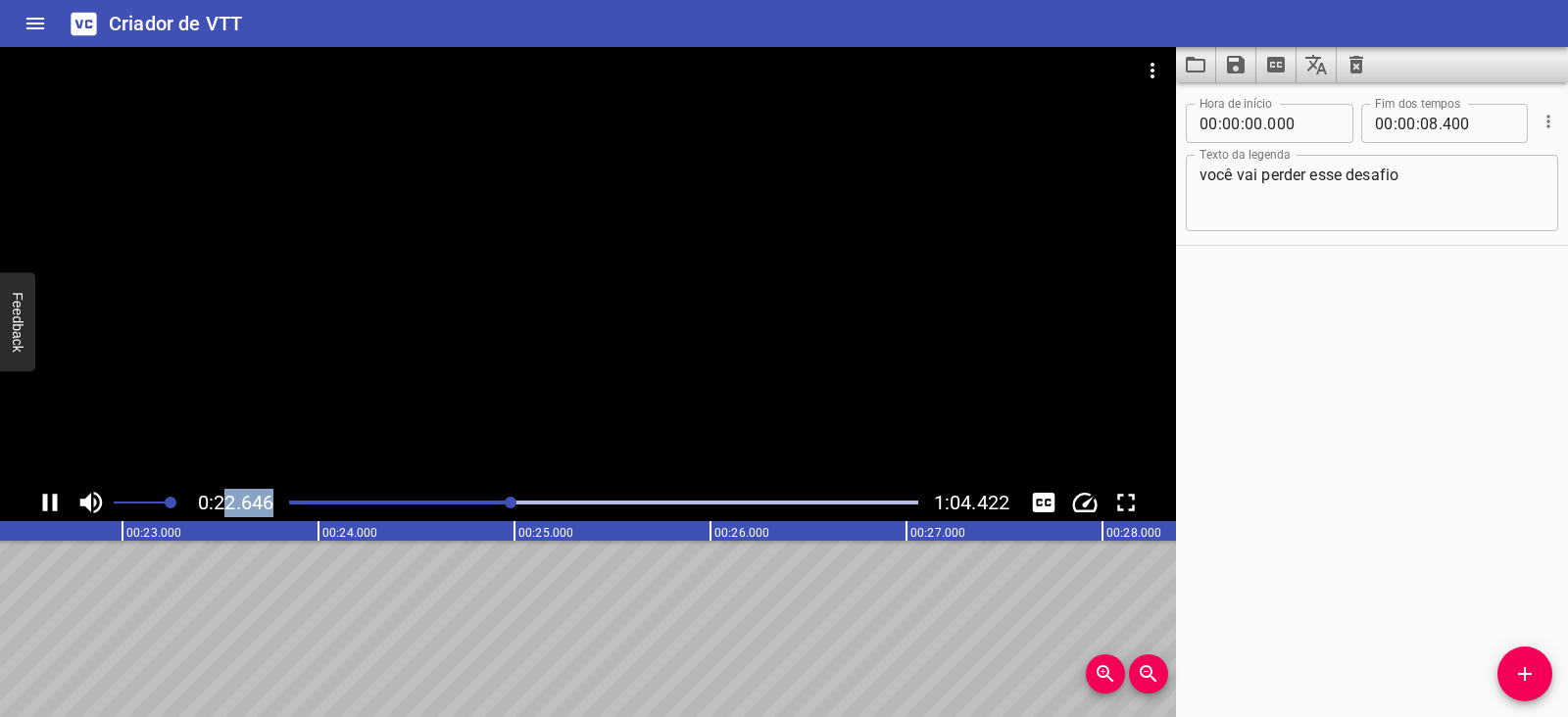 click at bounding box center (604, 502) 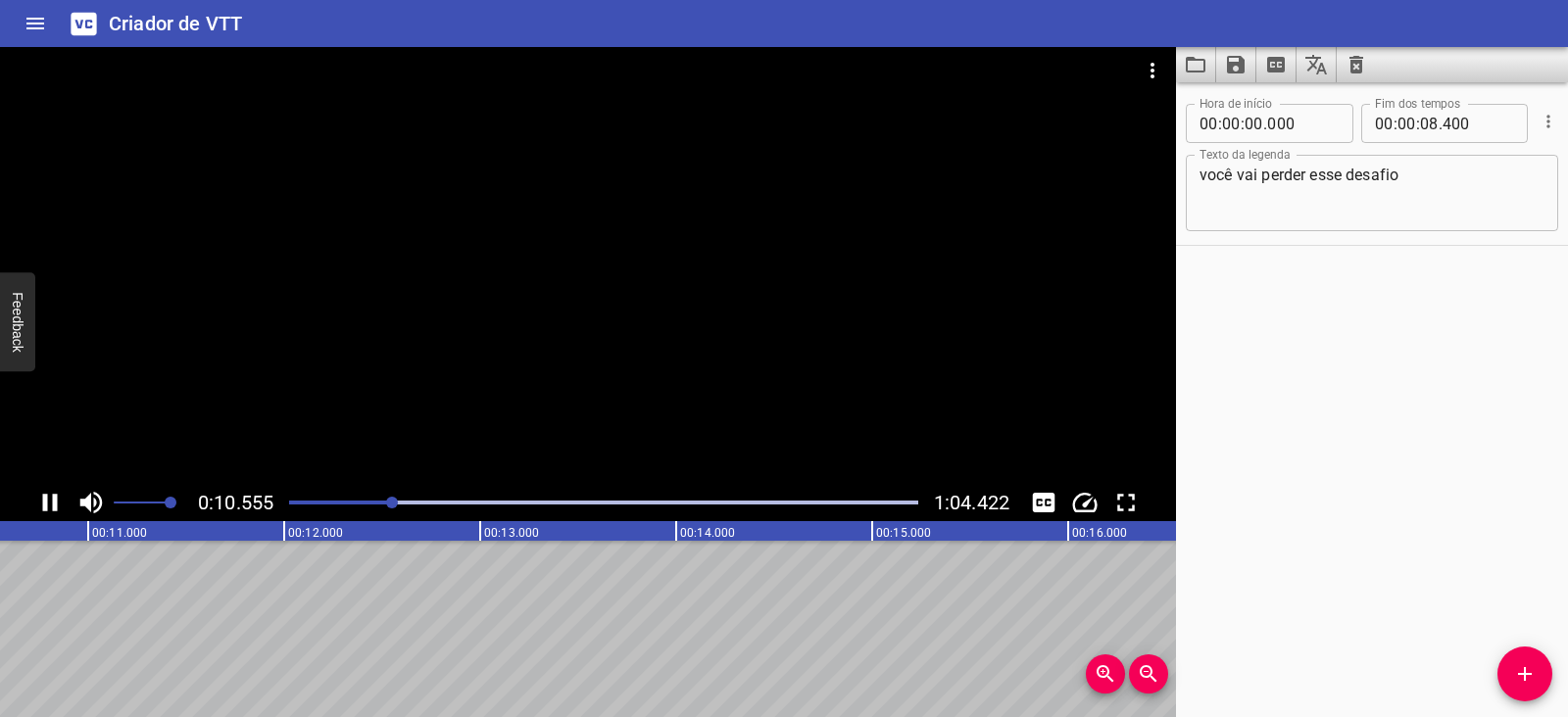 click at bounding box center (588, 265) 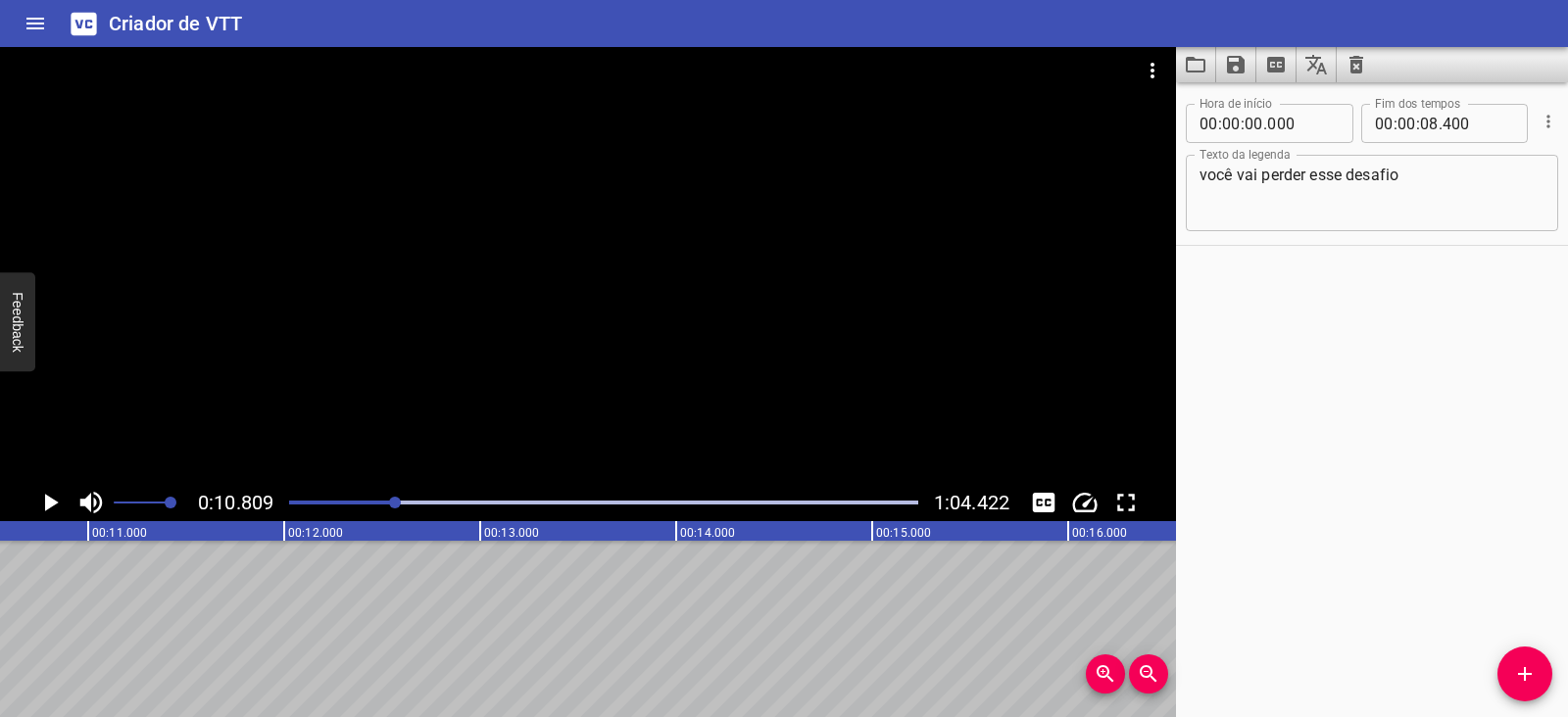 scroll, scrollTop: 0, scrollLeft: 2118, axis: horizontal 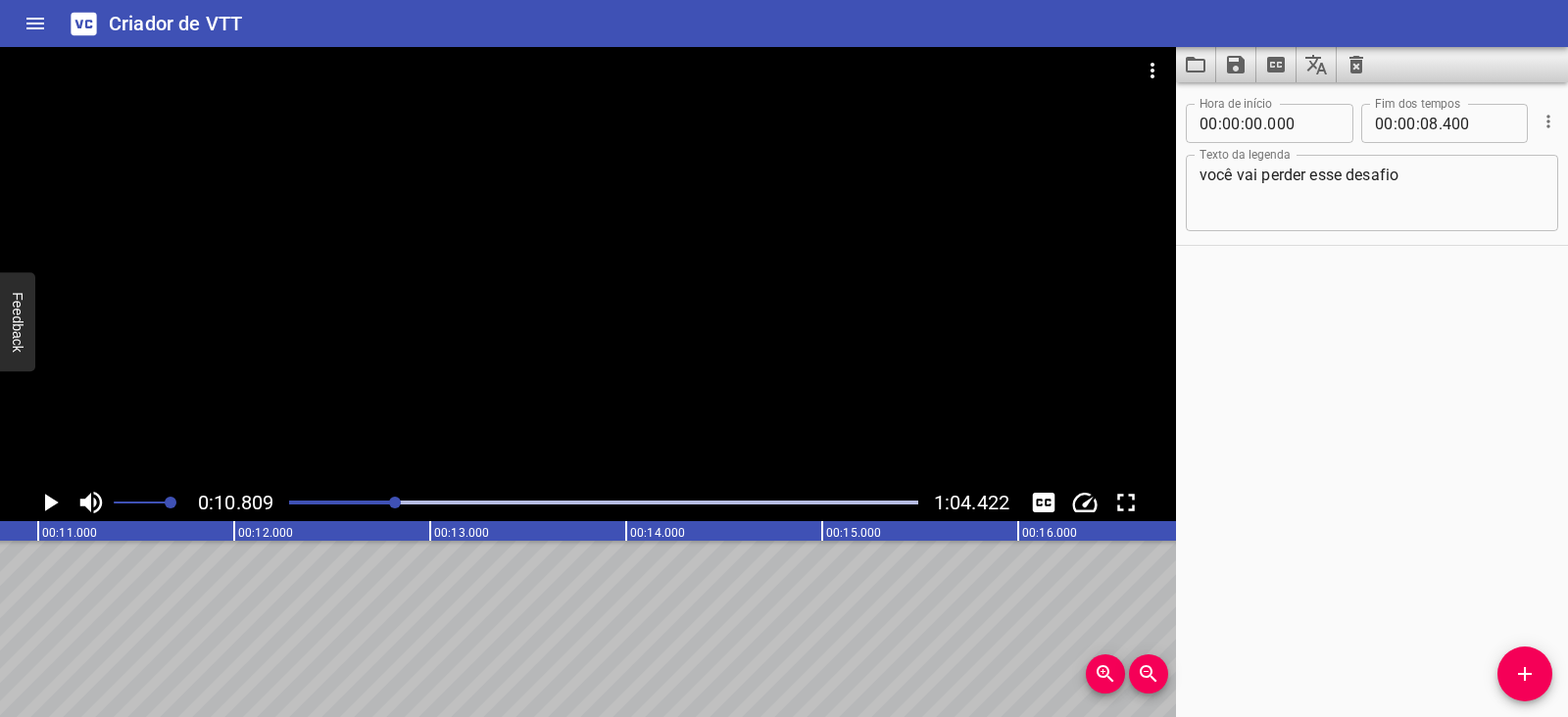 click at bounding box center [588, 265] 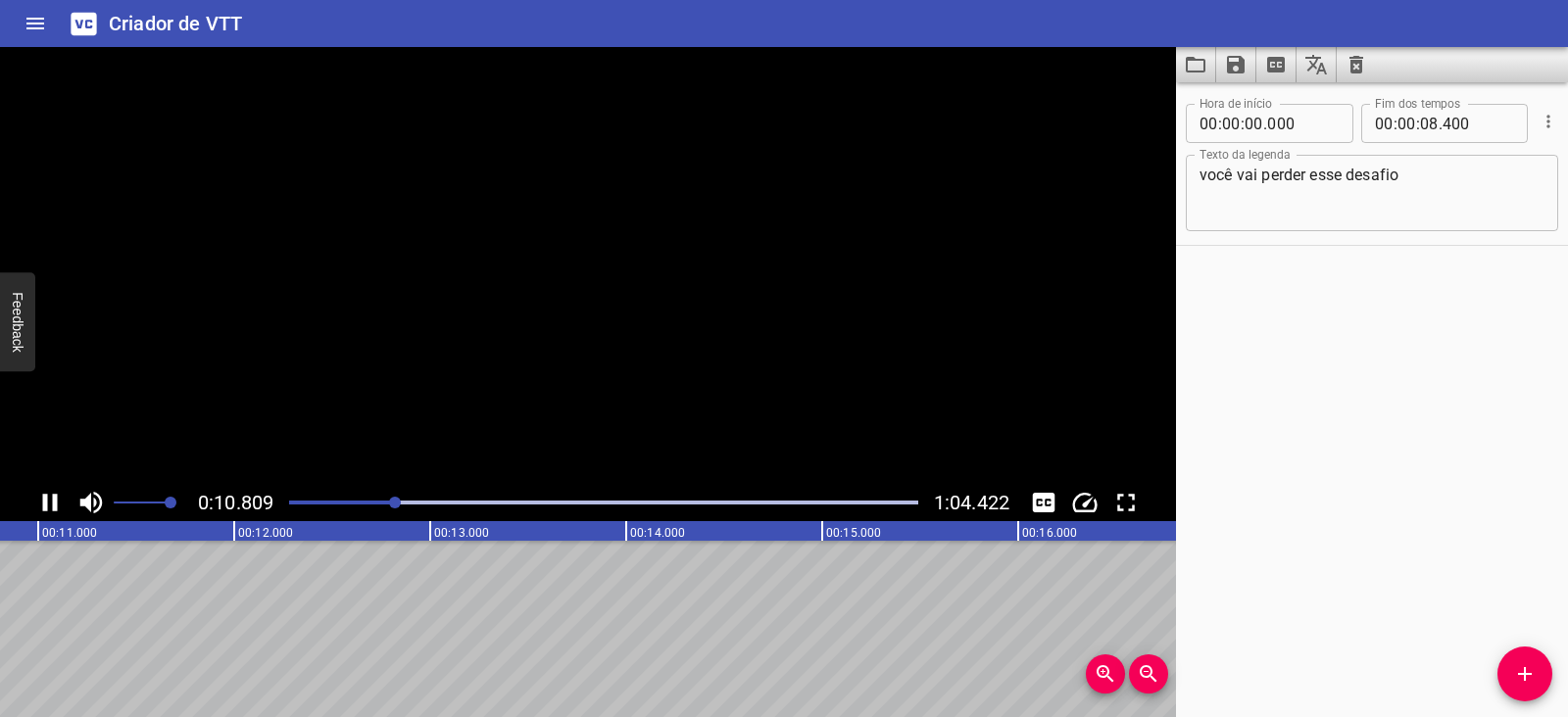 click at bounding box center [588, 265] 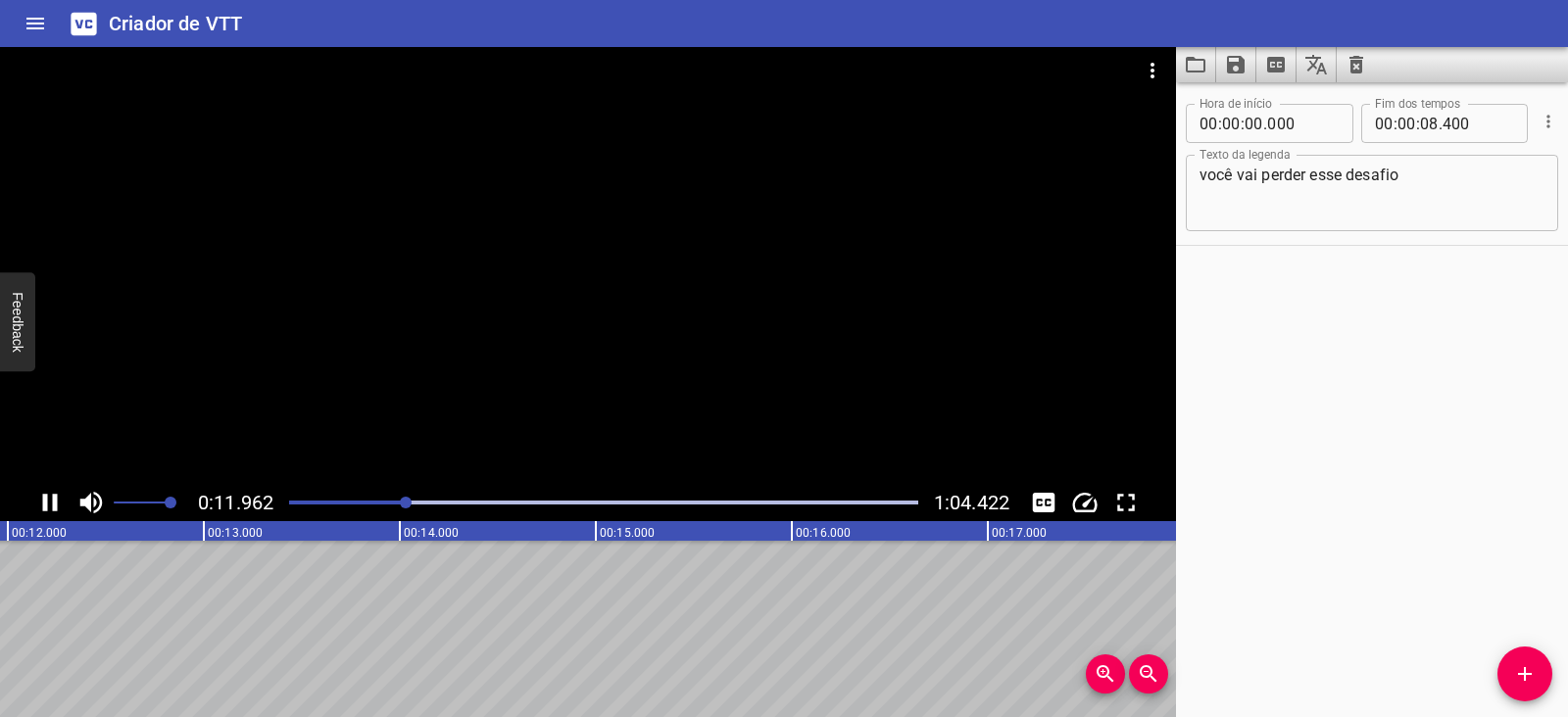 click at bounding box center (588, 265) 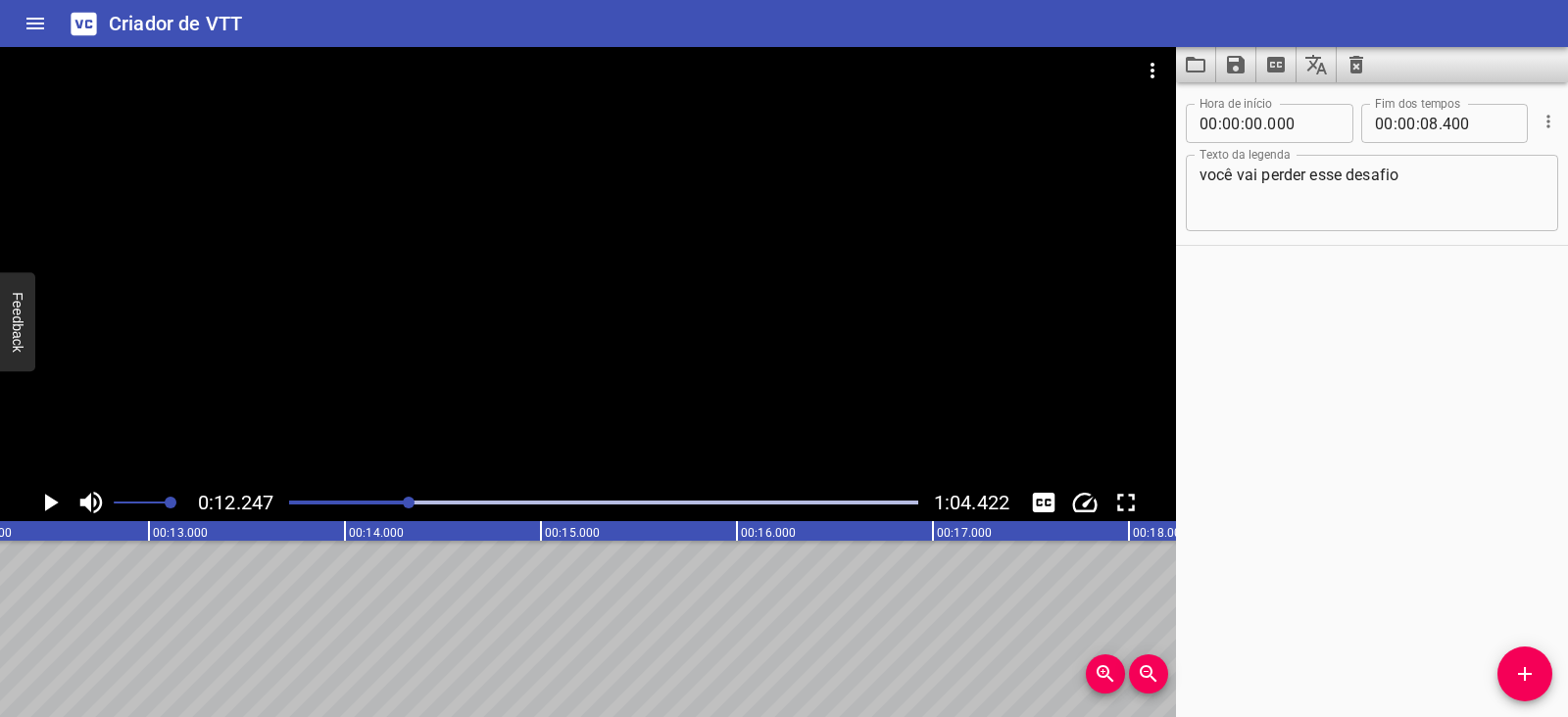 scroll, scrollTop: 0, scrollLeft: 2400, axis: horizontal 